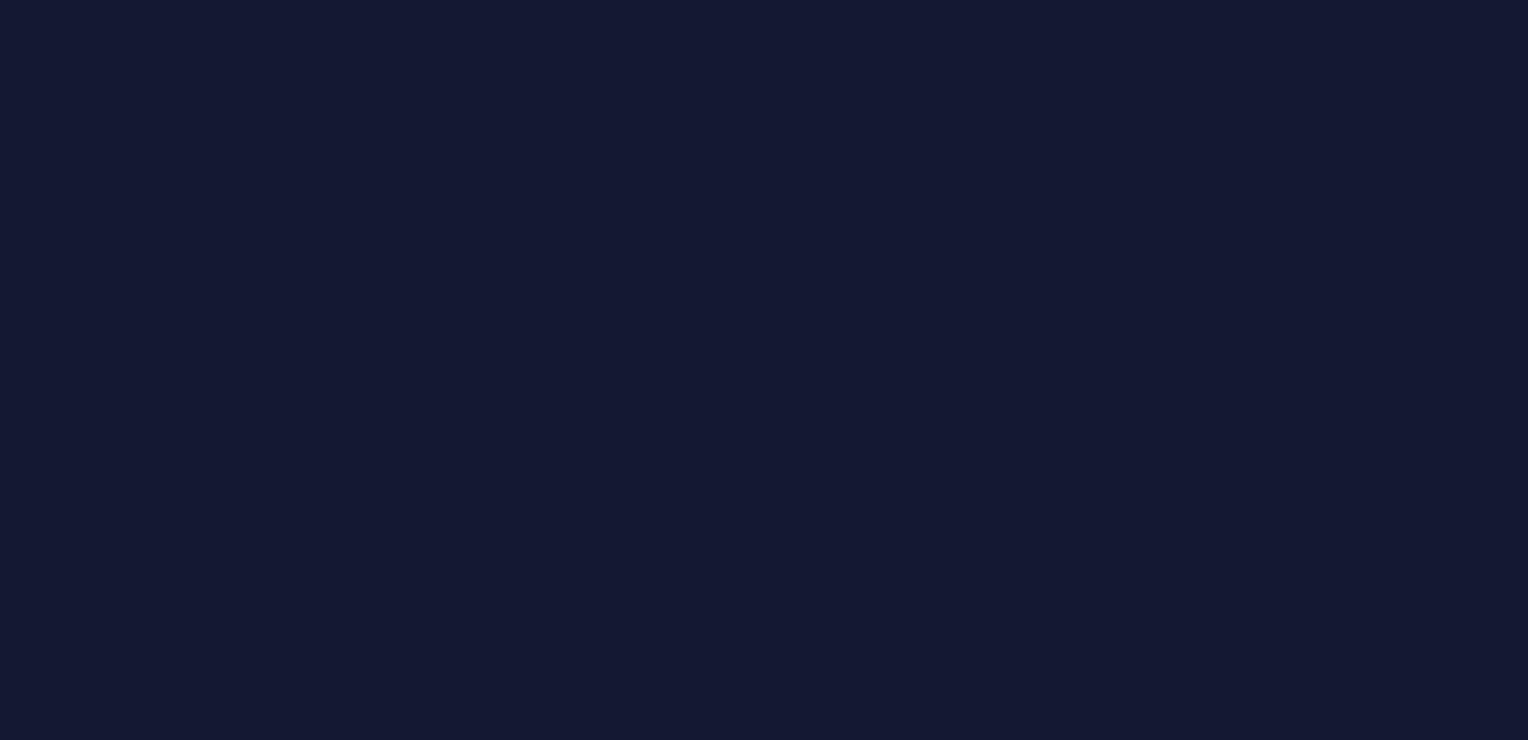 scroll, scrollTop: 0, scrollLeft: 0, axis: both 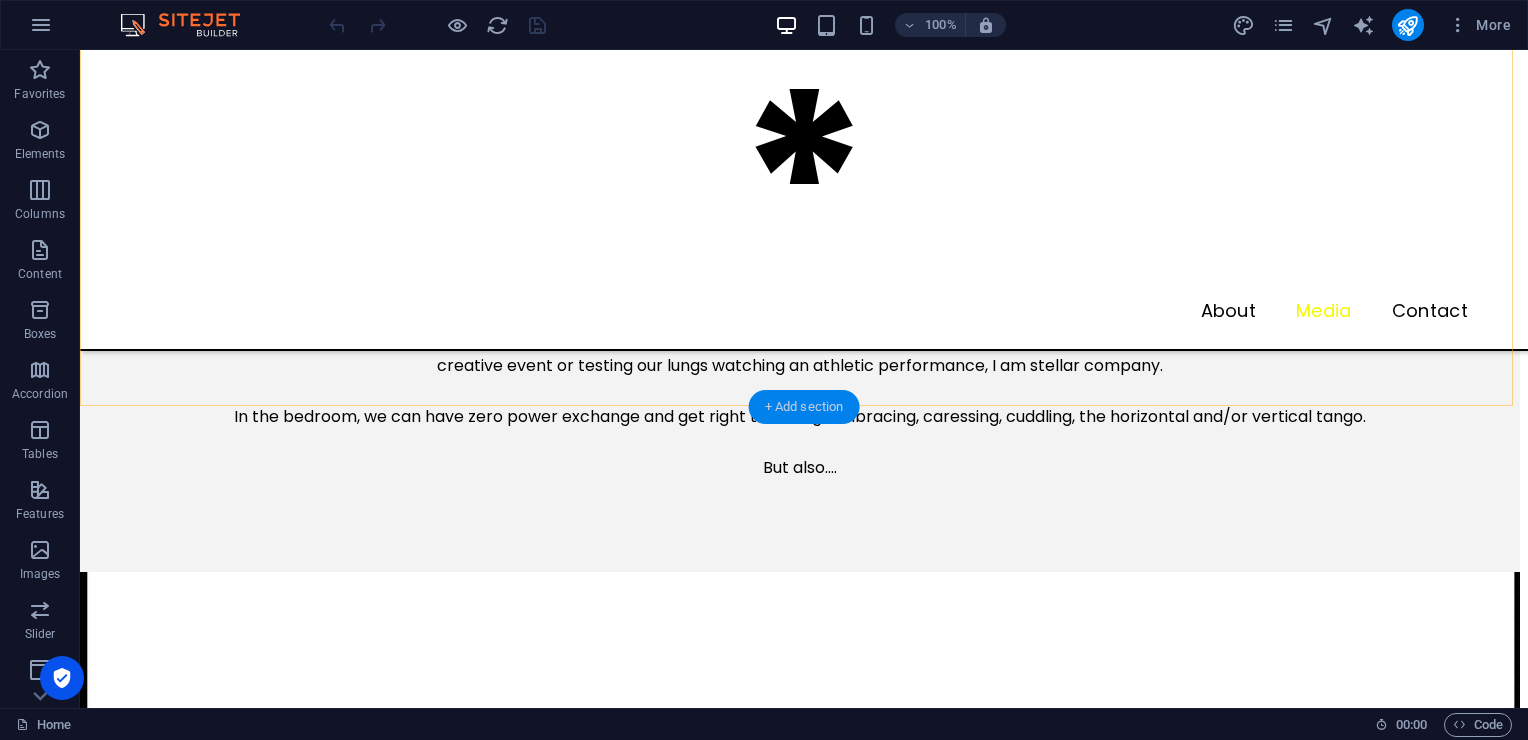 click on "+ Add section" at bounding box center (804, 407) 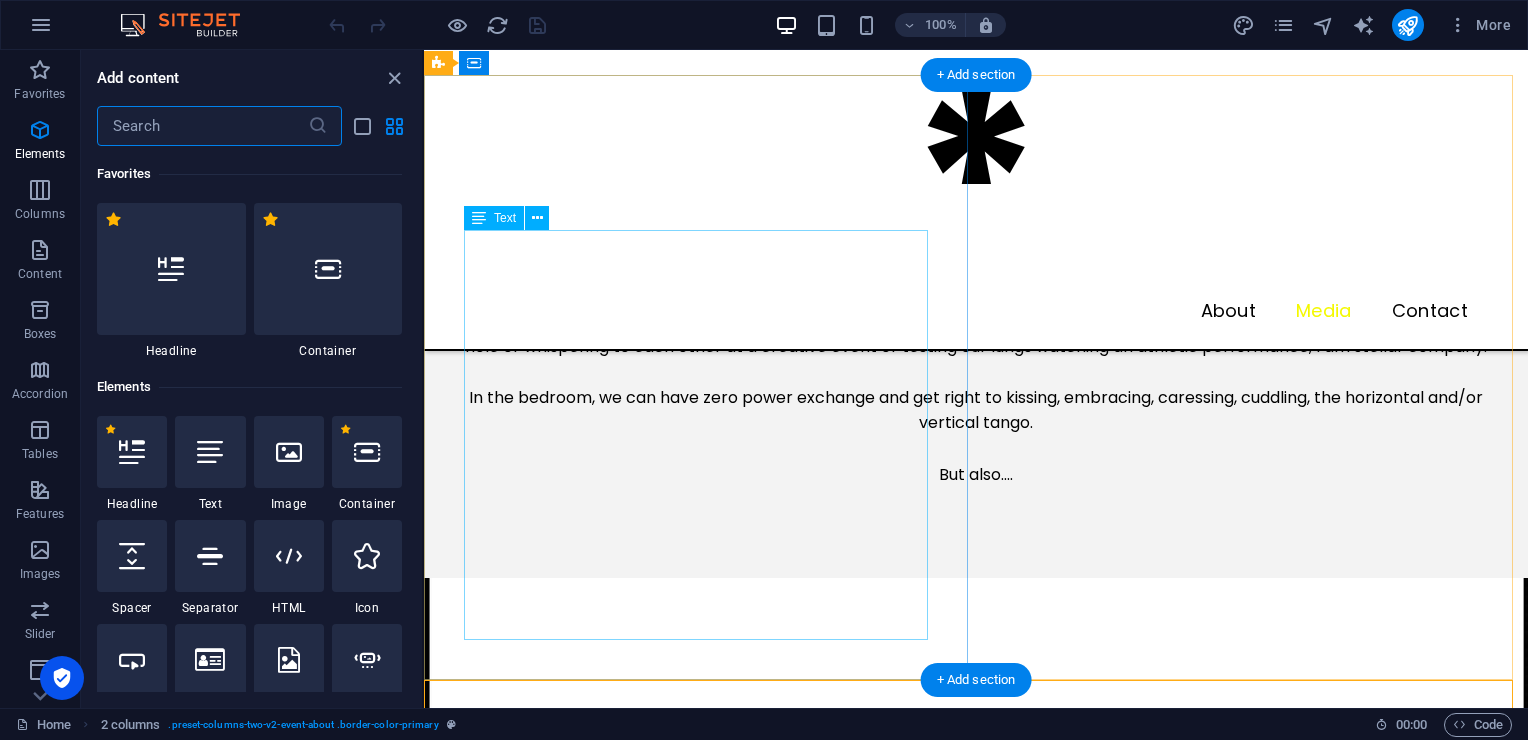 scroll, scrollTop: 3498, scrollLeft: 0, axis: vertical 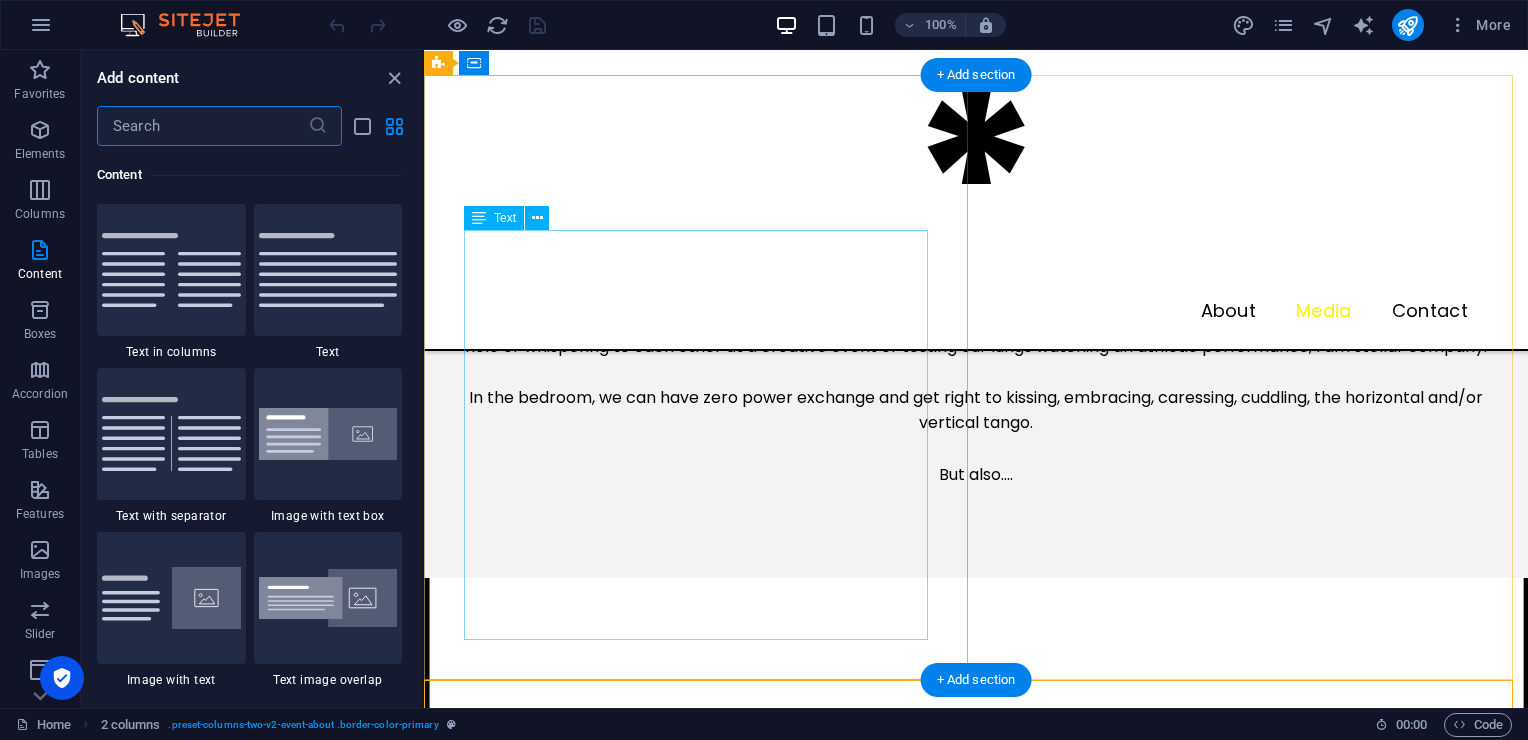 click on "I am the trans guy you have been dreaming about. I can enjoy a white tablecloth dinner or a wrestling match in the dirt. Whether we are sipping on something at the local watering hole or whispering to each other at a creative event or testing our lungs watching an athletic performance, I am stellar company. In the bedroom, we can have zero power exchange and get right to kissing, embracing, caressing, cuddling, the horizontal and/or vertical tango. But also...." at bounding box center (976, 384) 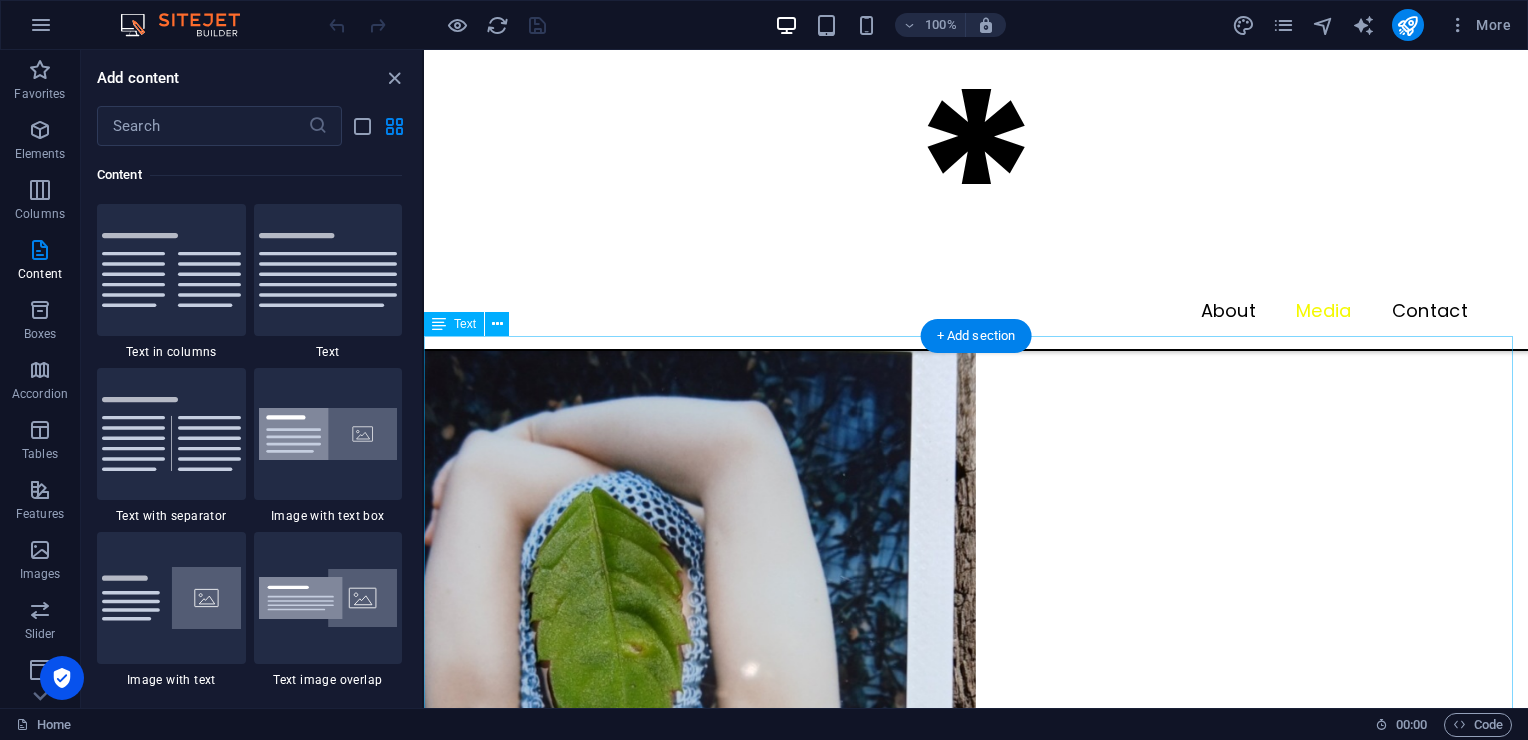 scroll, scrollTop: 2584, scrollLeft: 0, axis: vertical 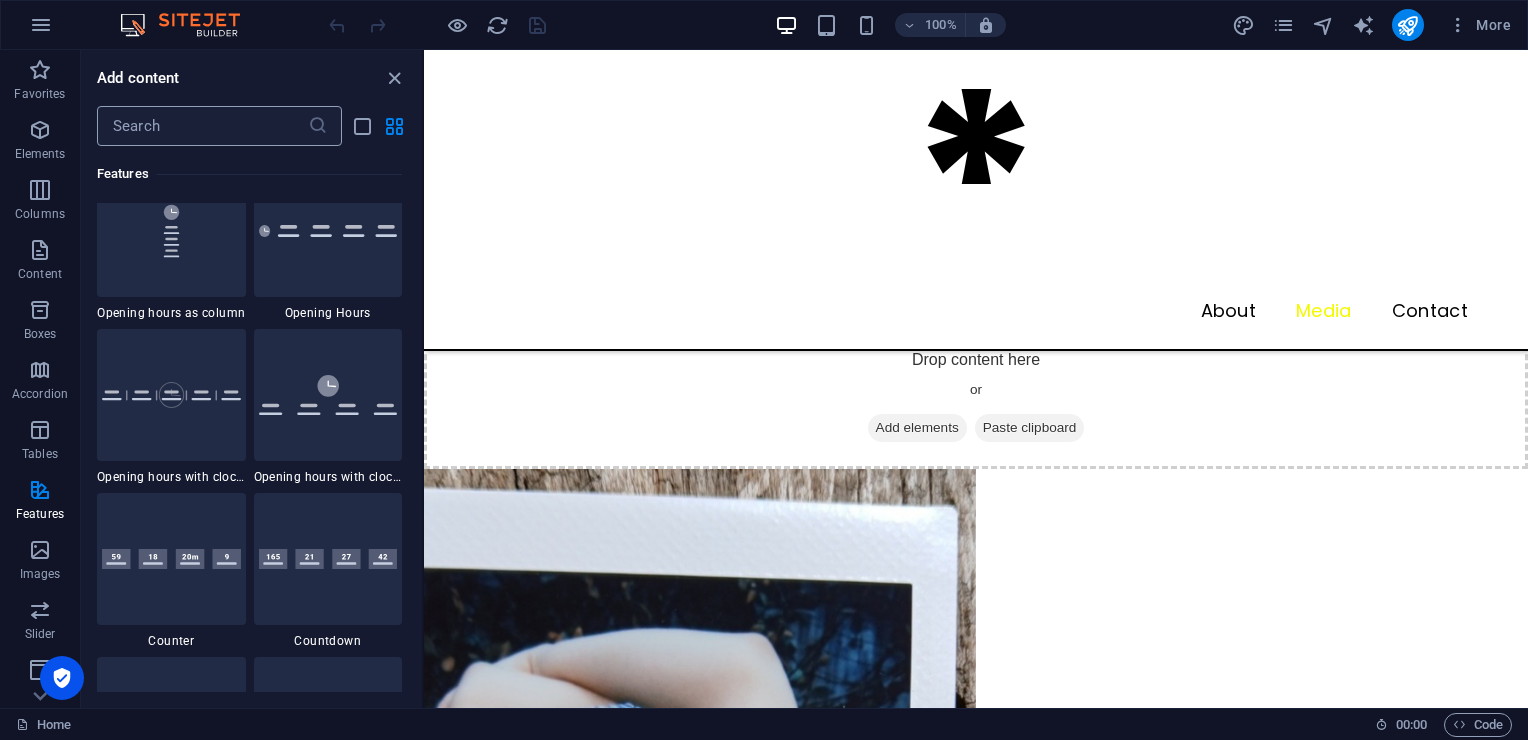 click at bounding box center (202, 126) 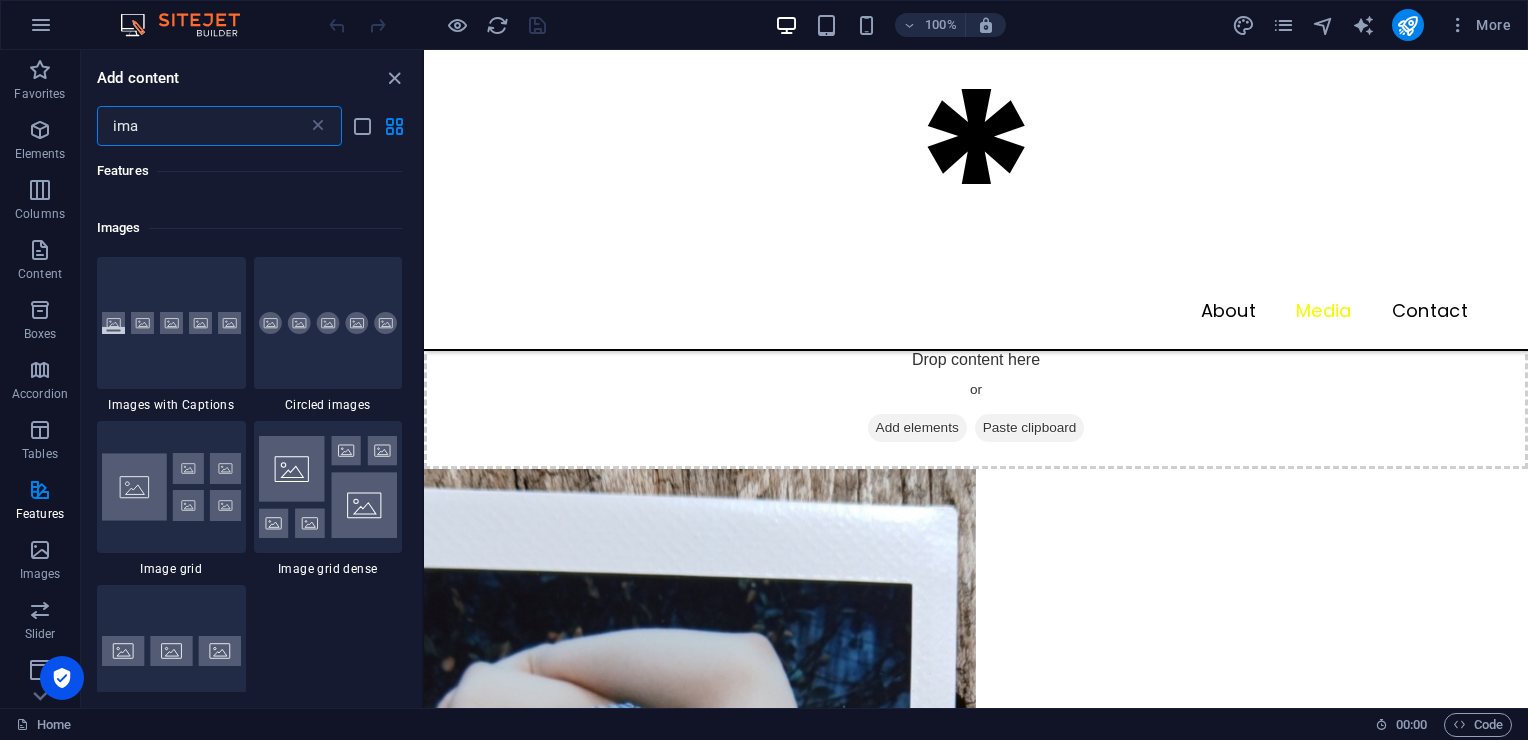 scroll, scrollTop: 1811, scrollLeft: 0, axis: vertical 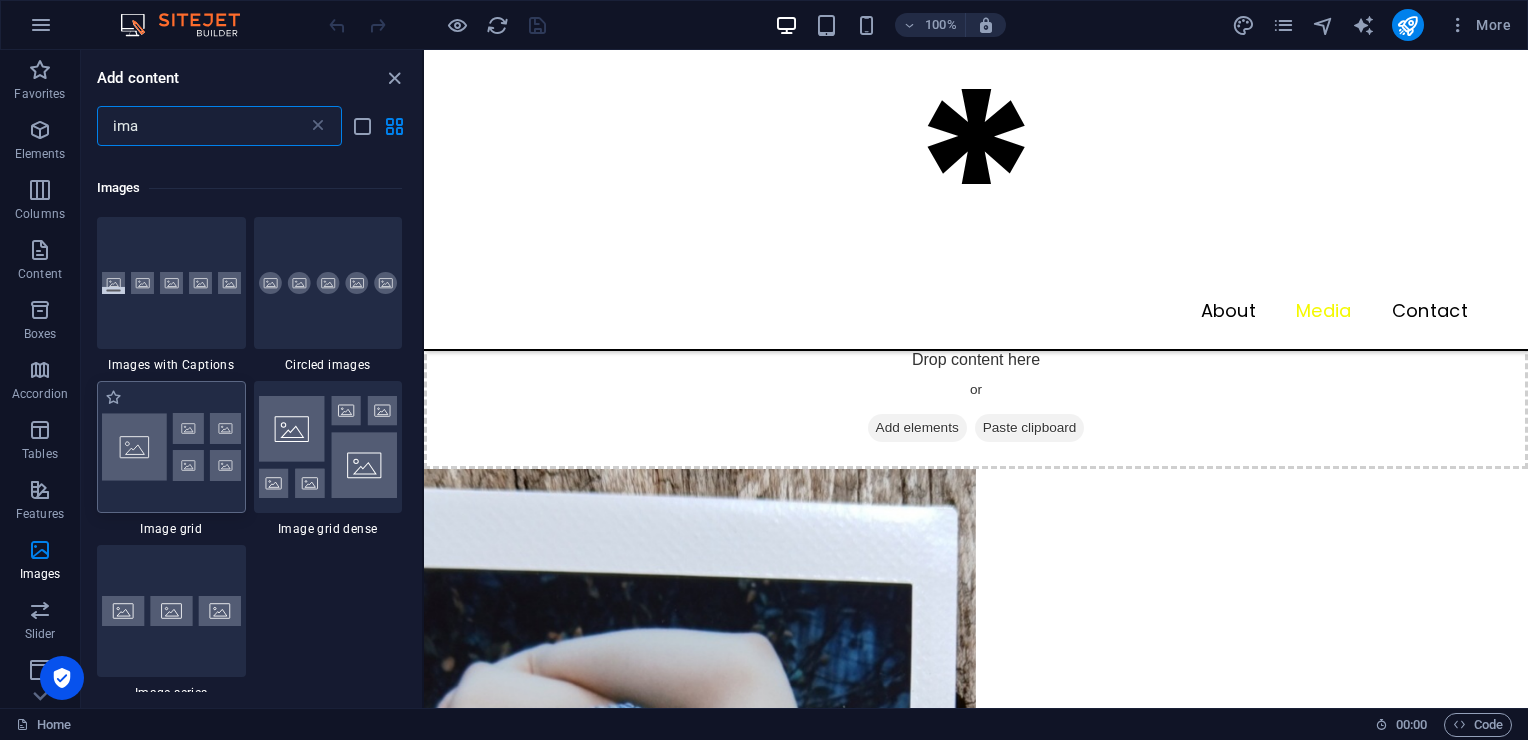 type on "ima" 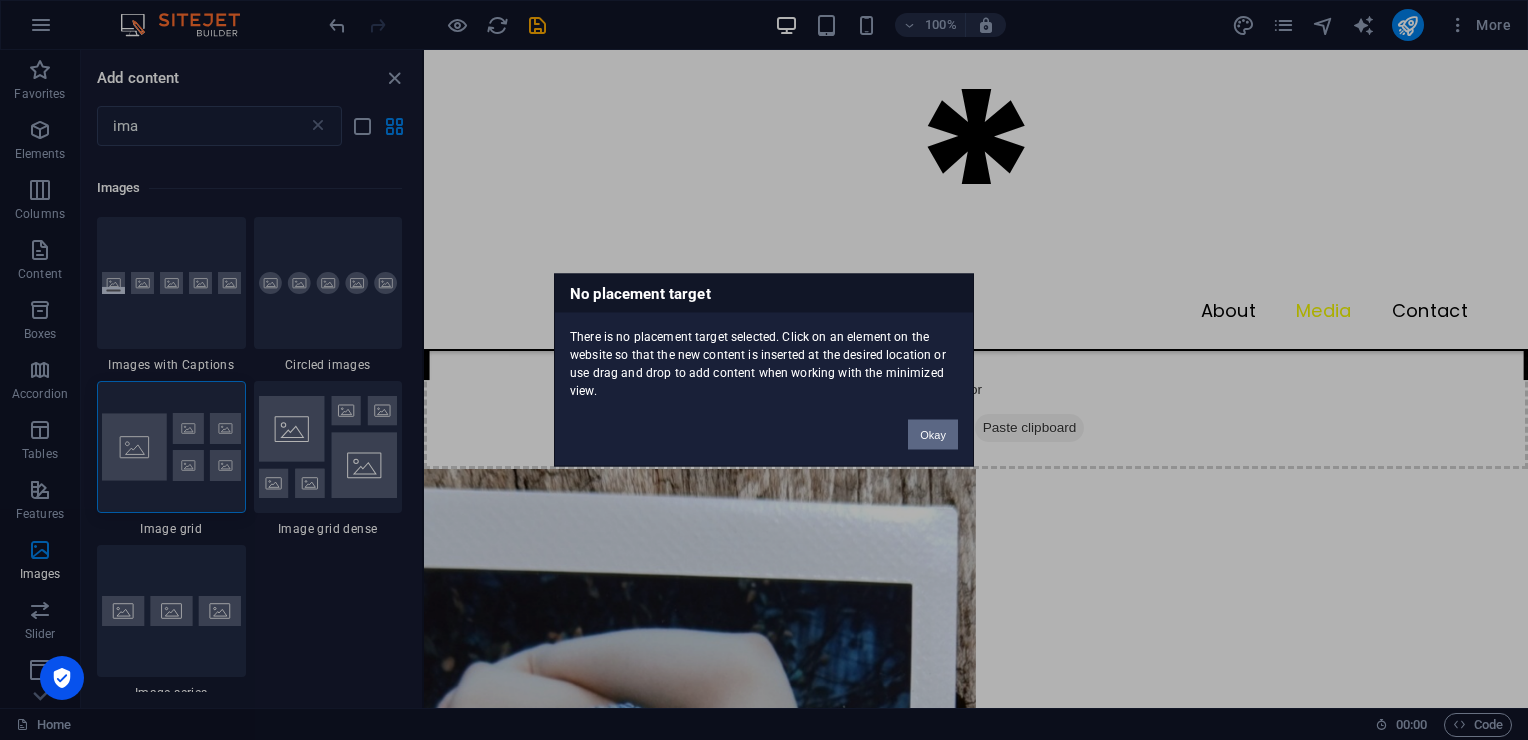 click on "Okay" at bounding box center [933, 435] 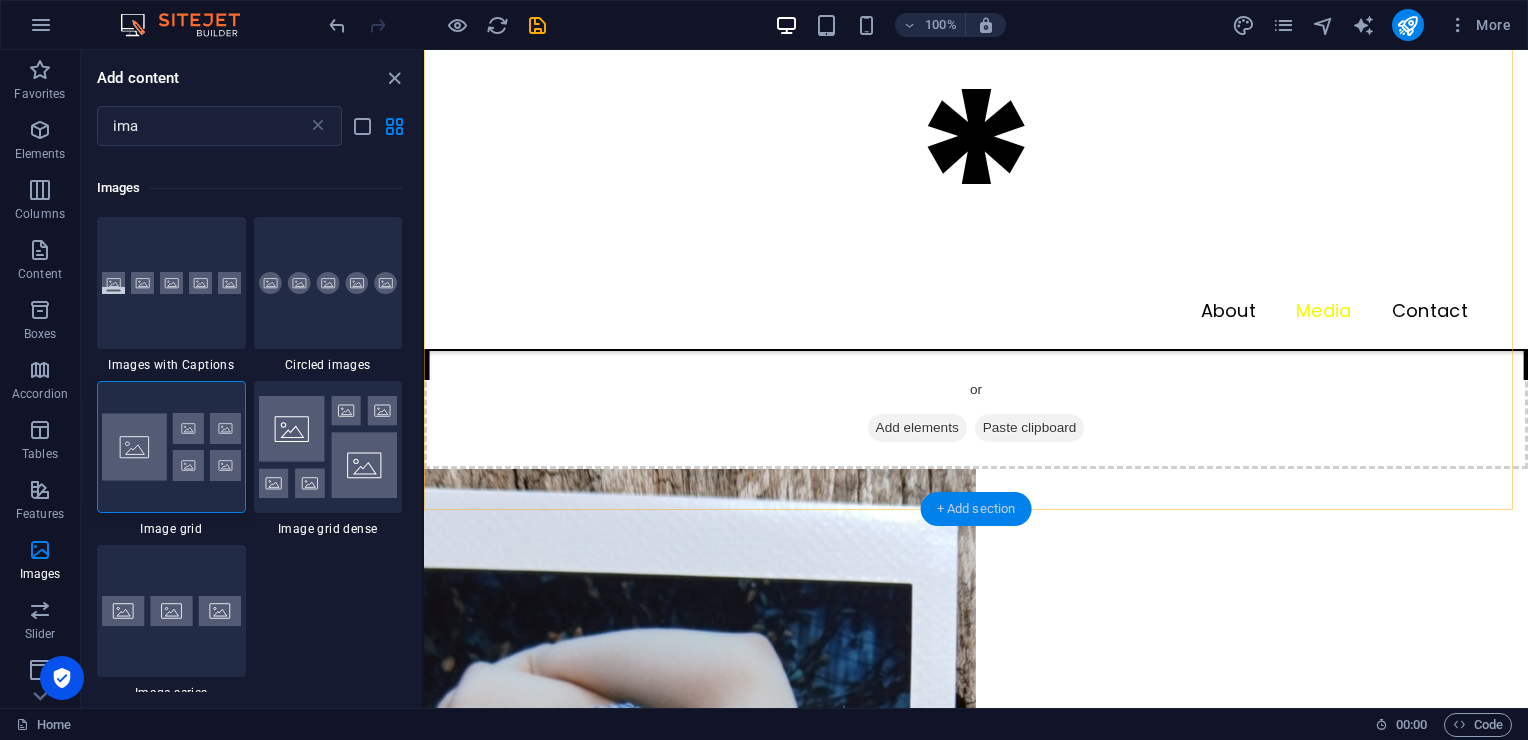 click on "+ Add section" at bounding box center (976, 509) 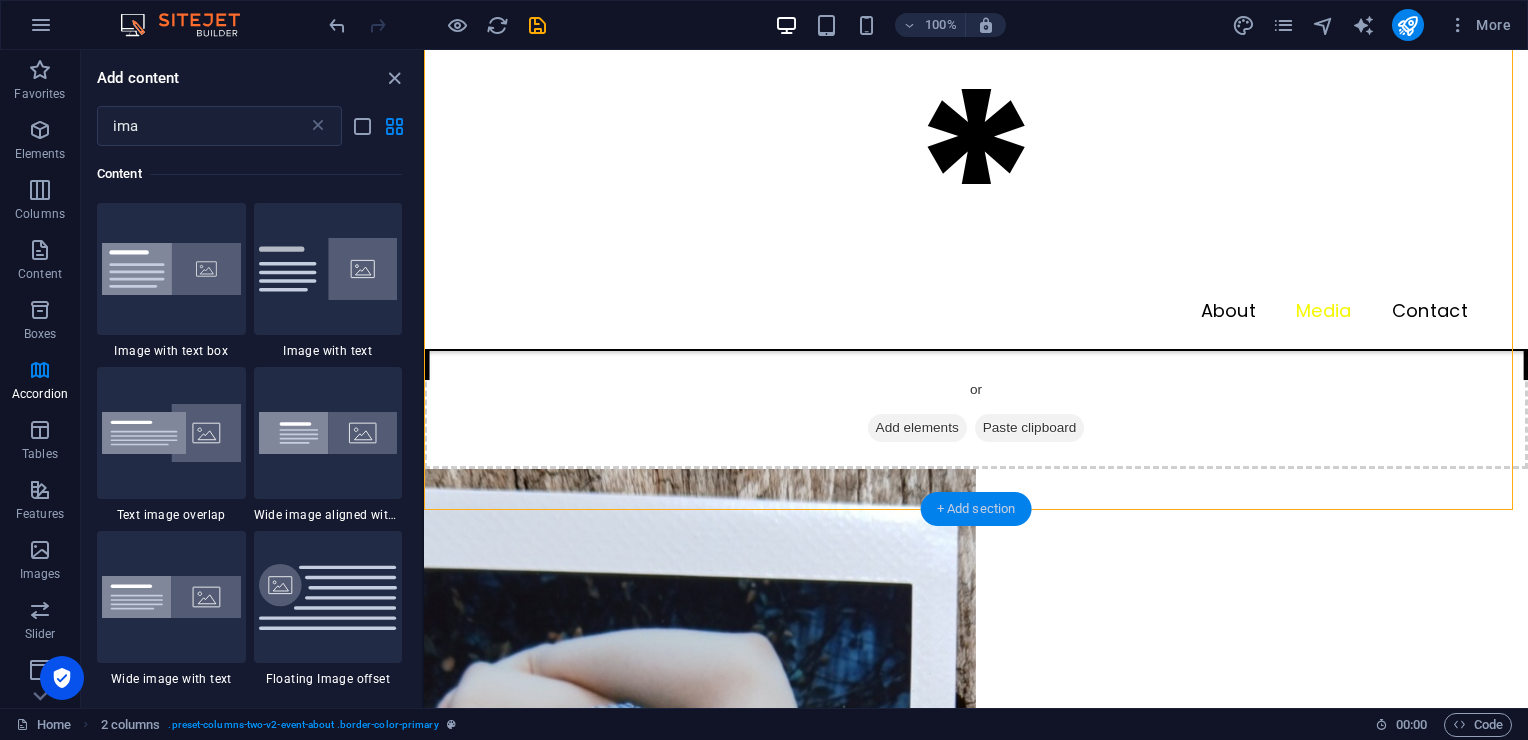 scroll, scrollTop: 152, scrollLeft: 0, axis: vertical 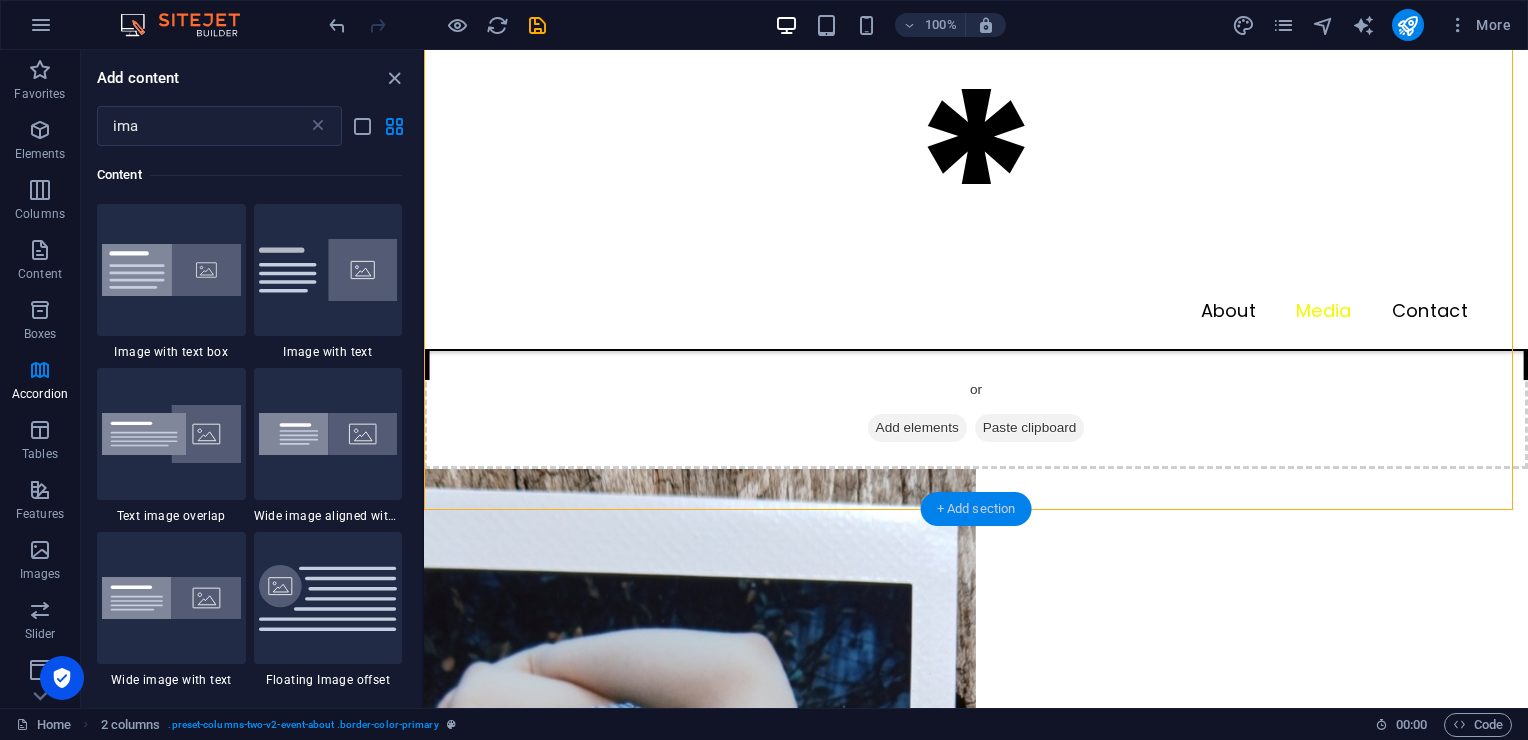 click on "+ Add section" at bounding box center (976, 509) 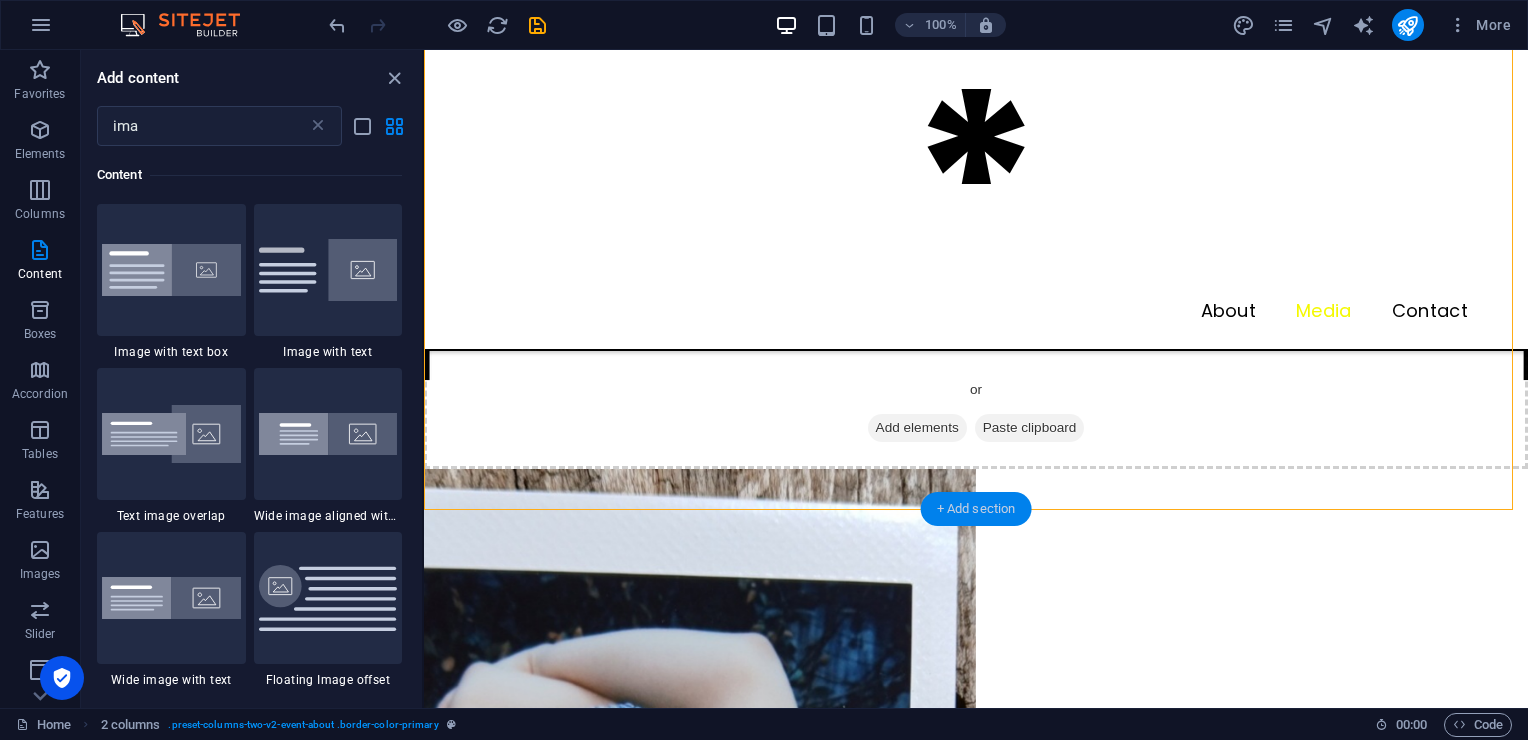 click on "+ Add section" at bounding box center (976, 509) 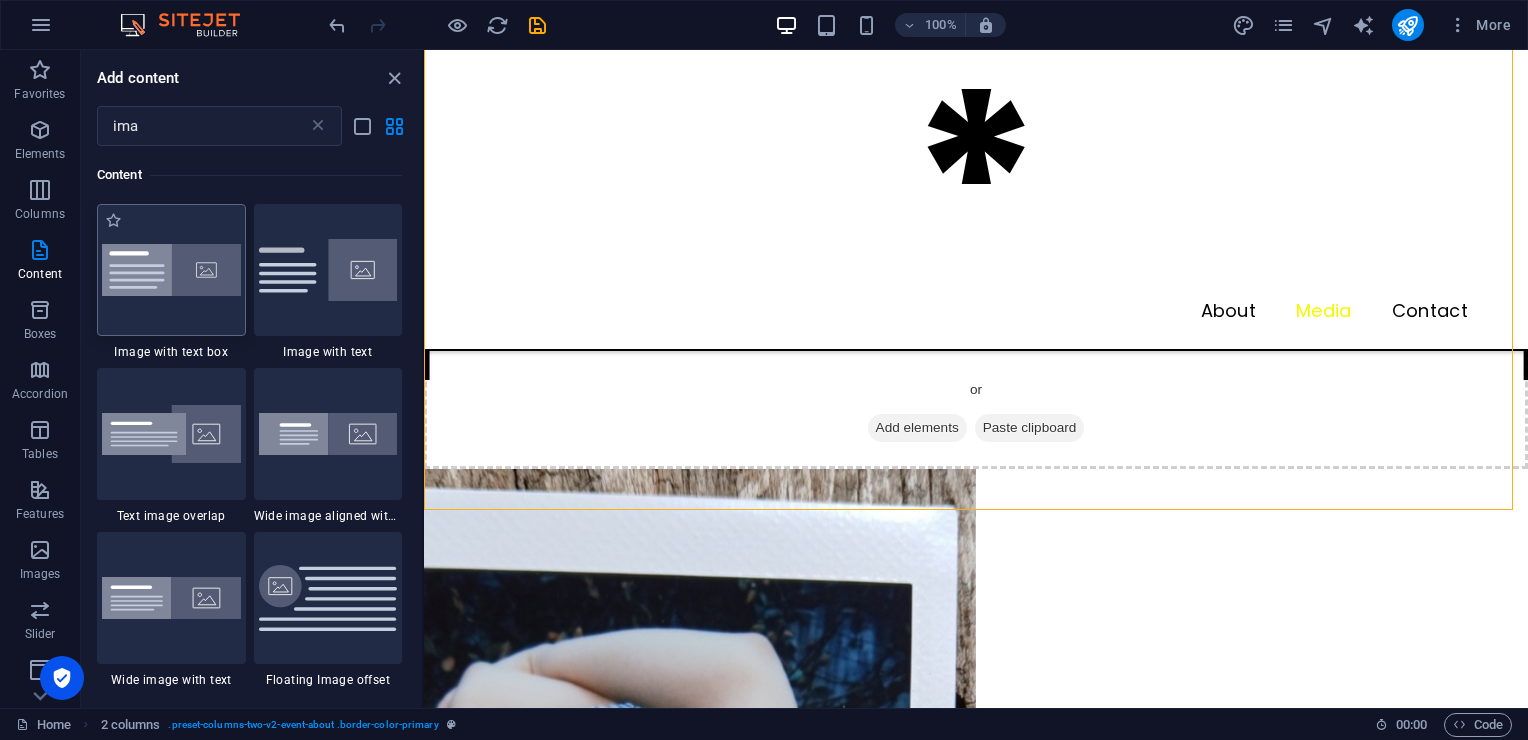 click at bounding box center (171, 270) 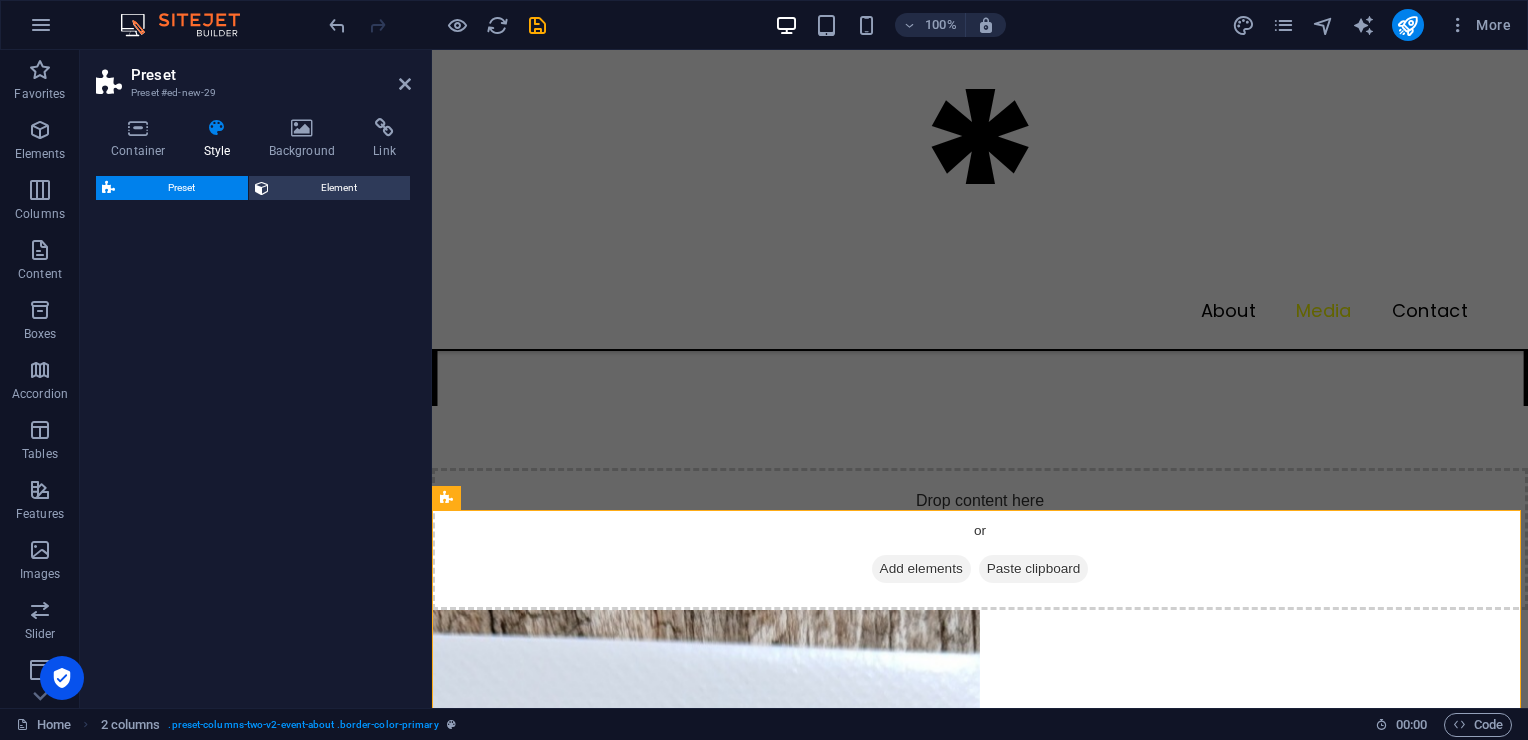 select on "rem" 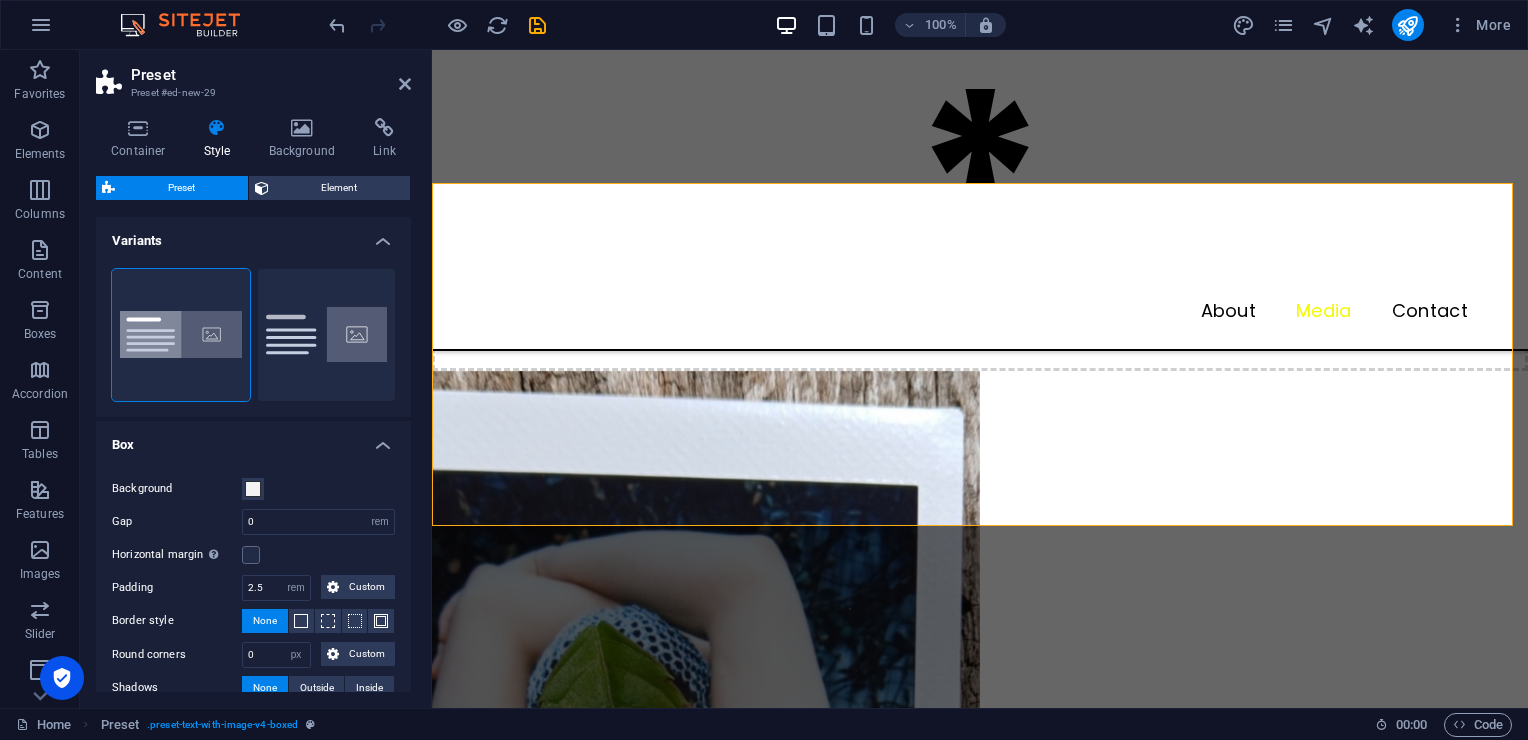 scroll, scrollTop: 2702, scrollLeft: 0, axis: vertical 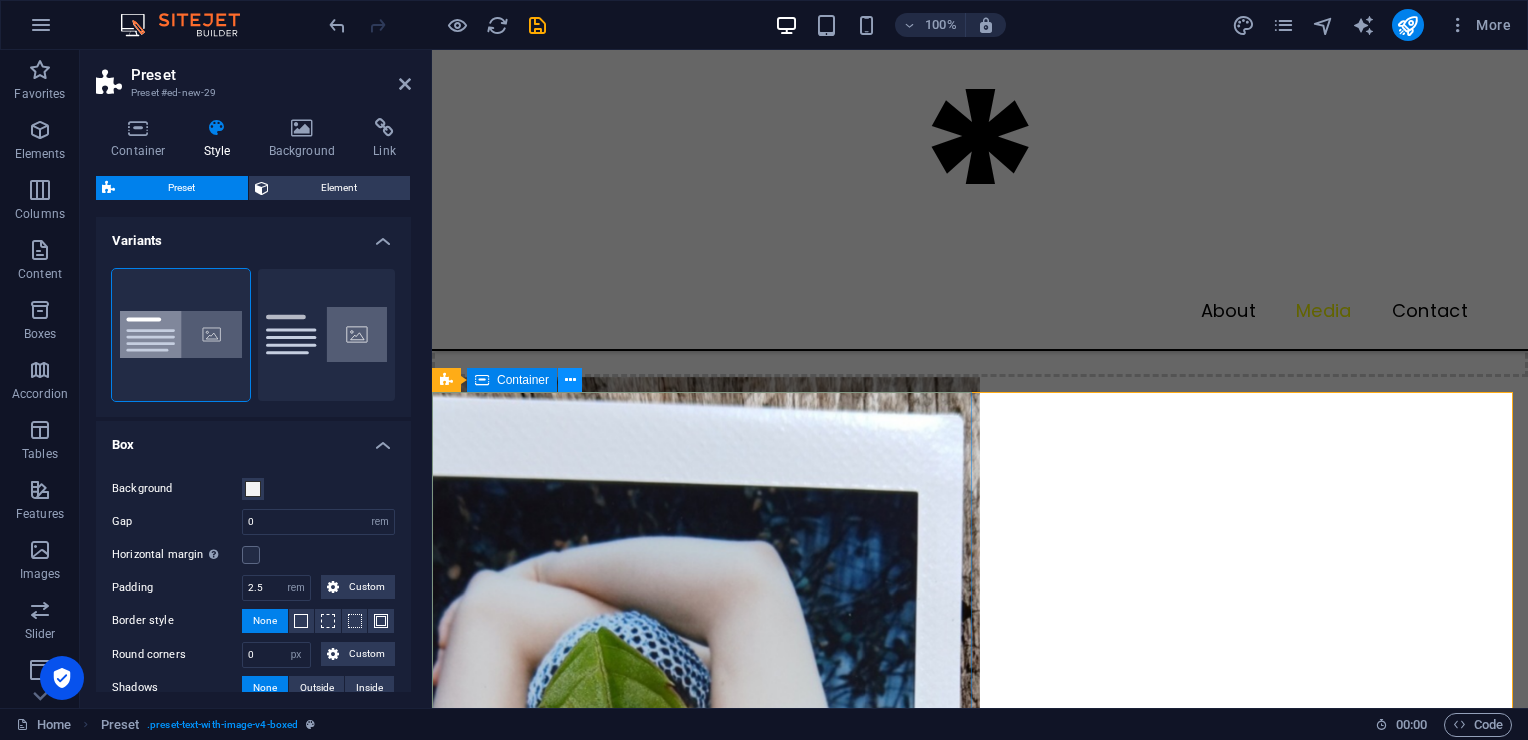 click at bounding box center [570, 380] 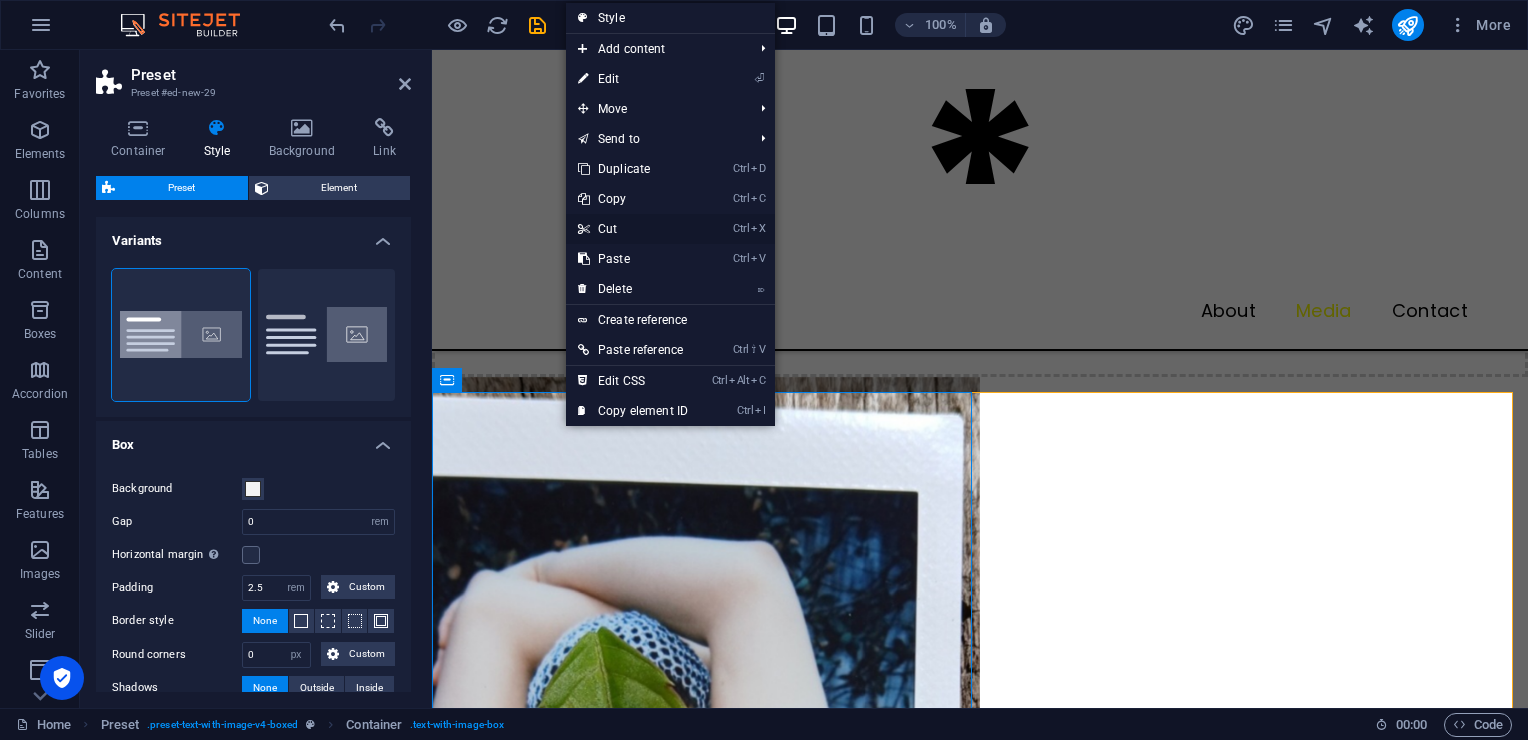 click on "Ctrl X  Cut" at bounding box center [633, 229] 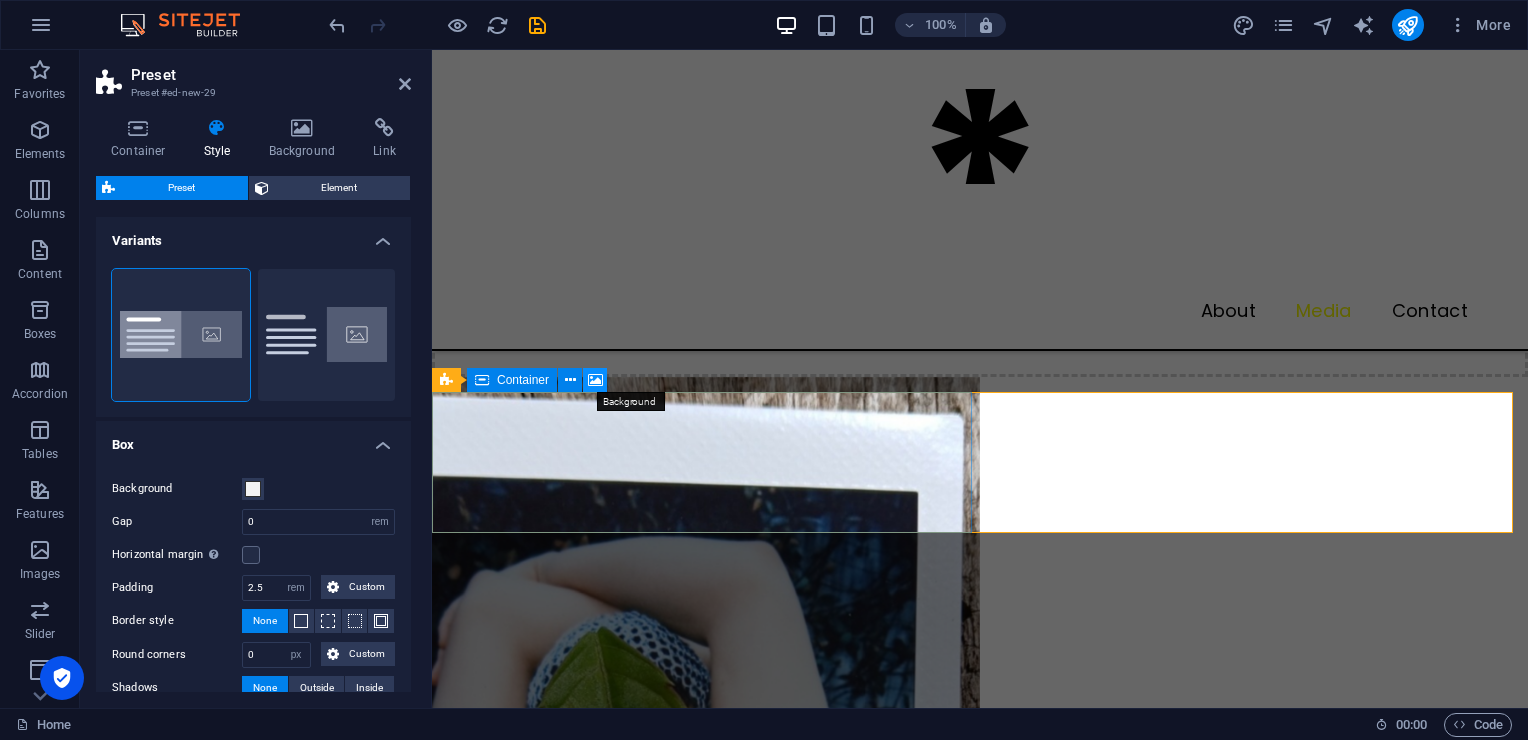 click at bounding box center (595, 380) 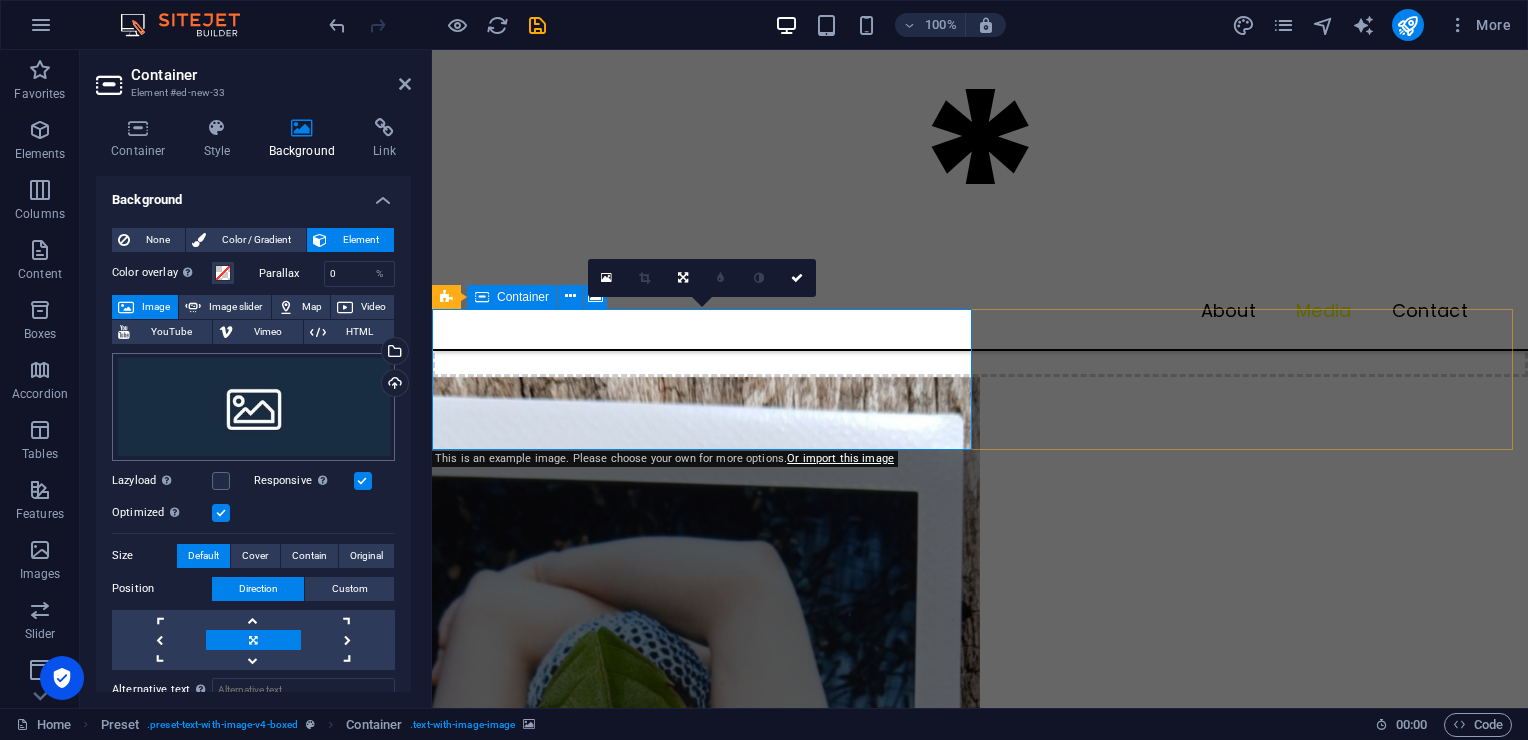 scroll, scrollTop: 2785, scrollLeft: 0, axis: vertical 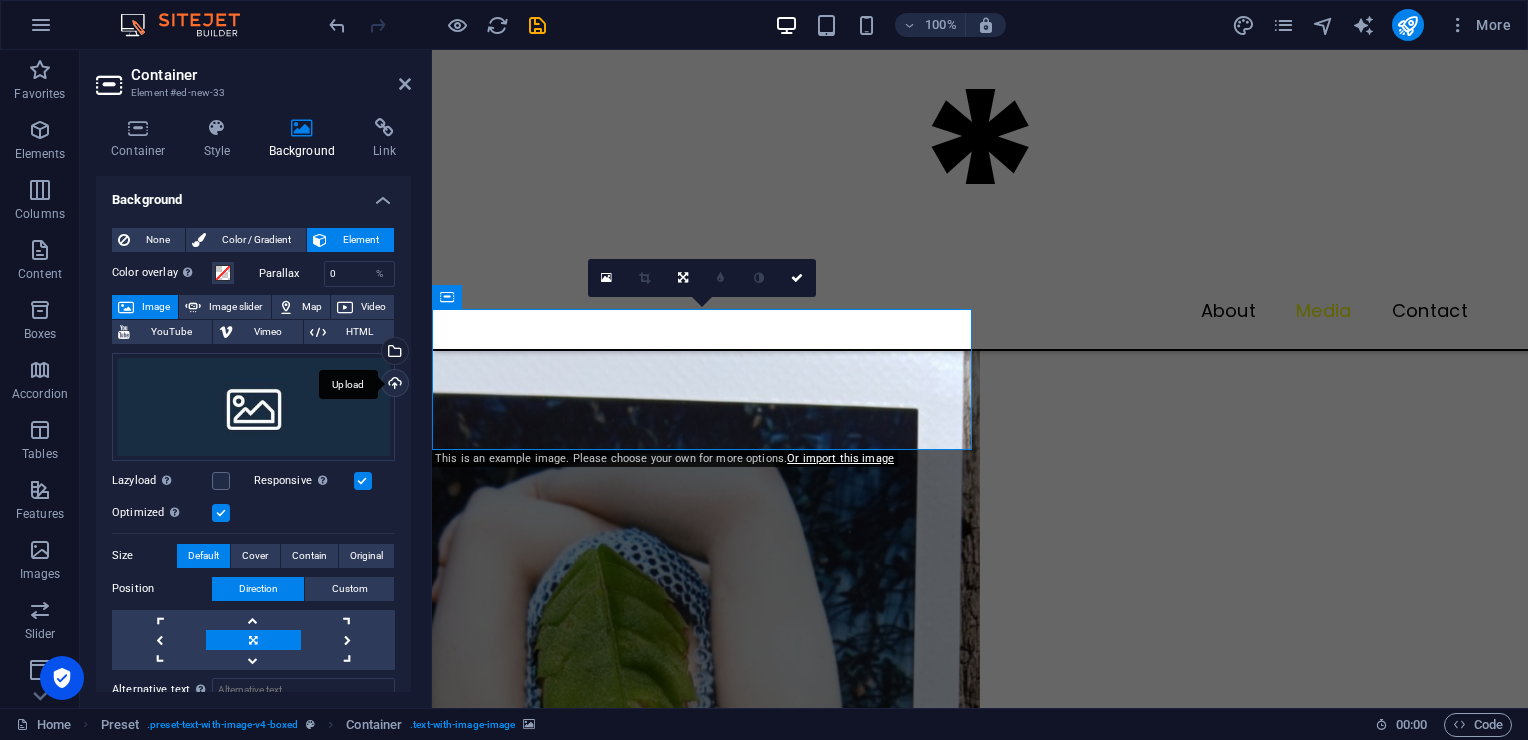 click on "Upload" at bounding box center (393, 385) 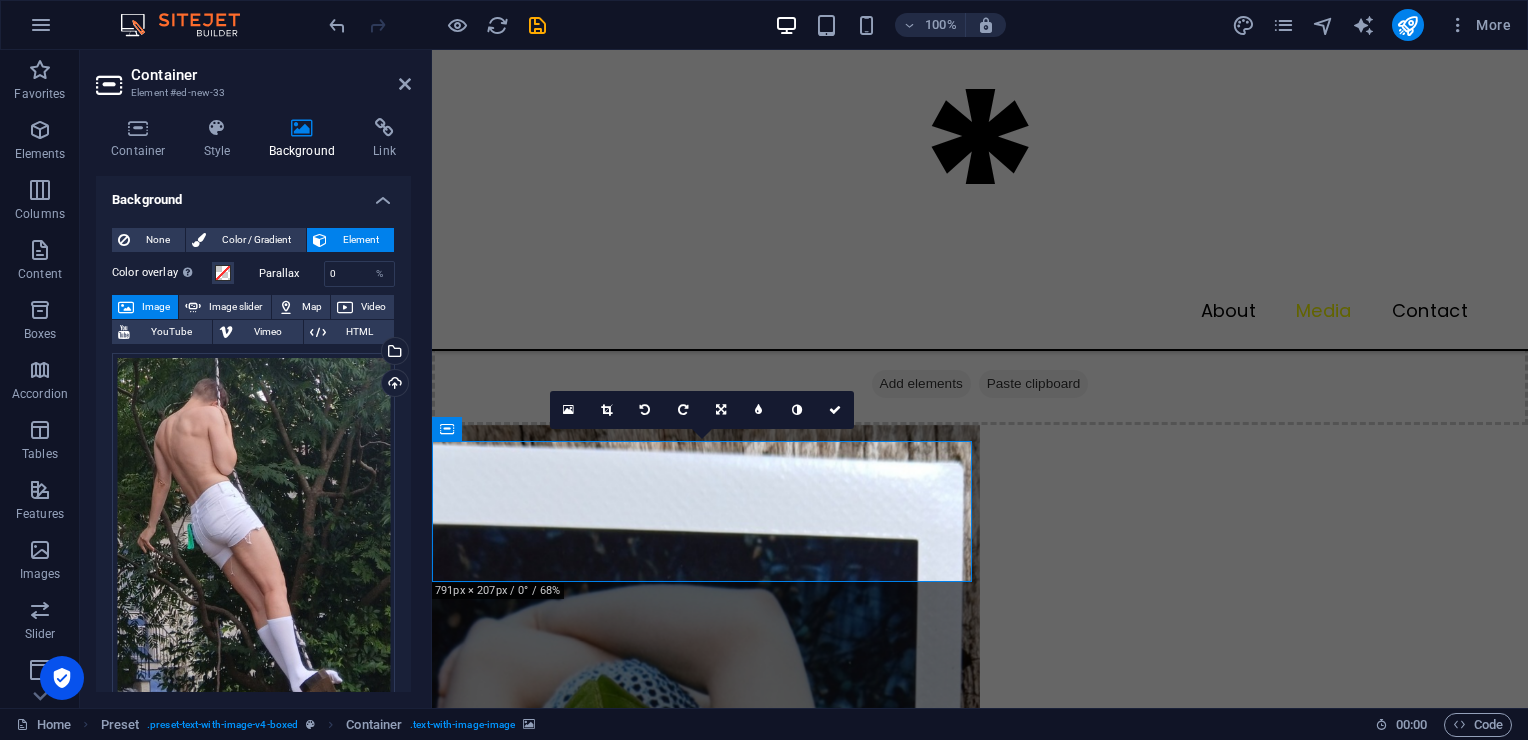 scroll, scrollTop: 2653, scrollLeft: 0, axis: vertical 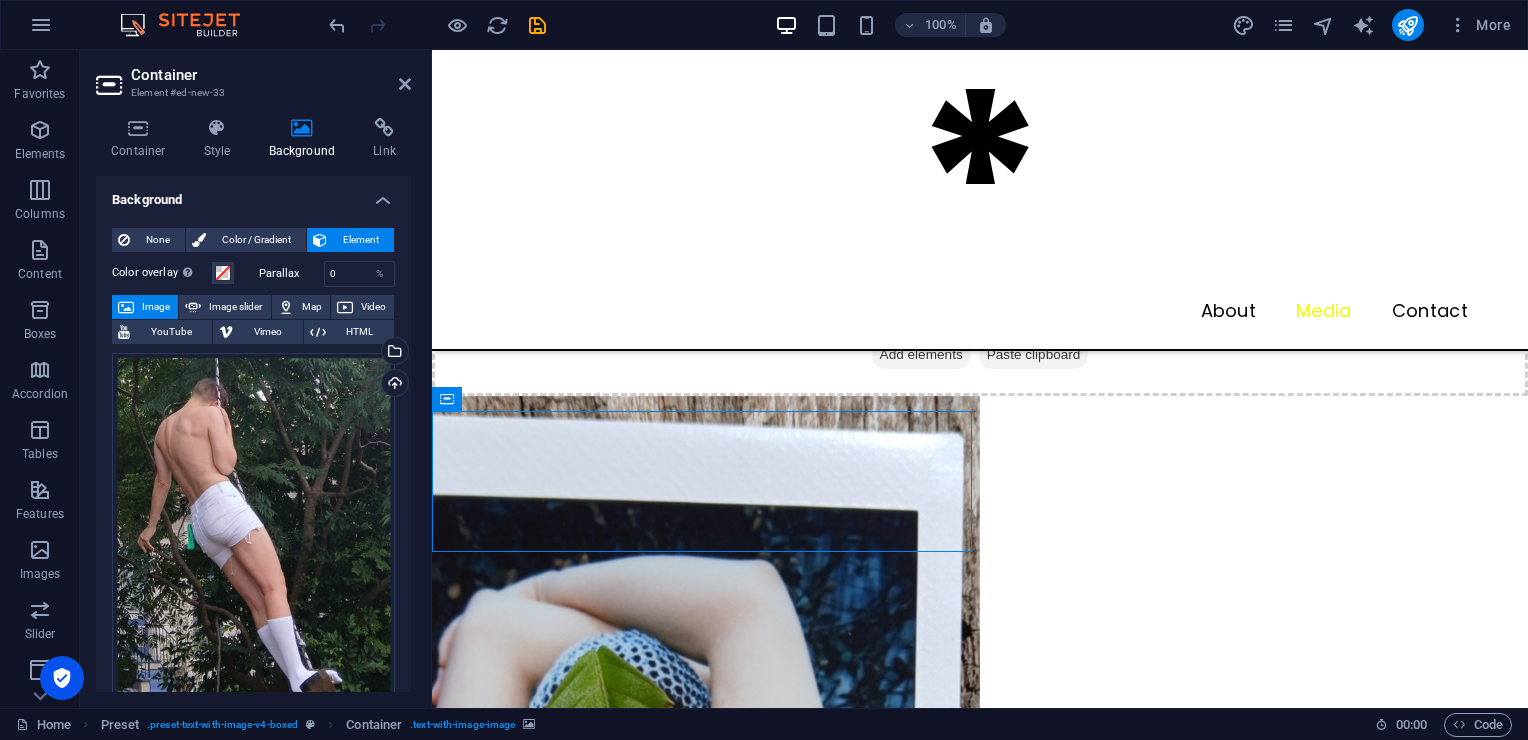 drag, startPoint x: 969, startPoint y: 576, endPoint x: 889, endPoint y: 523, distance: 95.96353 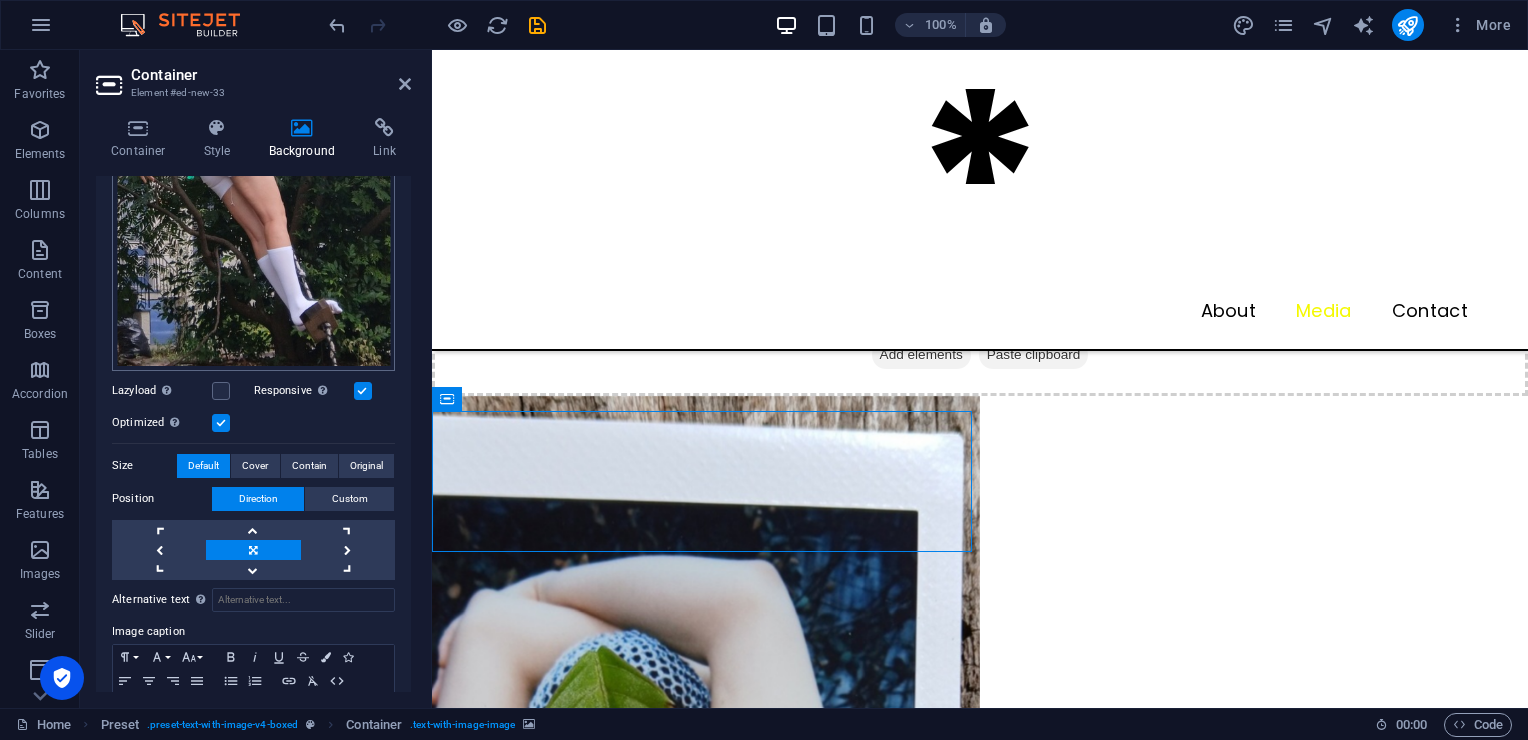 scroll, scrollTop: 371, scrollLeft: 0, axis: vertical 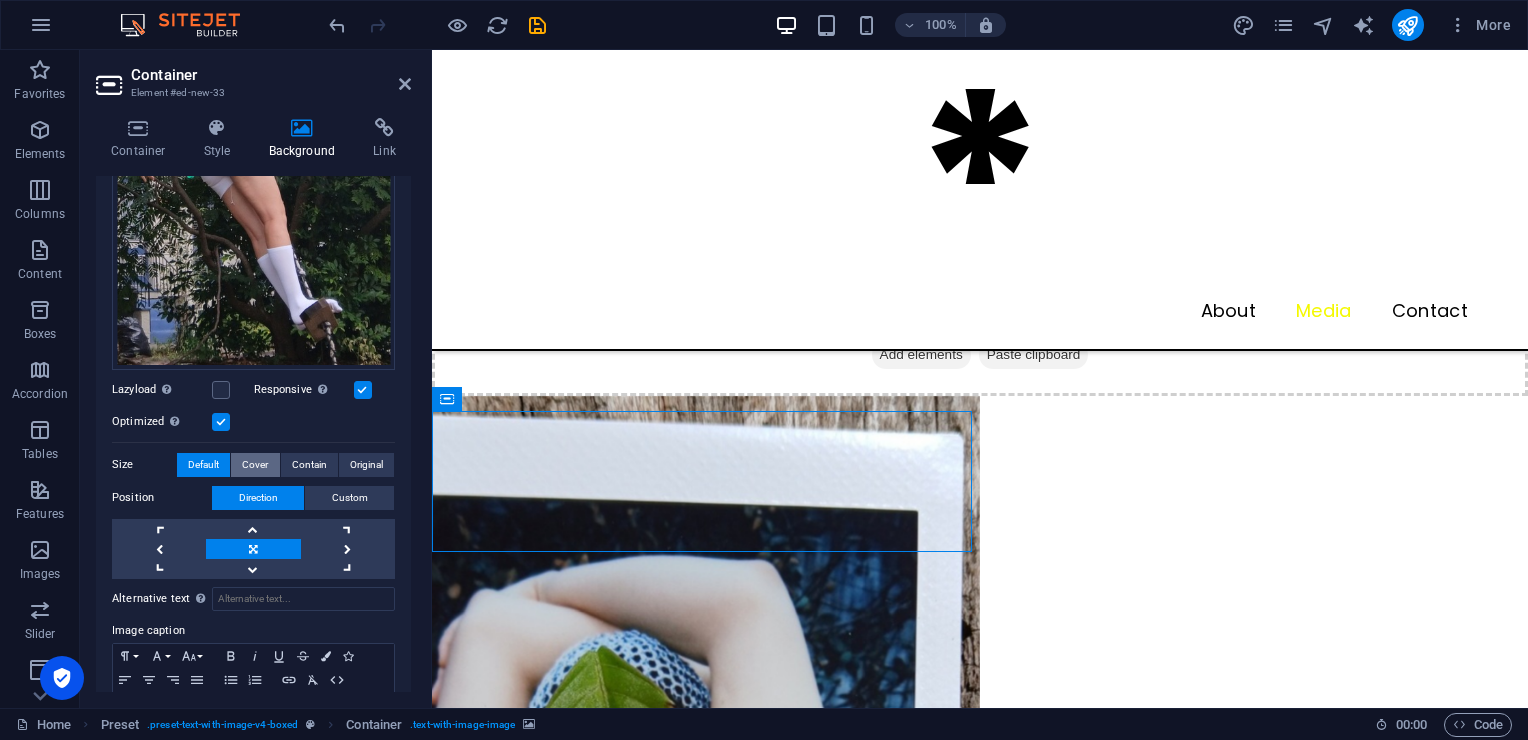 click on "Cover" at bounding box center (255, 465) 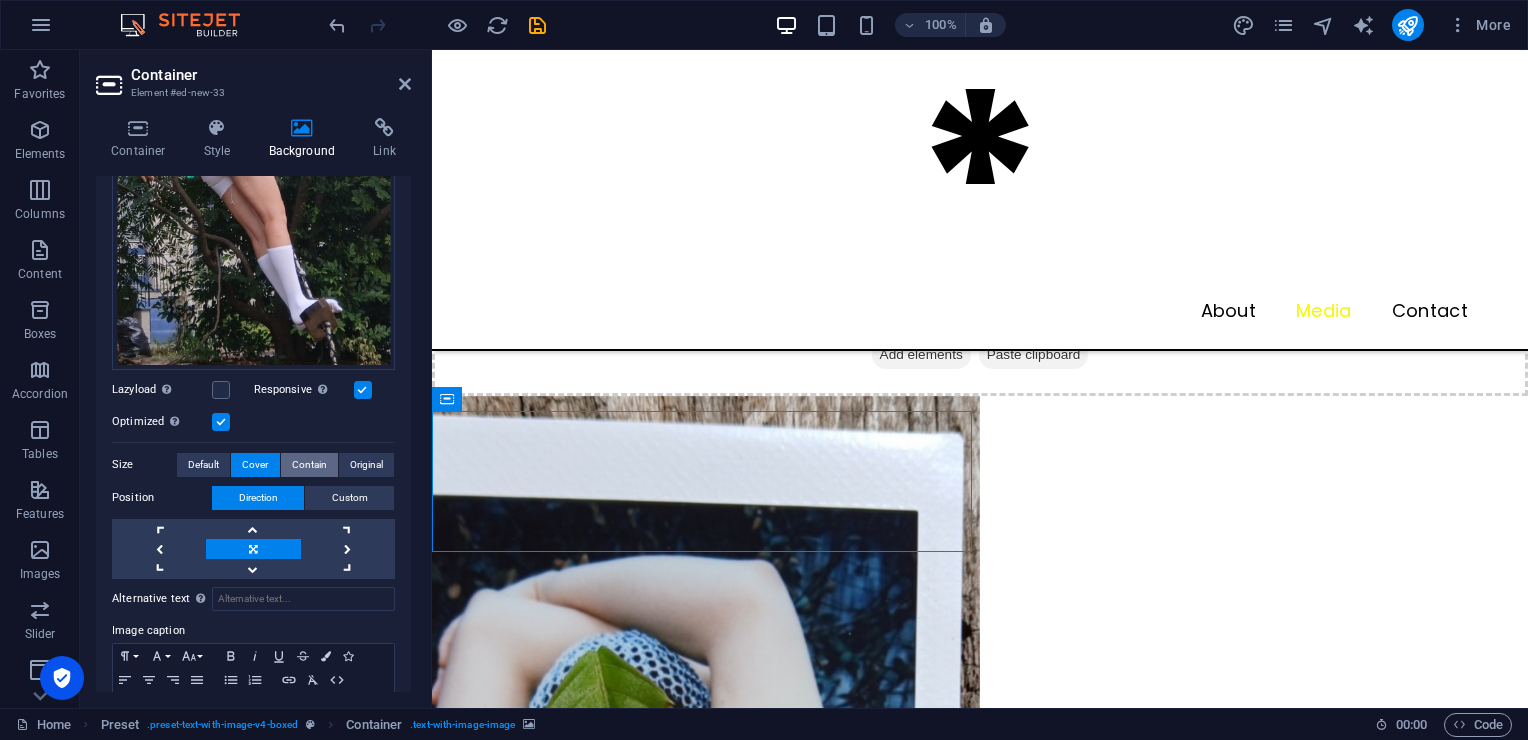 click on "Contain" at bounding box center (309, 465) 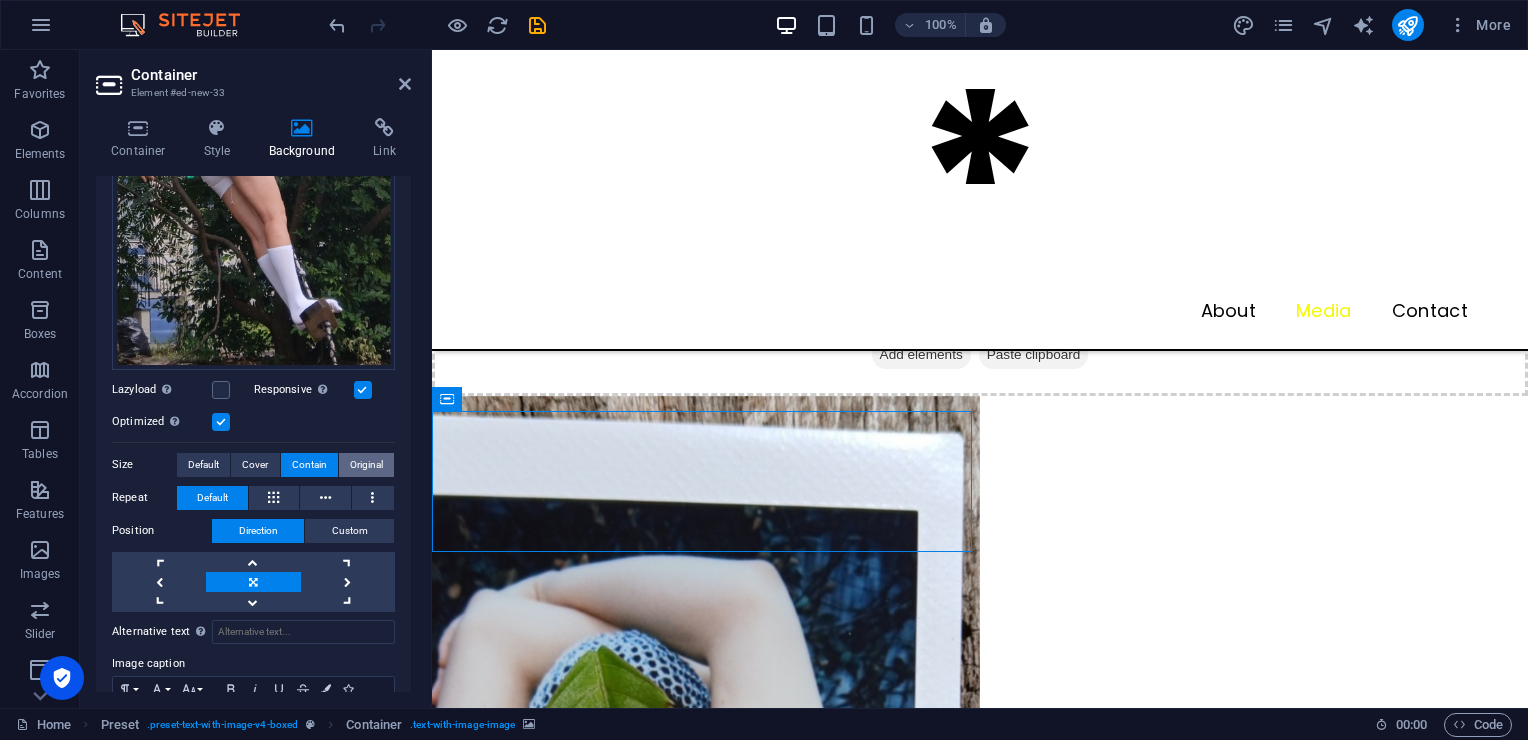 click on "Original" at bounding box center (366, 465) 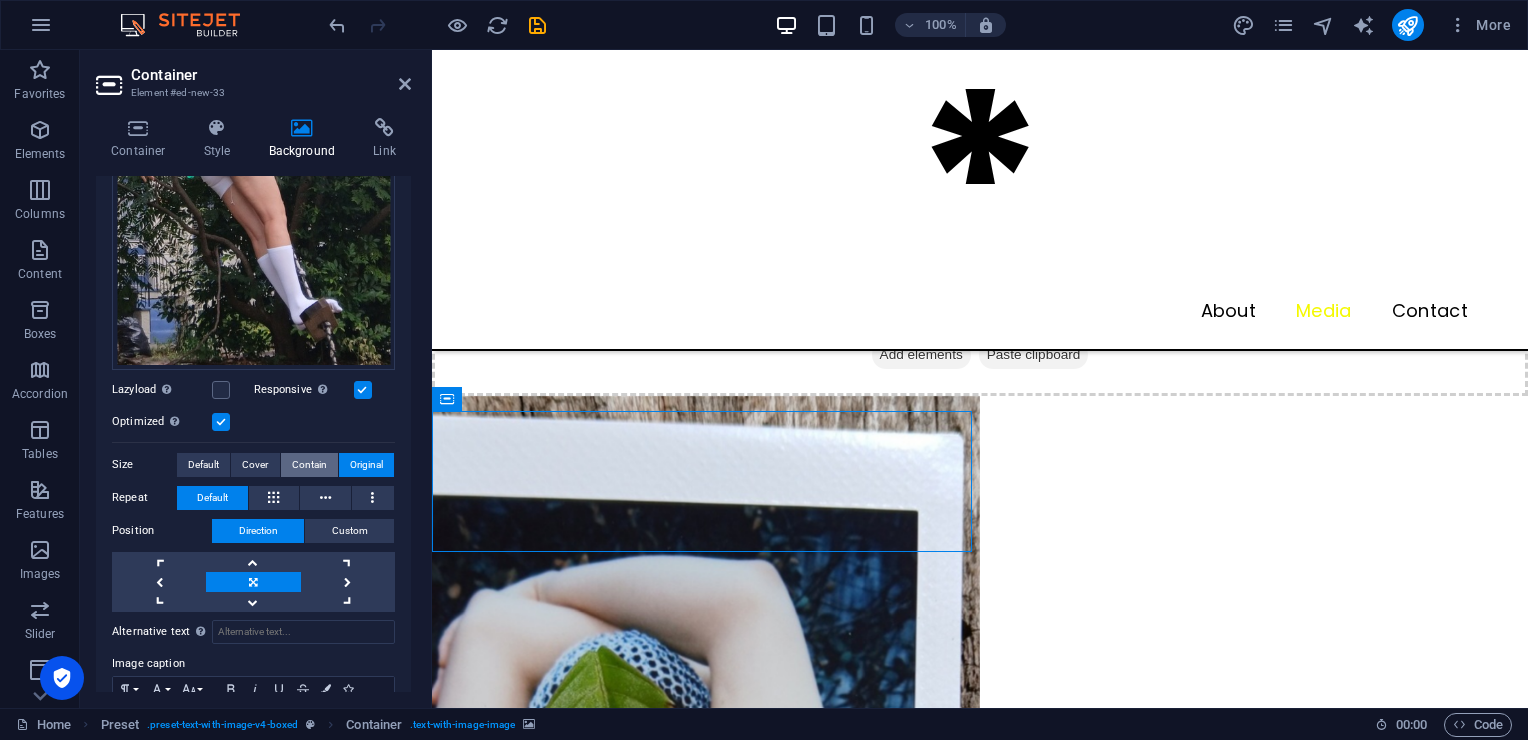 click on "Contain" at bounding box center [309, 465] 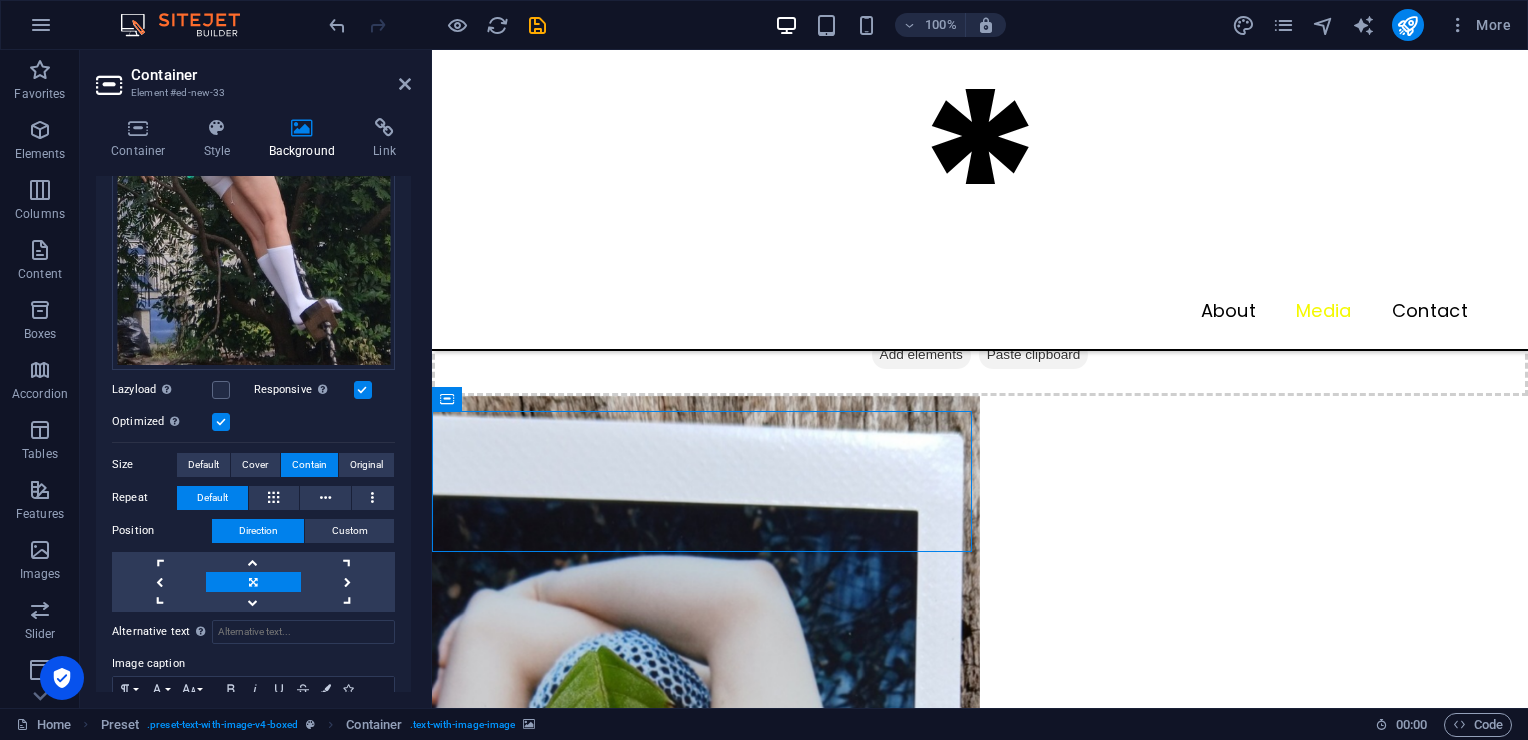 drag, startPoint x: 252, startPoint y: 452, endPoint x: 217, endPoint y: 436, distance: 38.483765 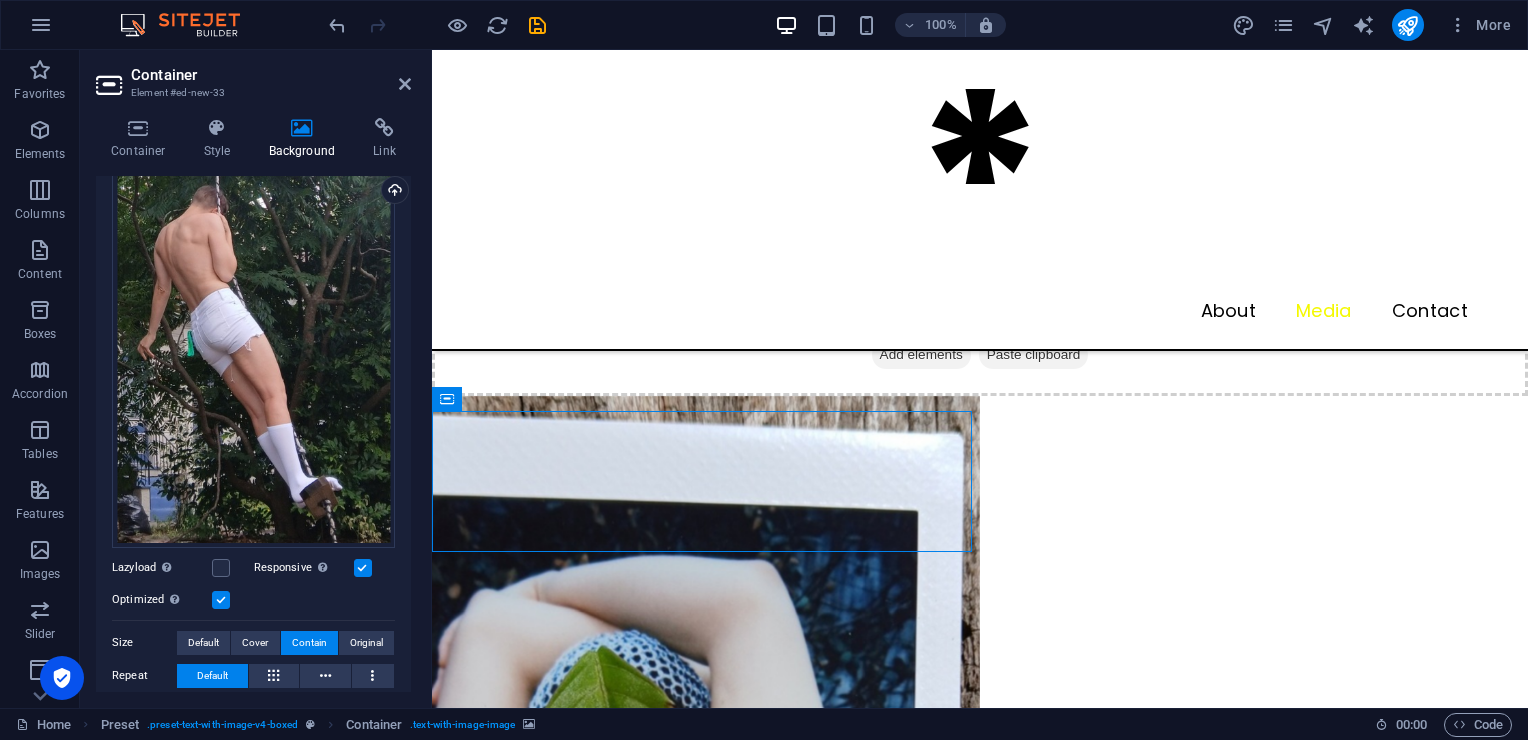 scroll, scrollTop: 0, scrollLeft: 0, axis: both 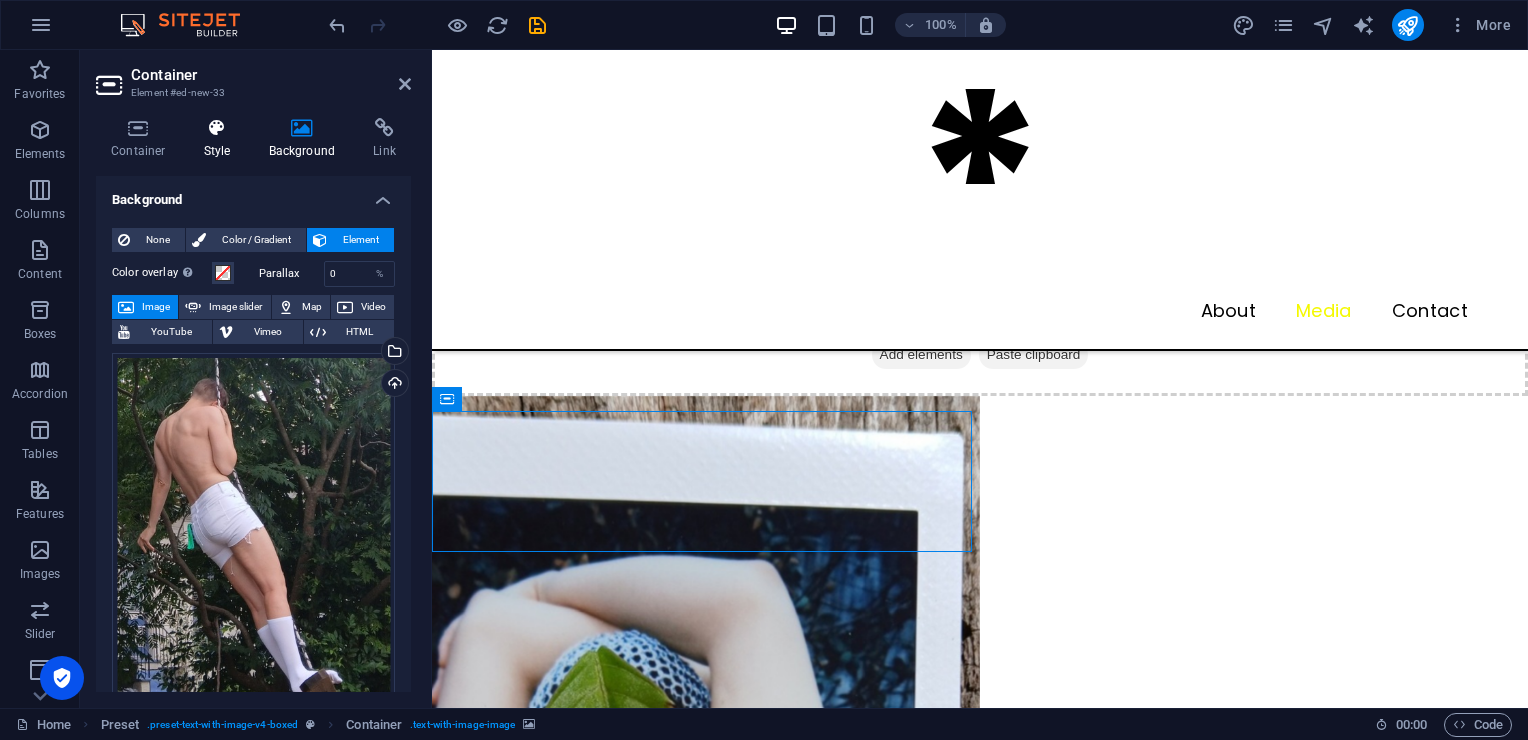 click at bounding box center (217, 128) 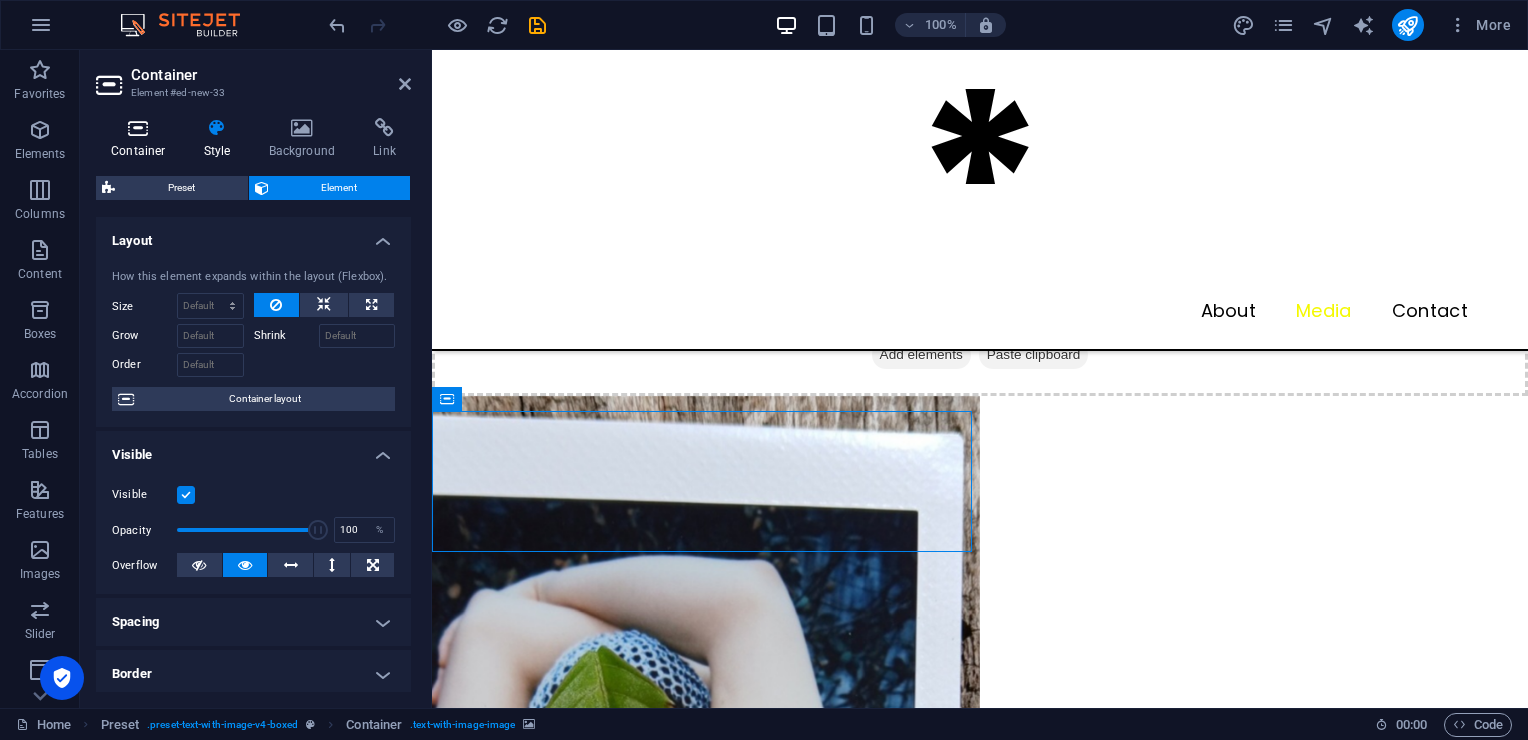 click on "Container" at bounding box center [142, 139] 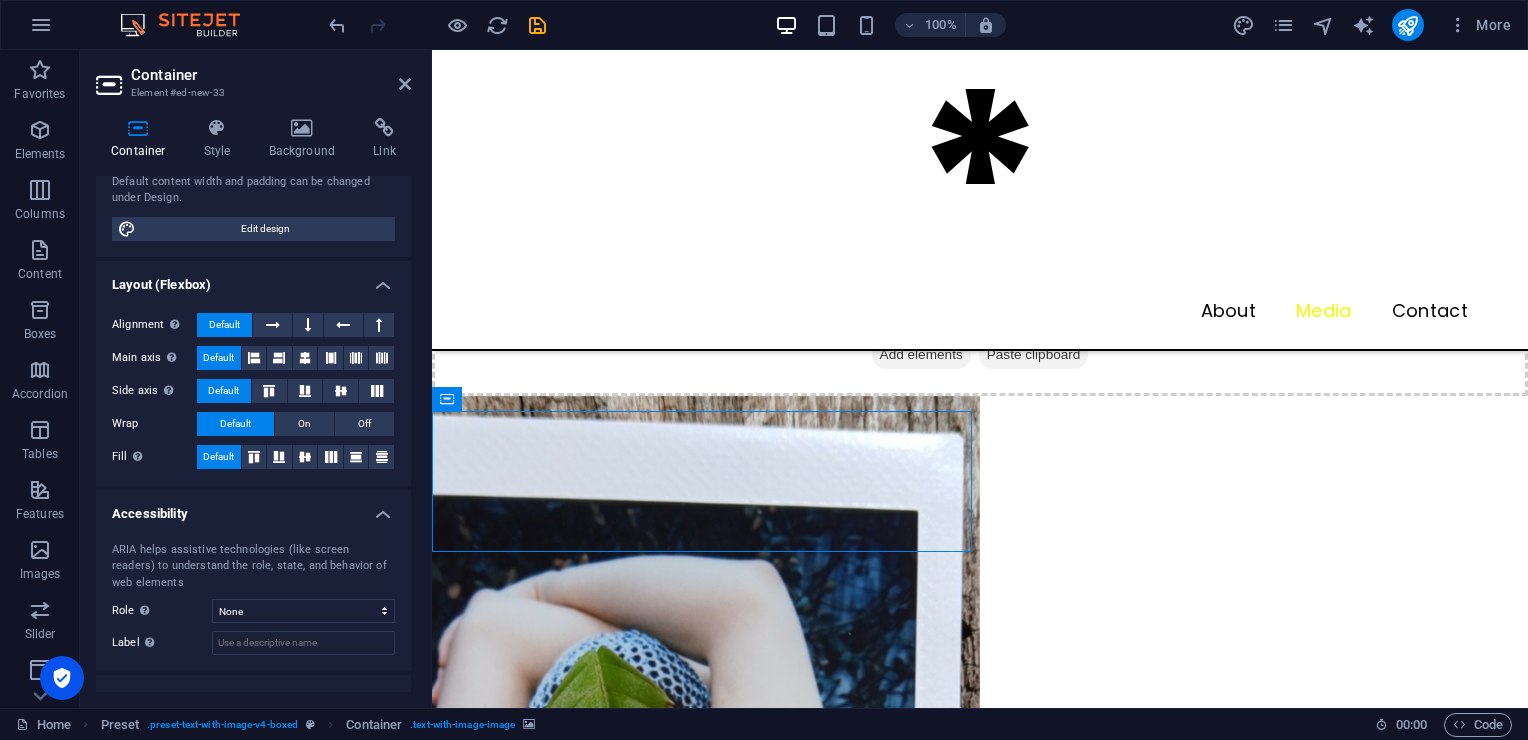 scroll, scrollTop: 291, scrollLeft: 0, axis: vertical 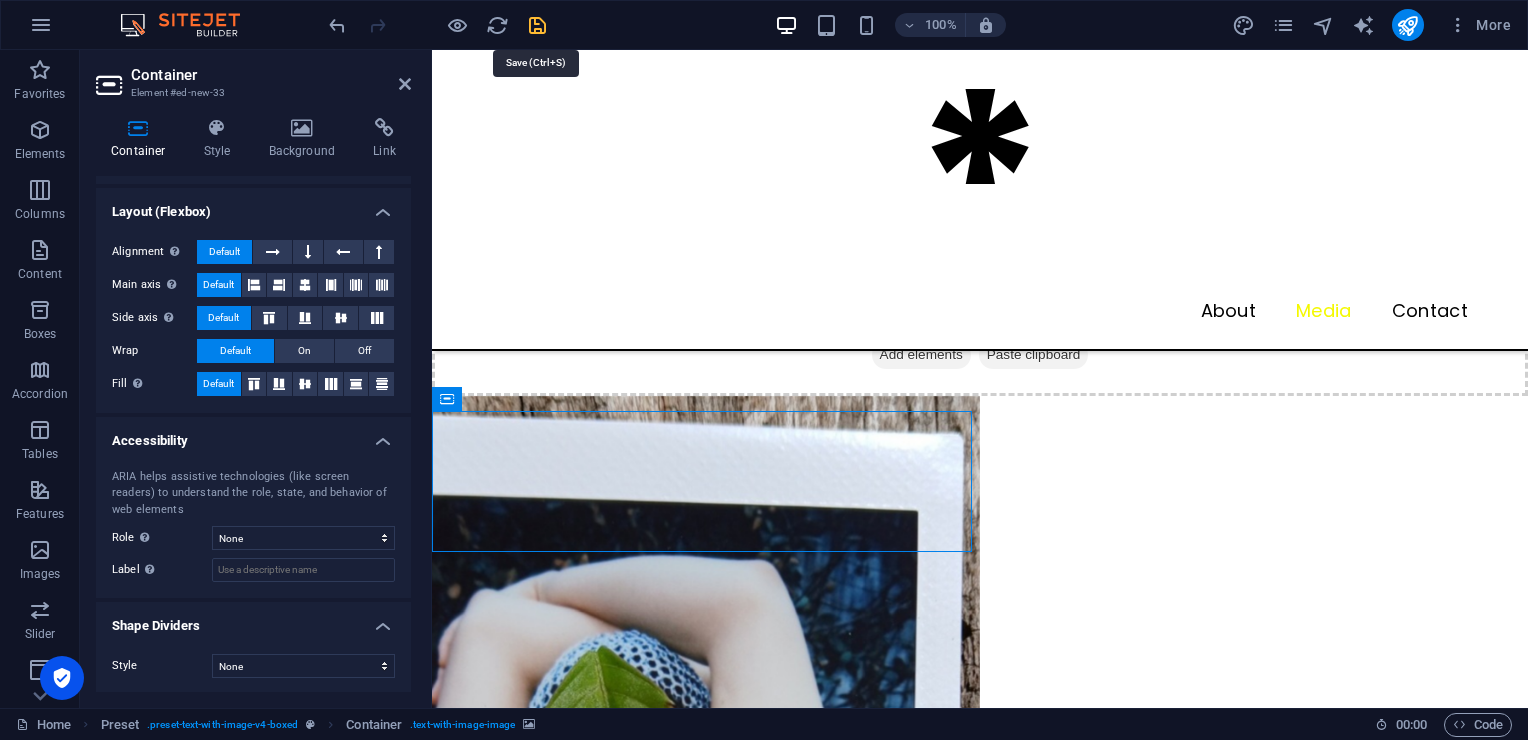 click at bounding box center (537, 25) 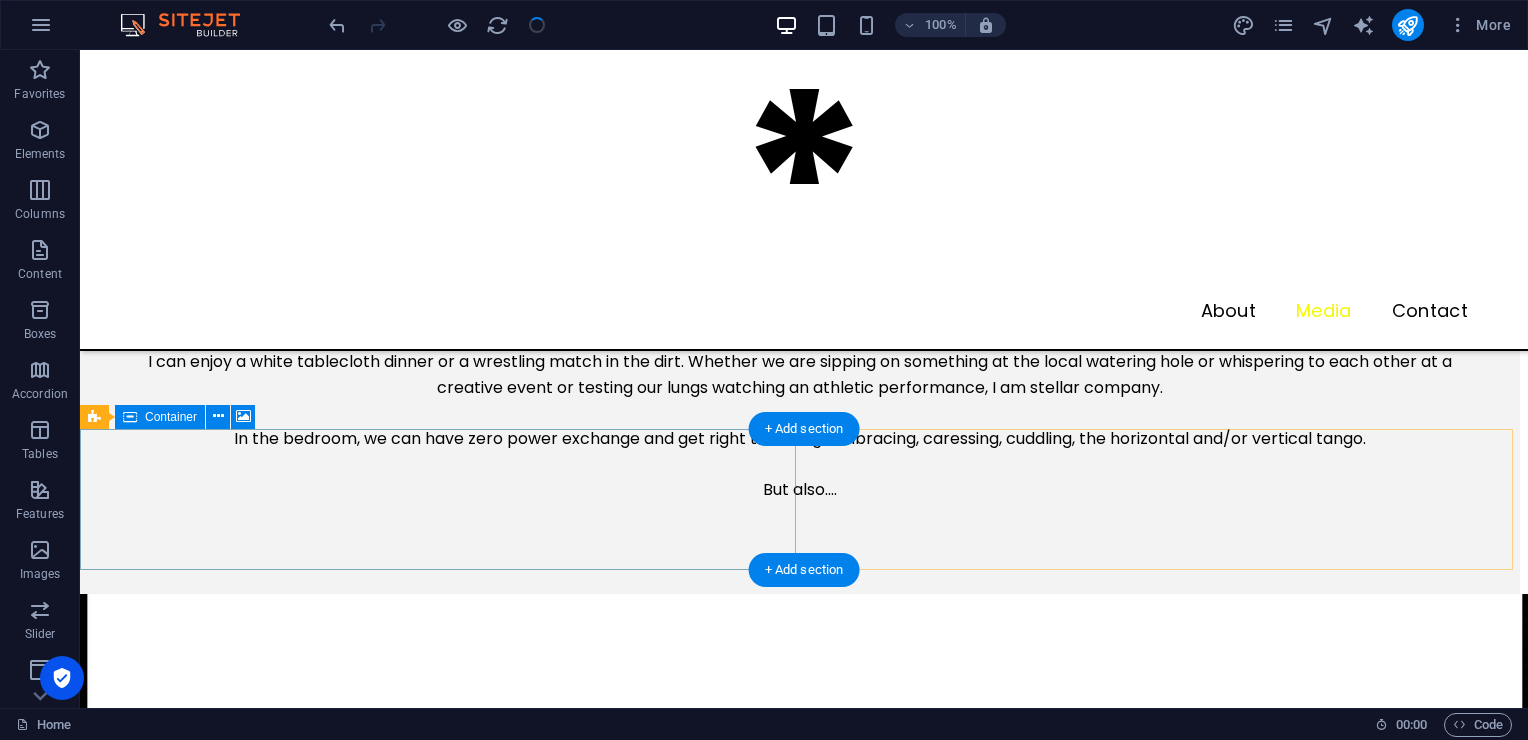 scroll, scrollTop: 1705, scrollLeft: 0, axis: vertical 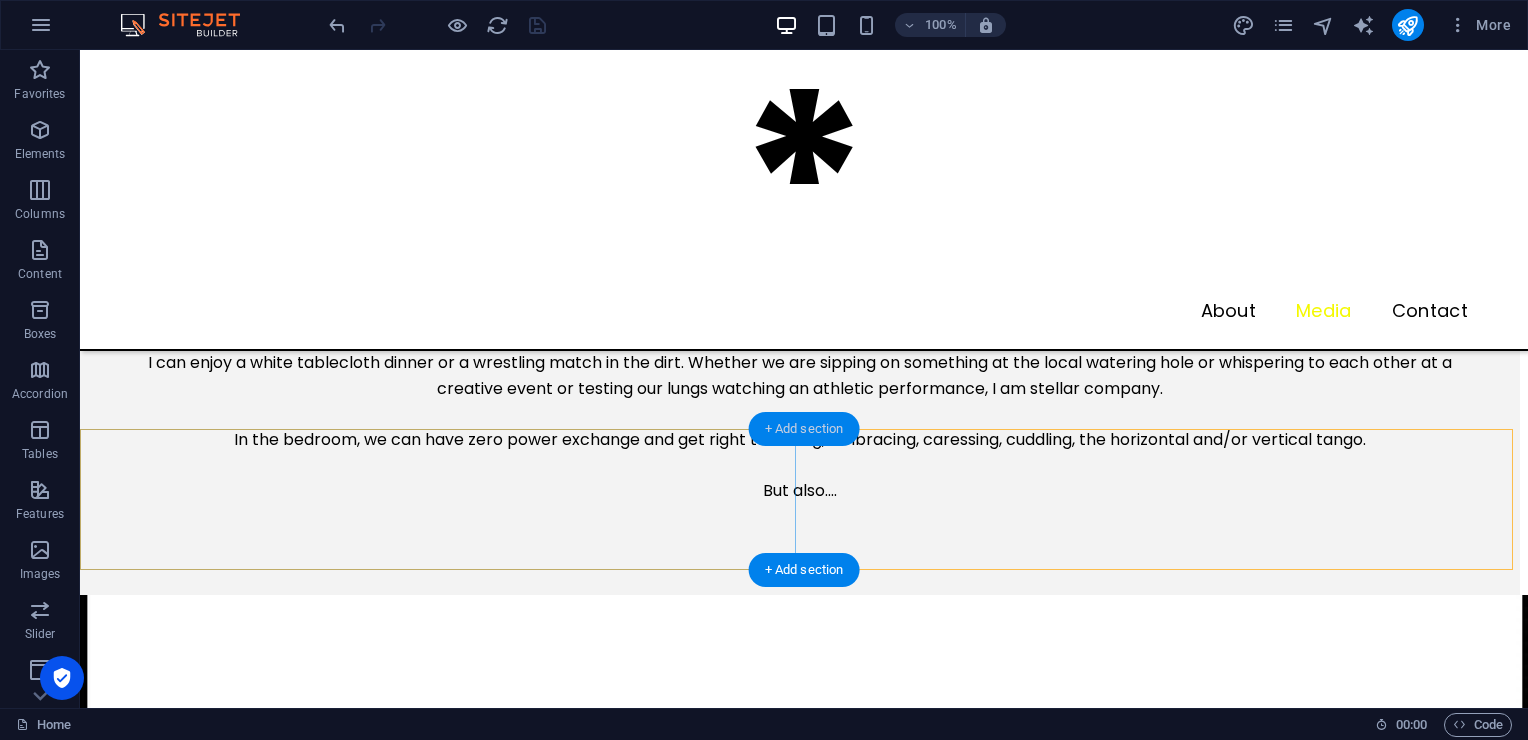 click on "+ Add section" at bounding box center (804, 429) 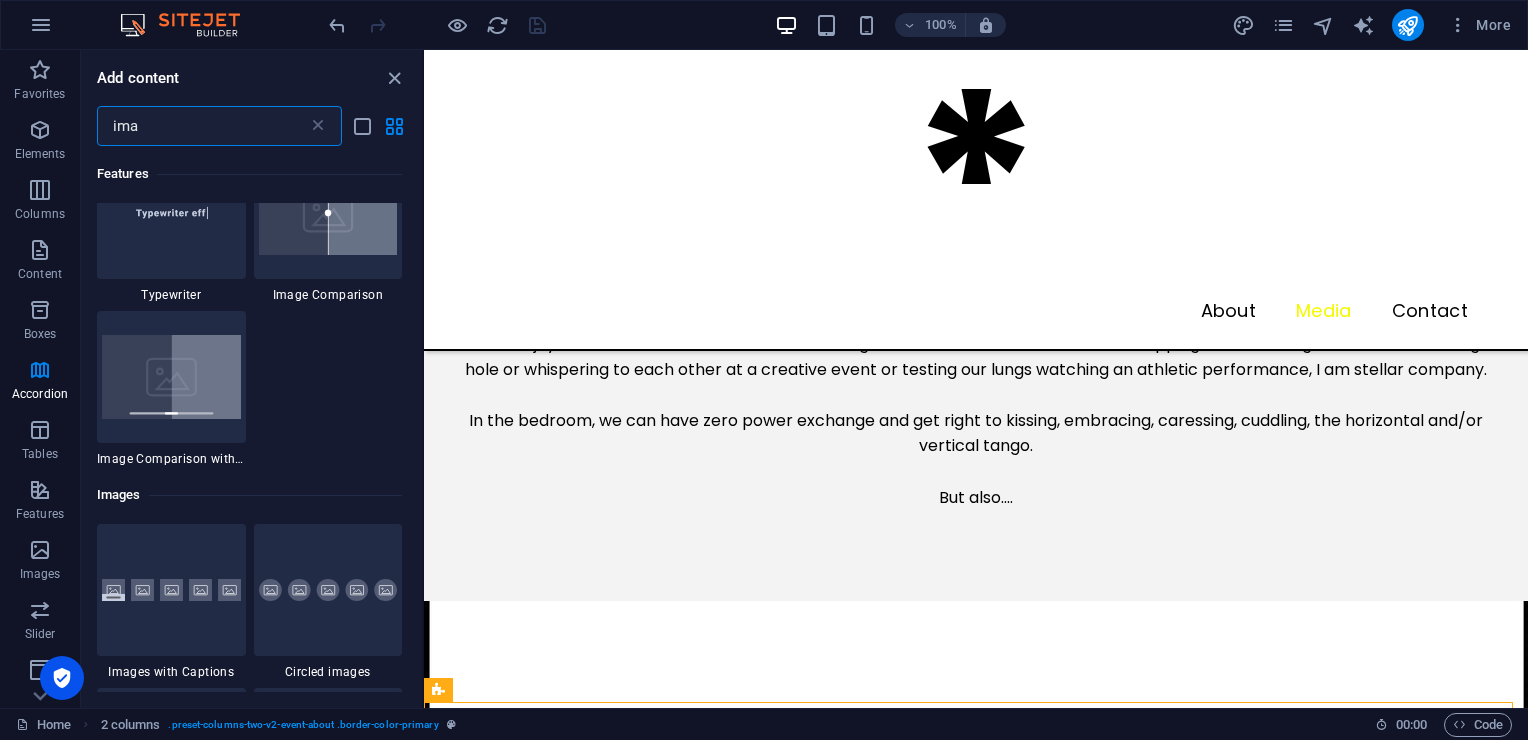 scroll, scrollTop: 1264, scrollLeft: 0, axis: vertical 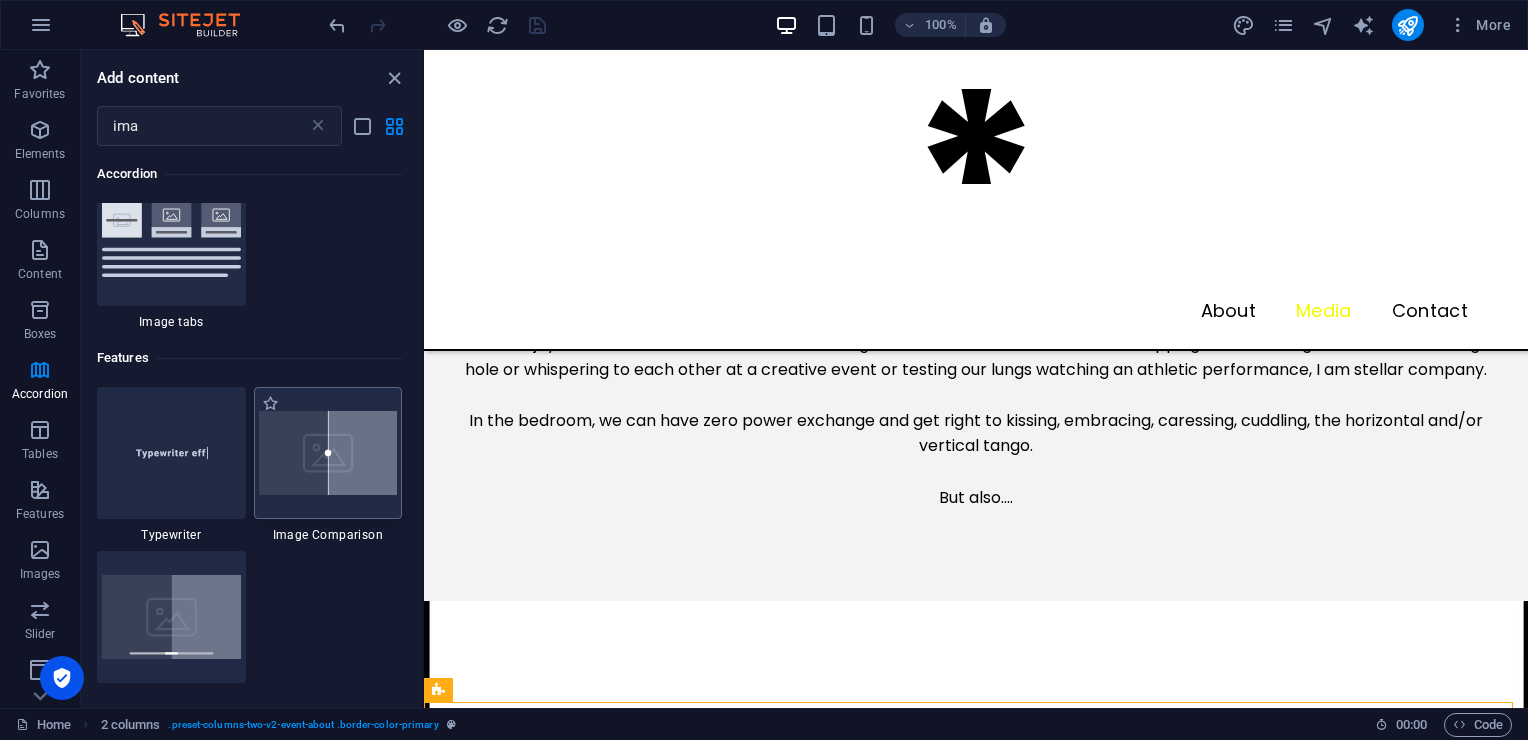 click at bounding box center [328, 453] 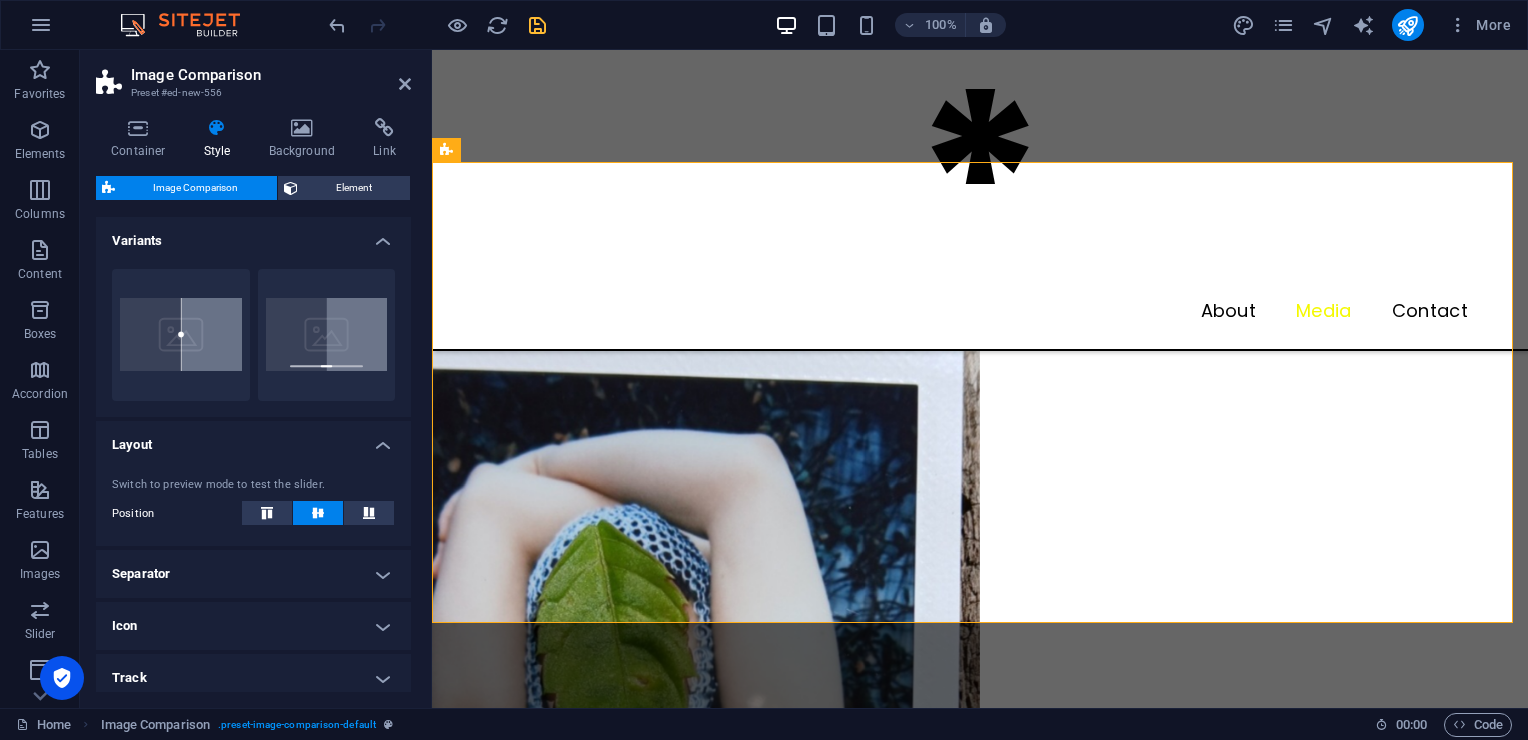 scroll, scrollTop: 2808, scrollLeft: 0, axis: vertical 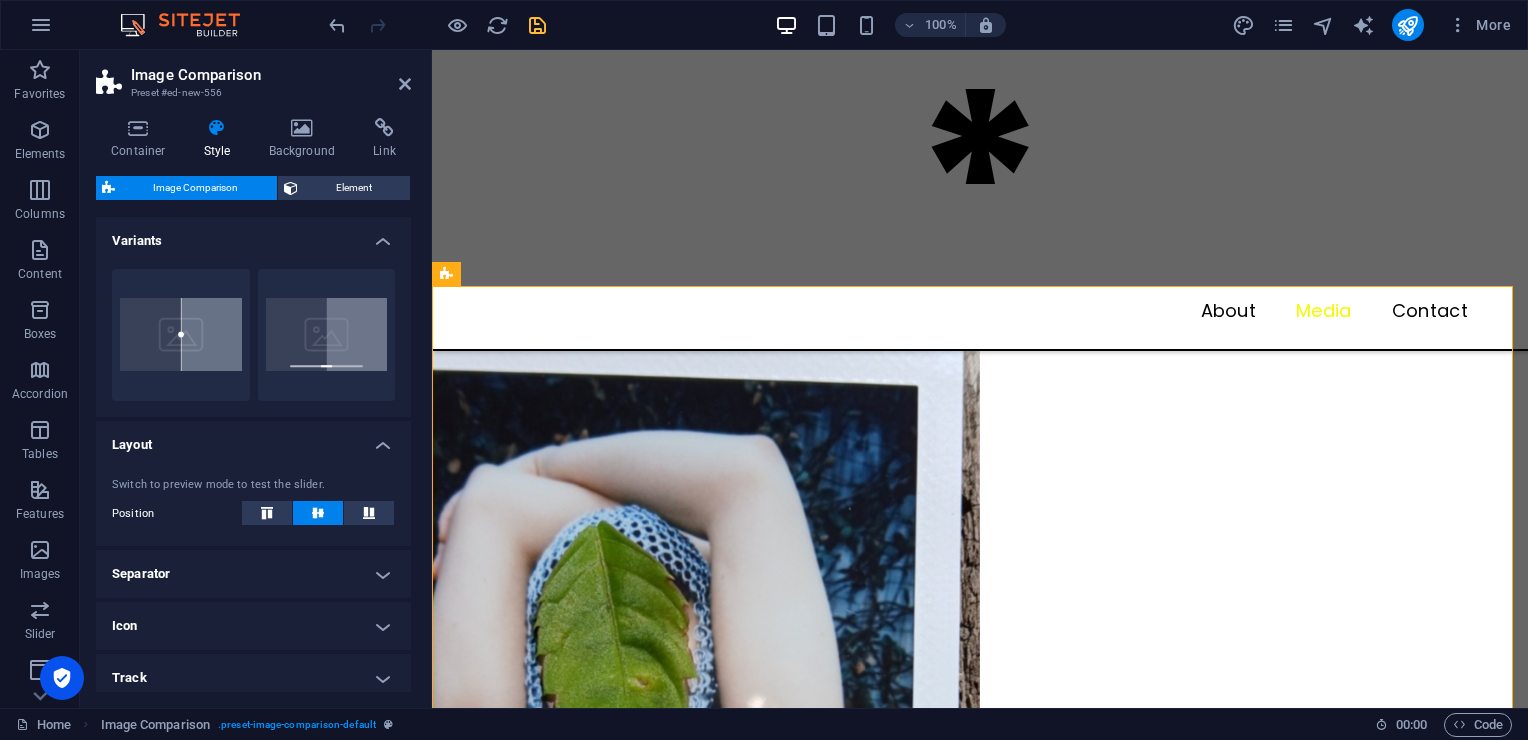 click at bounding box center (980, -2528) 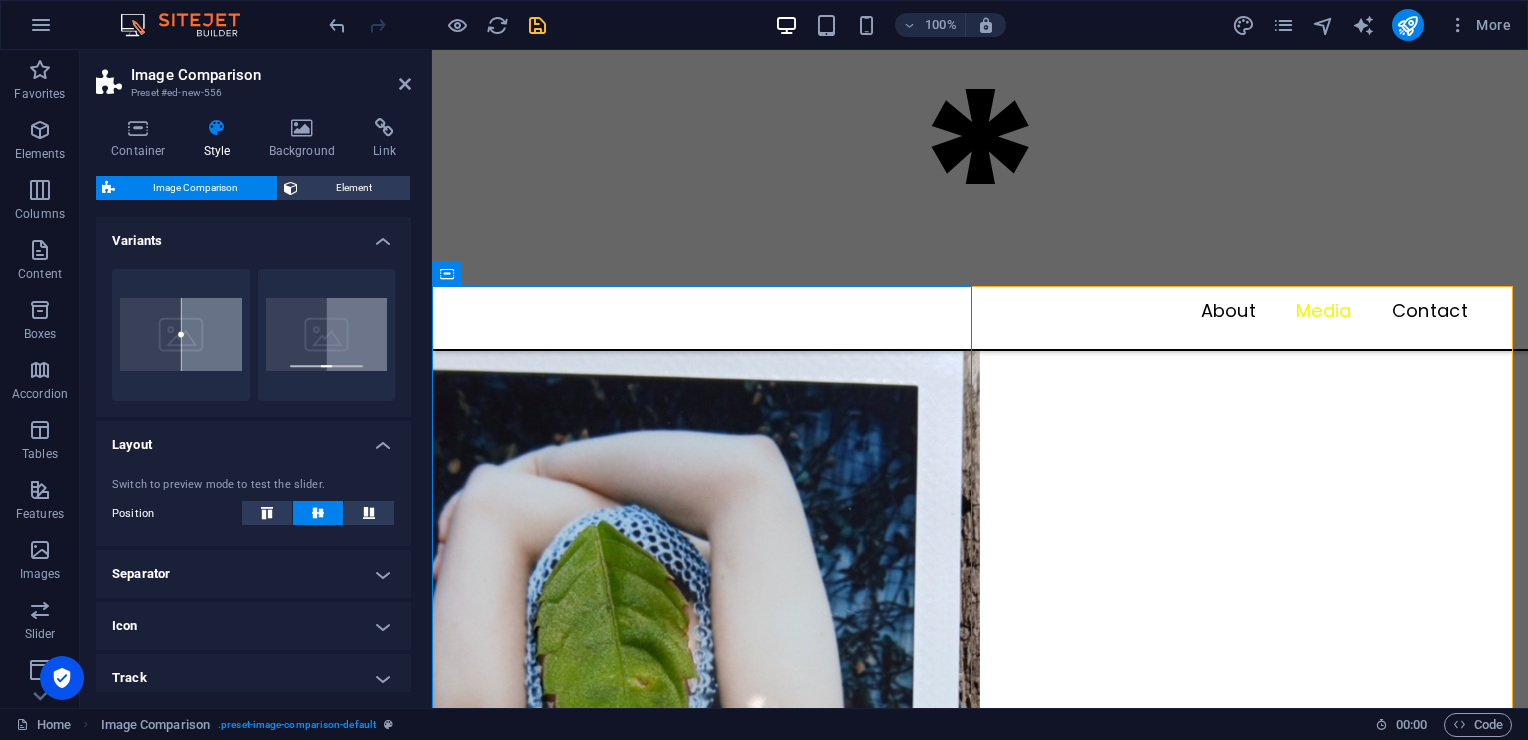 click at bounding box center [980, -2528] 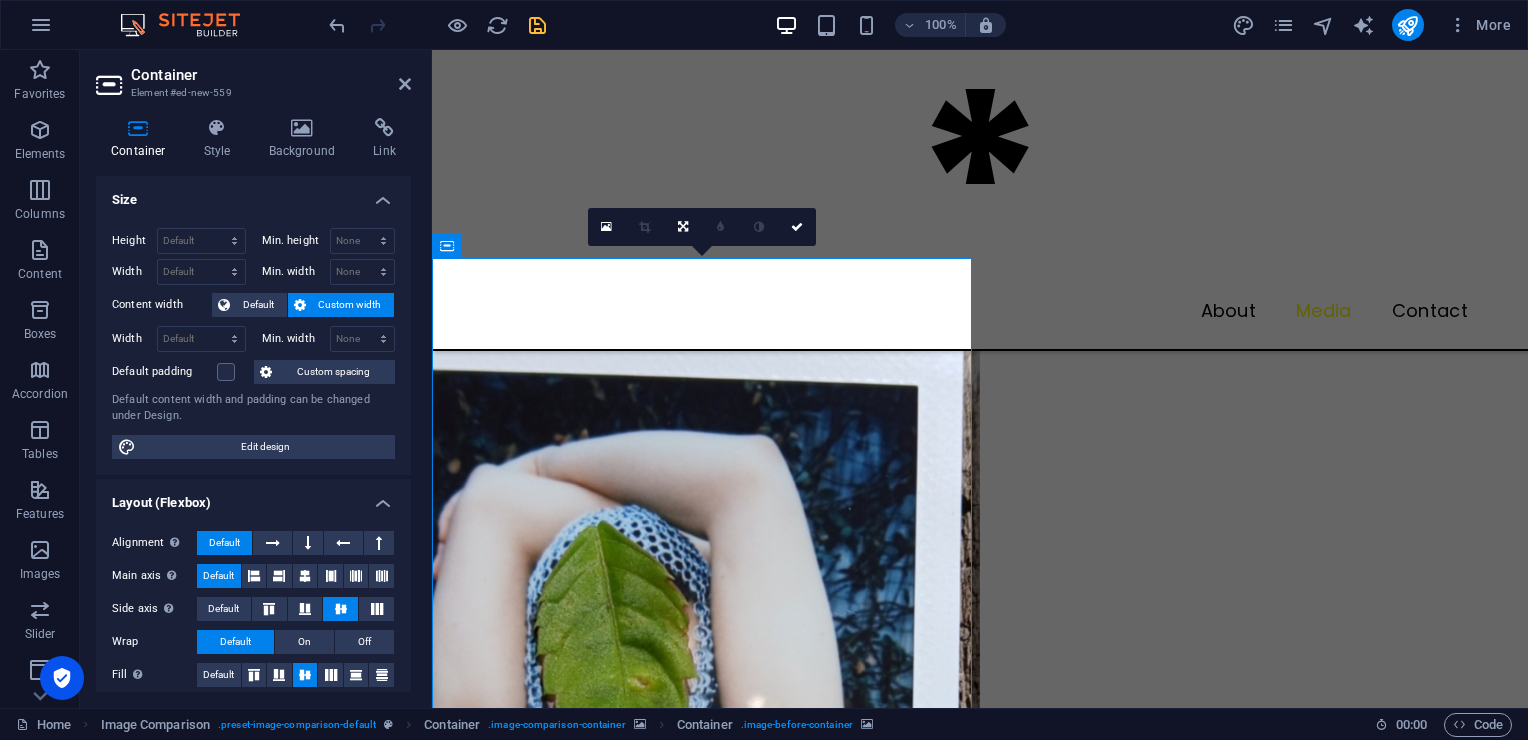 scroll, scrollTop: 2836, scrollLeft: 0, axis: vertical 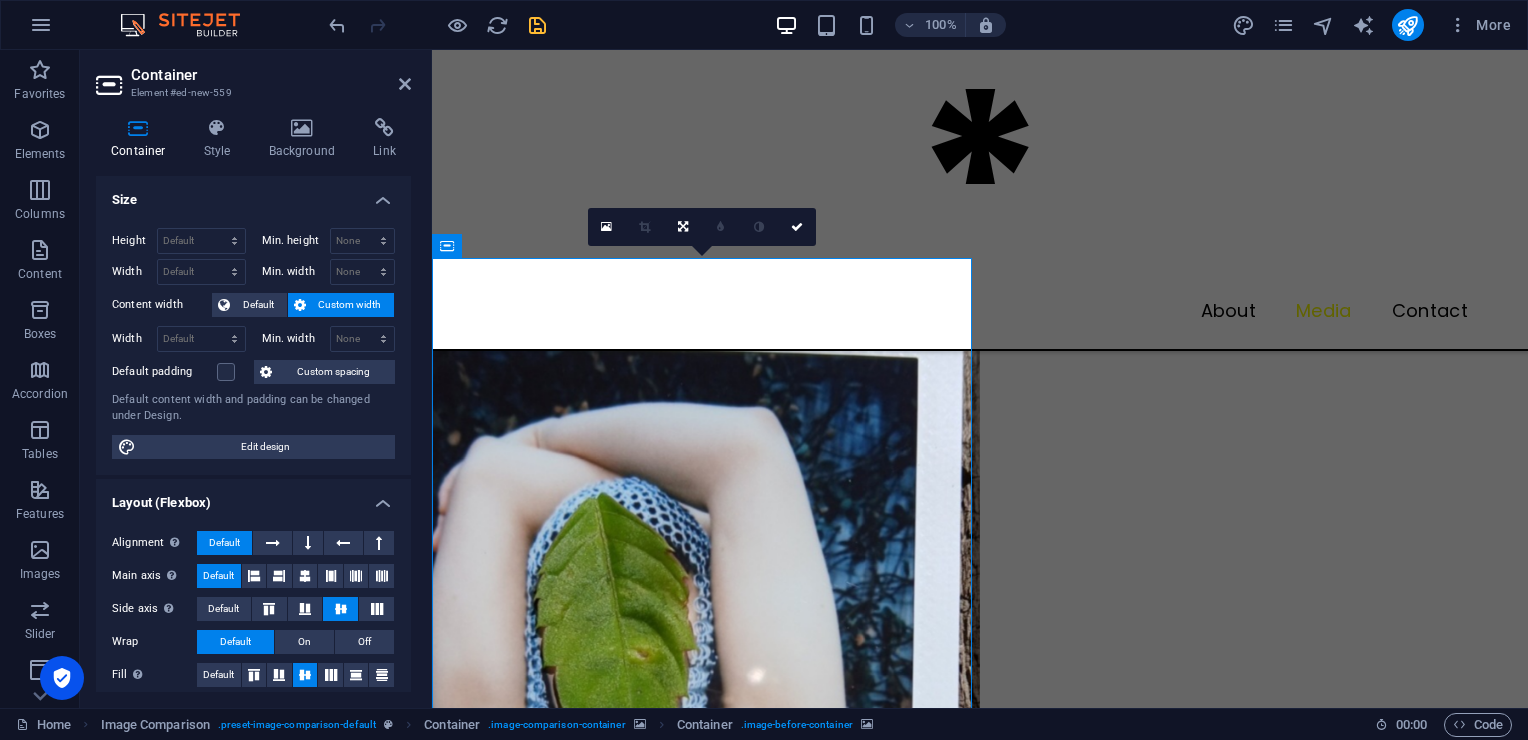 click at bounding box center [980, 1989] 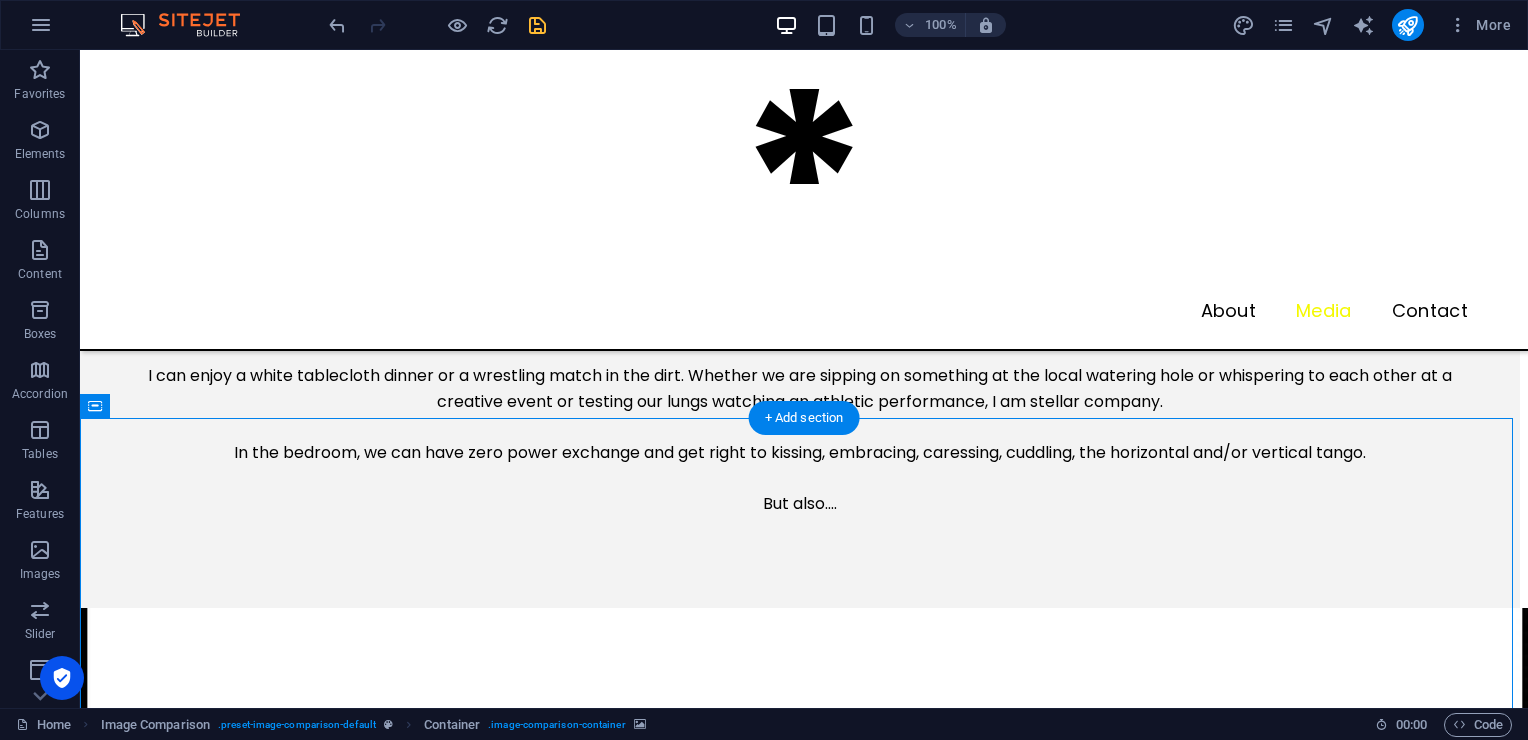 scroll, scrollTop: 1692, scrollLeft: 0, axis: vertical 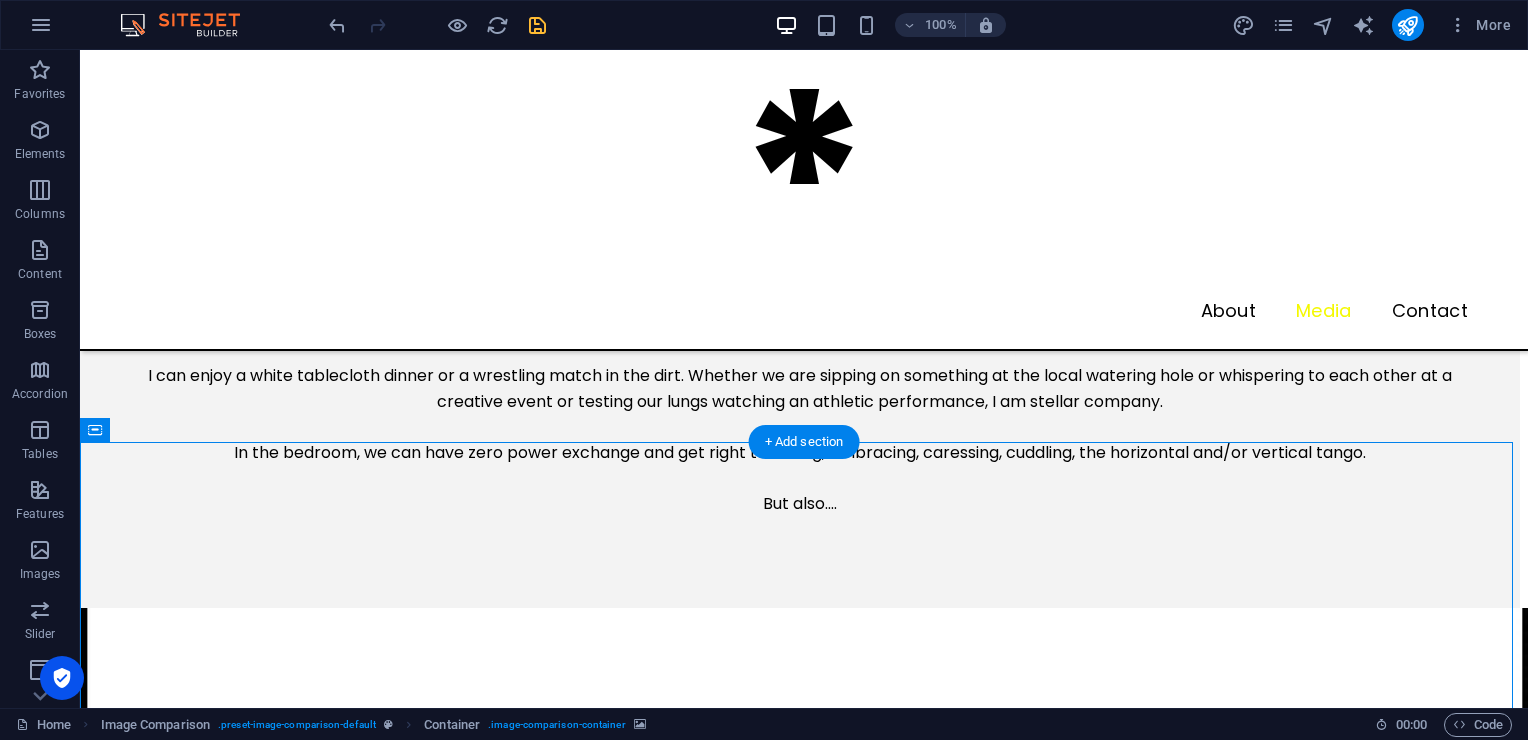 click at bounding box center [808, -1412] 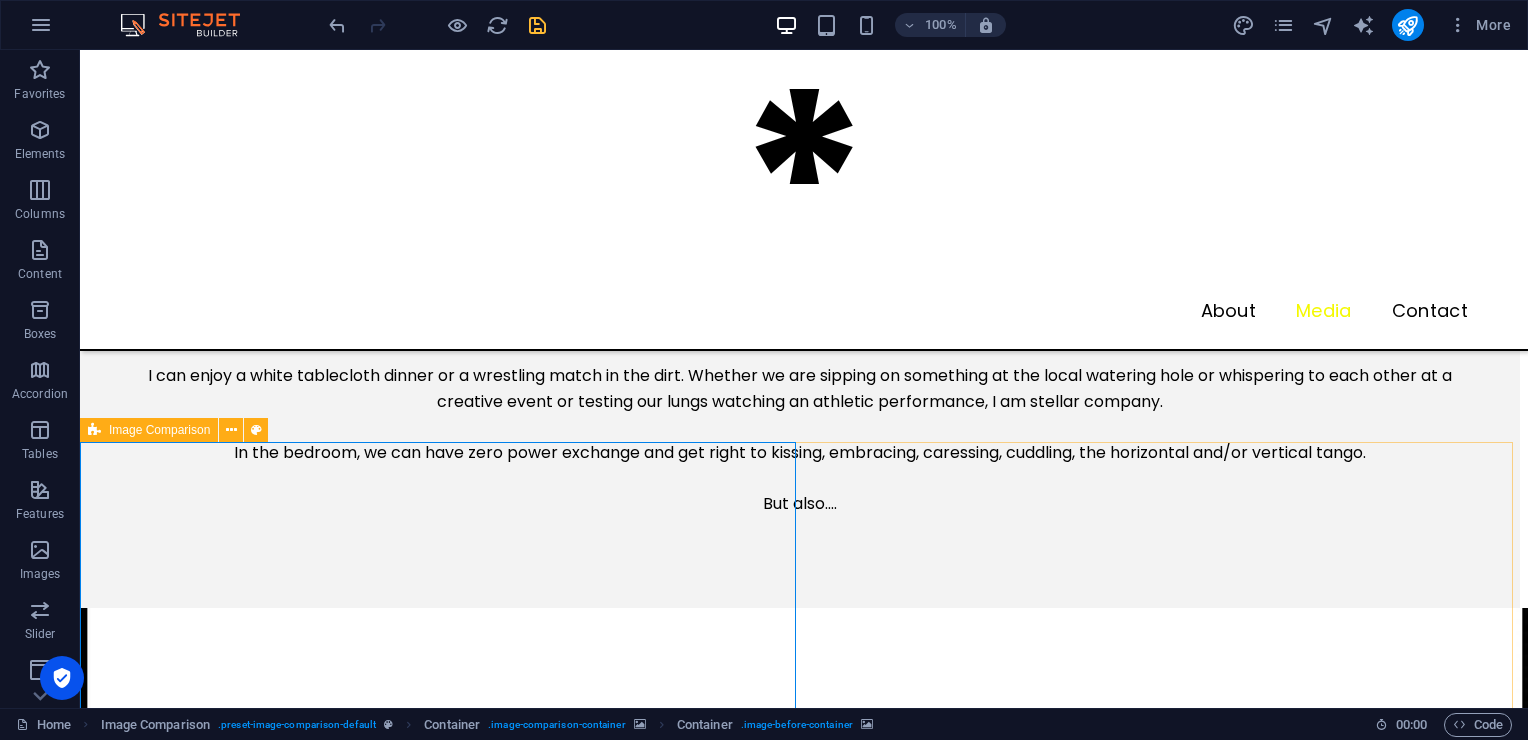 click at bounding box center [94, 430] 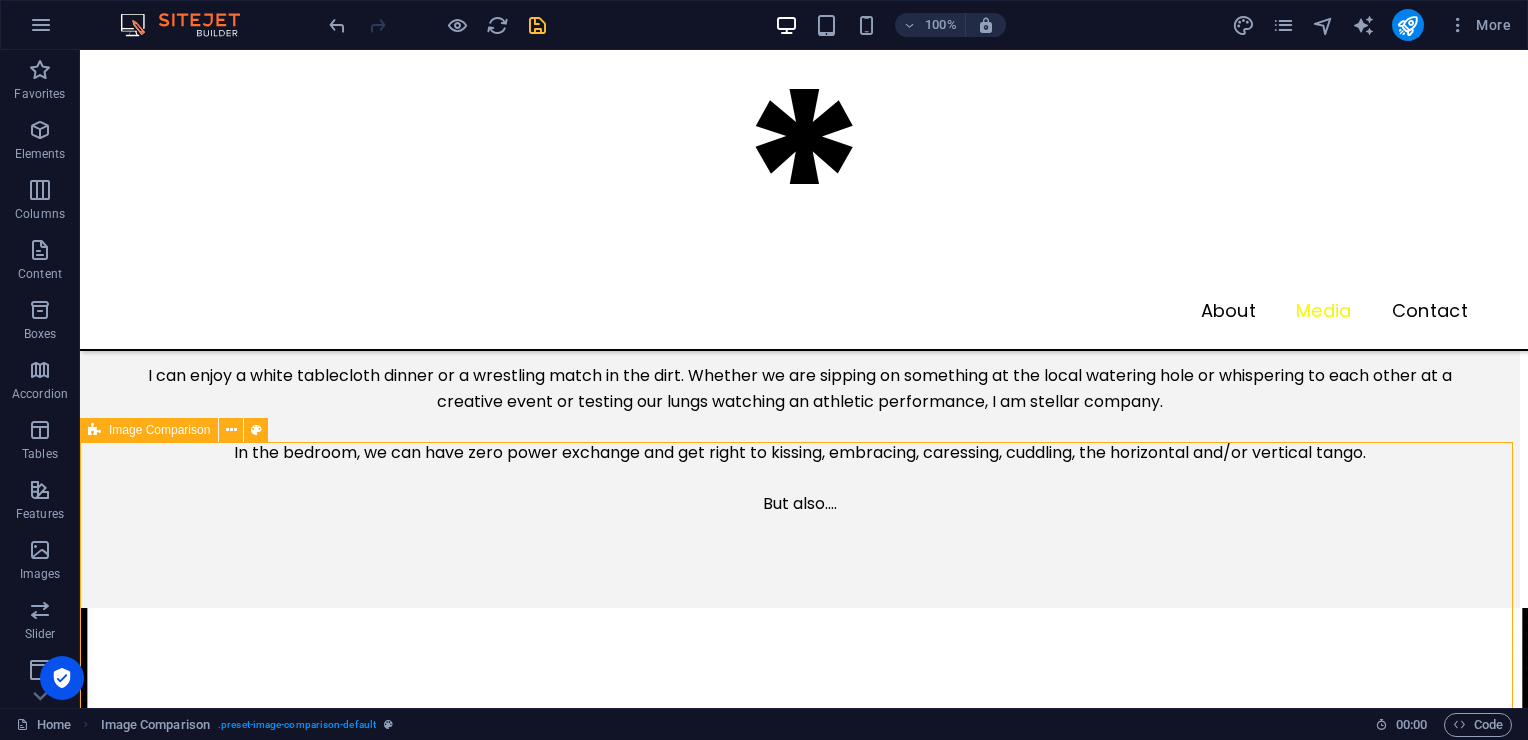 click on "Image Comparison" at bounding box center (159, 430) 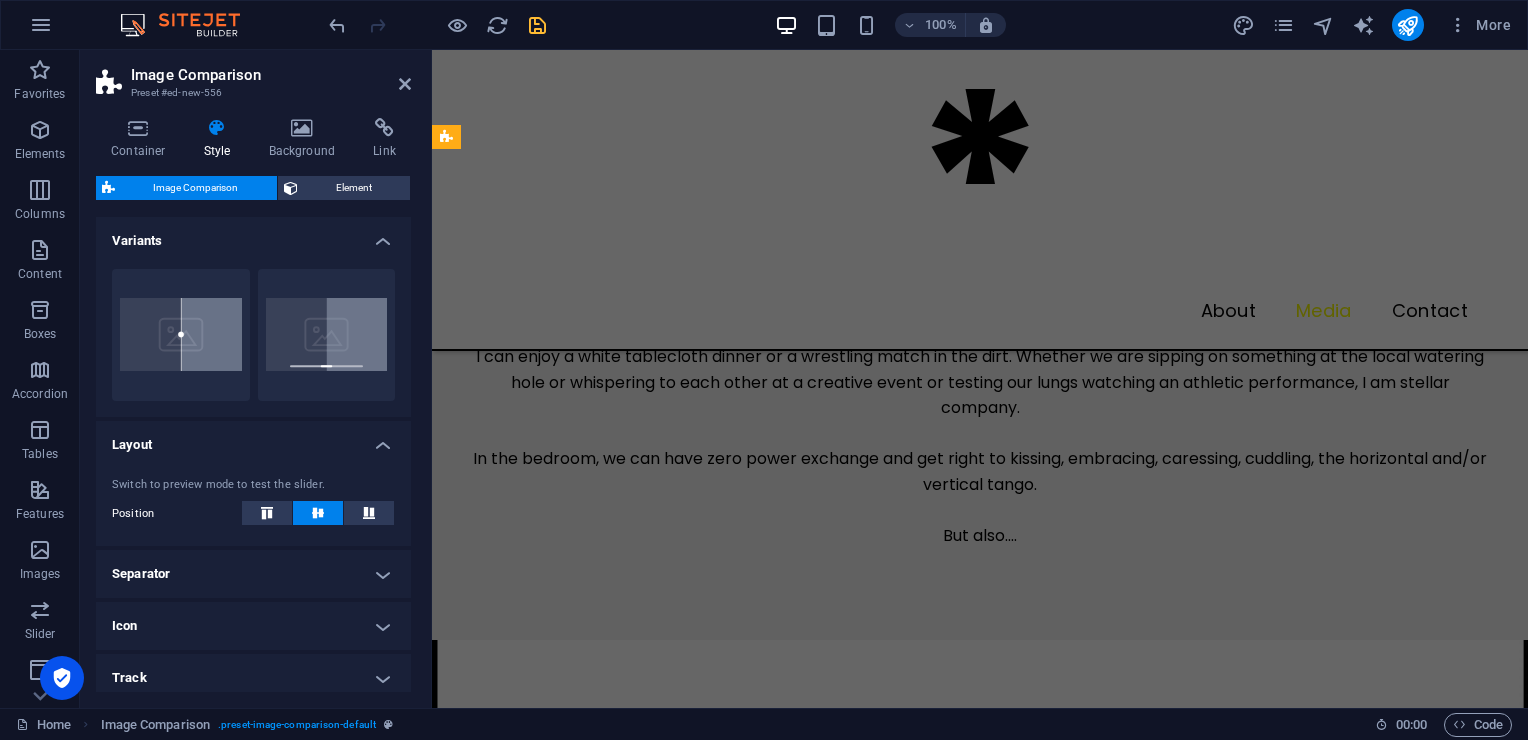scroll, scrollTop: 2945, scrollLeft: 0, axis: vertical 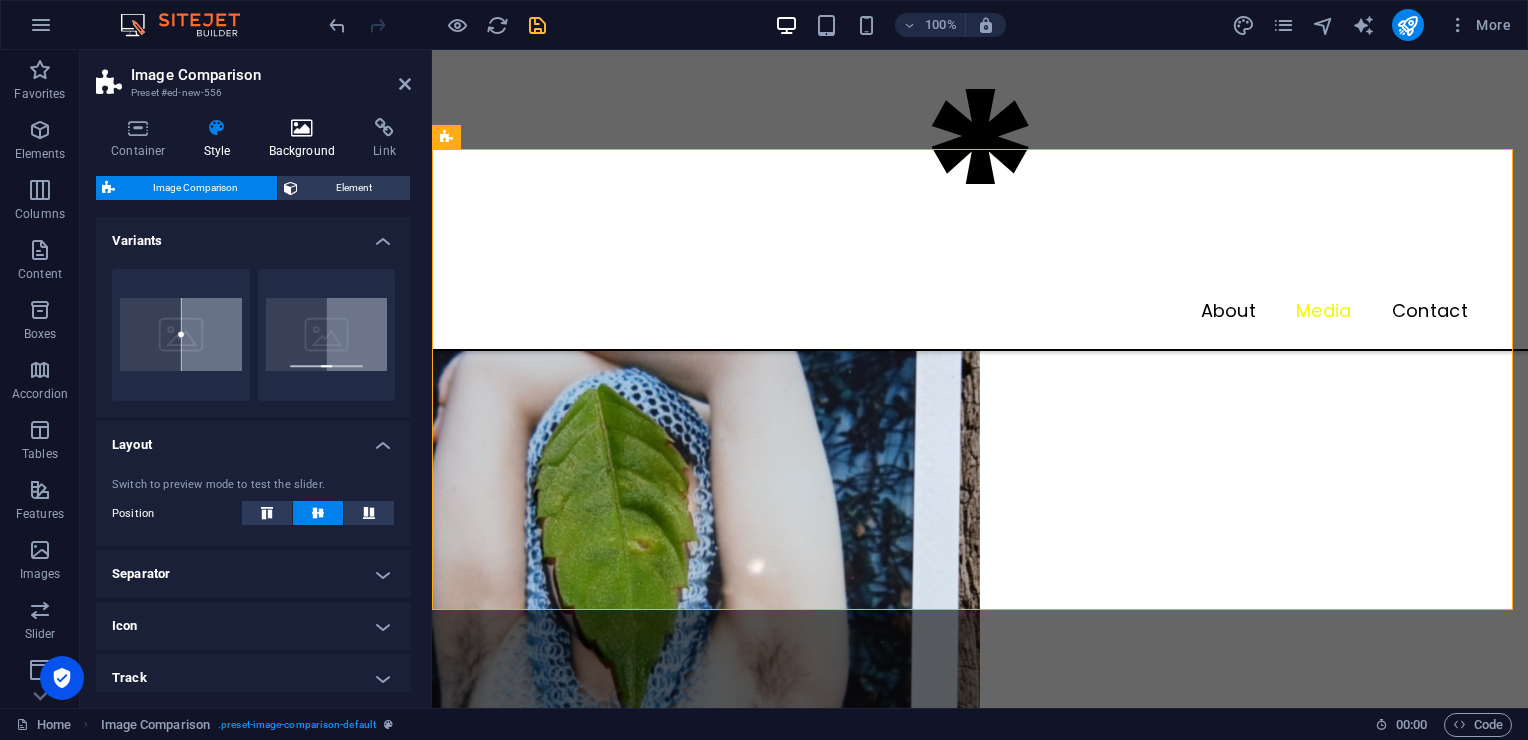 click on "Background" at bounding box center [306, 139] 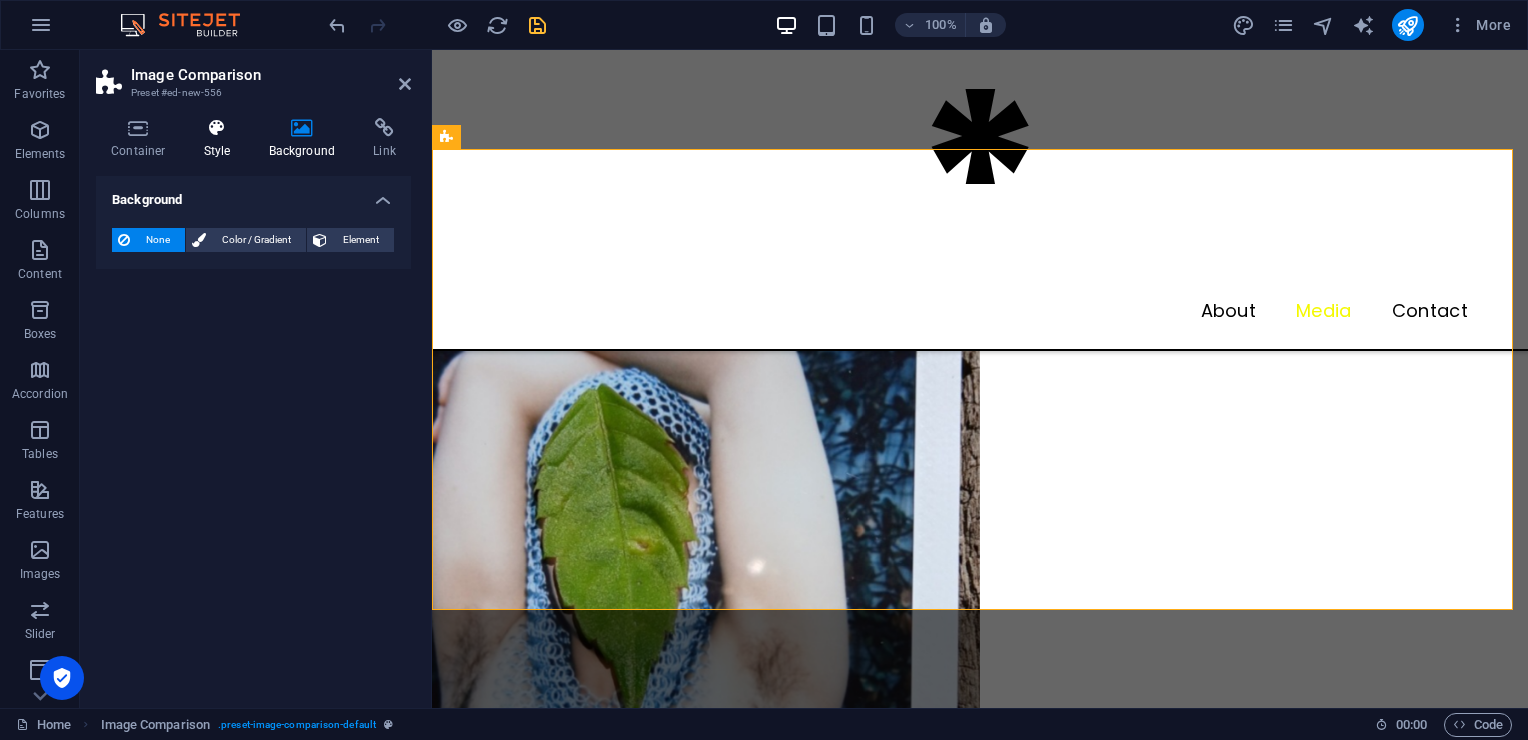 click at bounding box center [217, 128] 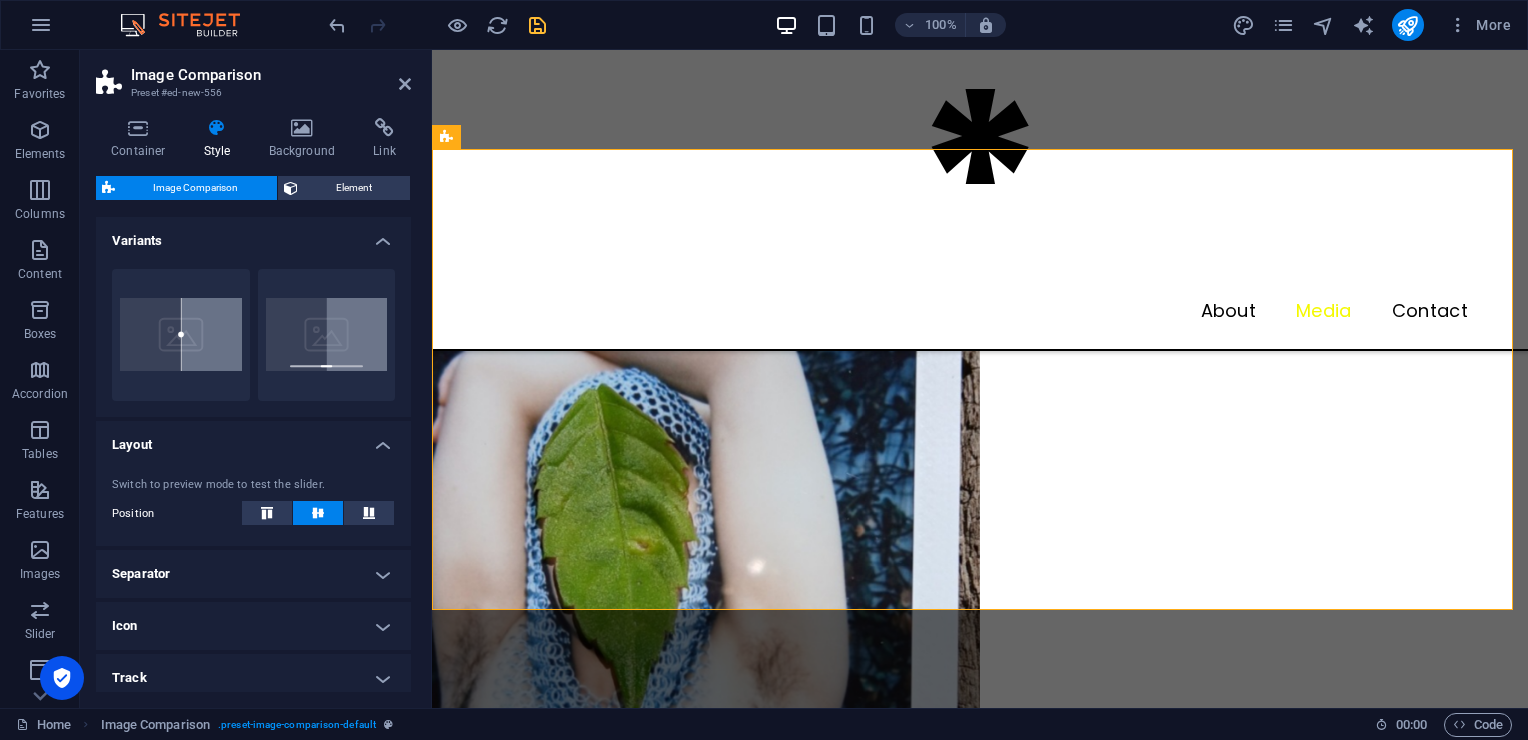 scroll, scrollTop: 90, scrollLeft: 0, axis: vertical 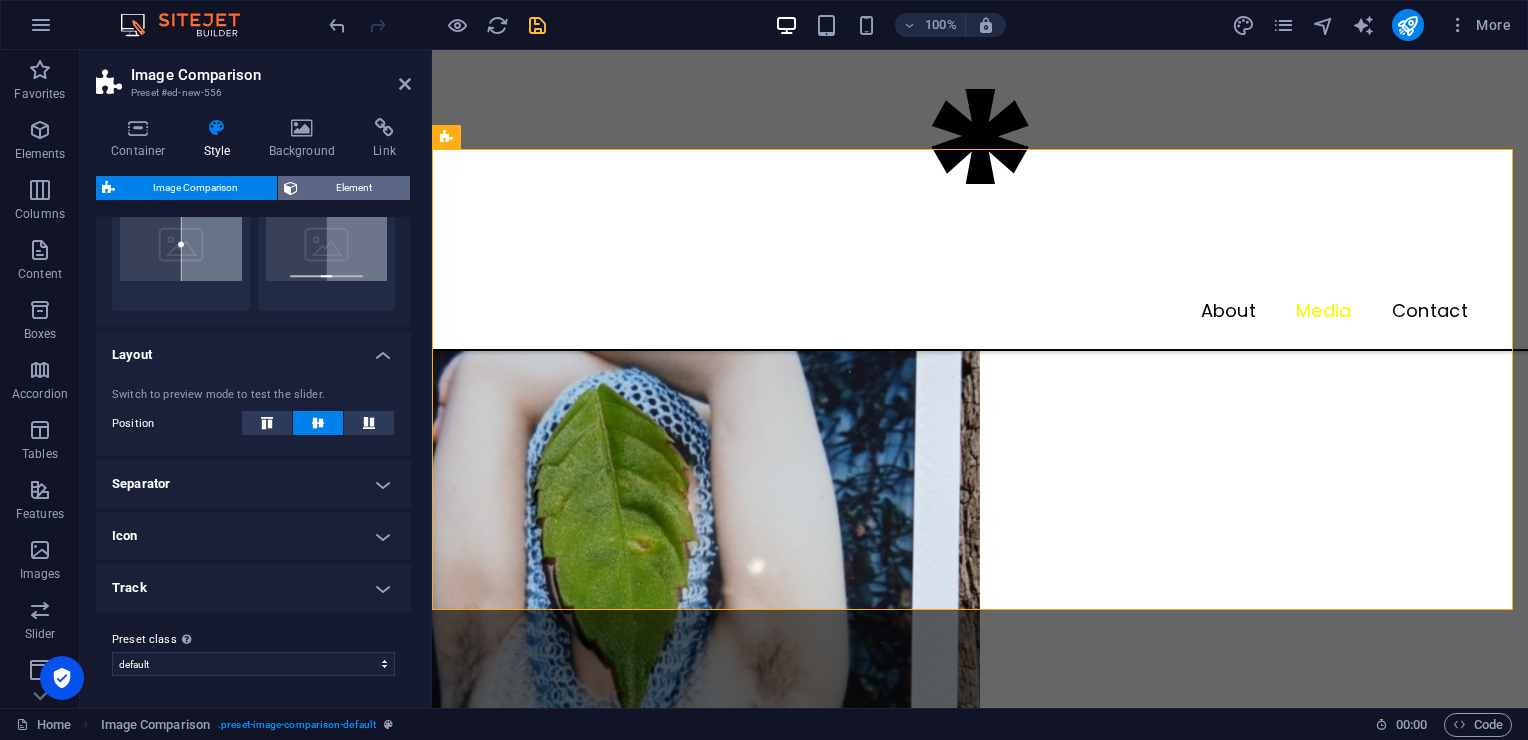 click on "Element" at bounding box center [344, 188] 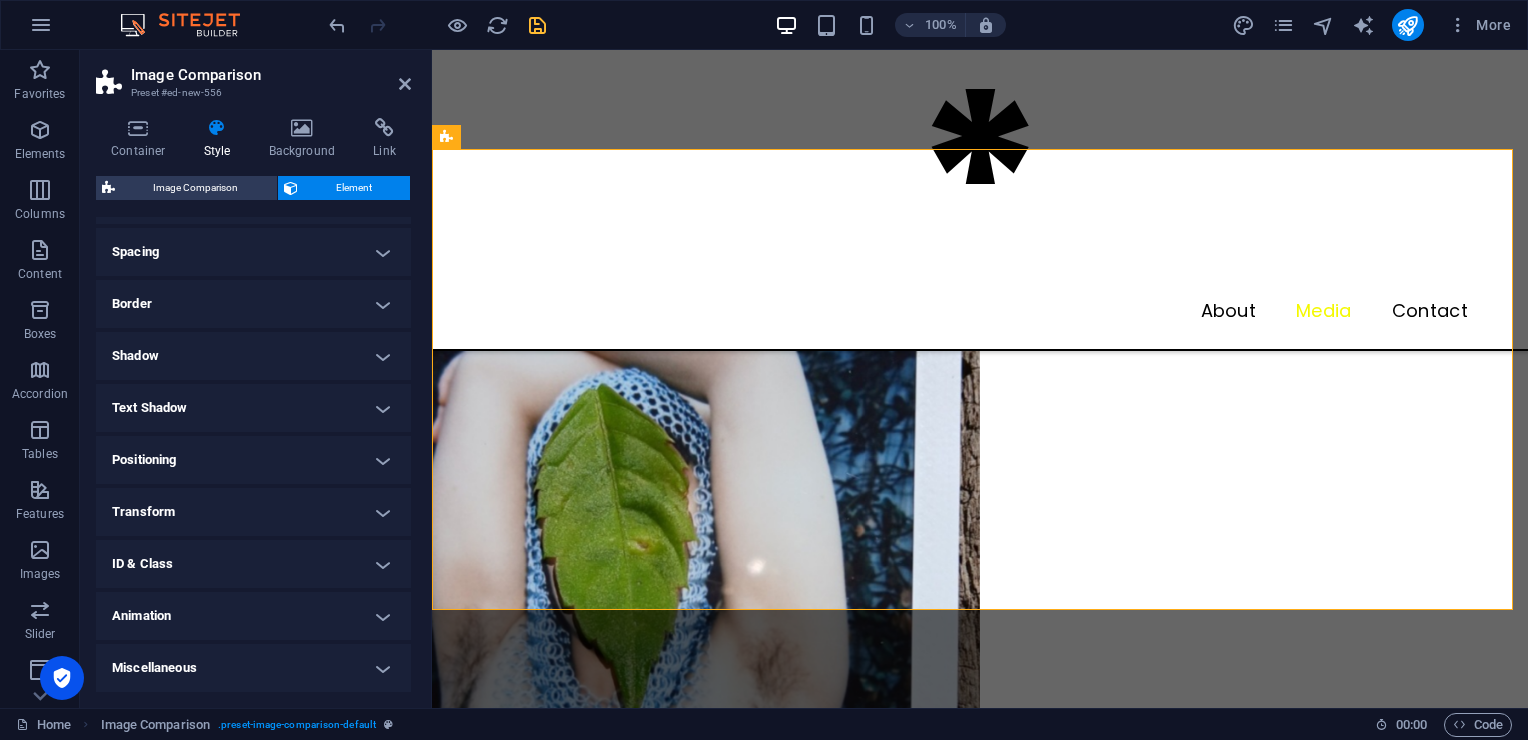 scroll, scrollTop: 0, scrollLeft: 0, axis: both 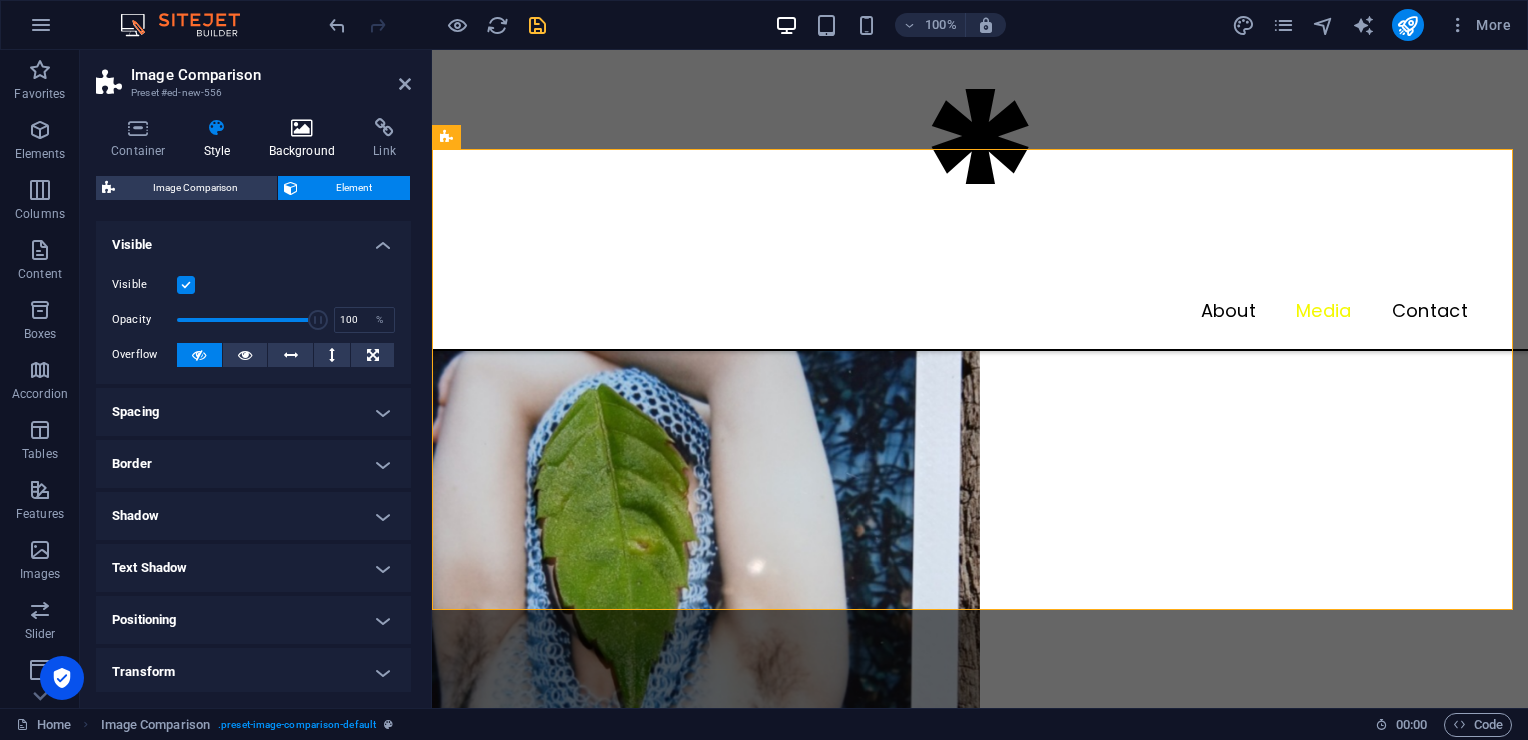 click on "Background" at bounding box center (306, 139) 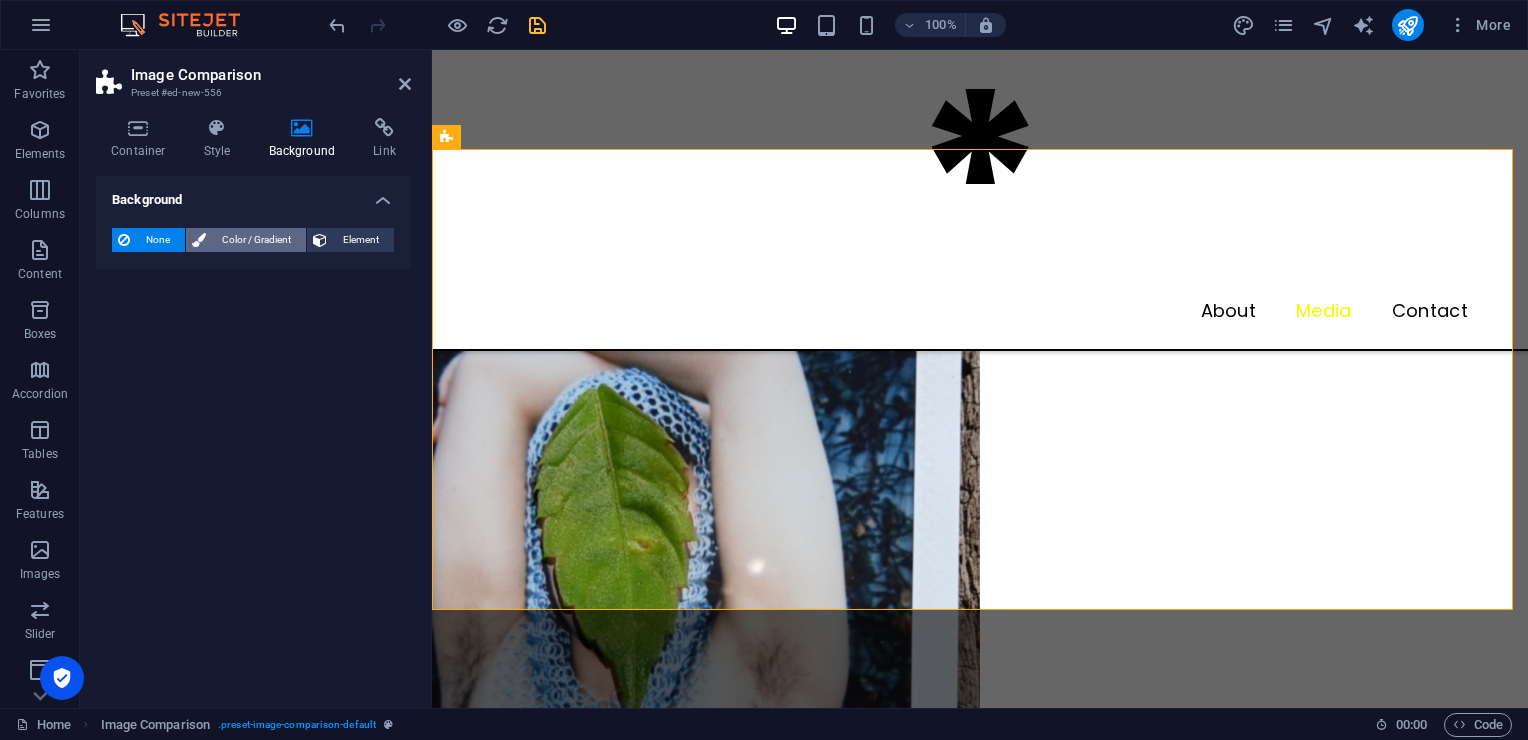 click on "Color / Gradient" at bounding box center (256, 240) 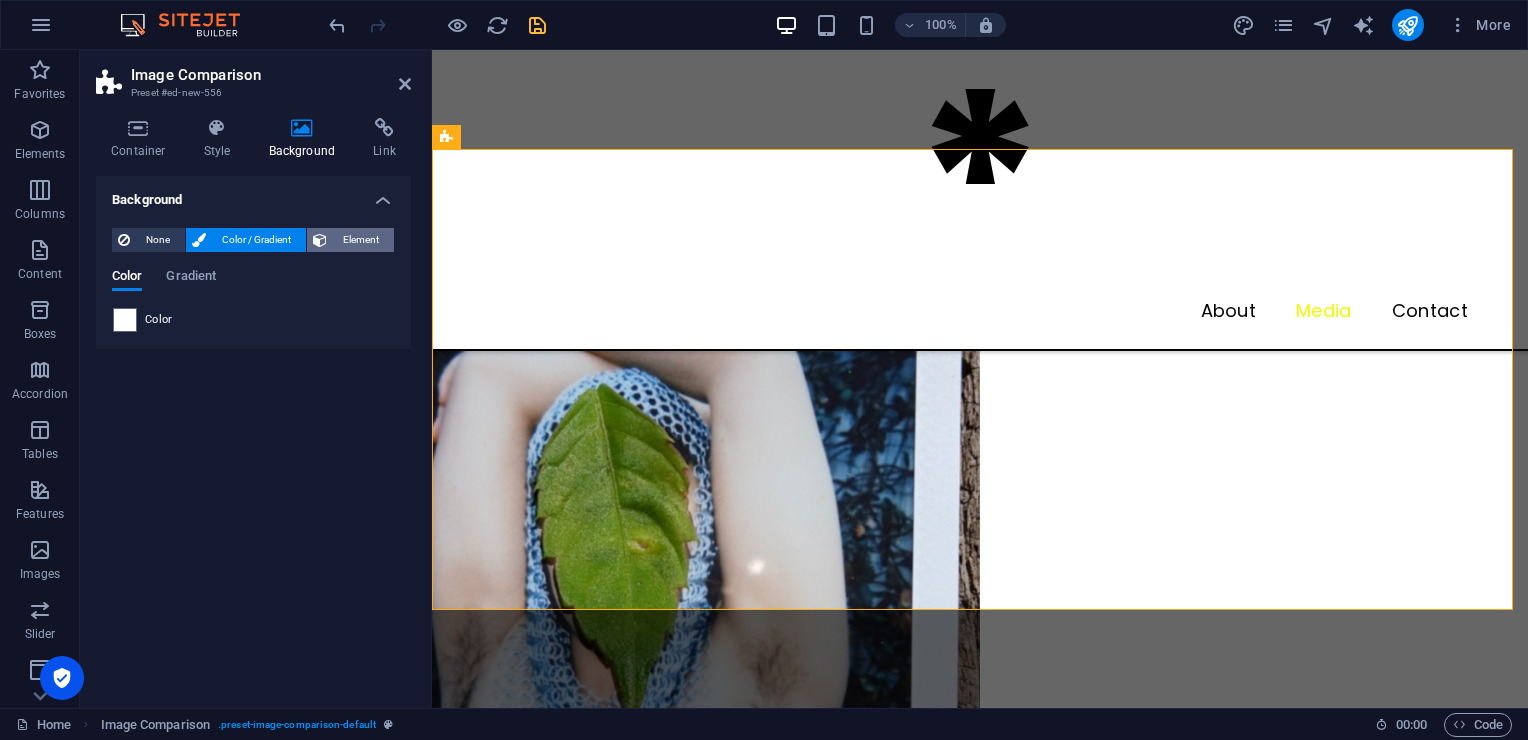 click on "Element" at bounding box center (360, 240) 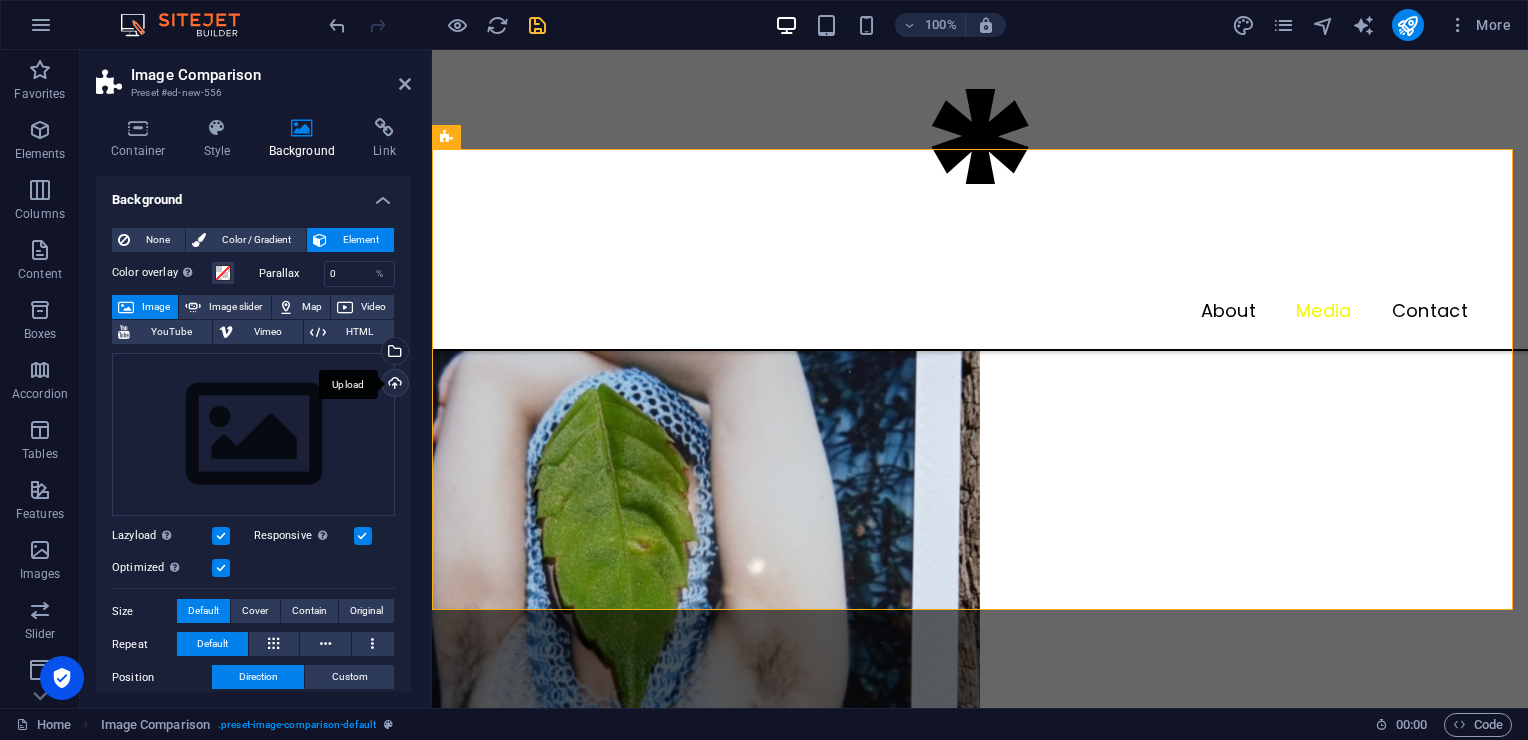 click on "Upload" at bounding box center [393, 385] 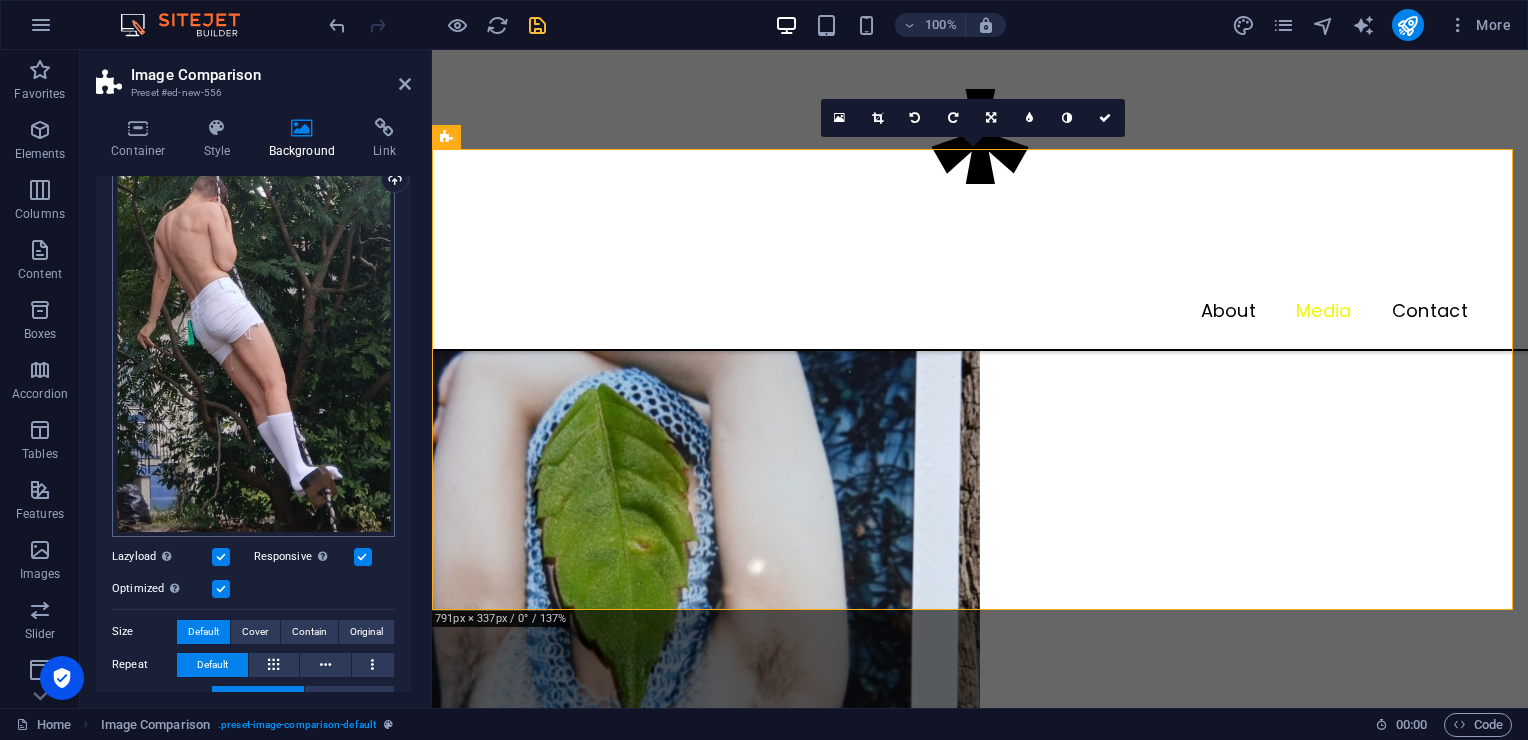scroll, scrollTop: 0, scrollLeft: 0, axis: both 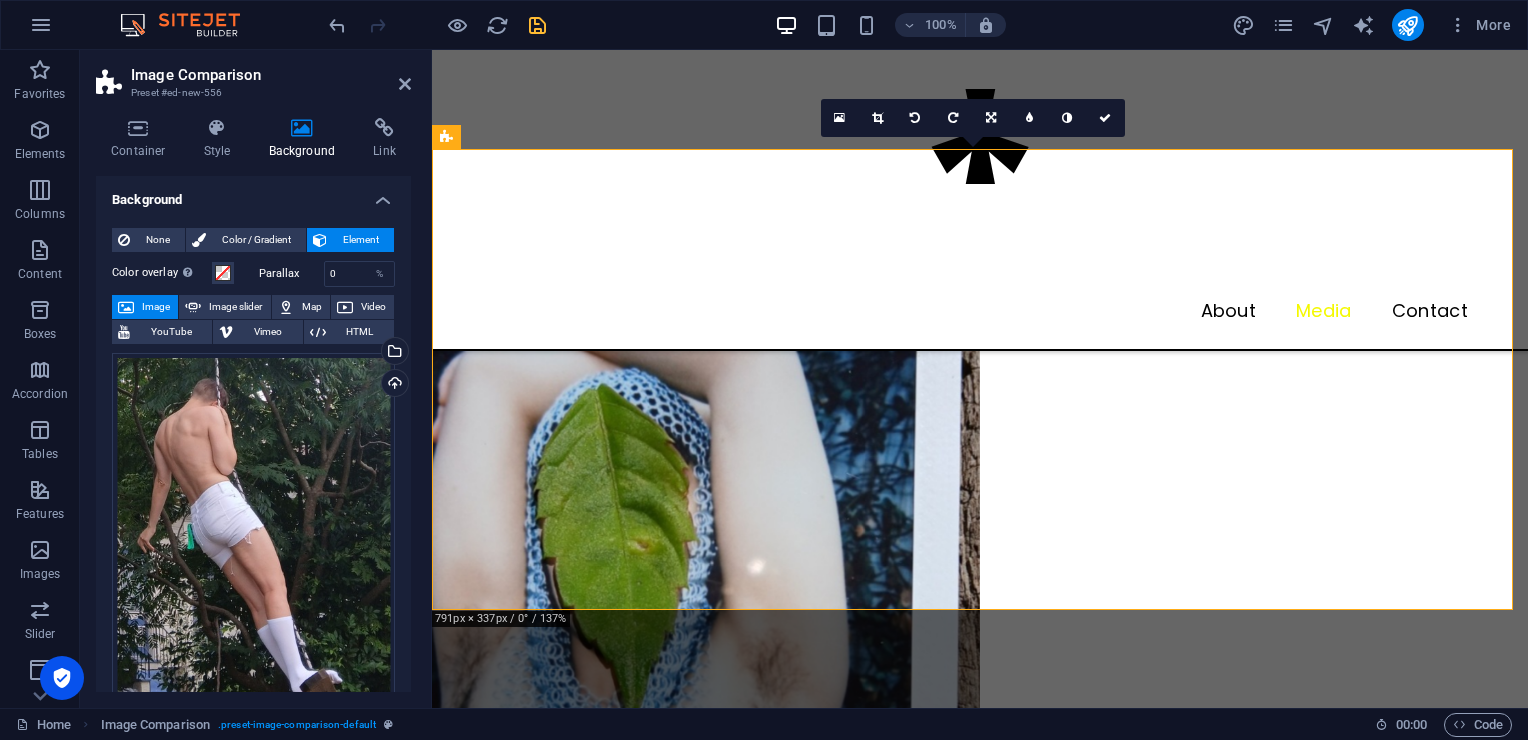 click at bounding box center [980, -2665] 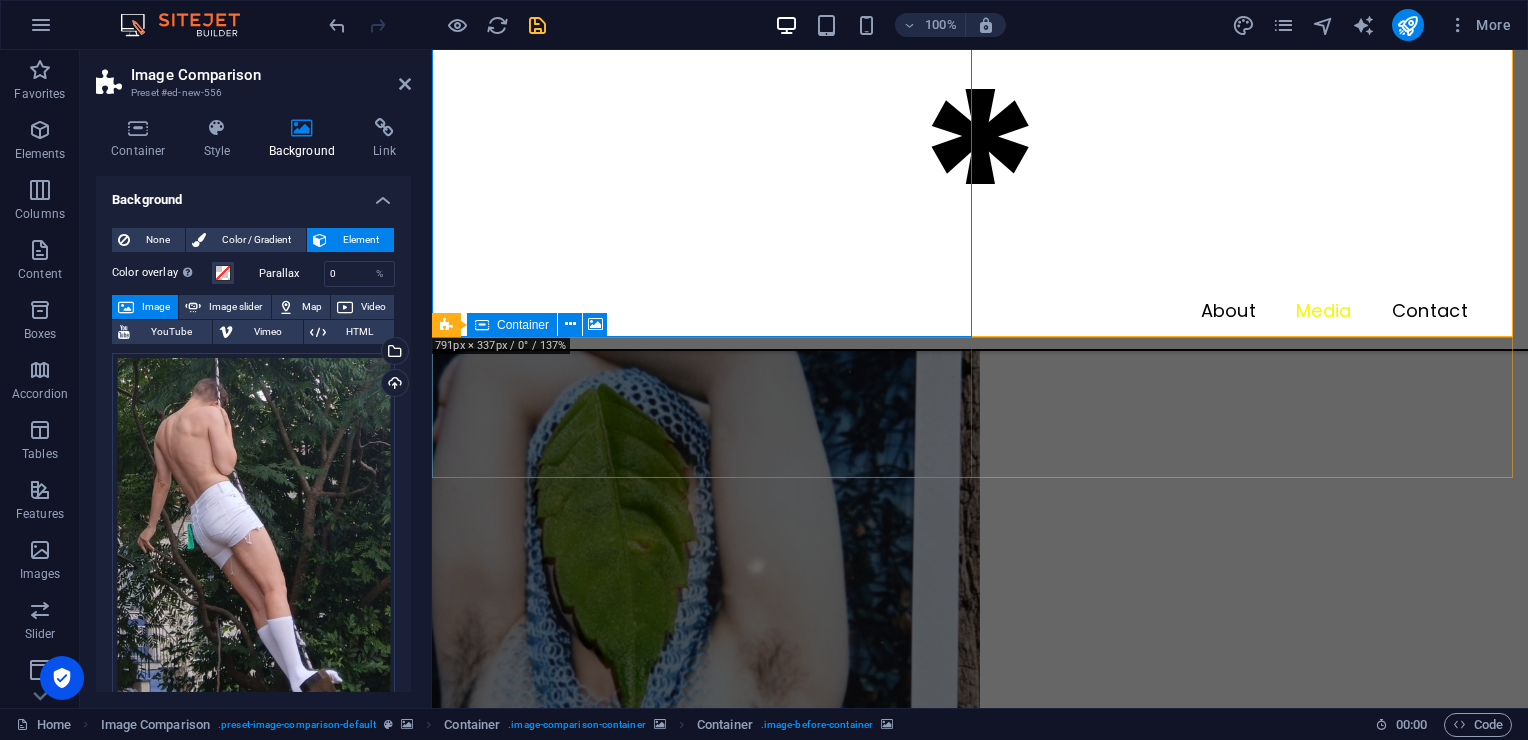scroll, scrollTop: 3242, scrollLeft: 0, axis: vertical 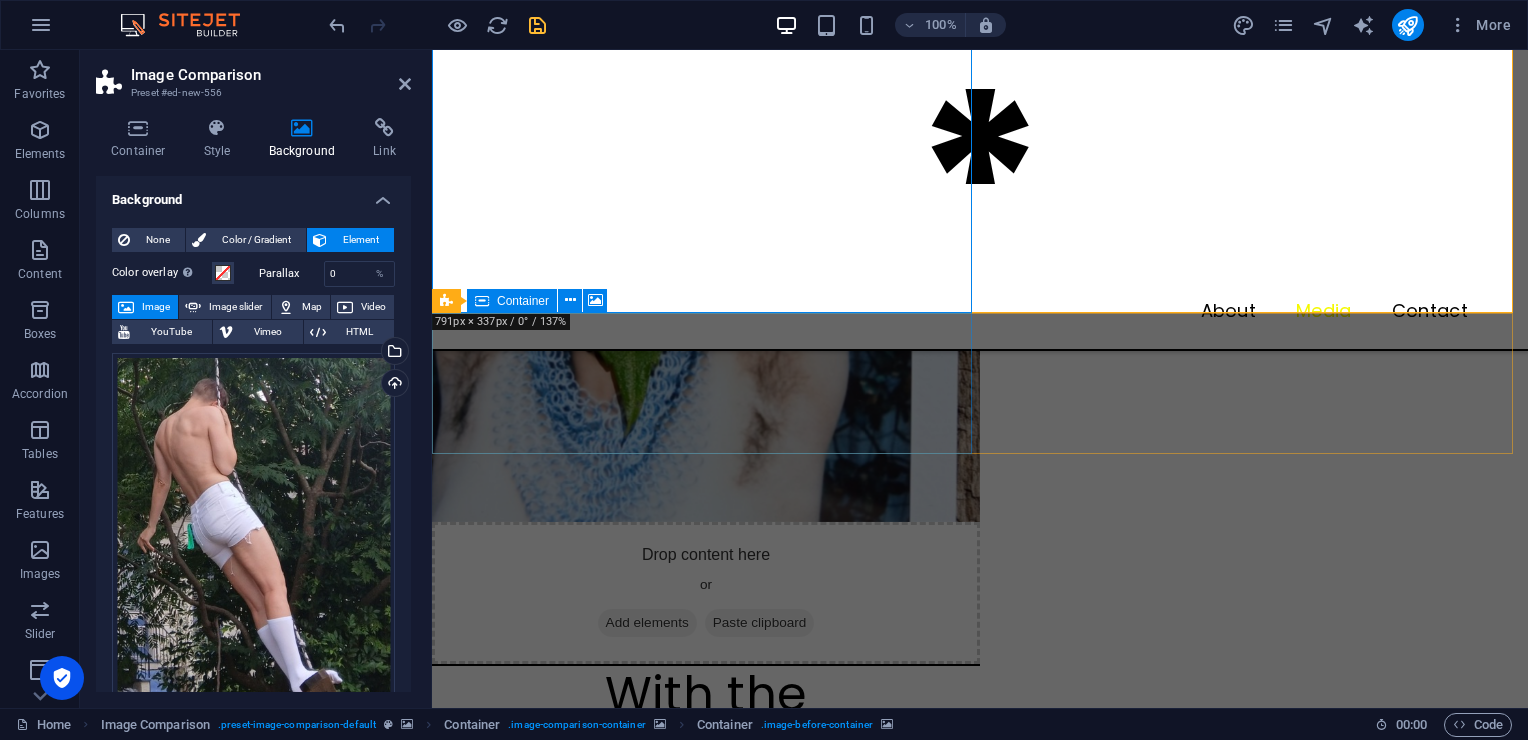 click on "Drop content here or  Add elements  Paste clipboard" at bounding box center (980, 2486) 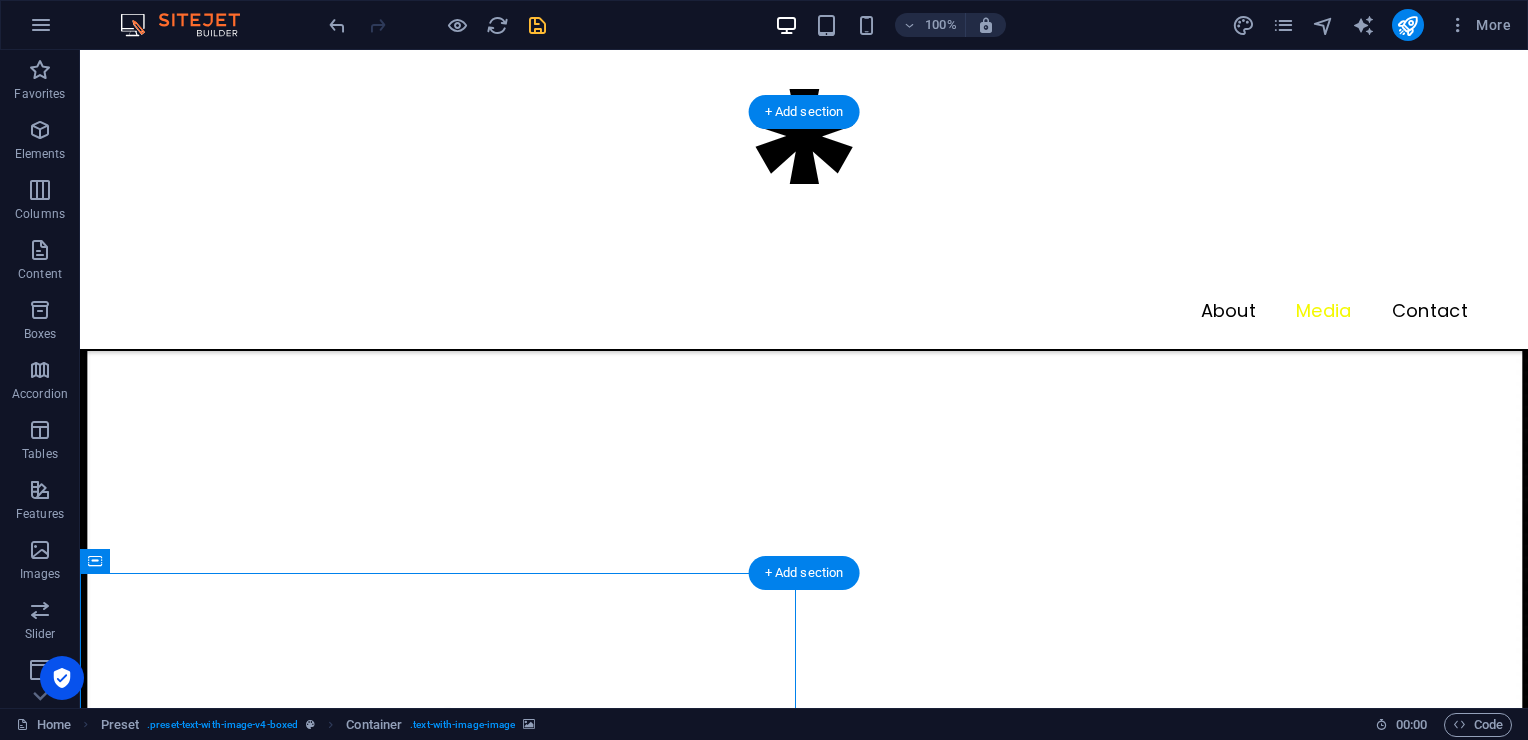 scroll, scrollTop: 2119, scrollLeft: 0, axis: vertical 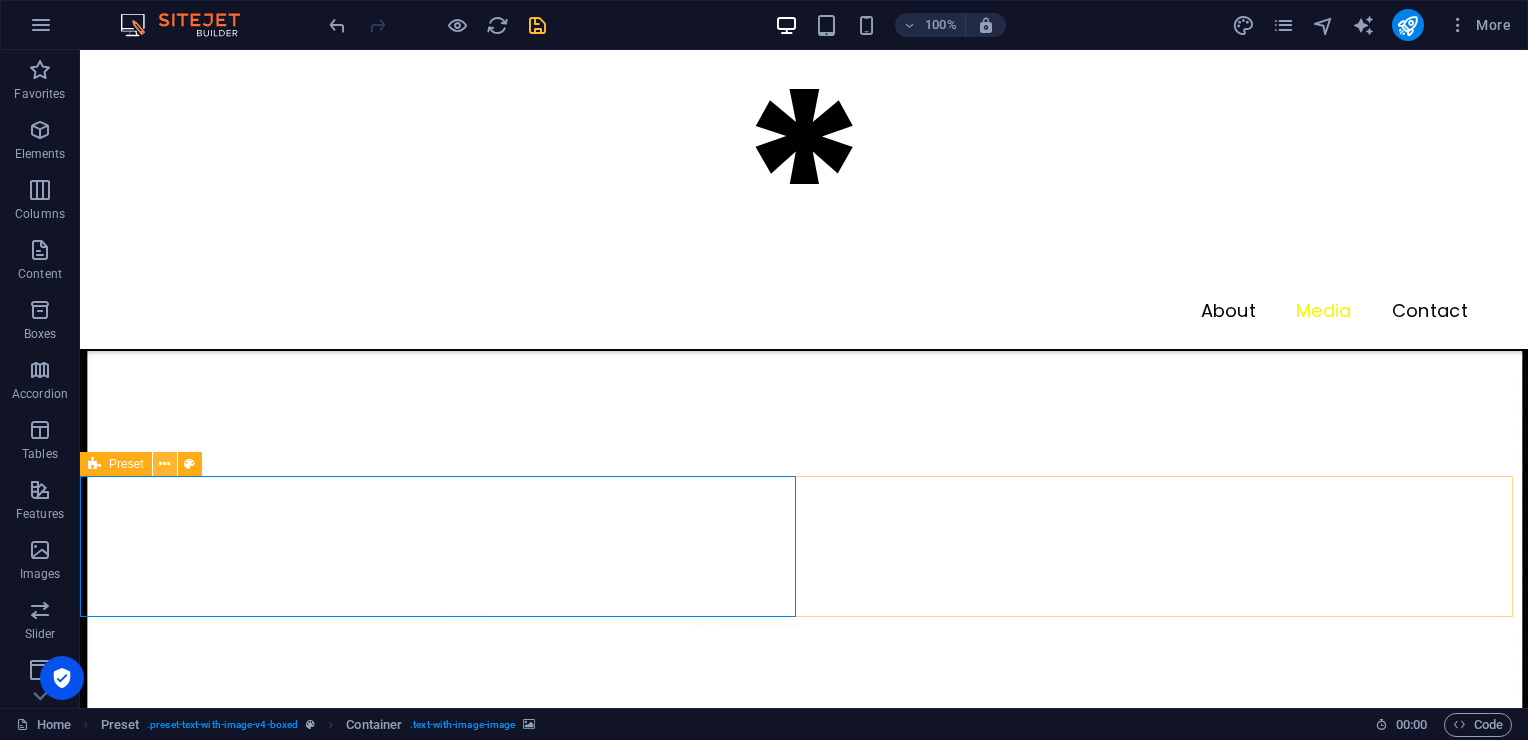 click at bounding box center (164, 464) 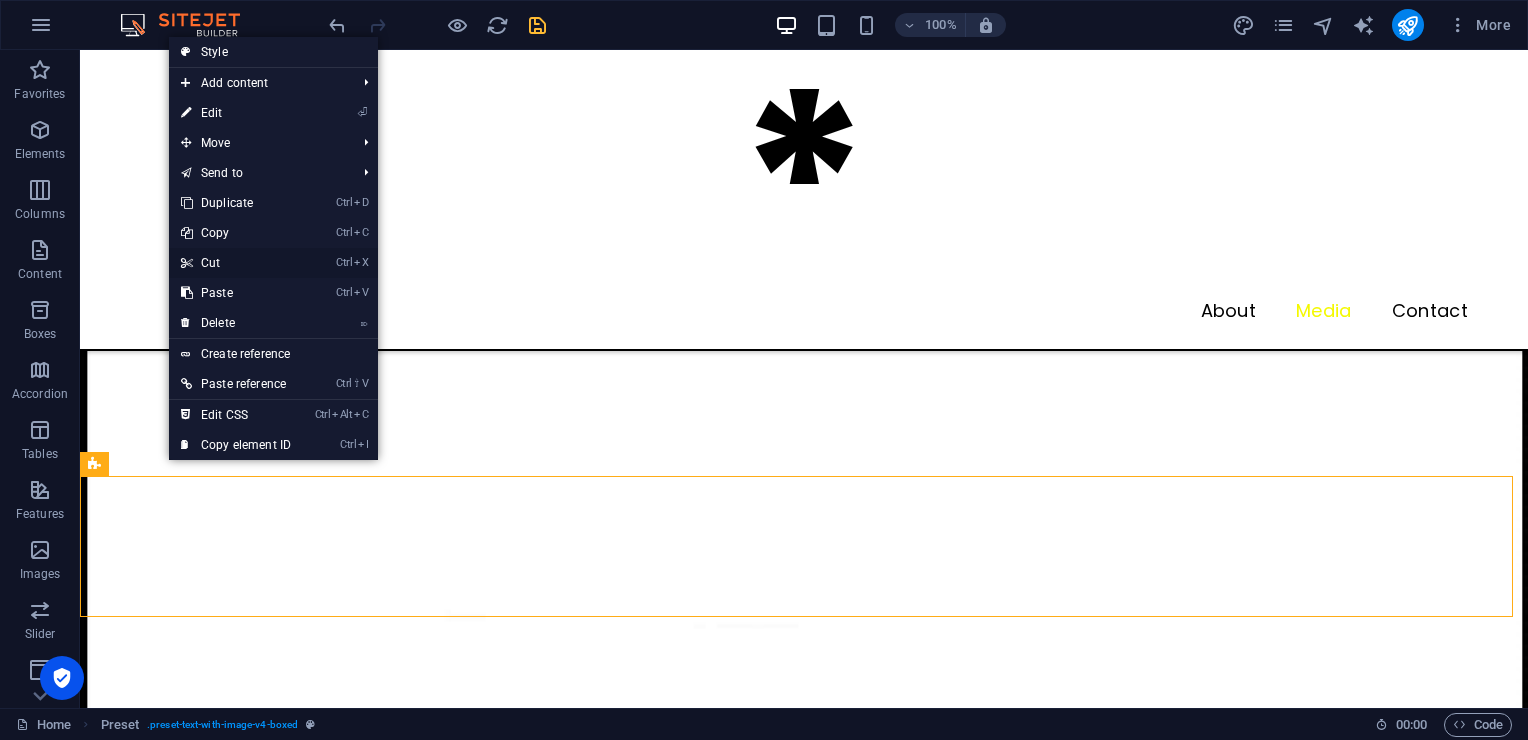 click on "Ctrl X  Cut" at bounding box center (236, 263) 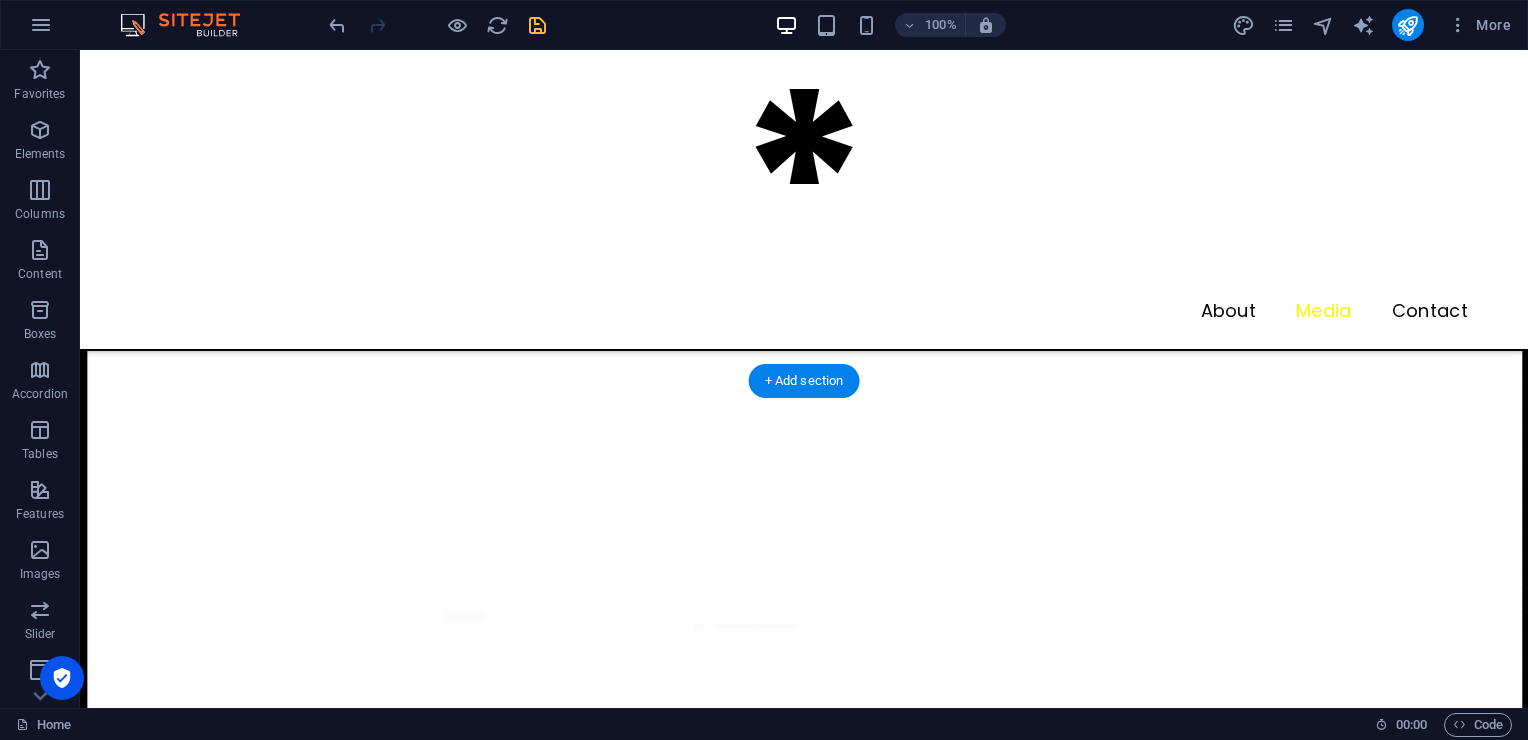 scroll, scrollTop: 1667, scrollLeft: 0, axis: vertical 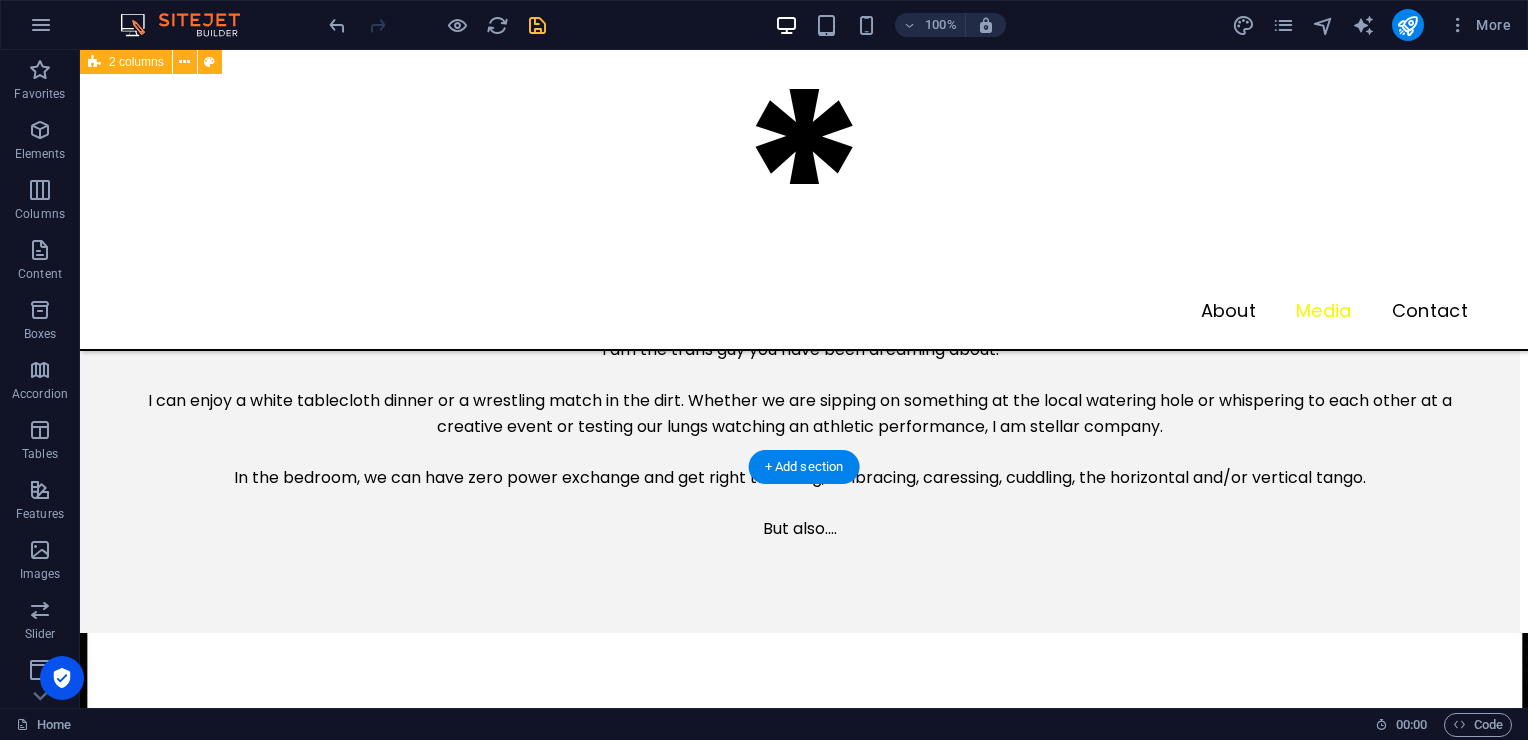 click at bounding box center (808, -1387) 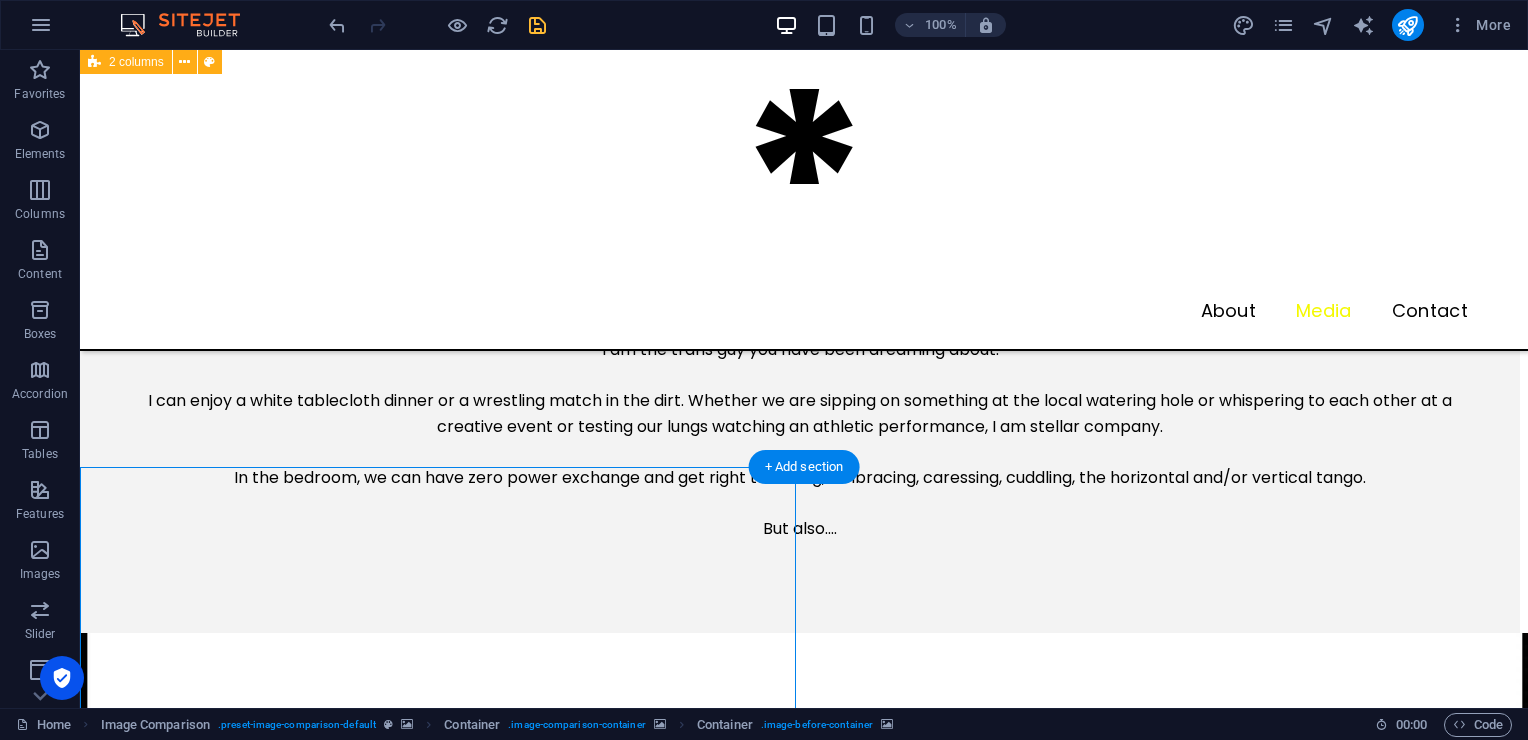 click at bounding box center (808, -1387) 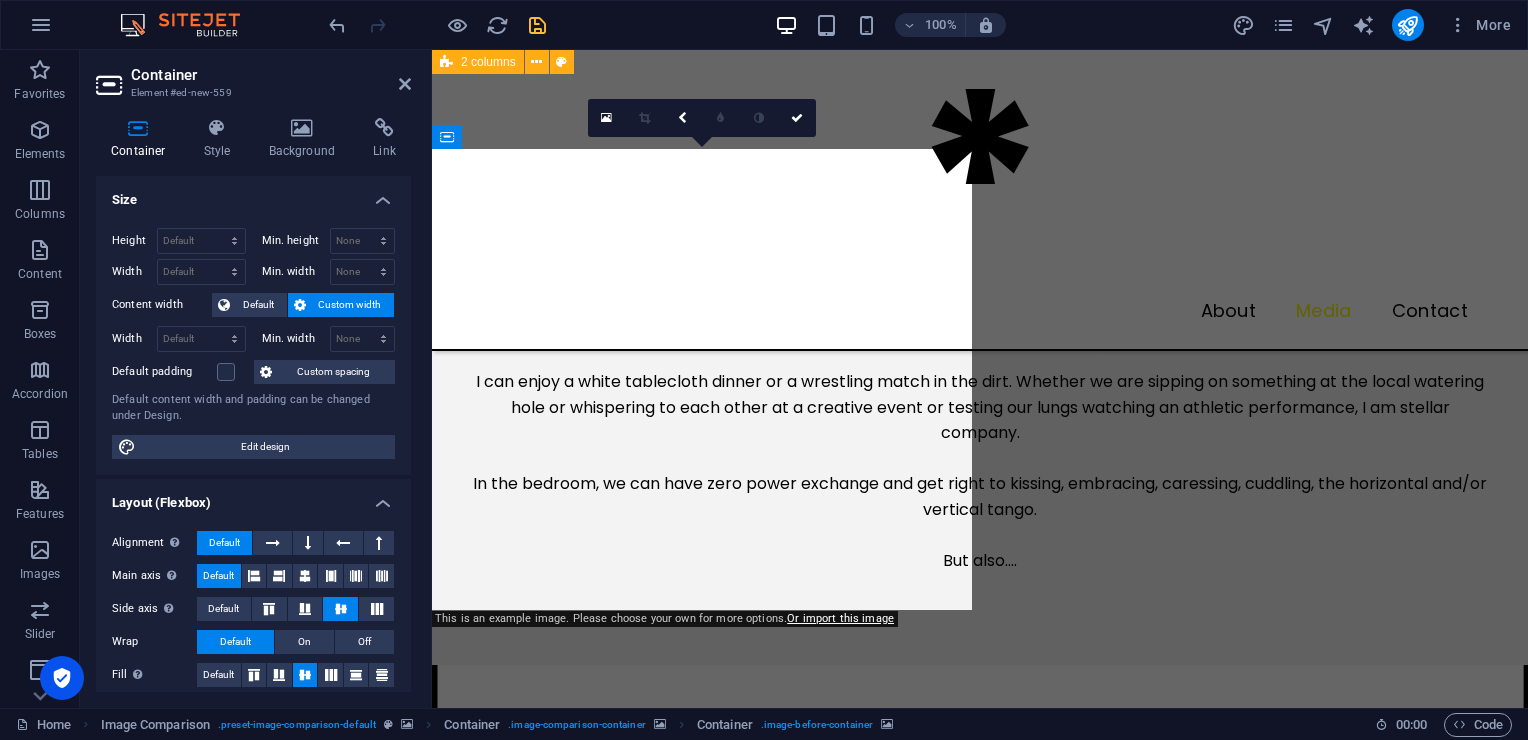 scroll, scrollTop: 2945, scrollLeft: 0, axis: vertical 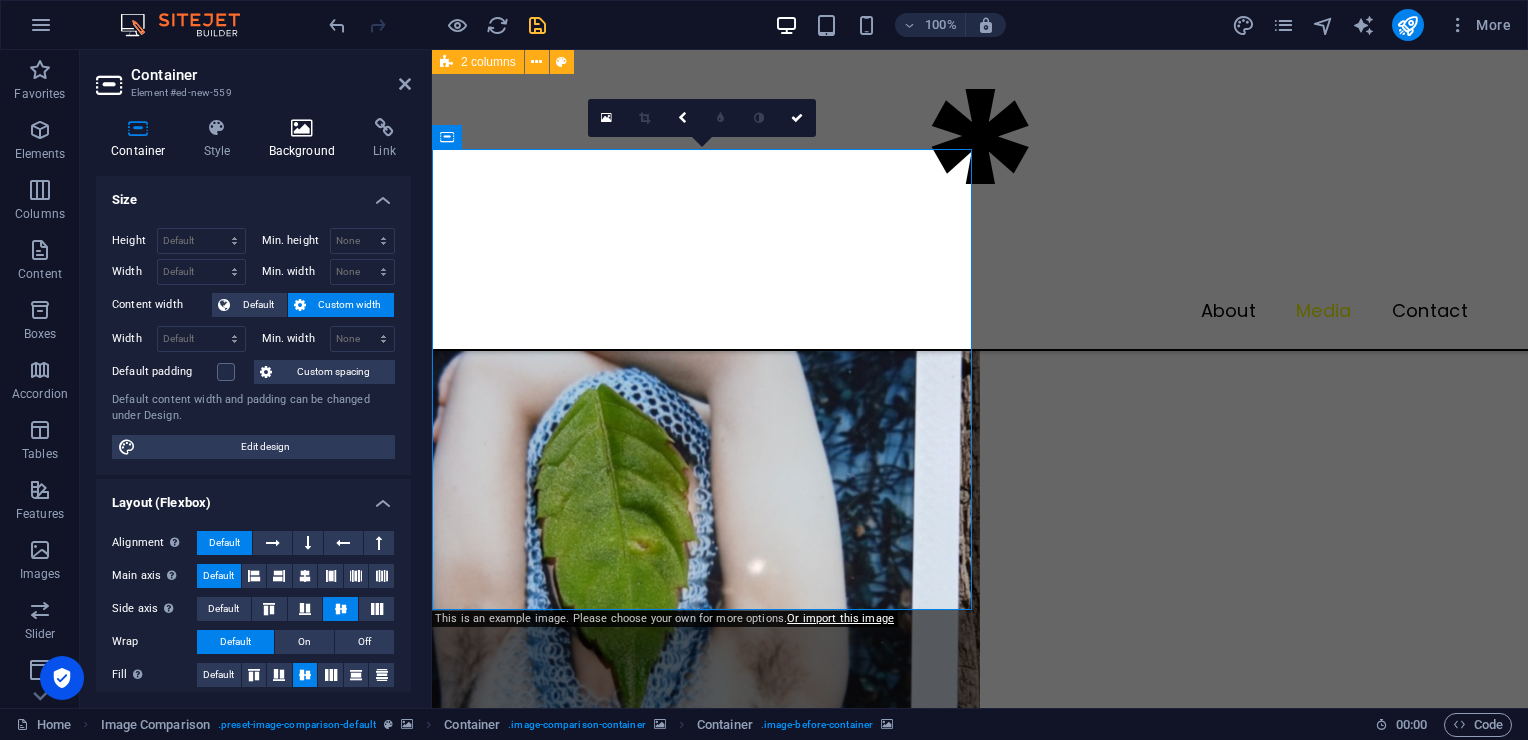 click on "Background" at bounding box center (306, 139) 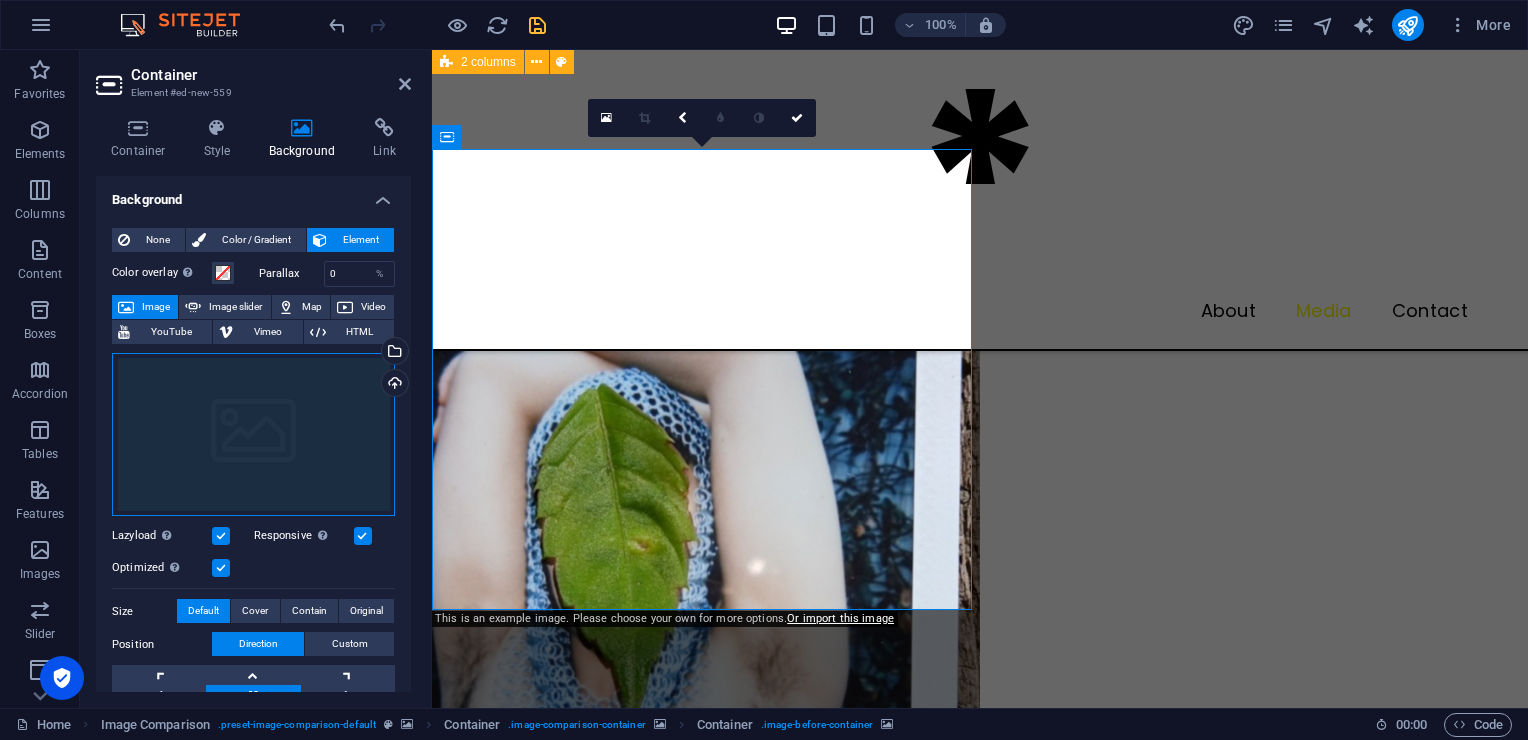 click on "Drag files here, click to choose files or select files from Files or our free stock photos & videos" at bounding box center [253, 435] 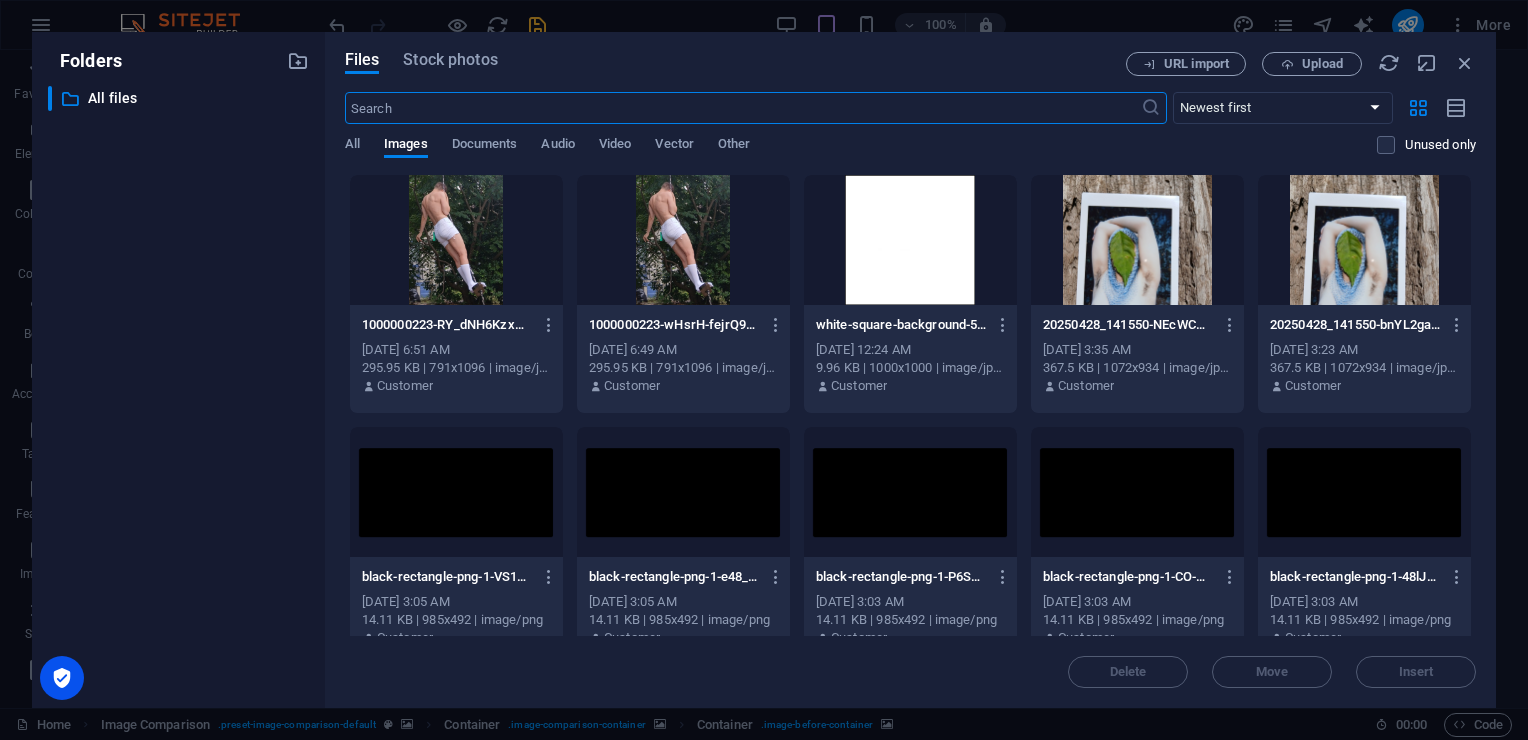 scroll, scrollTop: 2864, scrollLeft: 0, axis: vertical 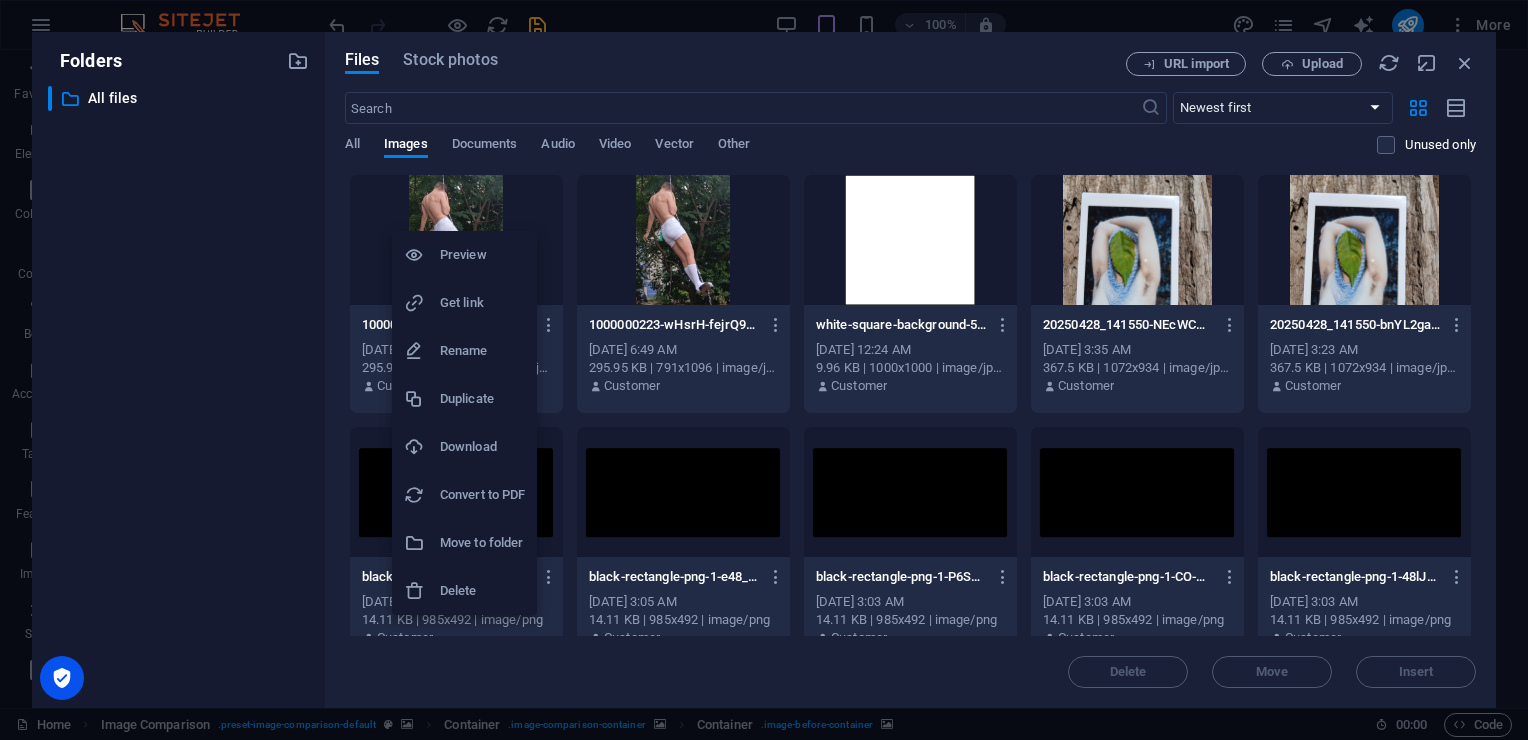 click at bounding box center [764, 370] 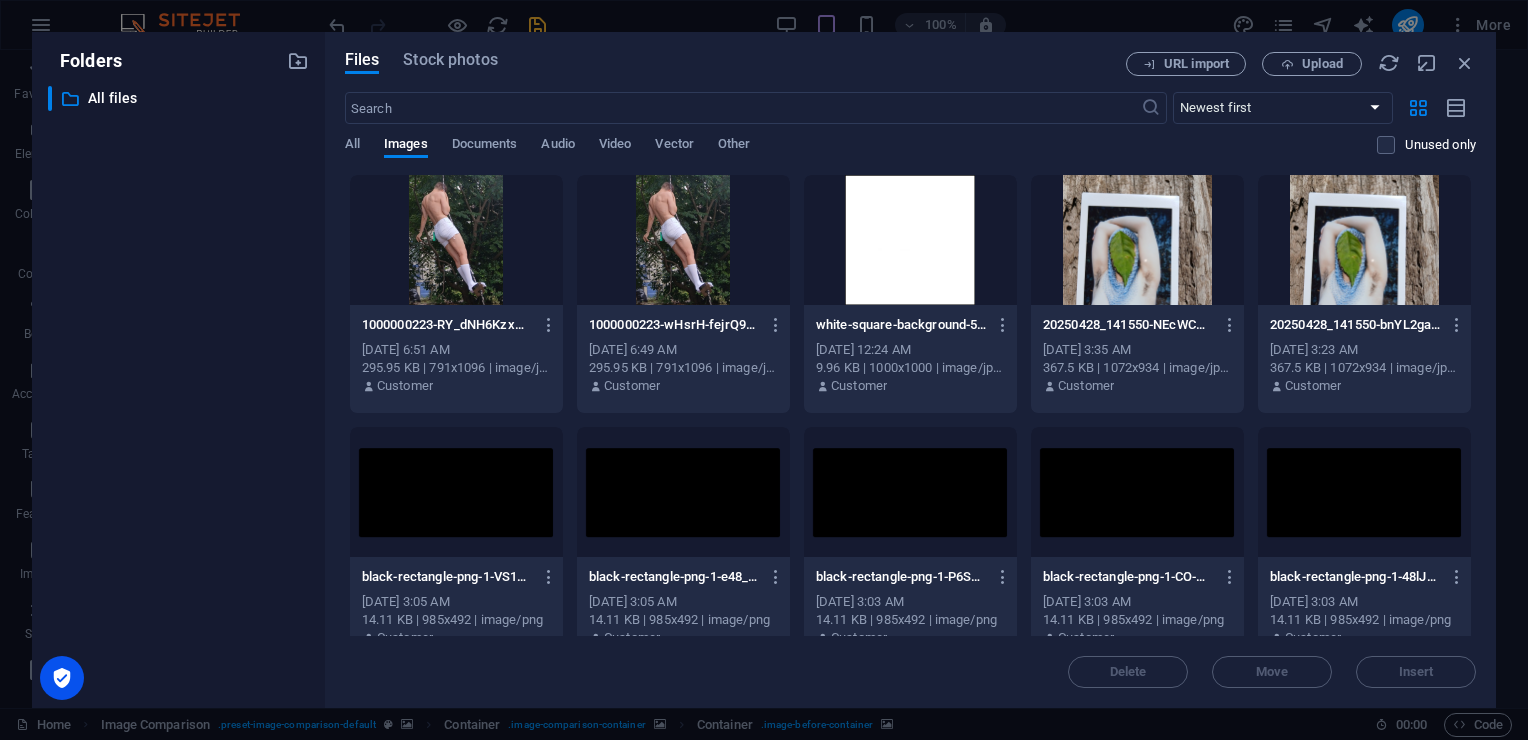 click at bounding box center (456, 240) 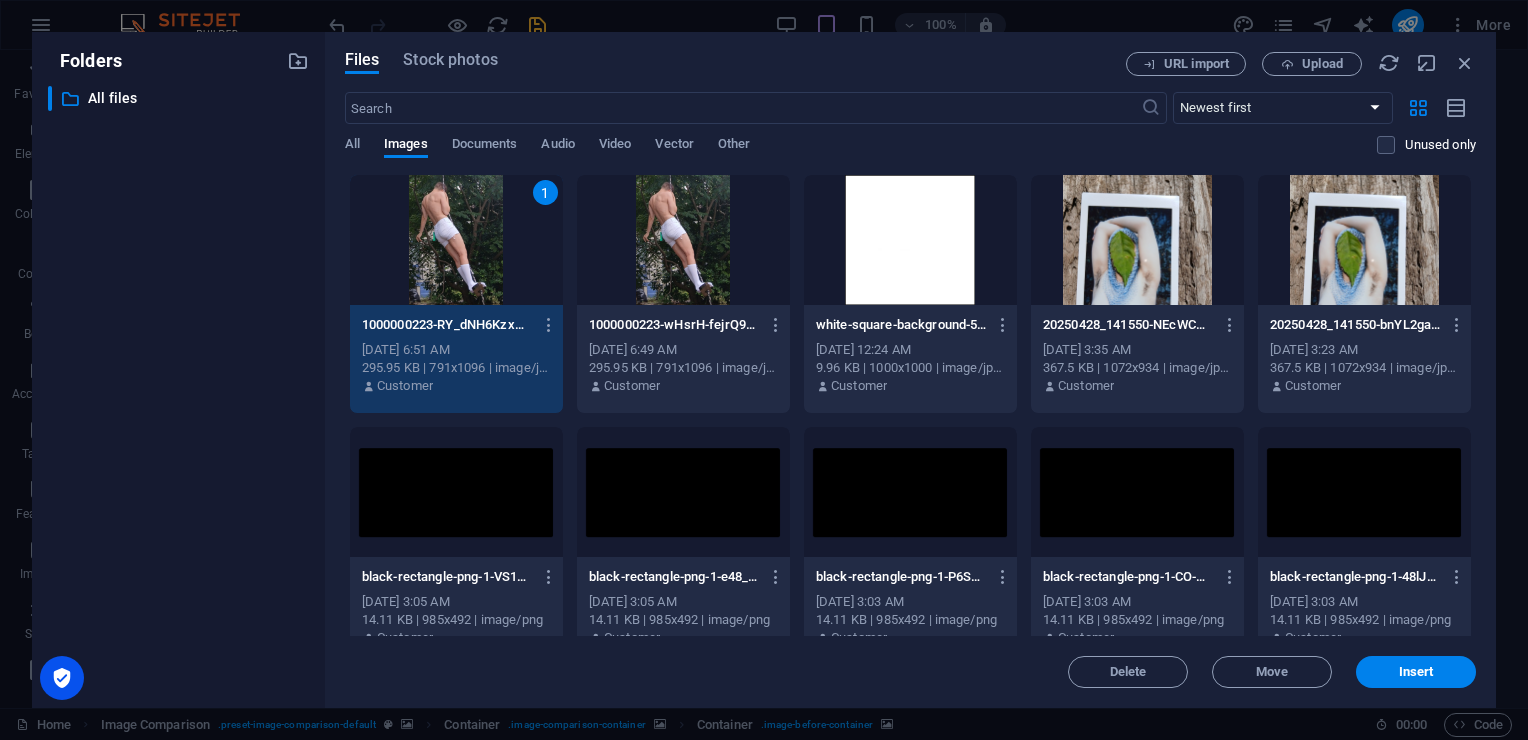 click on "1" at bounding box center [456, 240] 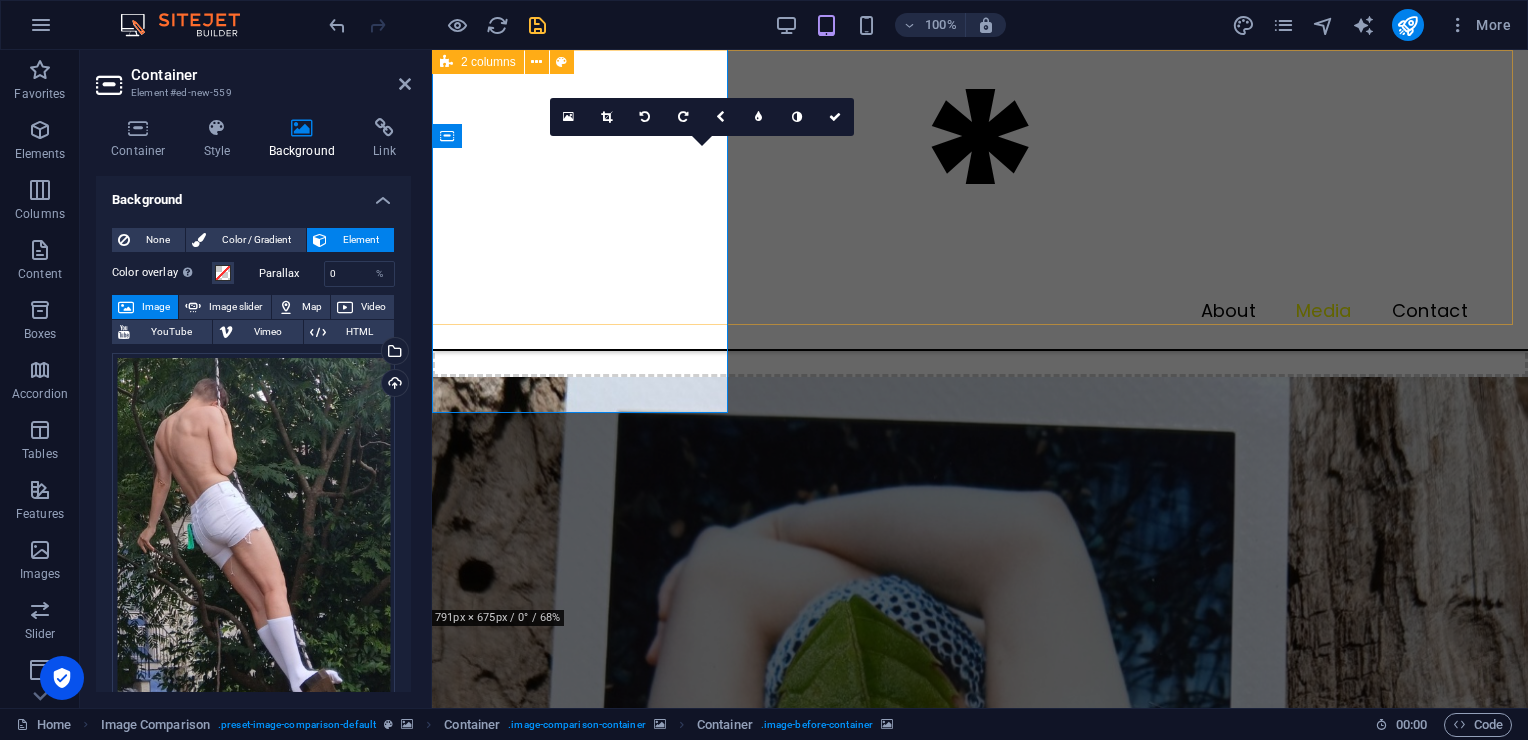 scroll, scrollTop: 2946, scrollLeft: 0, axis: vertical 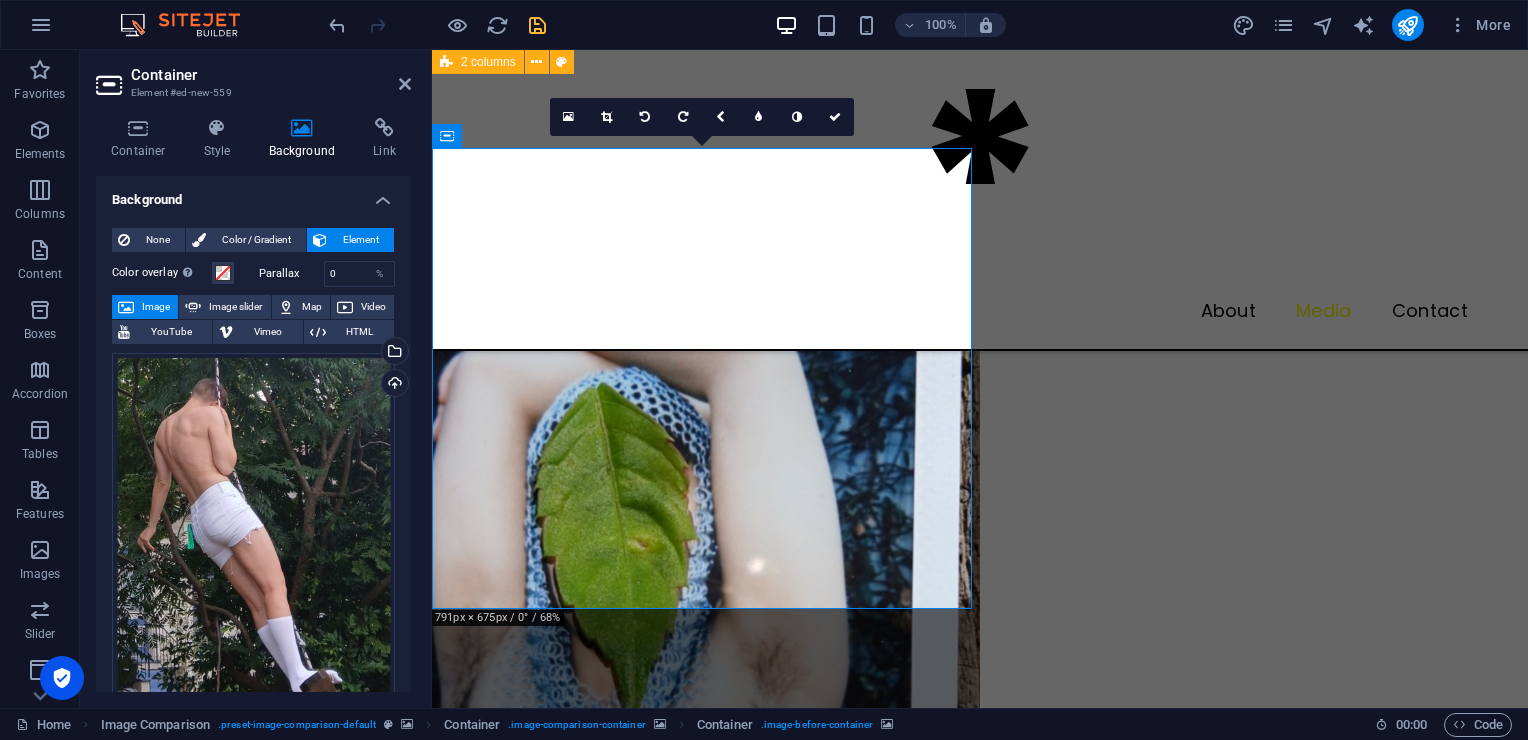 click at bounding box center (980, 2340) 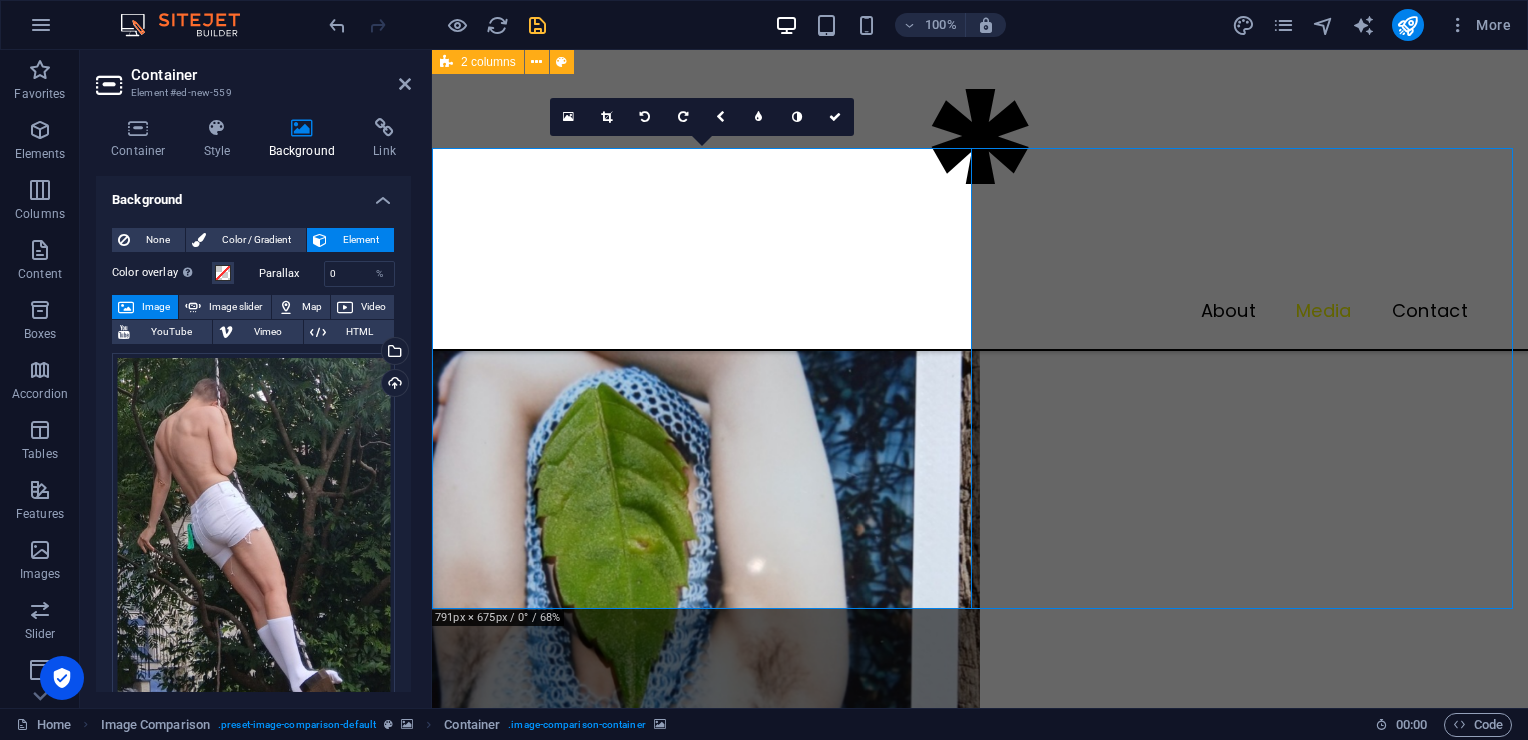 scroll, scrollTop: 1985, scrollLeft: 0, axis: vertical 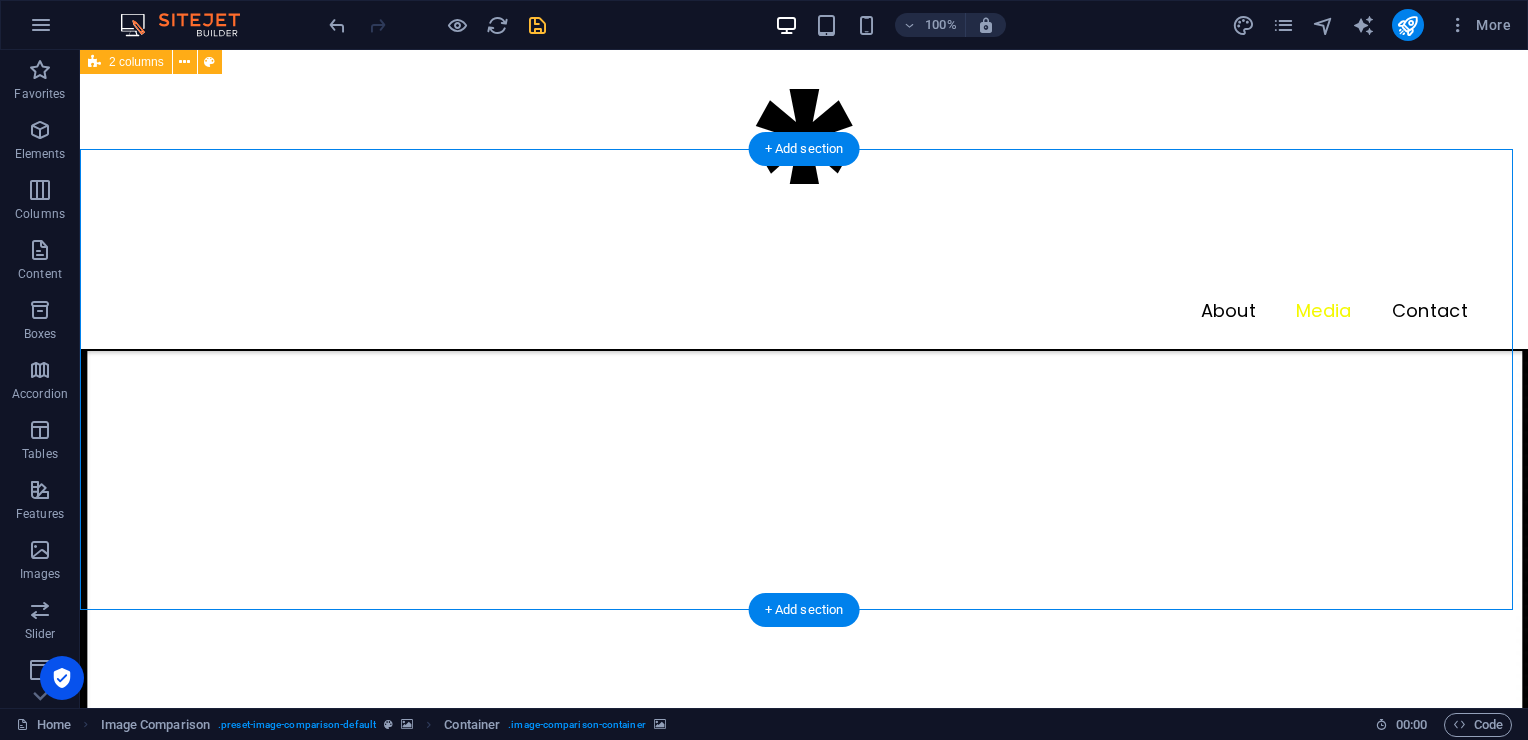 click at bounding box center [804, 2974] 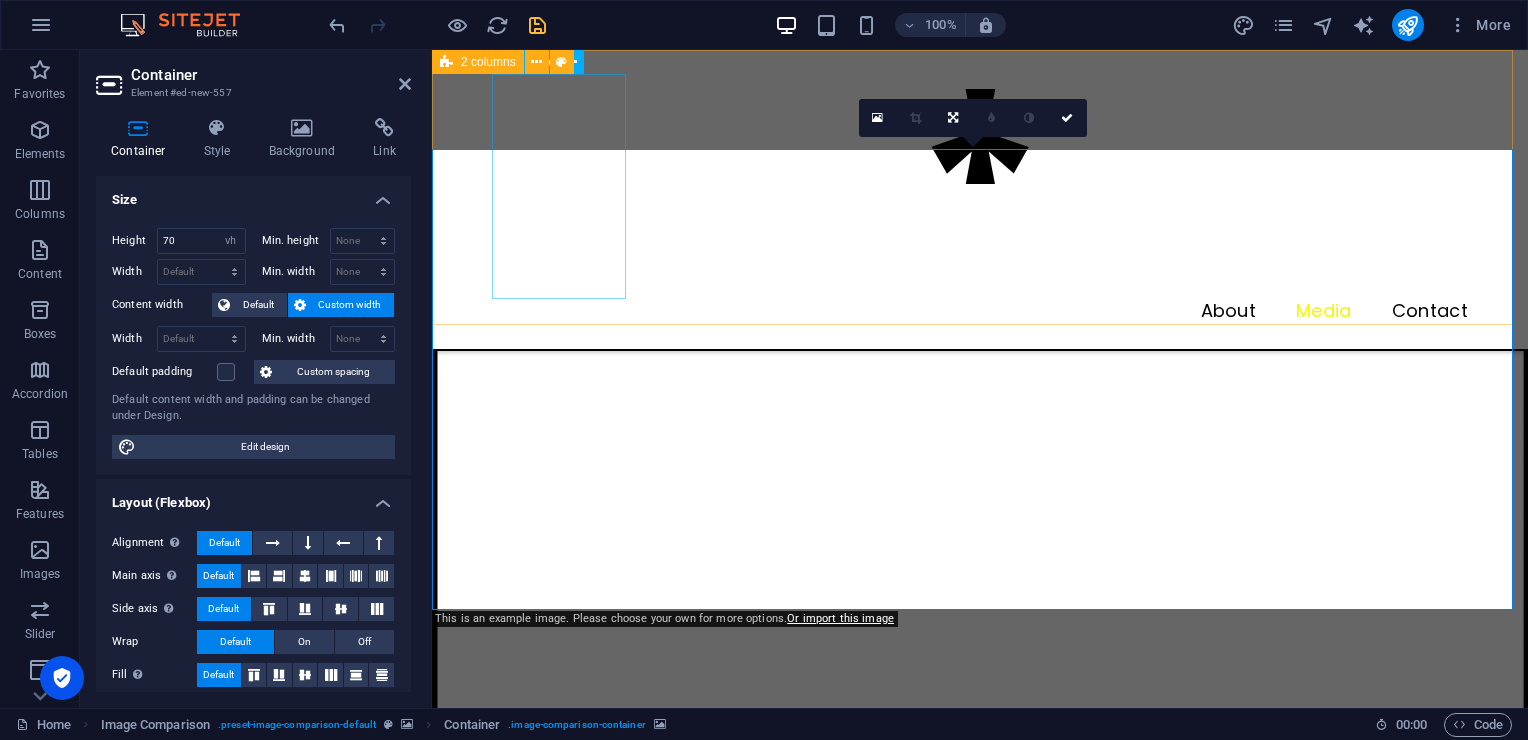 scroll, scrollTop: 2945, scrollLeft: 0, axis: vertical 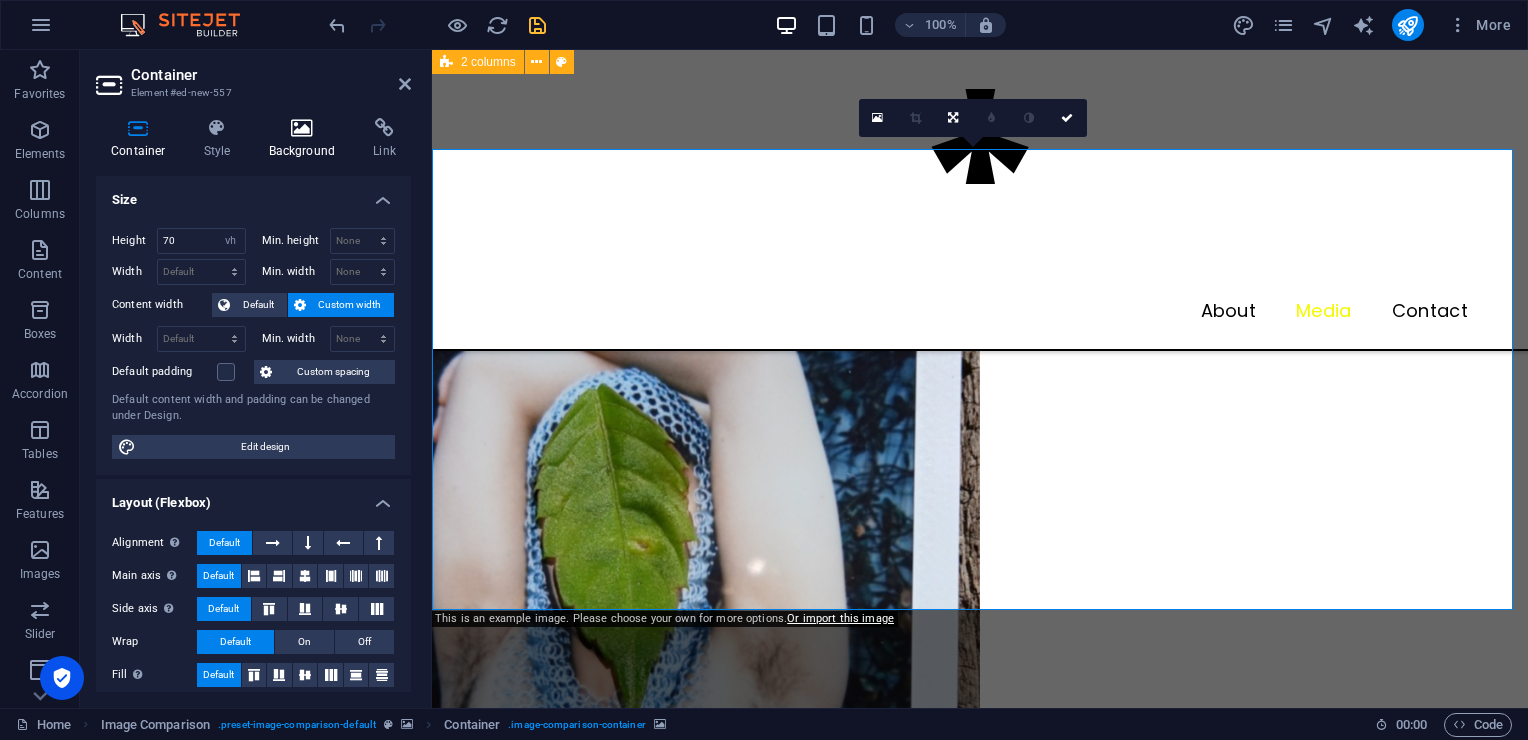 click at bounding box center [302, 128] 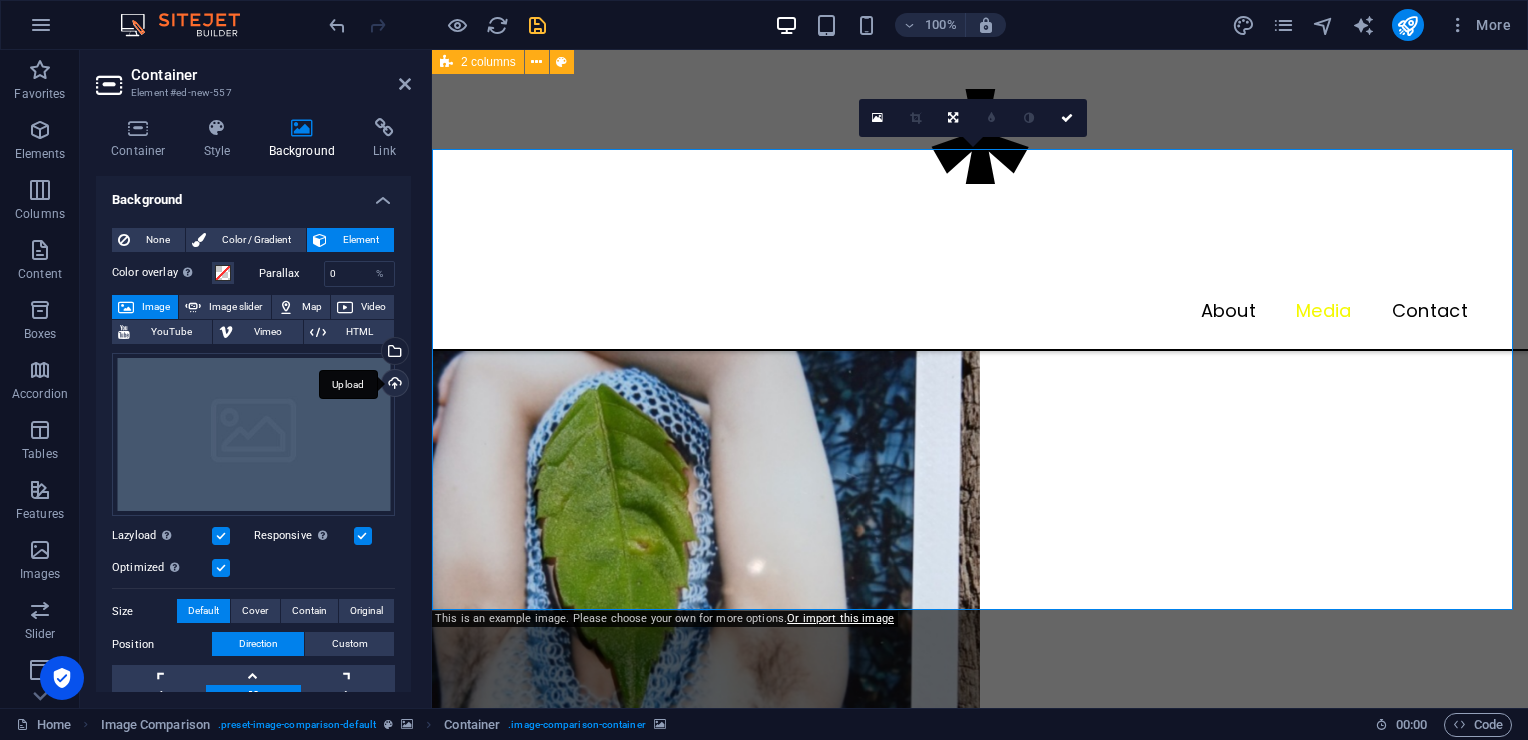 click on "Upload" at bounding box center [393, 385] 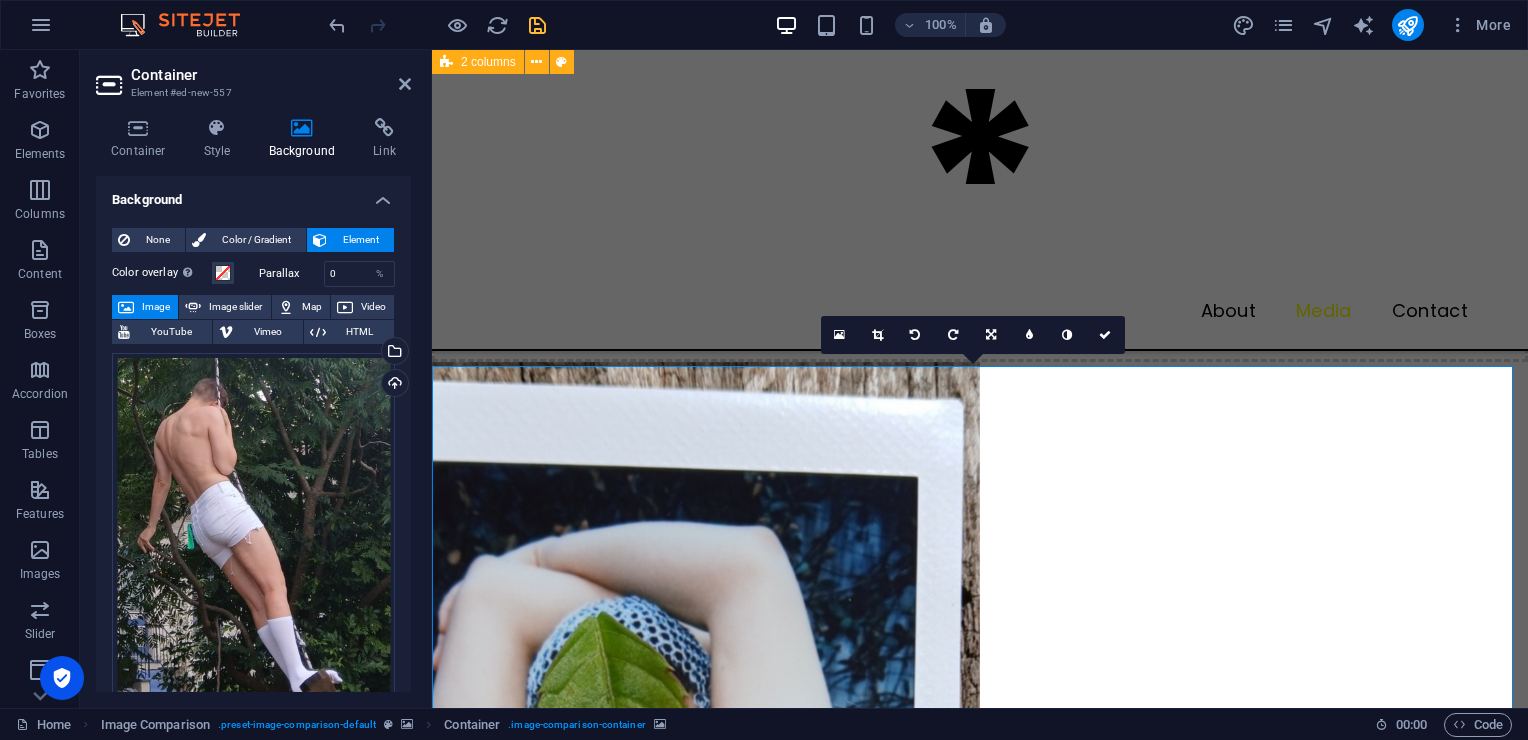 scroll, scrollTop: 2715, scrollLeft: 0, axis: vertical 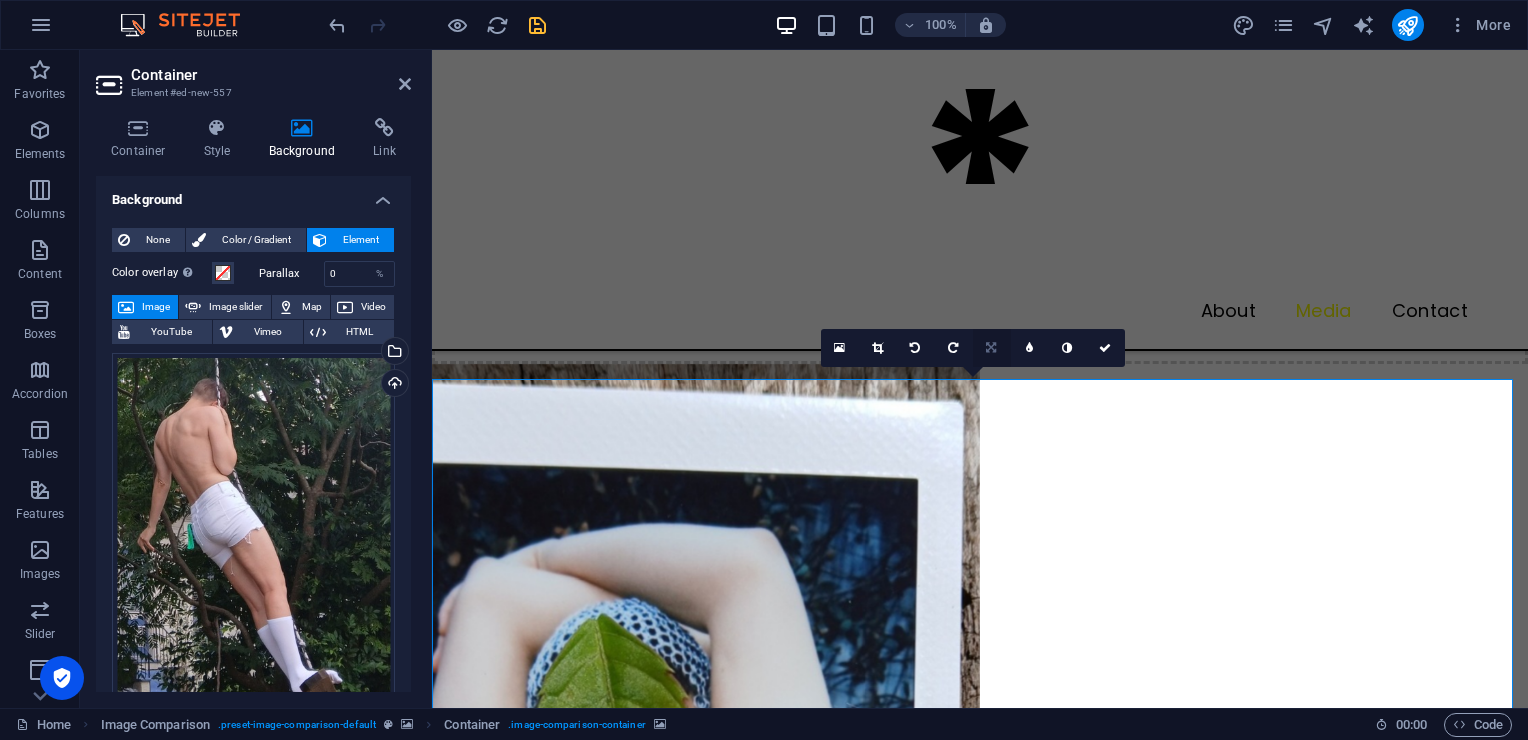 click at bounding box center [991, 348] 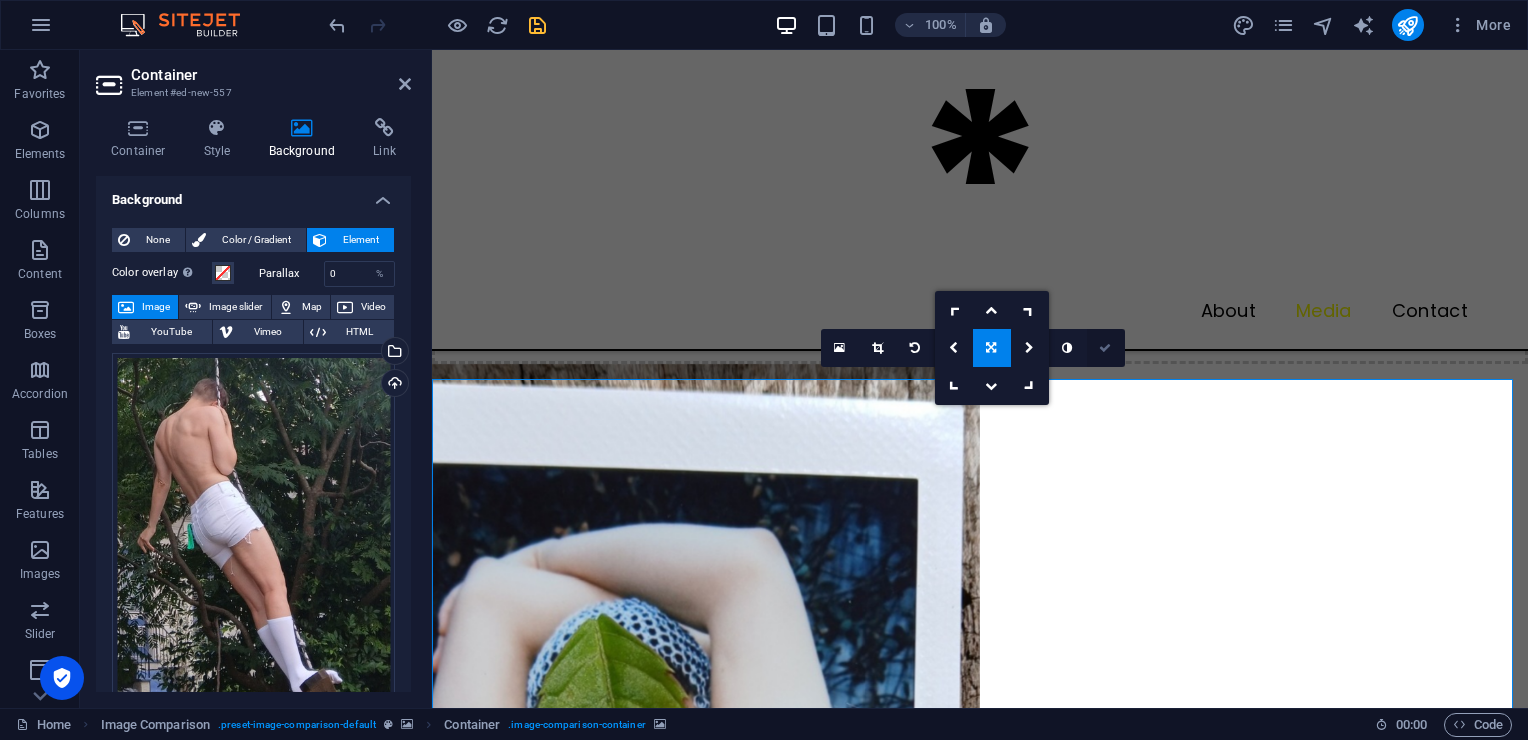 click at bounding box center (1105, 348) 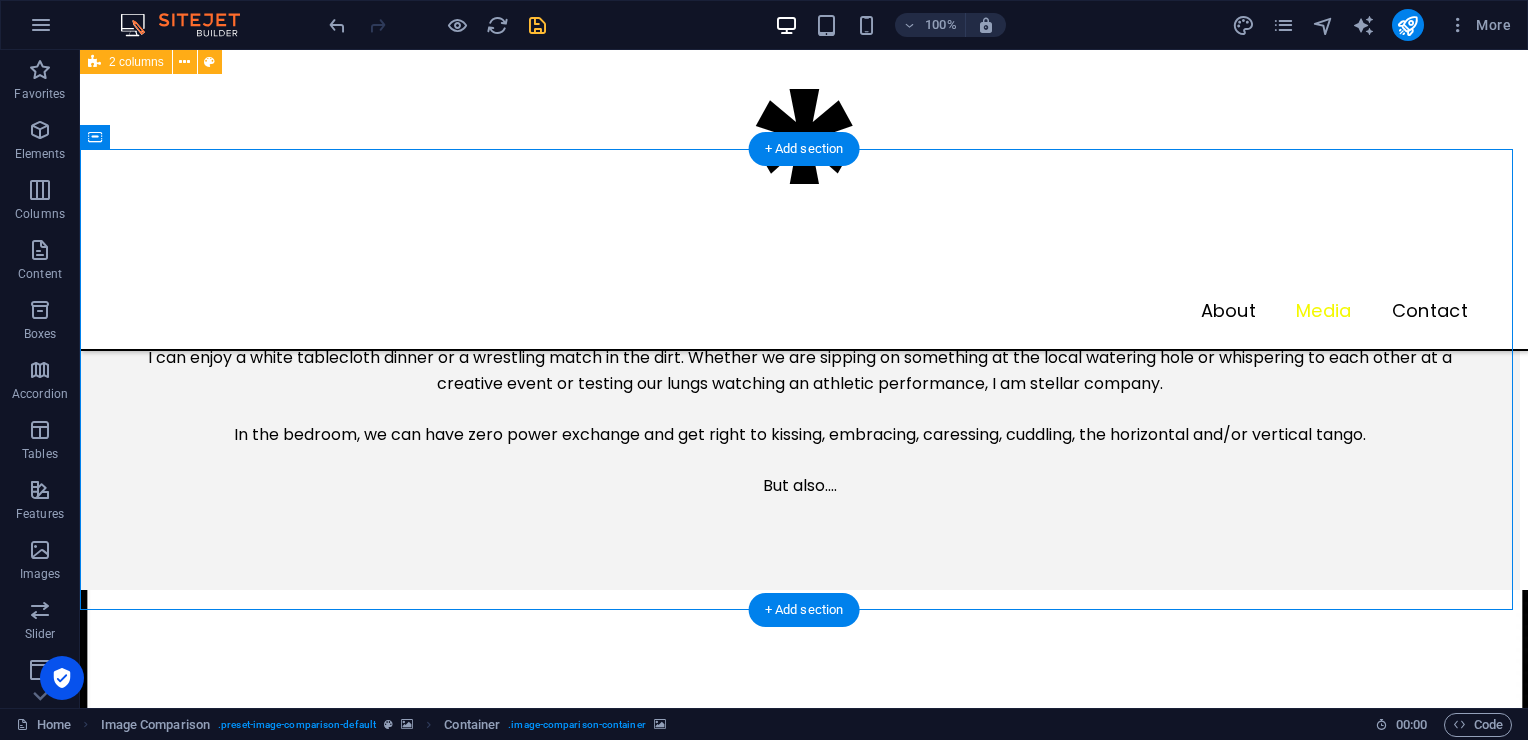 scroll, scrollTop: 1986, scrollLeft: 0, axis: vertical 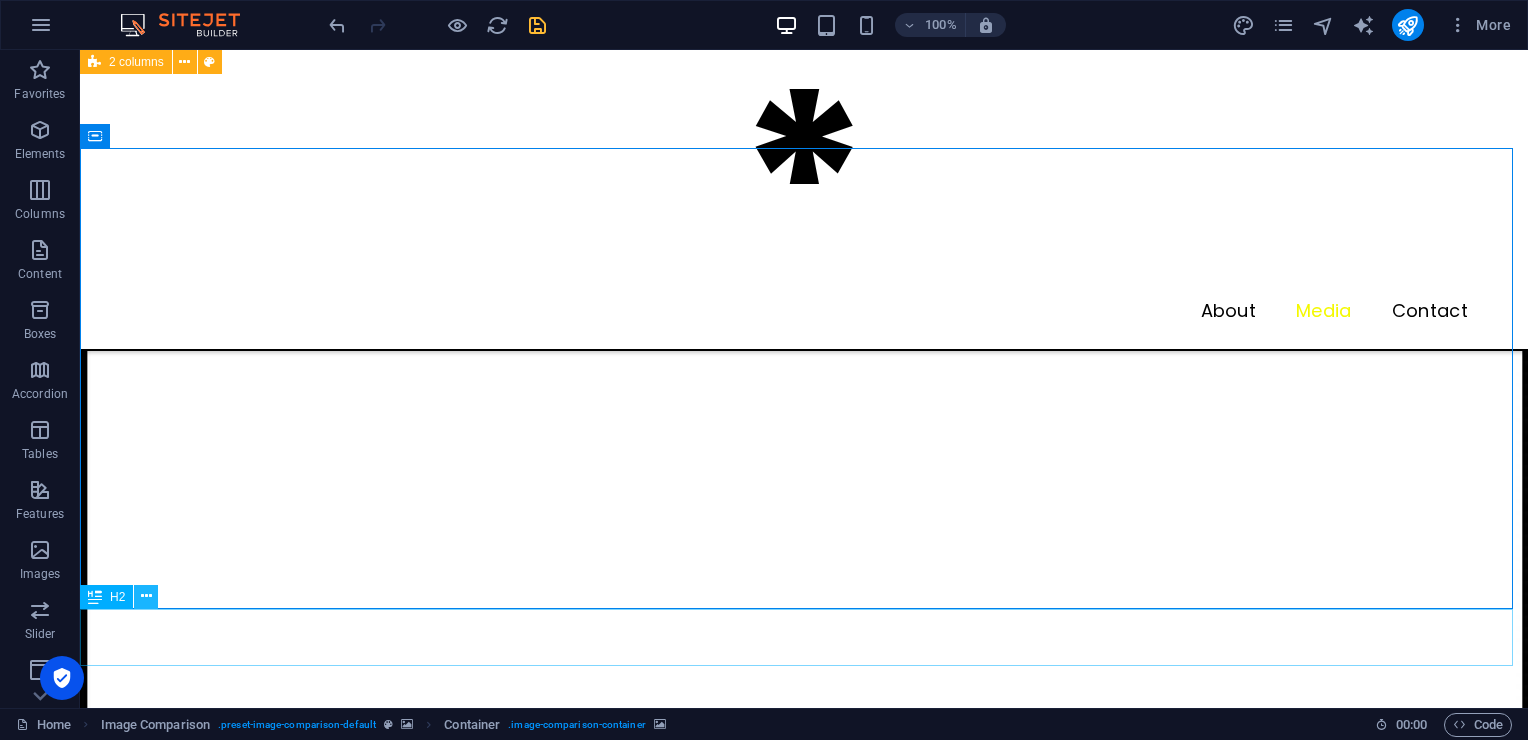 click at bounding box center [146, 596] 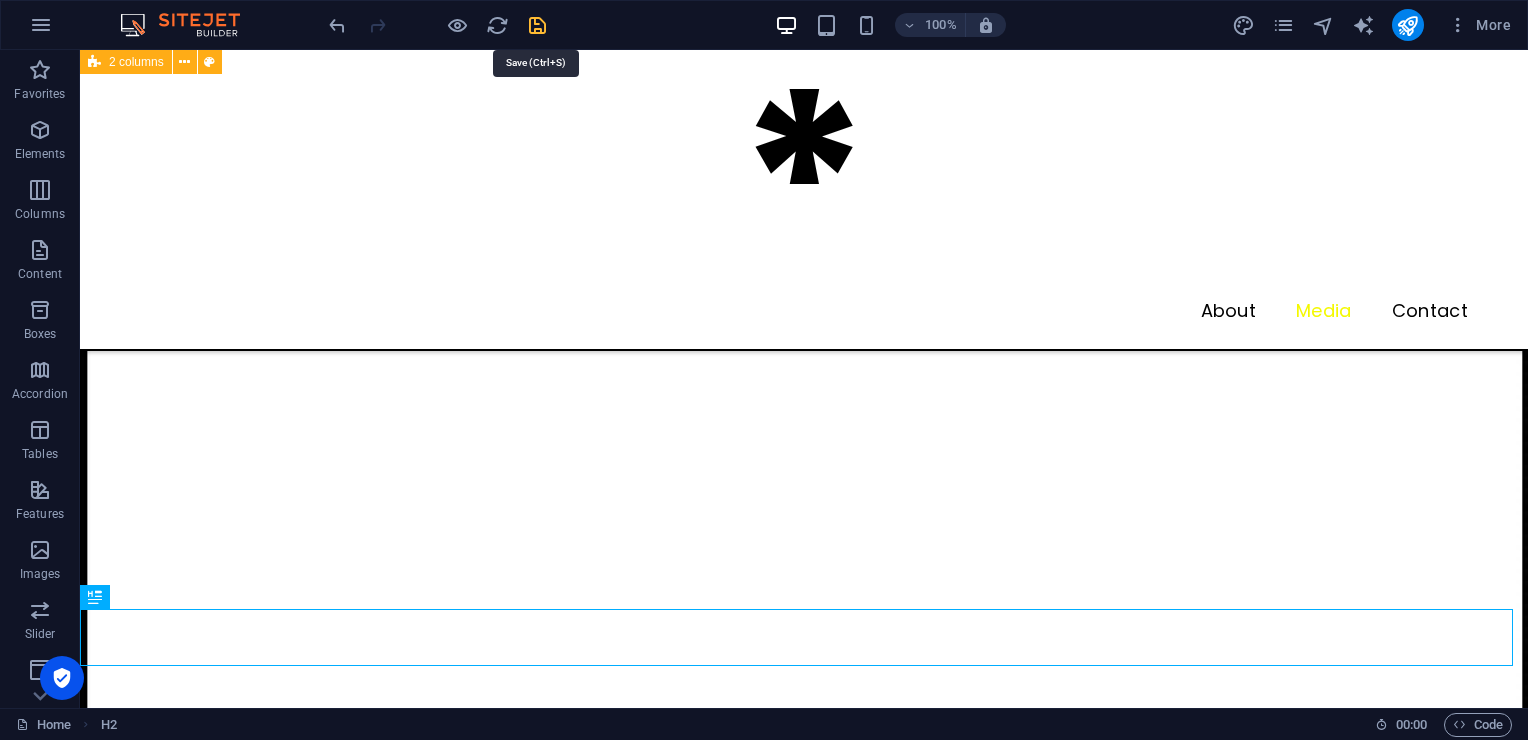 click at bounding box center (537, 25) 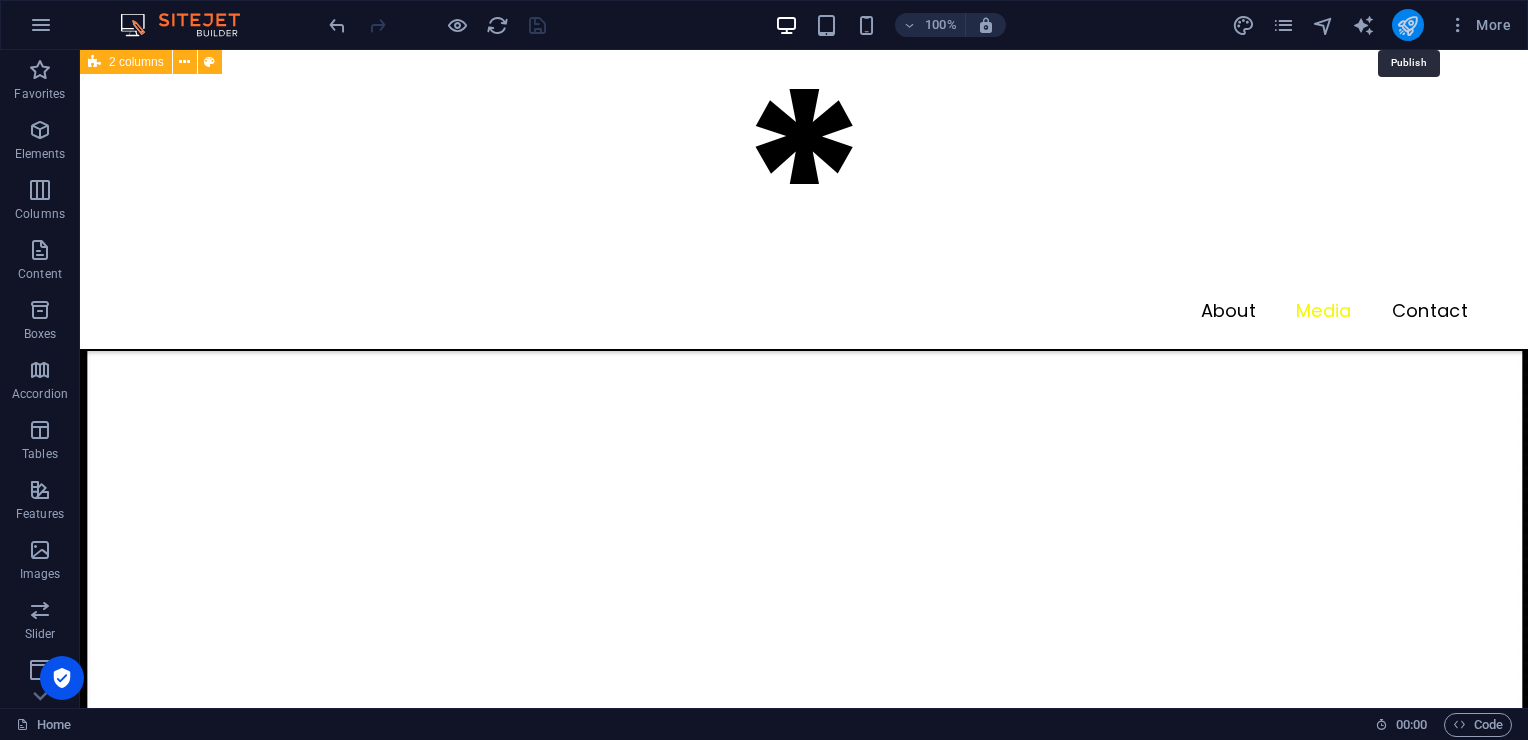 click at bounding box center [1407, 25] 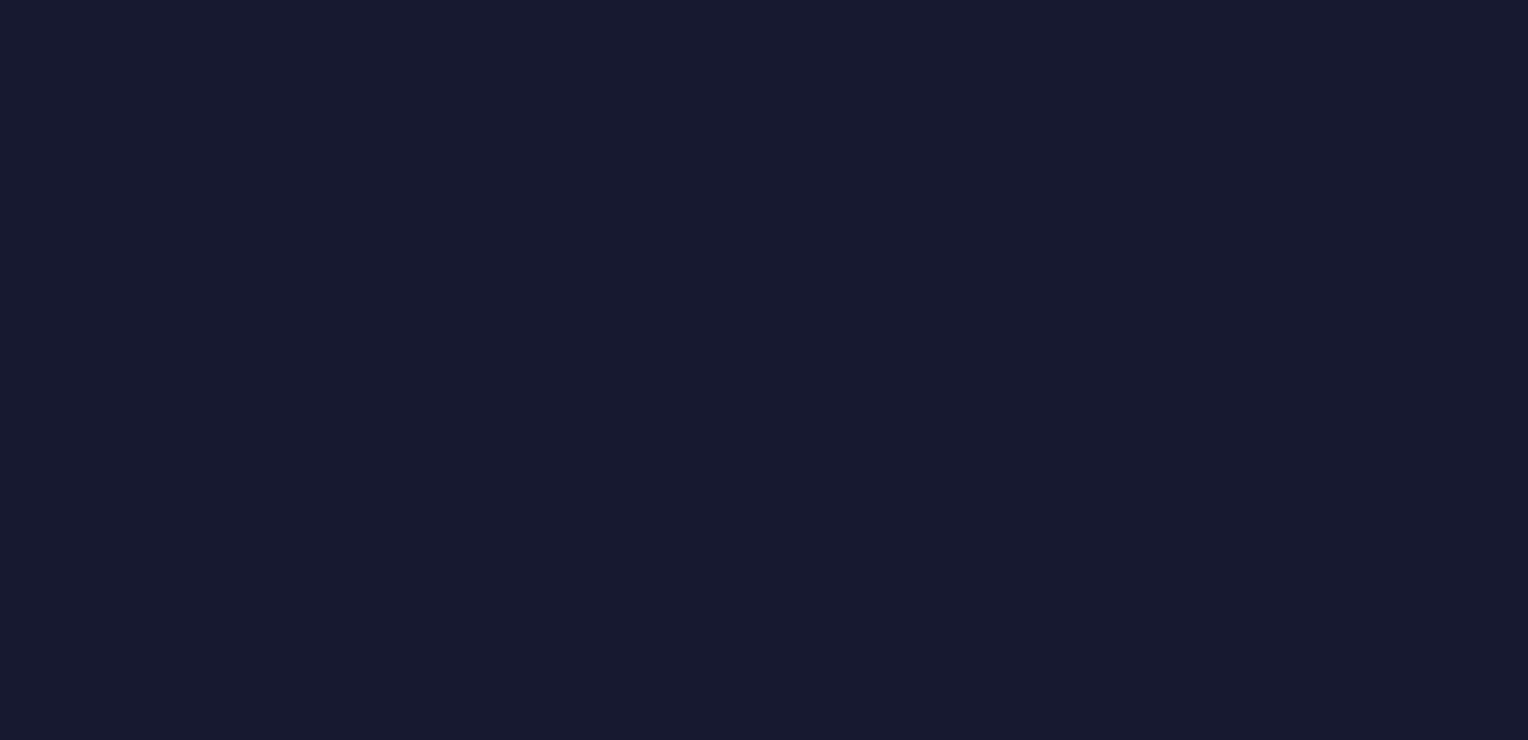 scroll, scrollTop: 0, scrollLeft: 0, axis: both 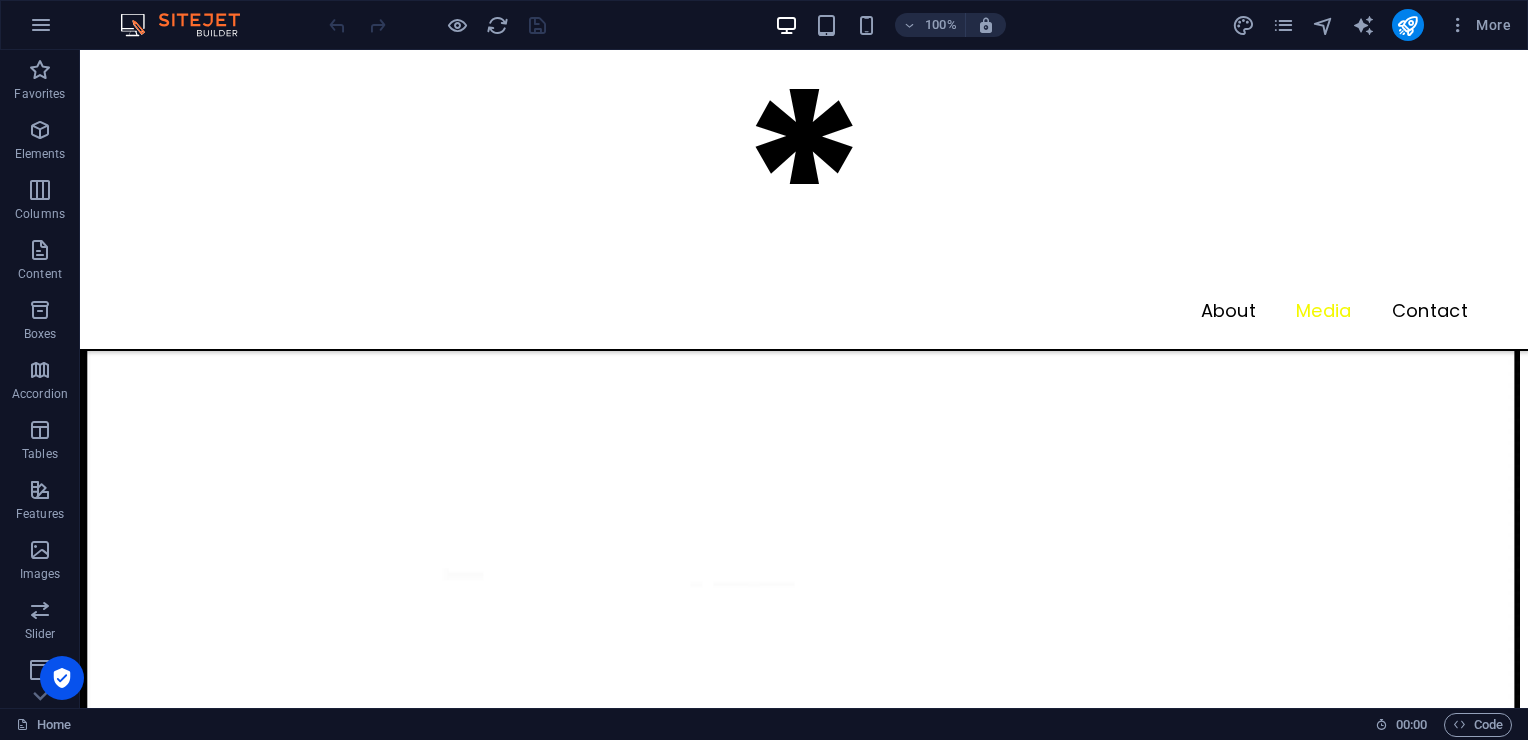 click at bounding box center (804, 2851) 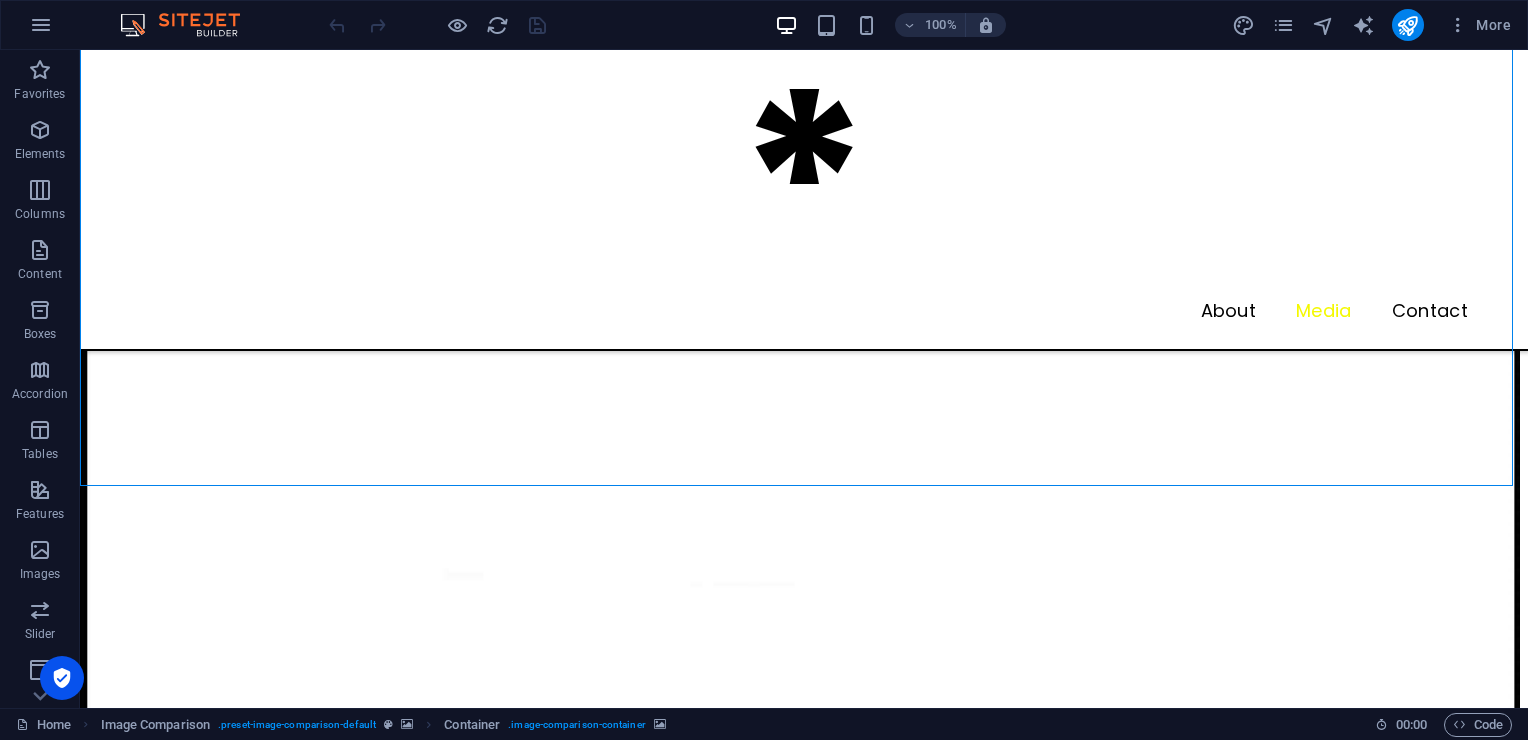 click at bounding box center [804, 2851] 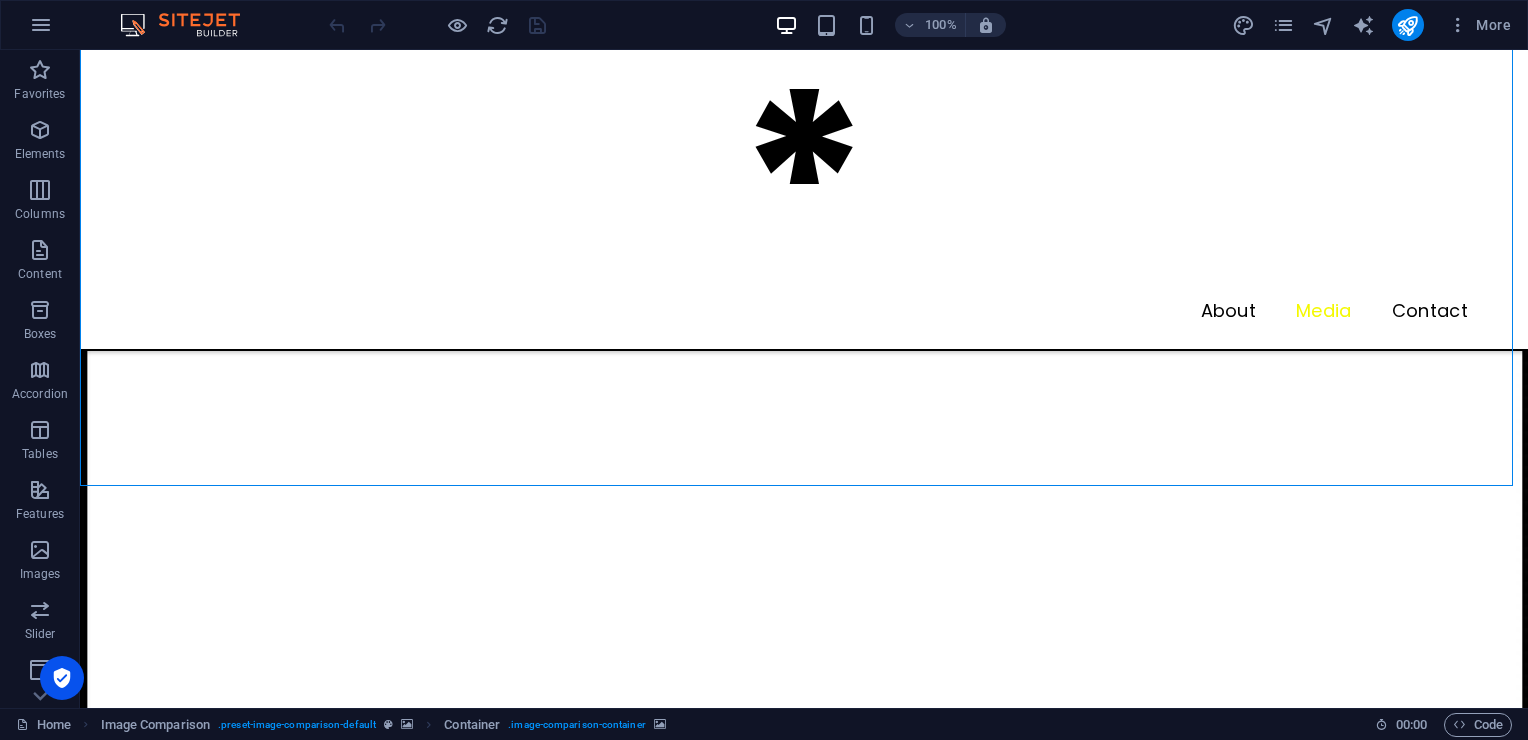 select on "vh" 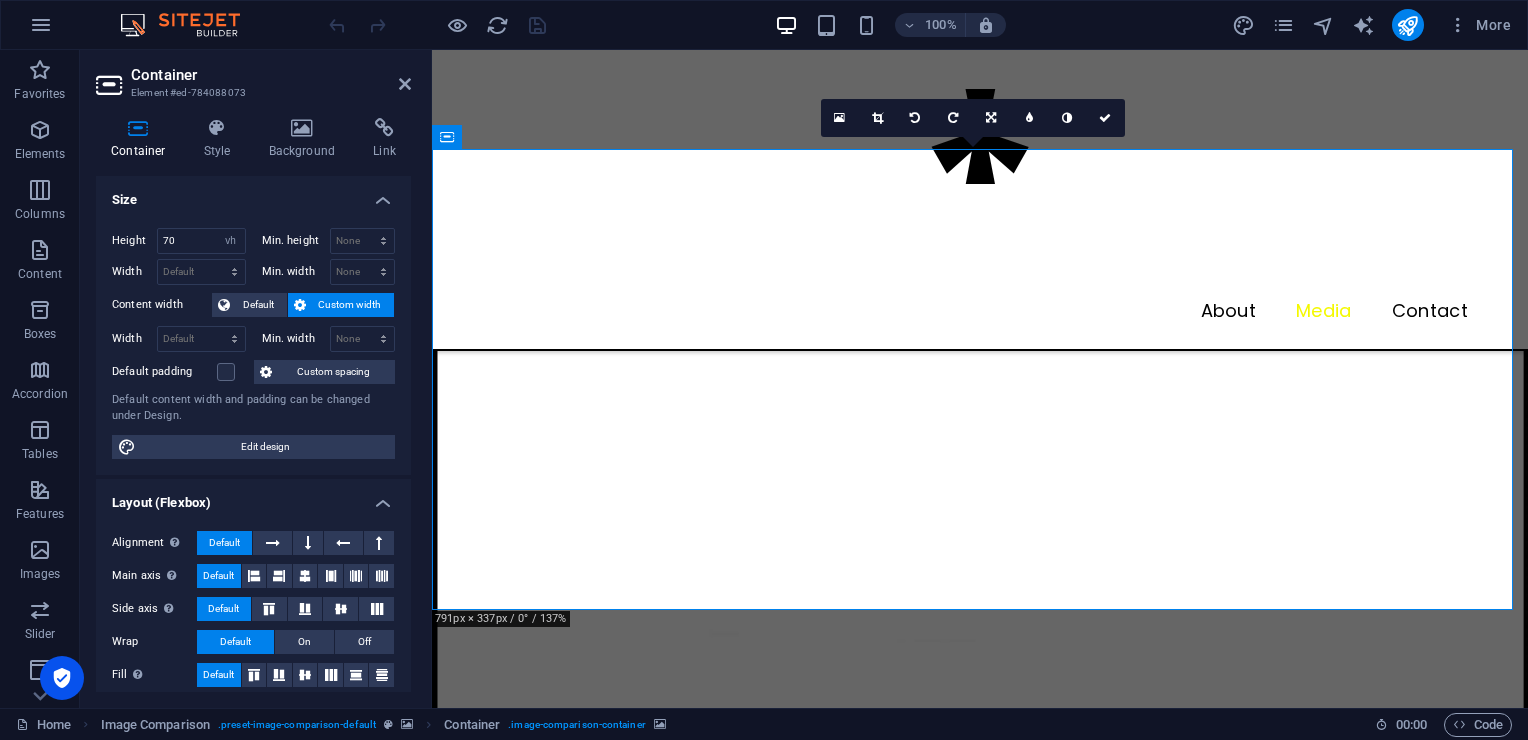 scroll, scrollTop: 2945, scrollLeft: 0, axis: vertical 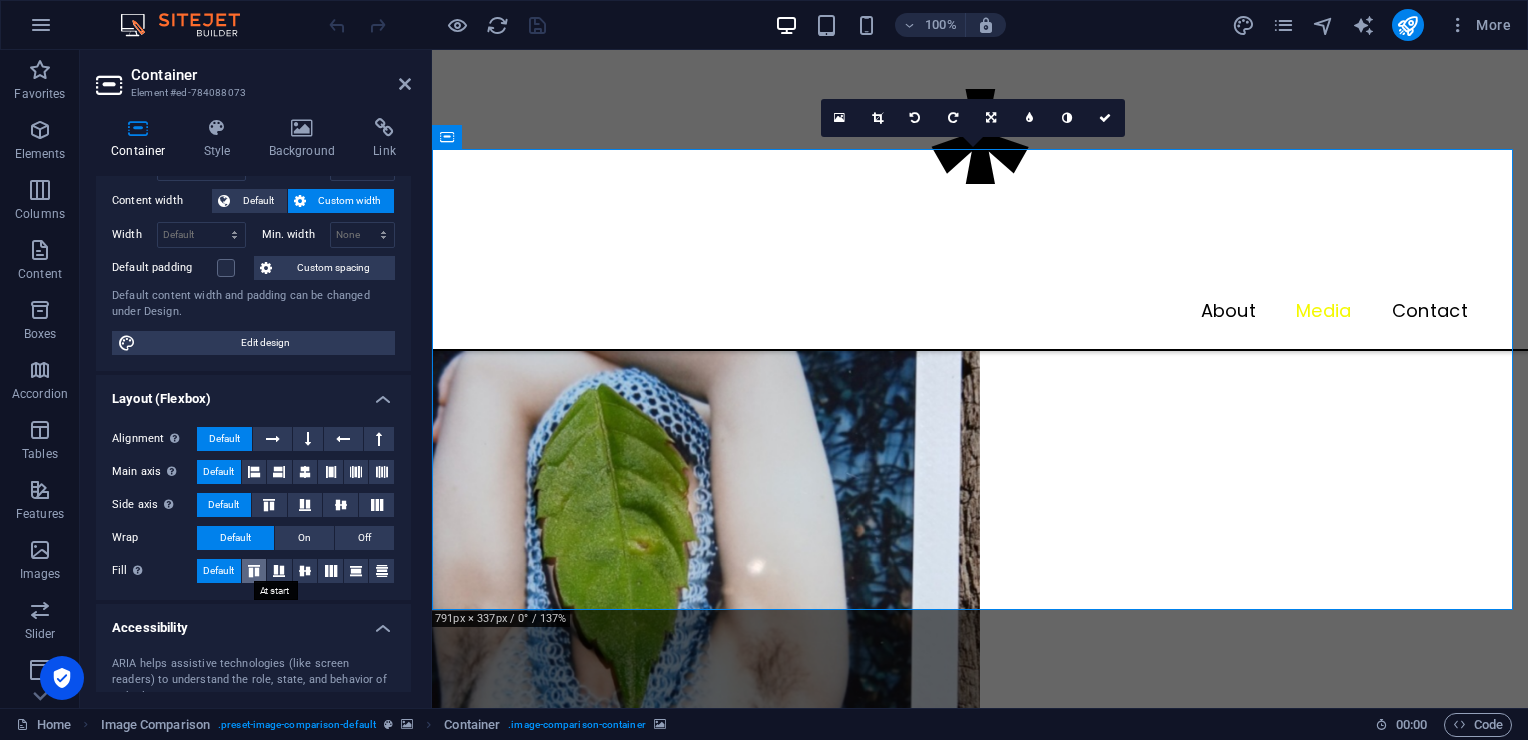 click at bounding box center [254, 571] 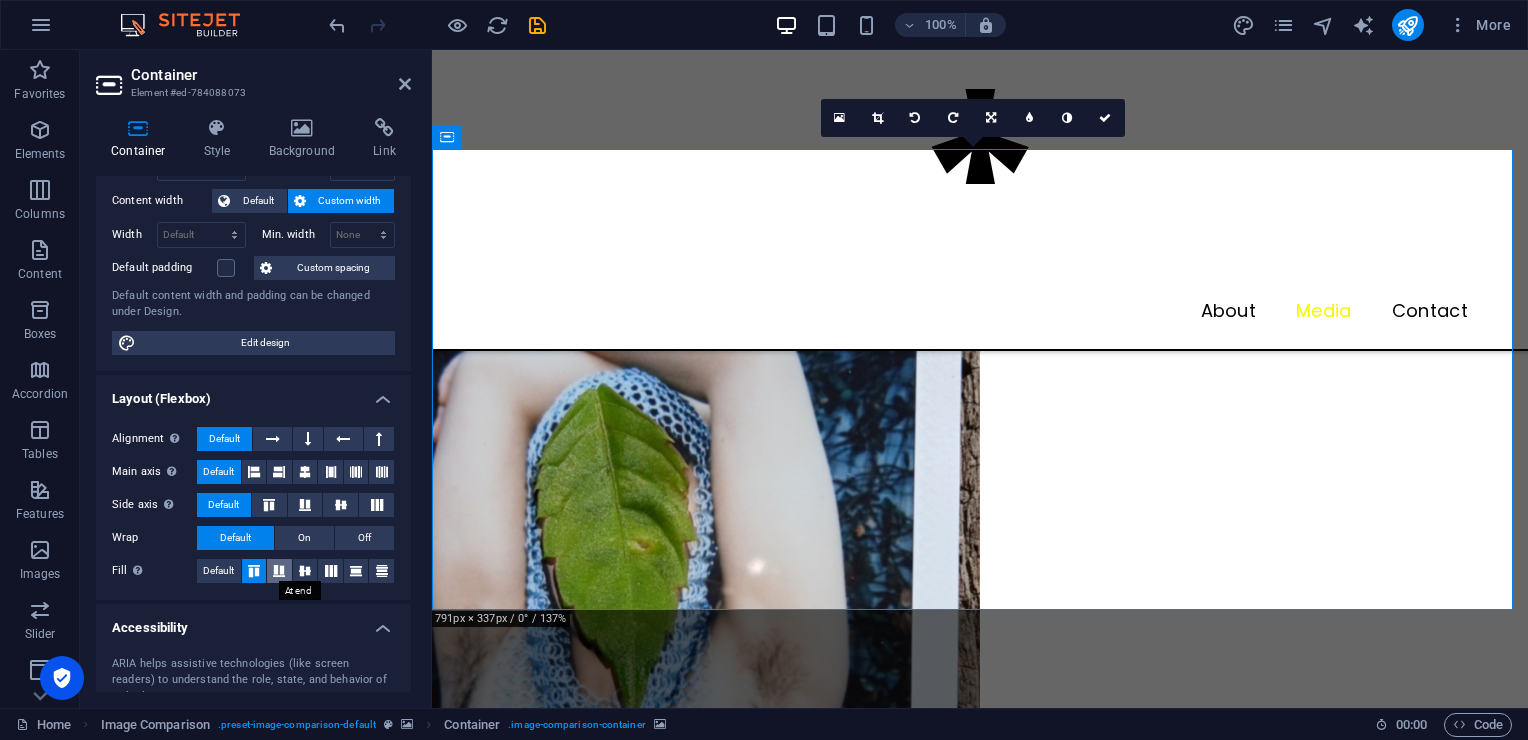 click at bounding box center (279, 571) 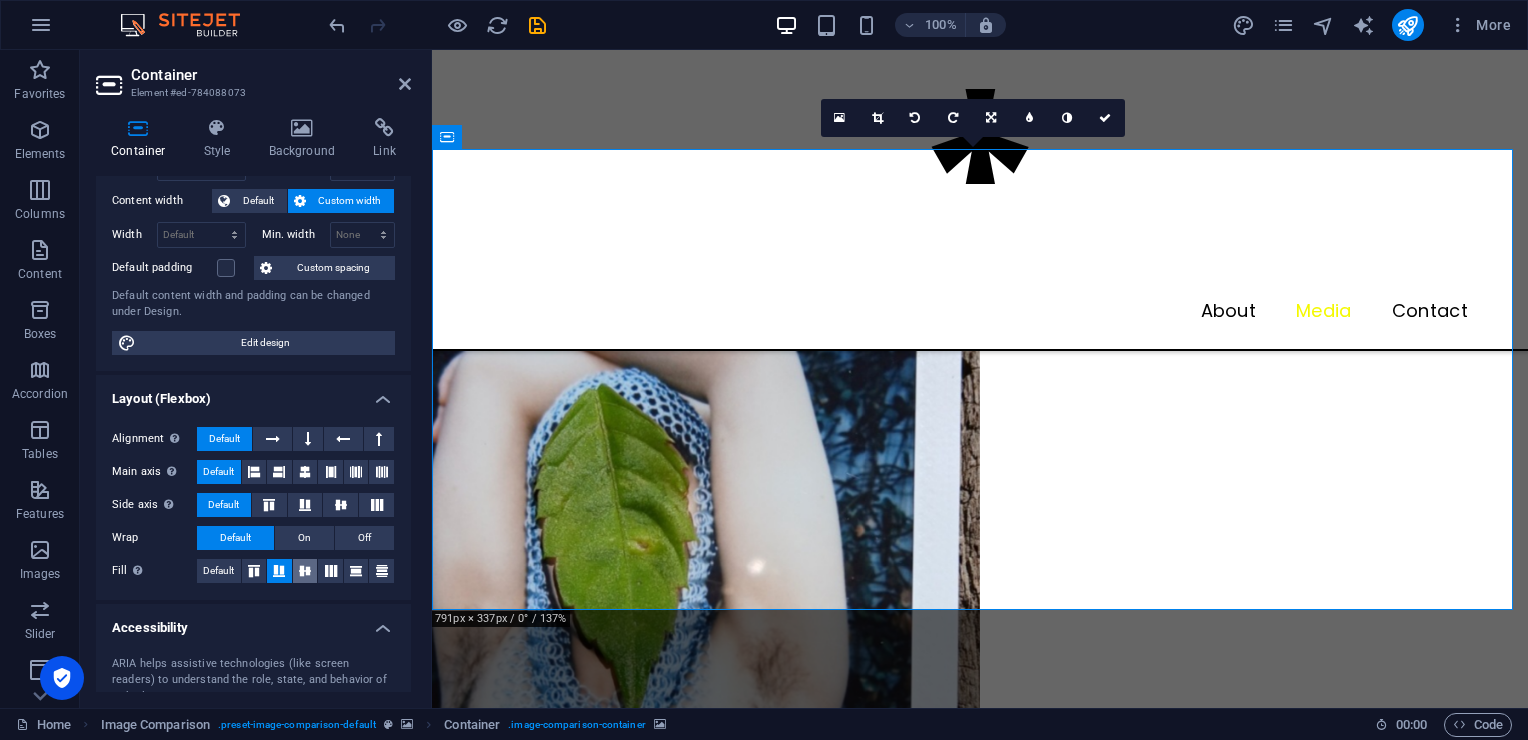 click at bounding box center [305, 571] 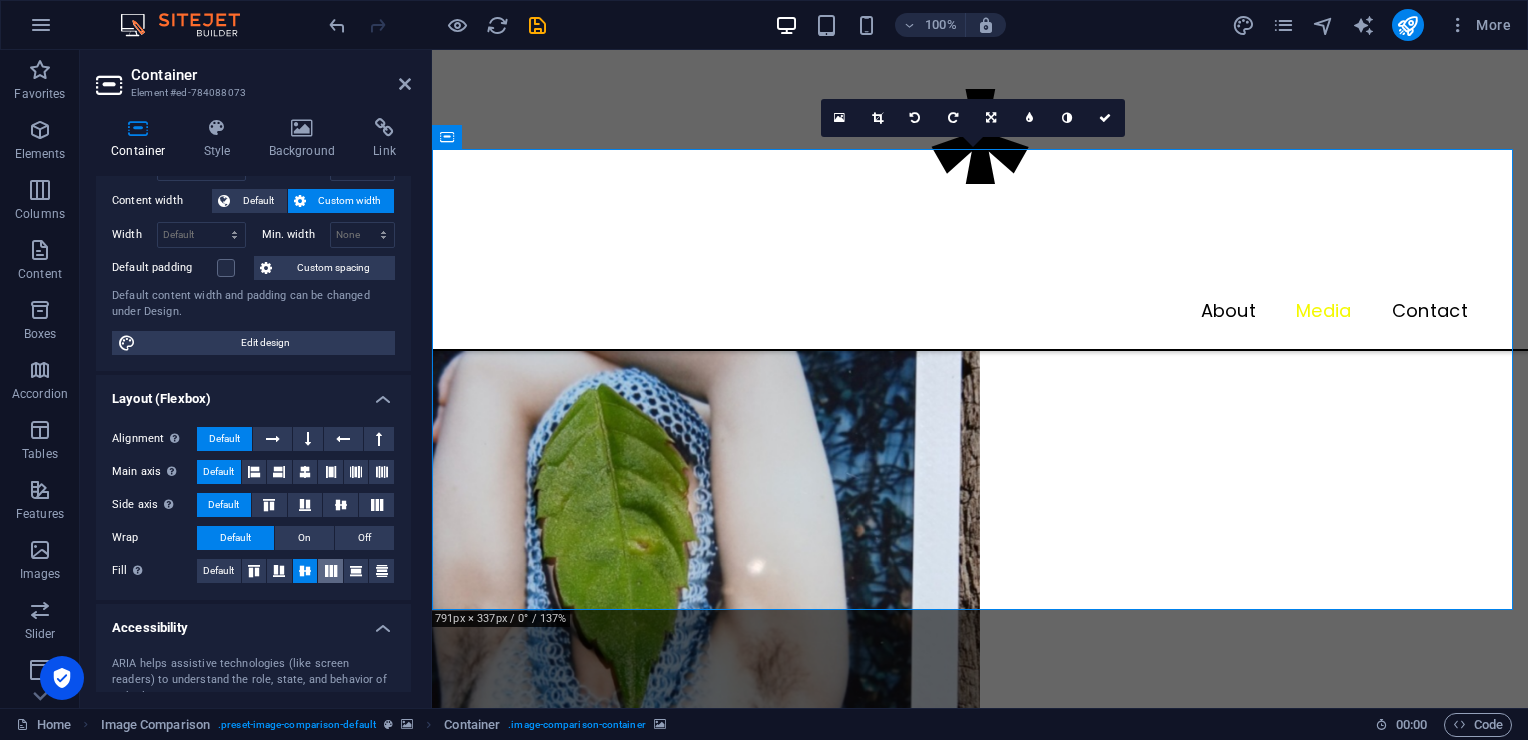 click at bounding box center (331, 571) 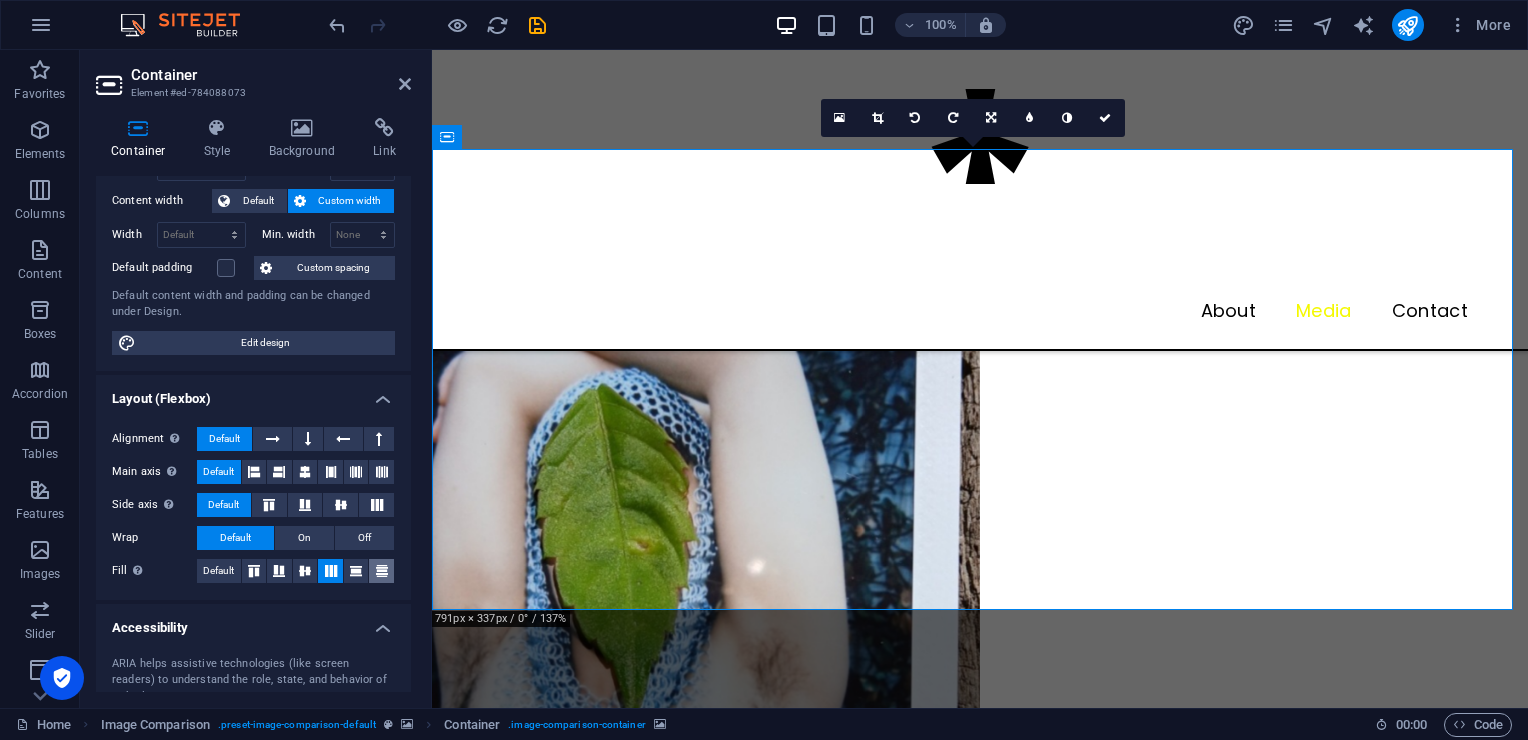click at bounding box center [382, 571] 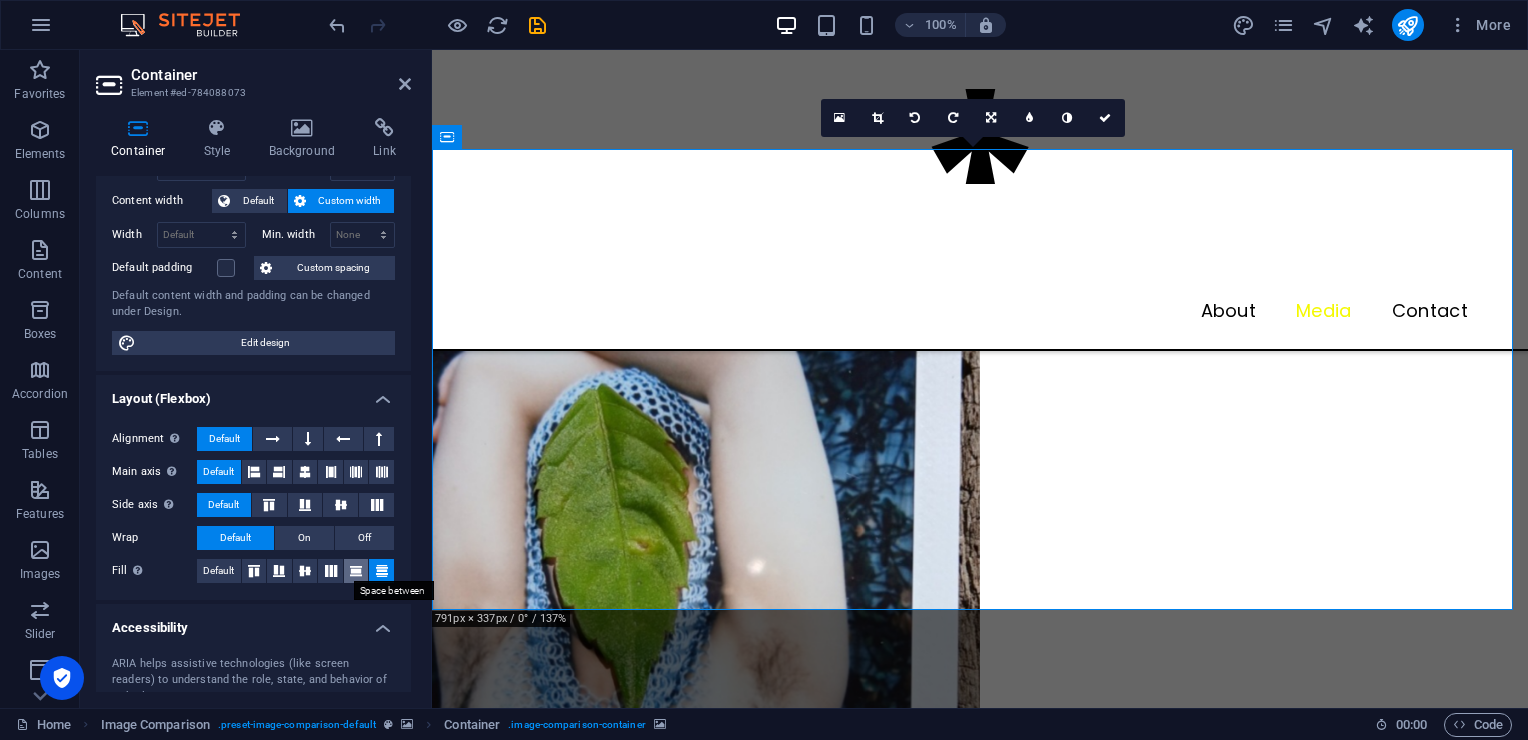 click at bounding box center (356, 571) 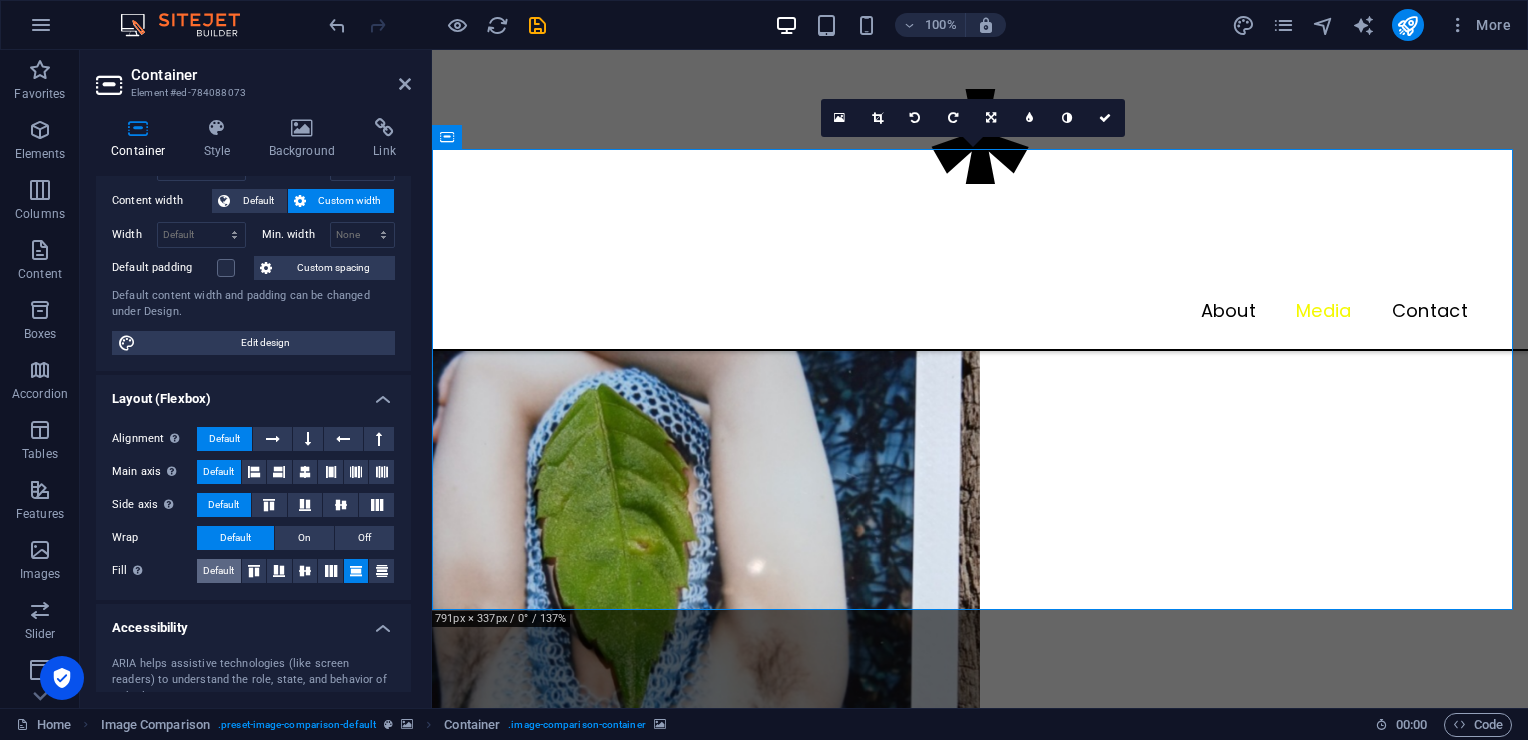 click on "Default" at bounding box center [218, 571] 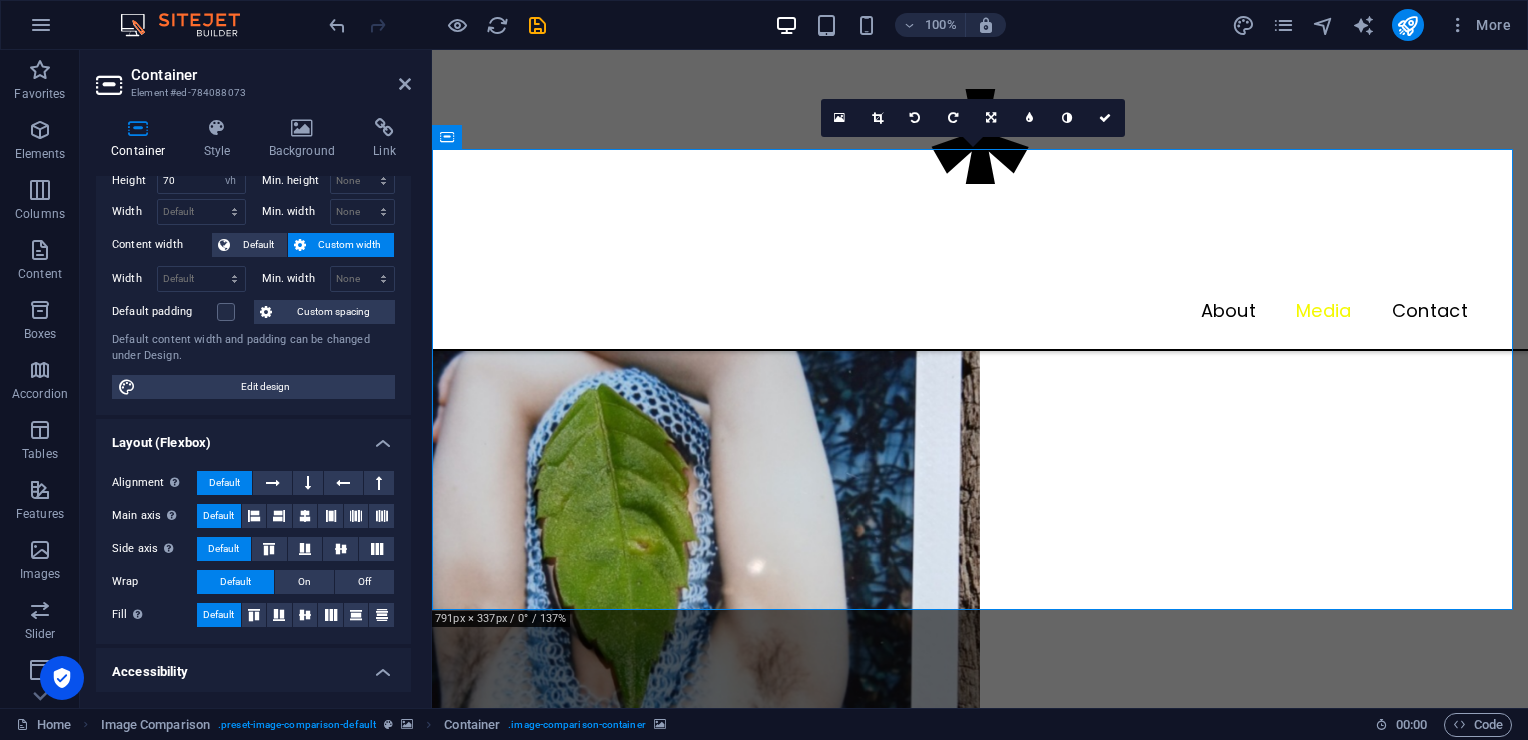 scroll, scrollTop: 0, scrollLeft: 0, axis: both 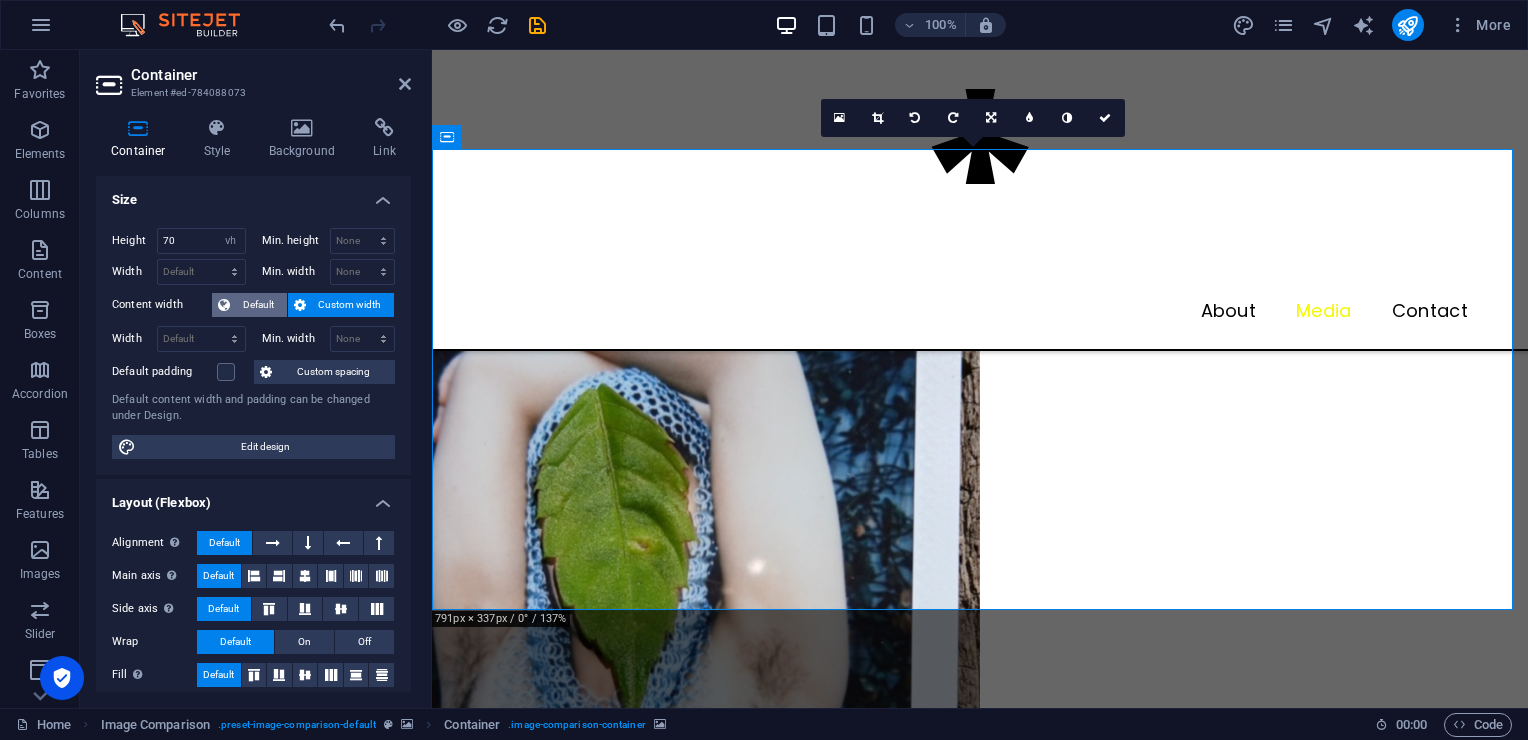 click on "Default" at bounding box center [258, 305] 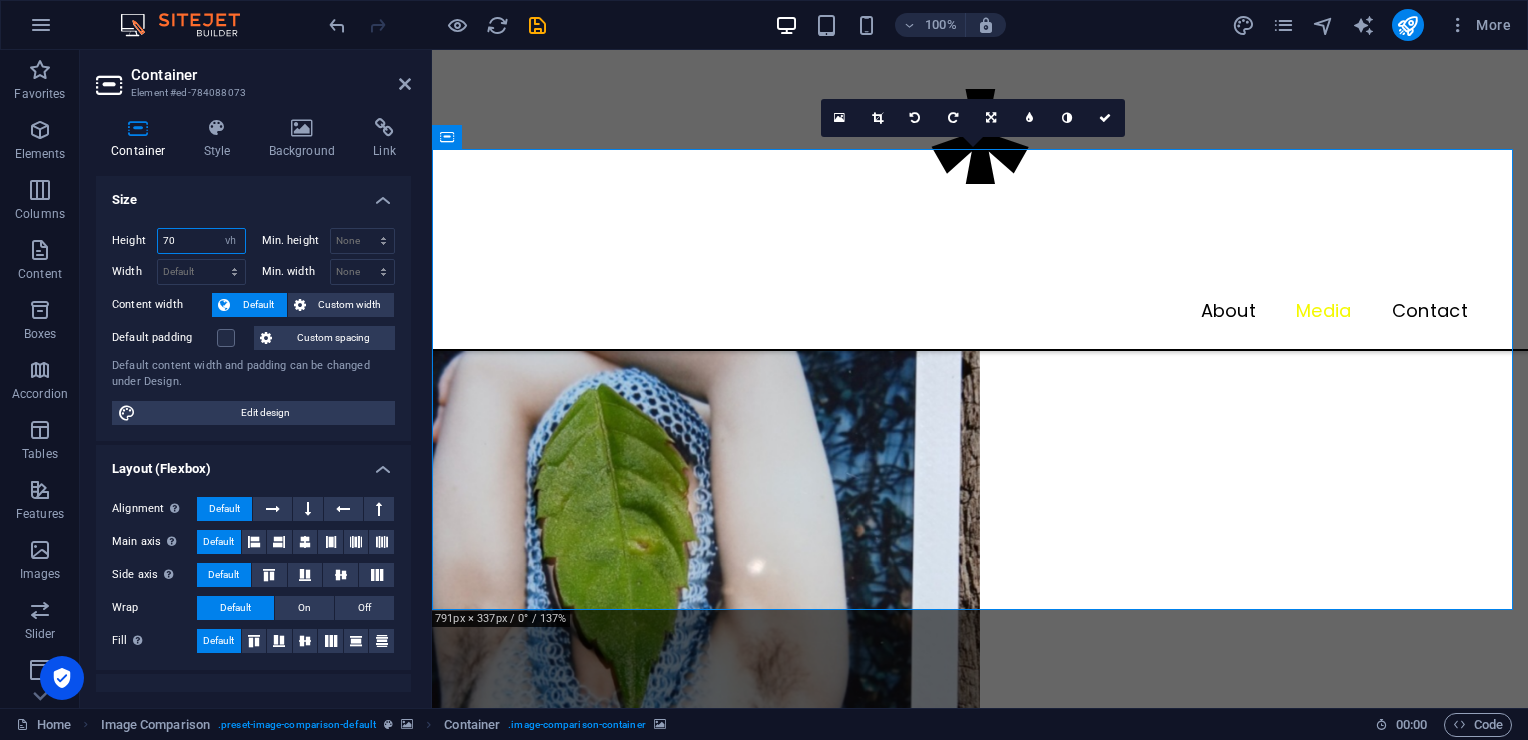 drag, startPoint x: 194, startPoint y: 240, endPoint x: 129, endPoint y: 236, distance: 65.12296 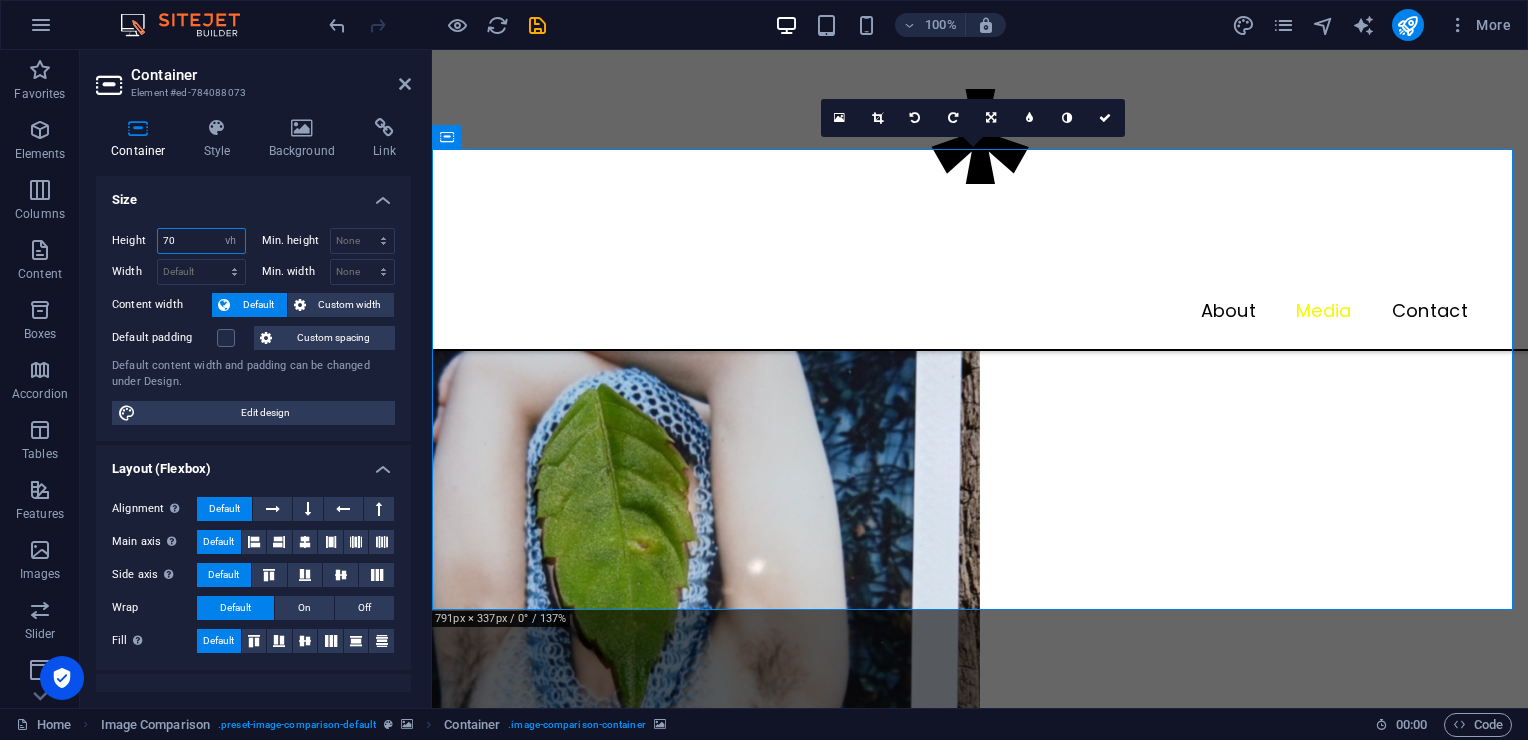click on "Height 70 Default px rem % vh vw" at bounding box center (179, 241) 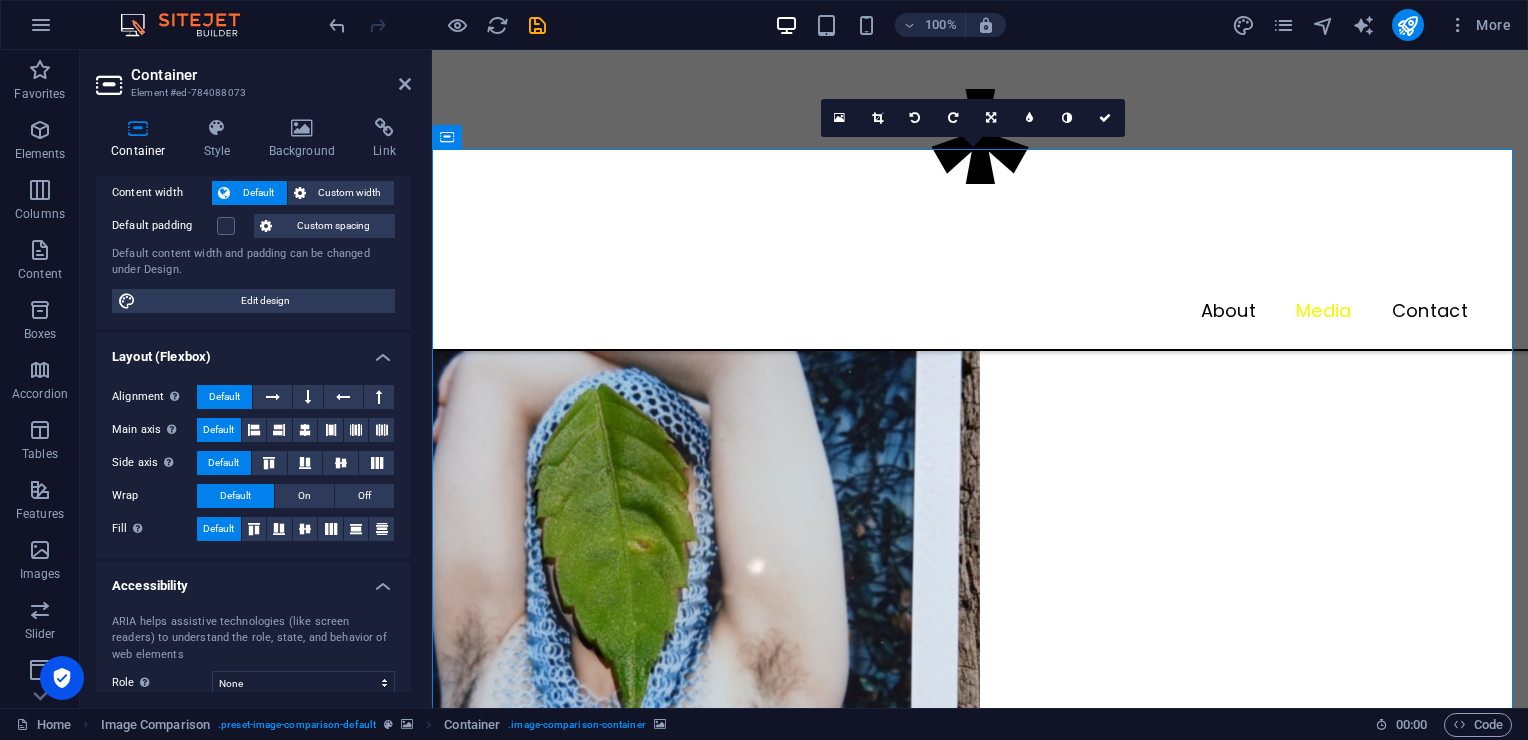 scroll, scrollTop: 0, scrollLeft: 0, axis: both 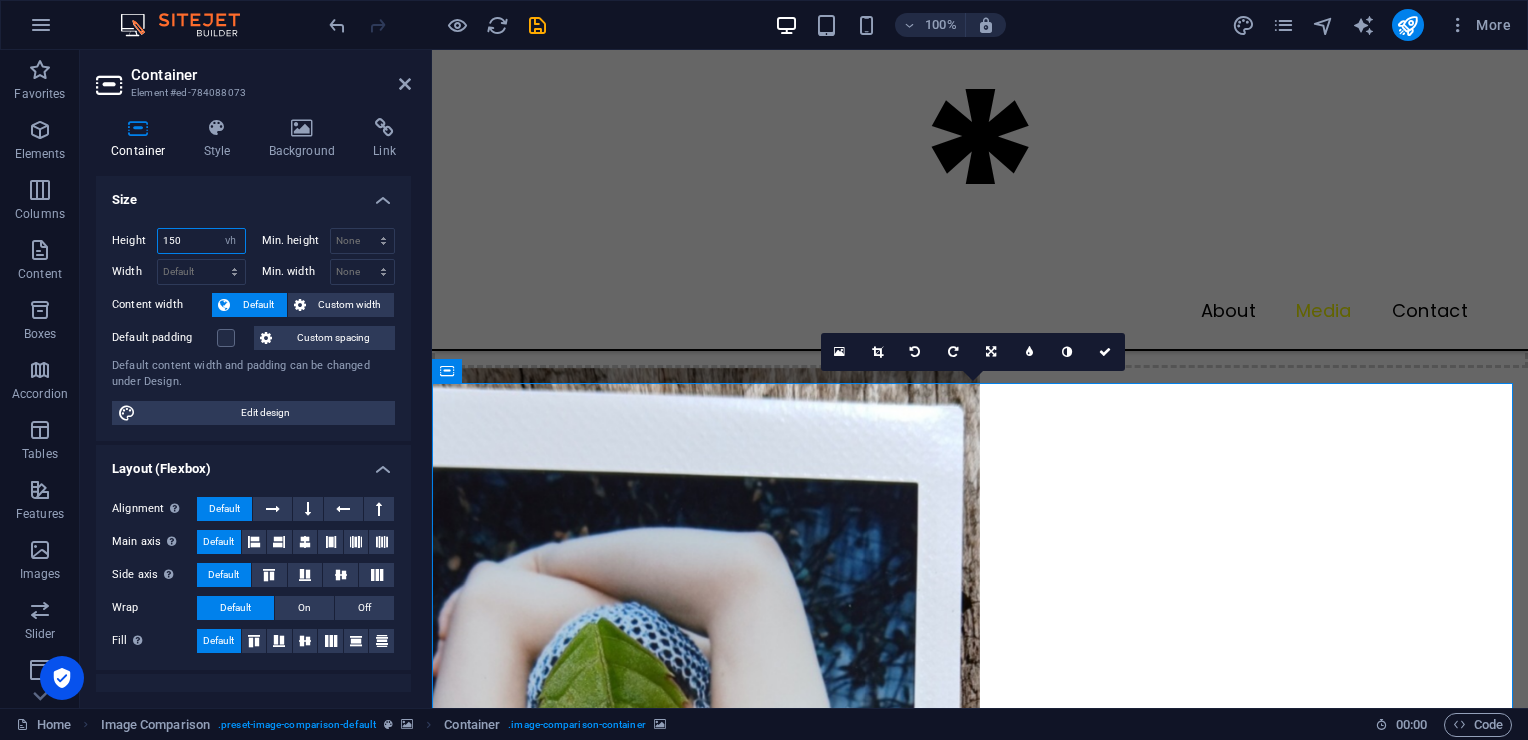 drag, startPoint x: 196, startPoint y: 241, endPoint x: 102, endPoint y: 234, distance: 94.26028 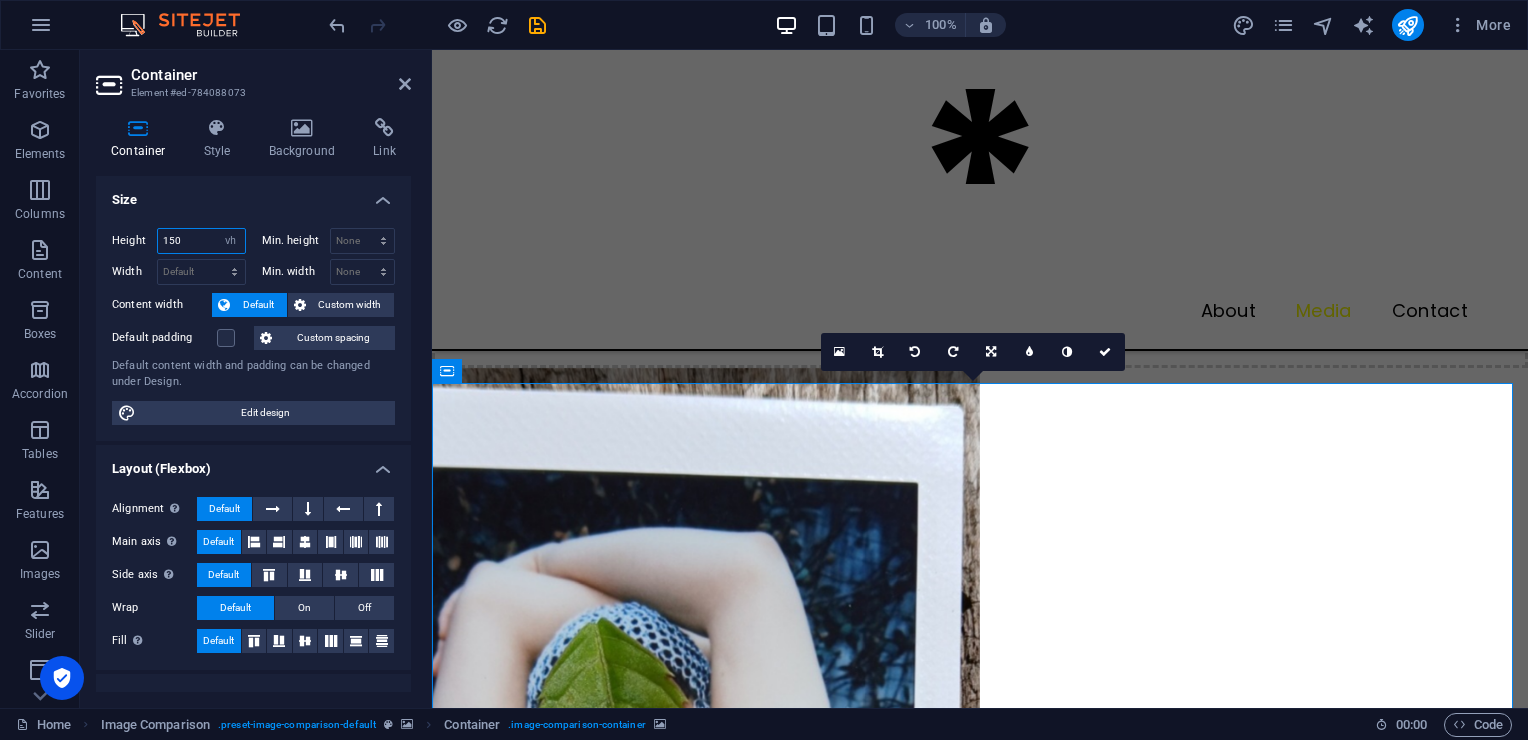 click on "Height 150 Default px rem % vh vw Min. height None px rem % vh vw Width Default px rem % em vh vw Min. width None px rem % vh vw Content width Default Custom width Width Default px rem % em vh vw Min. width None px rem % vh vw Default padding Custom spacing Default content width and padding can be changed under Design. Edit design" at bounding box center [253, 326] 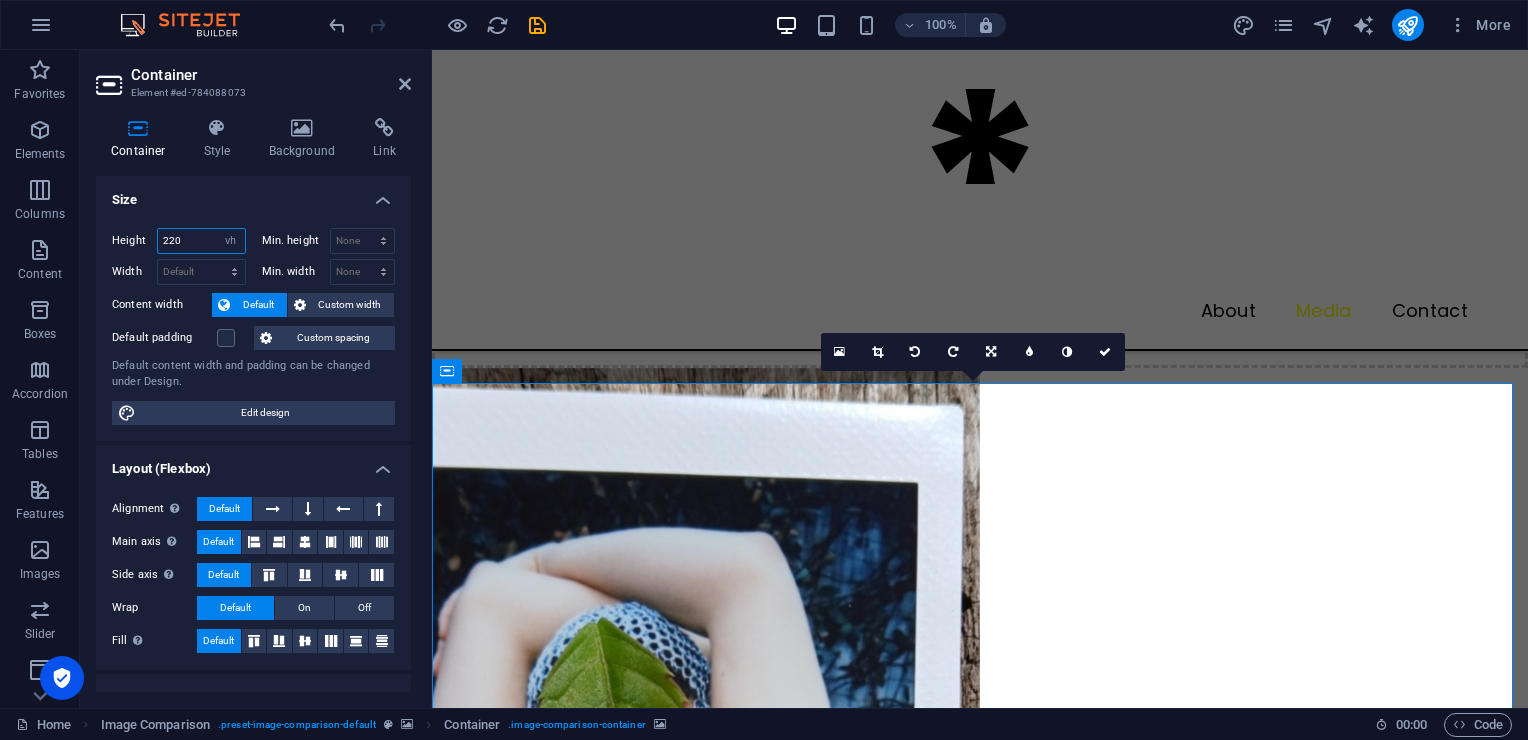 type on "220" 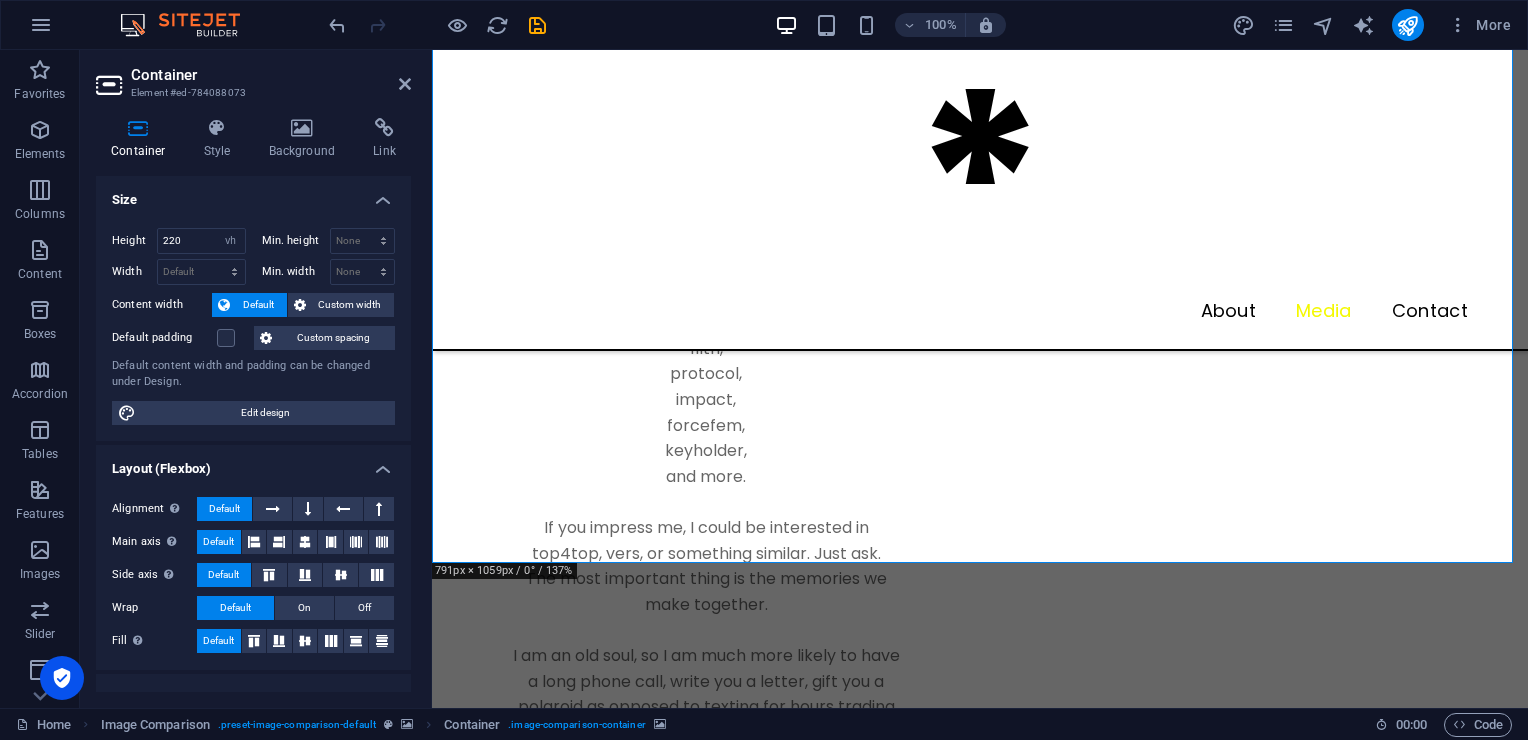 scroll, scrollTop: 3764, scrollLeft: 0, axis: vertical 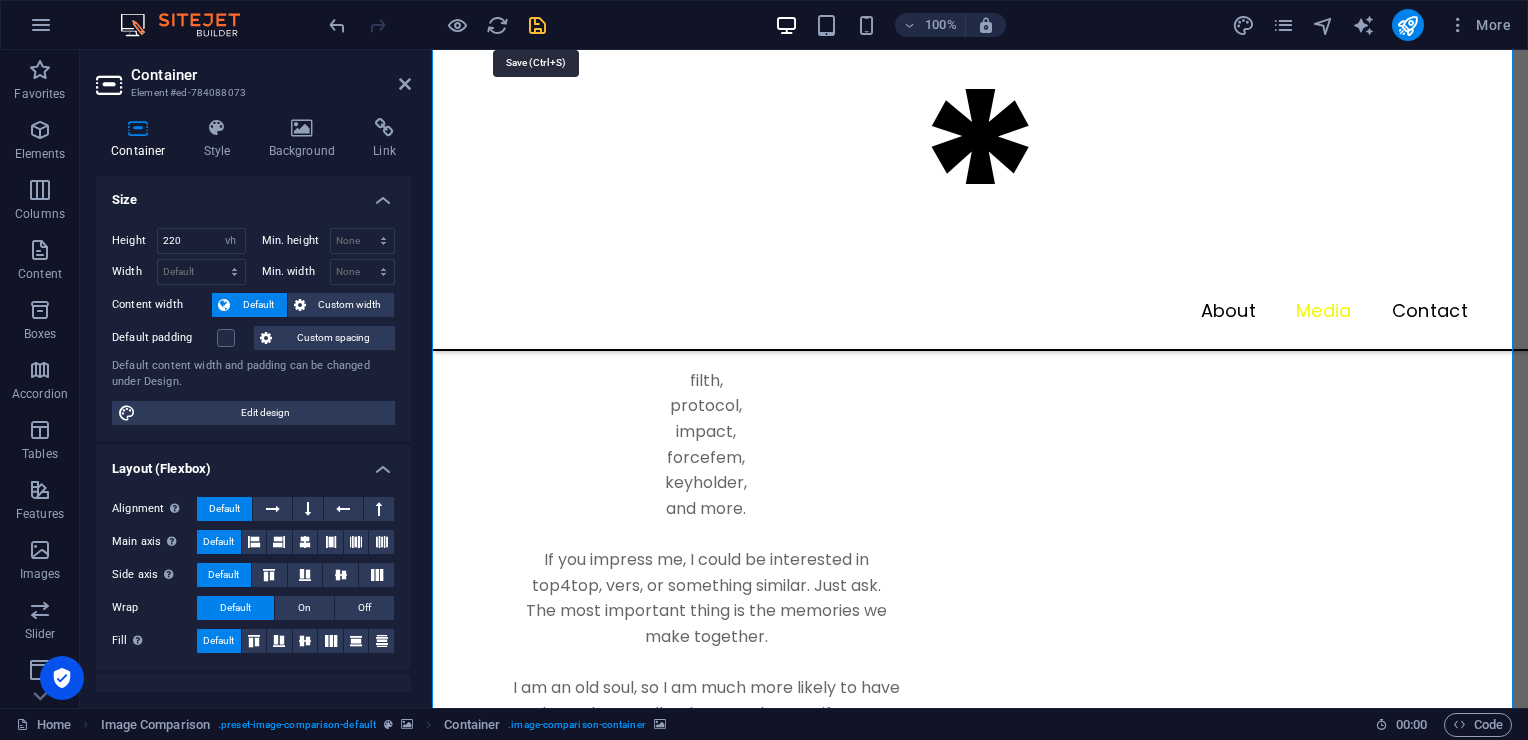 click at bounding box center (537, 25) 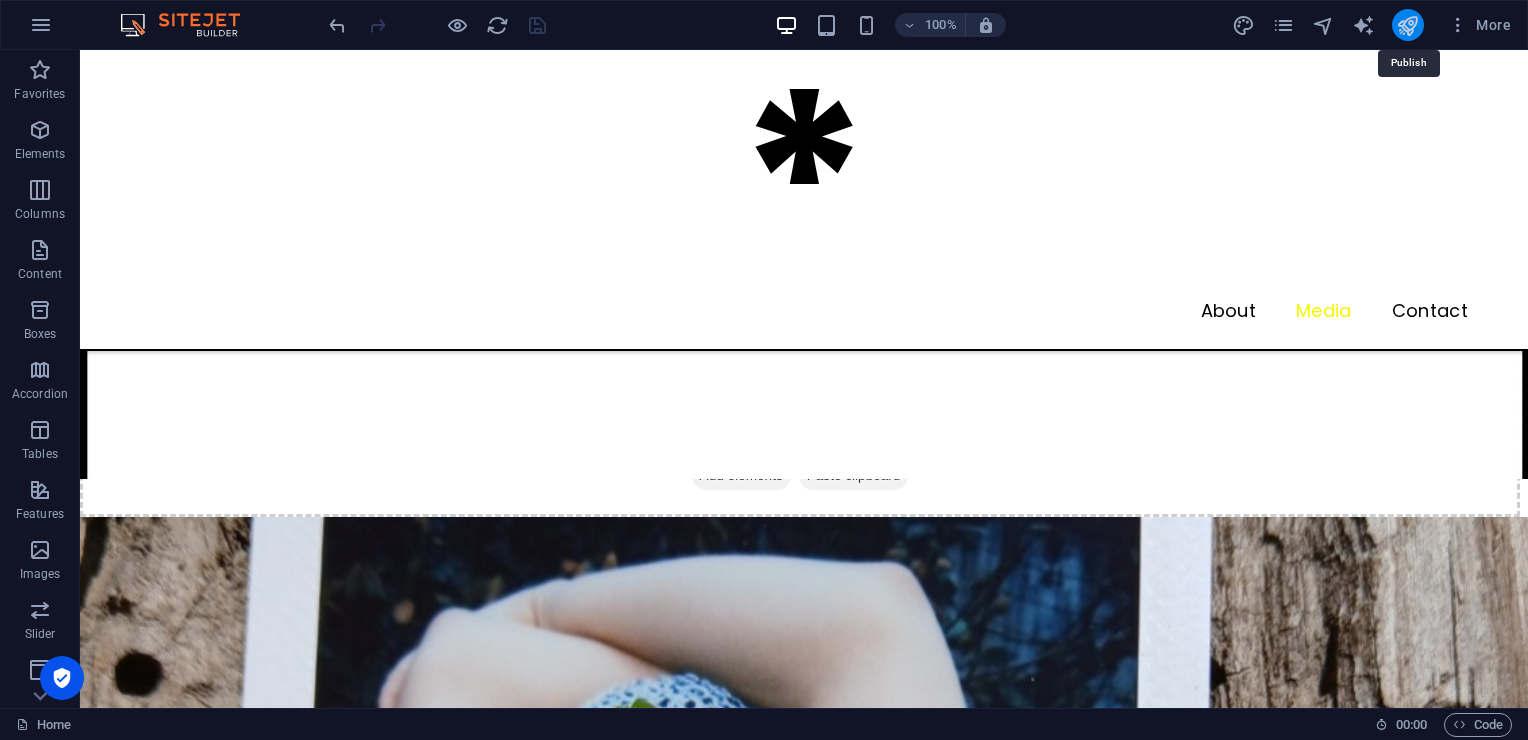 click at bounding box center (1407, 25) 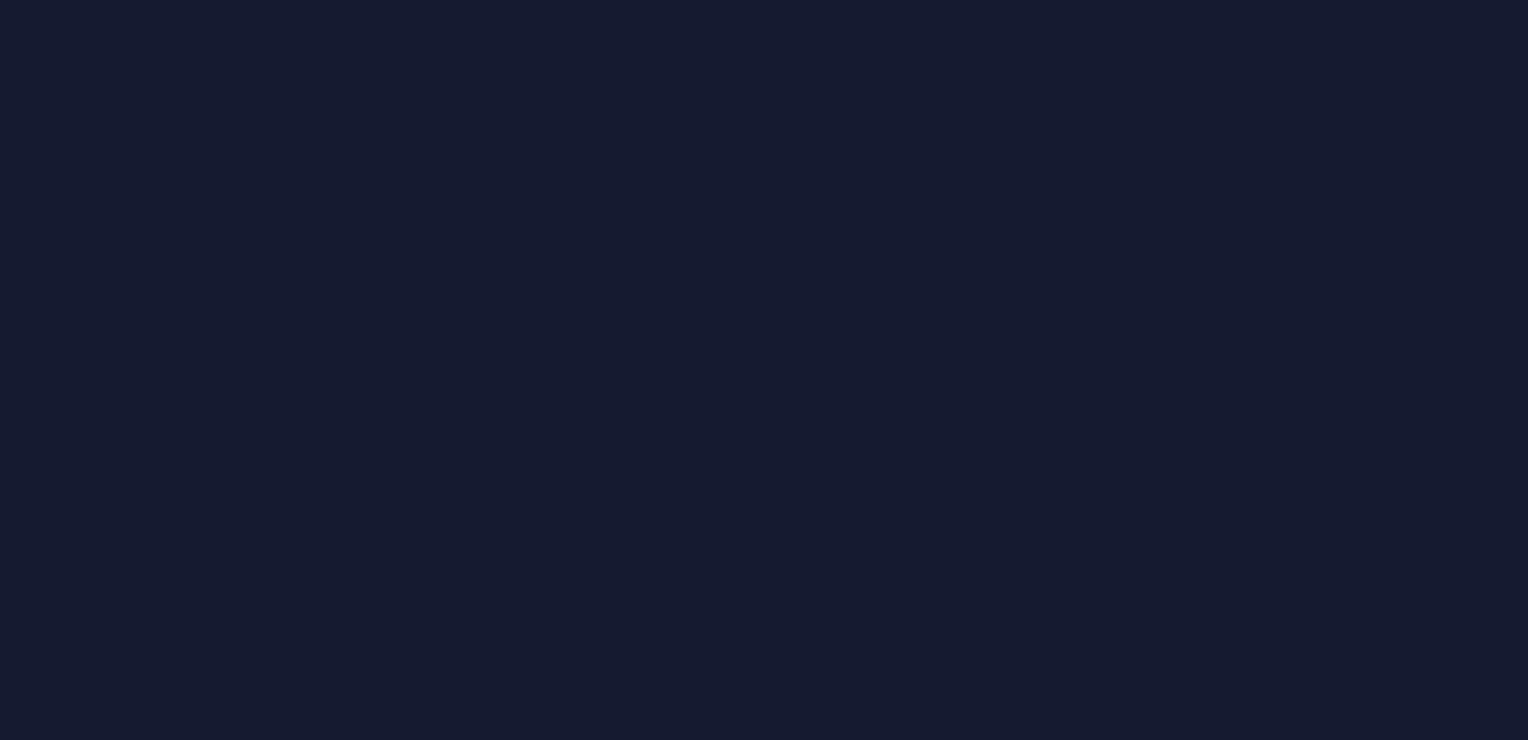scroll, scrollTop: 0, scrollLeft: 0, axis: both 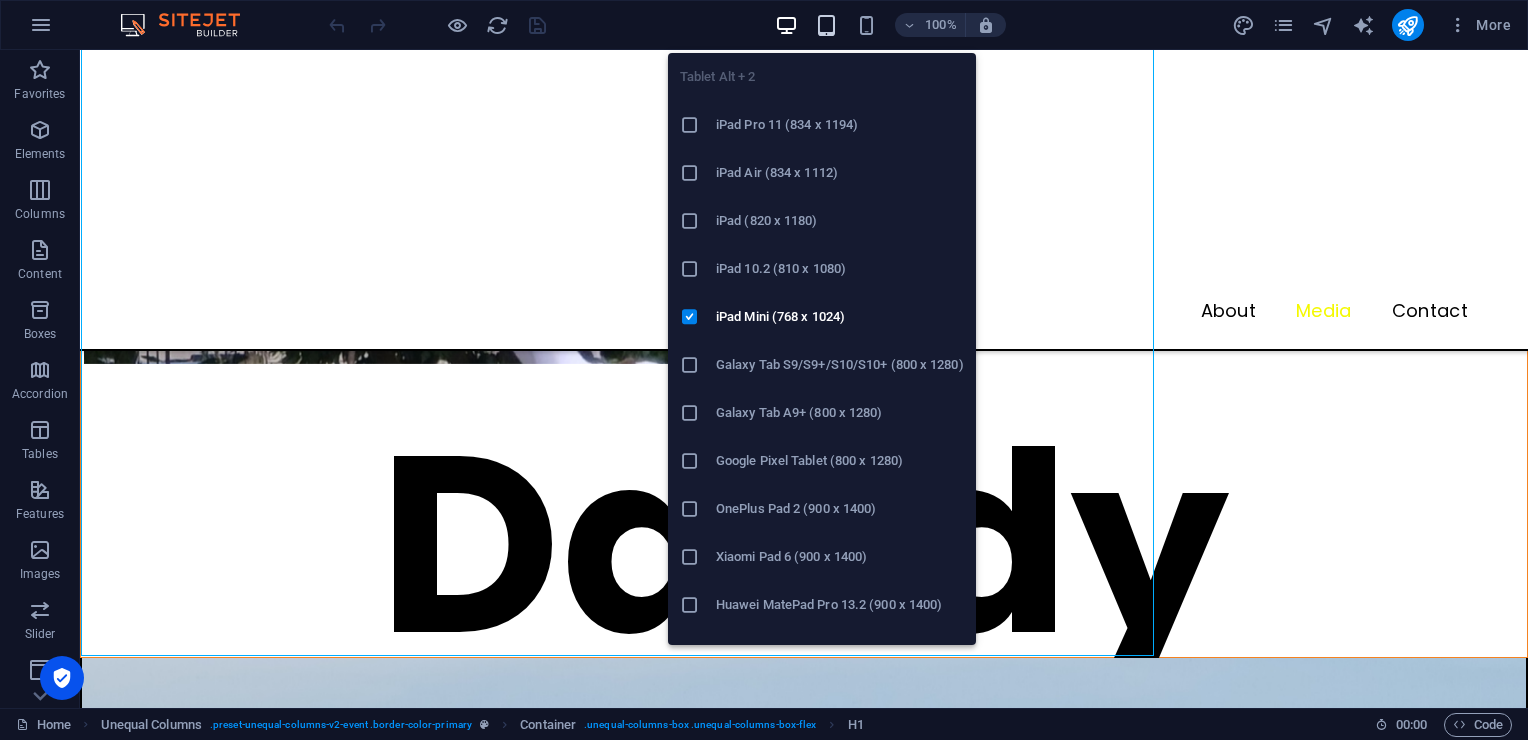 click at bounding box center (826, 25) 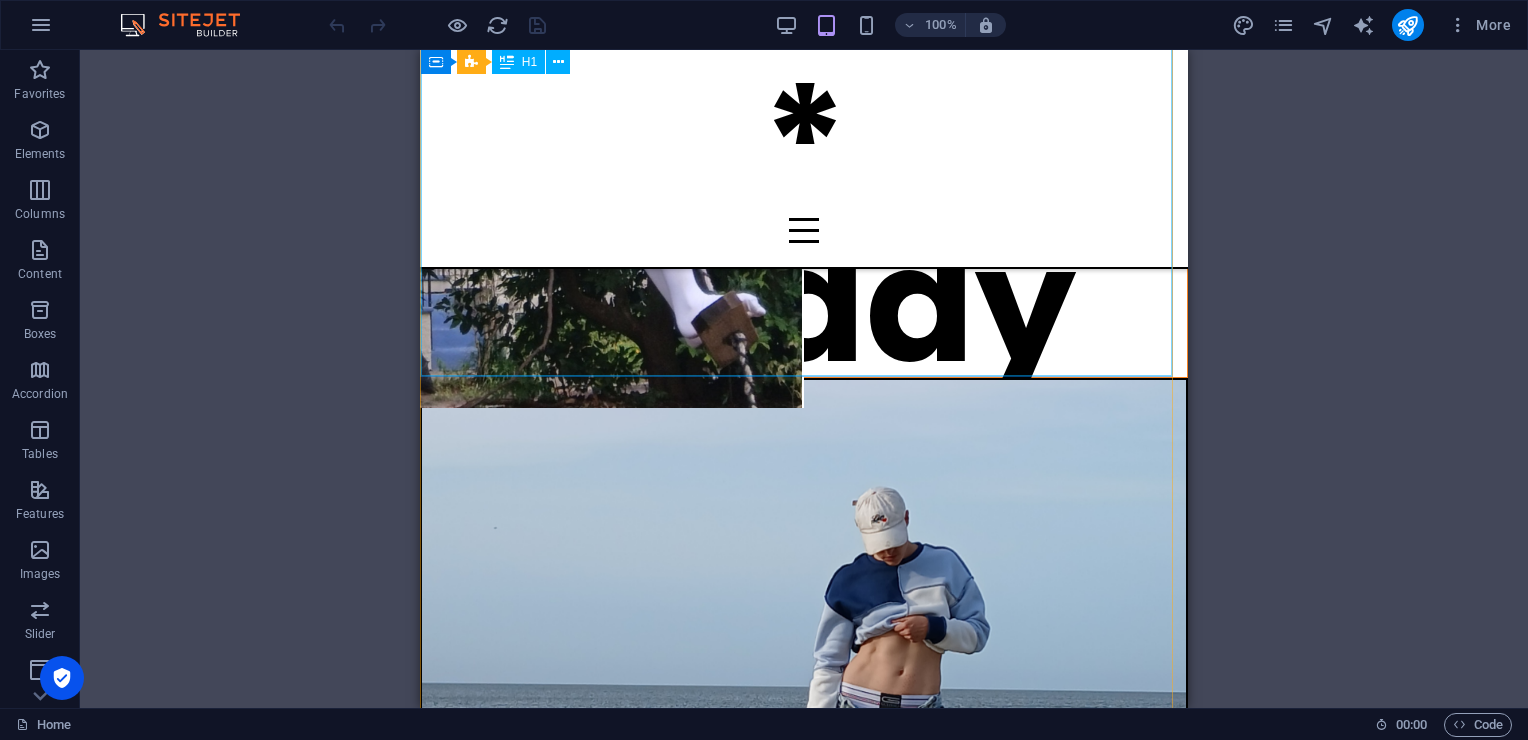 scroll, scrollTop: 302, scrollLeft: 0, axis: vertical 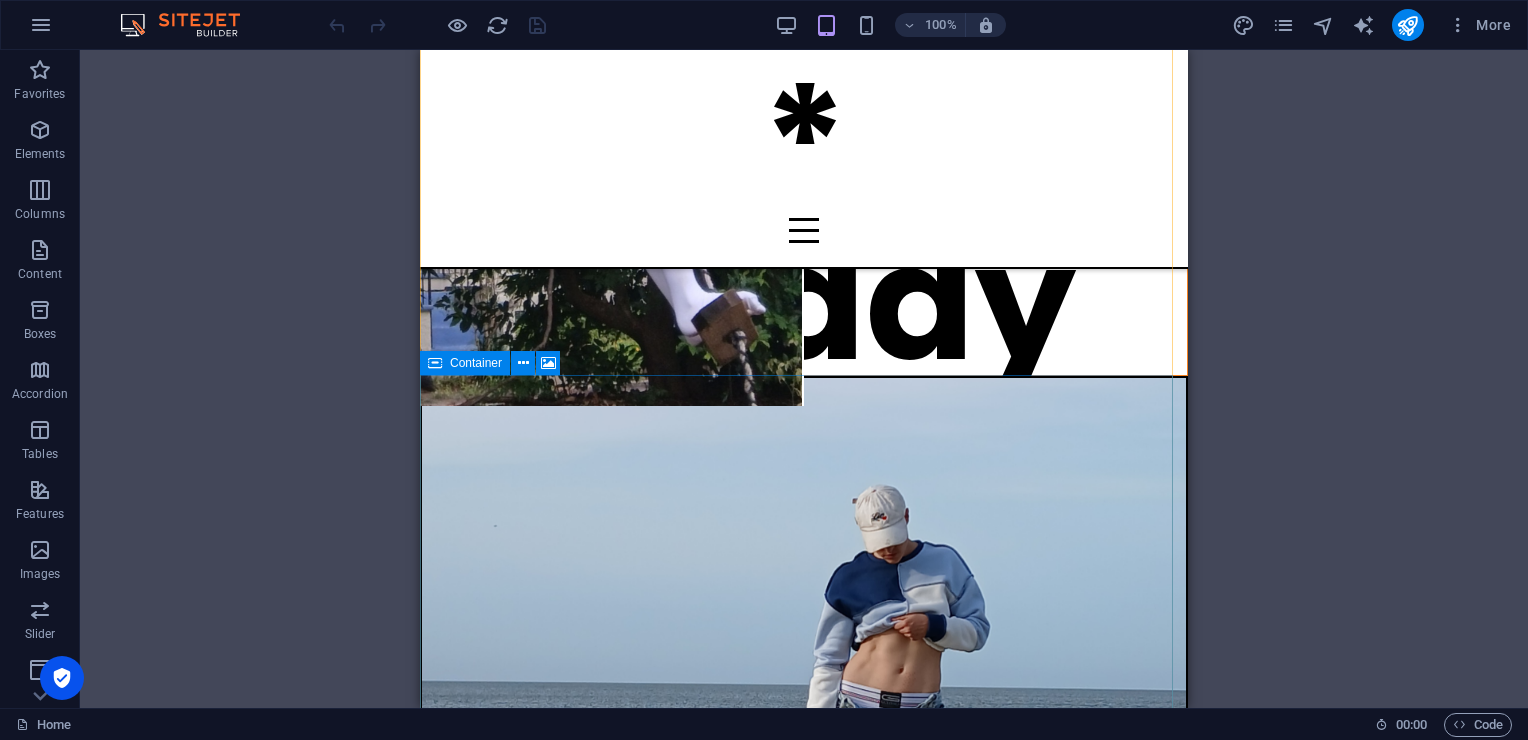 click on "Container" at bounding box center (465, 363) 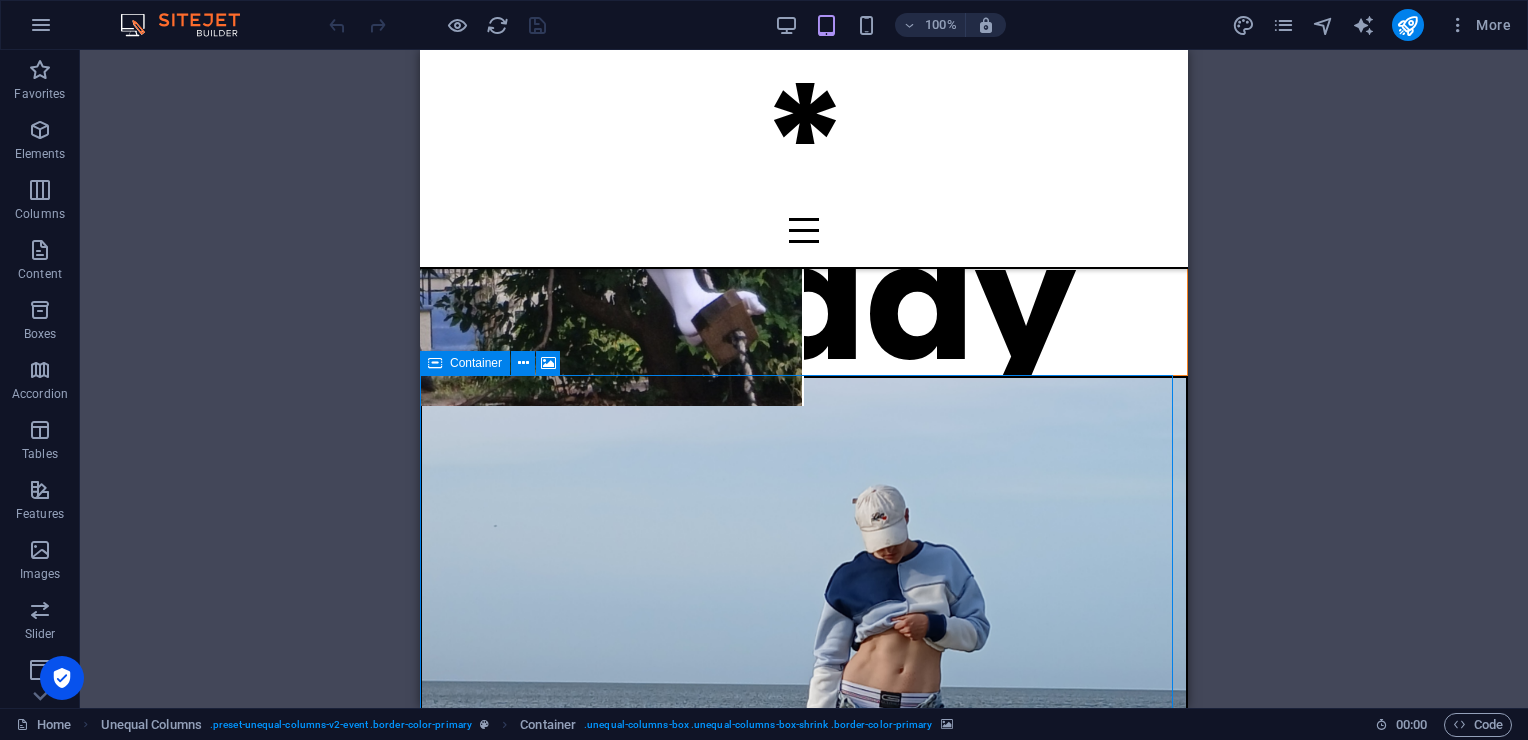 click on "Container" at bounding box center (476, 363) 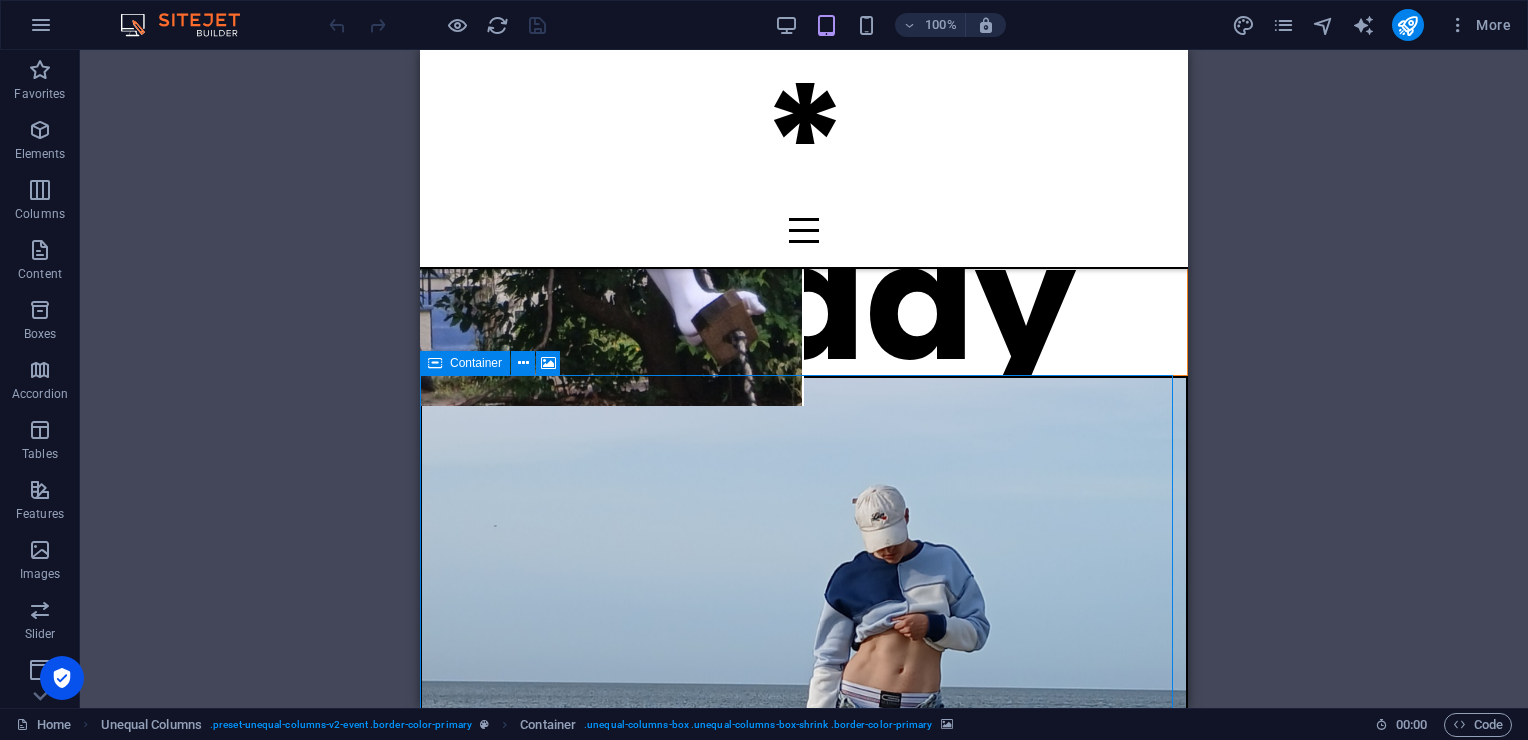 select on "px" 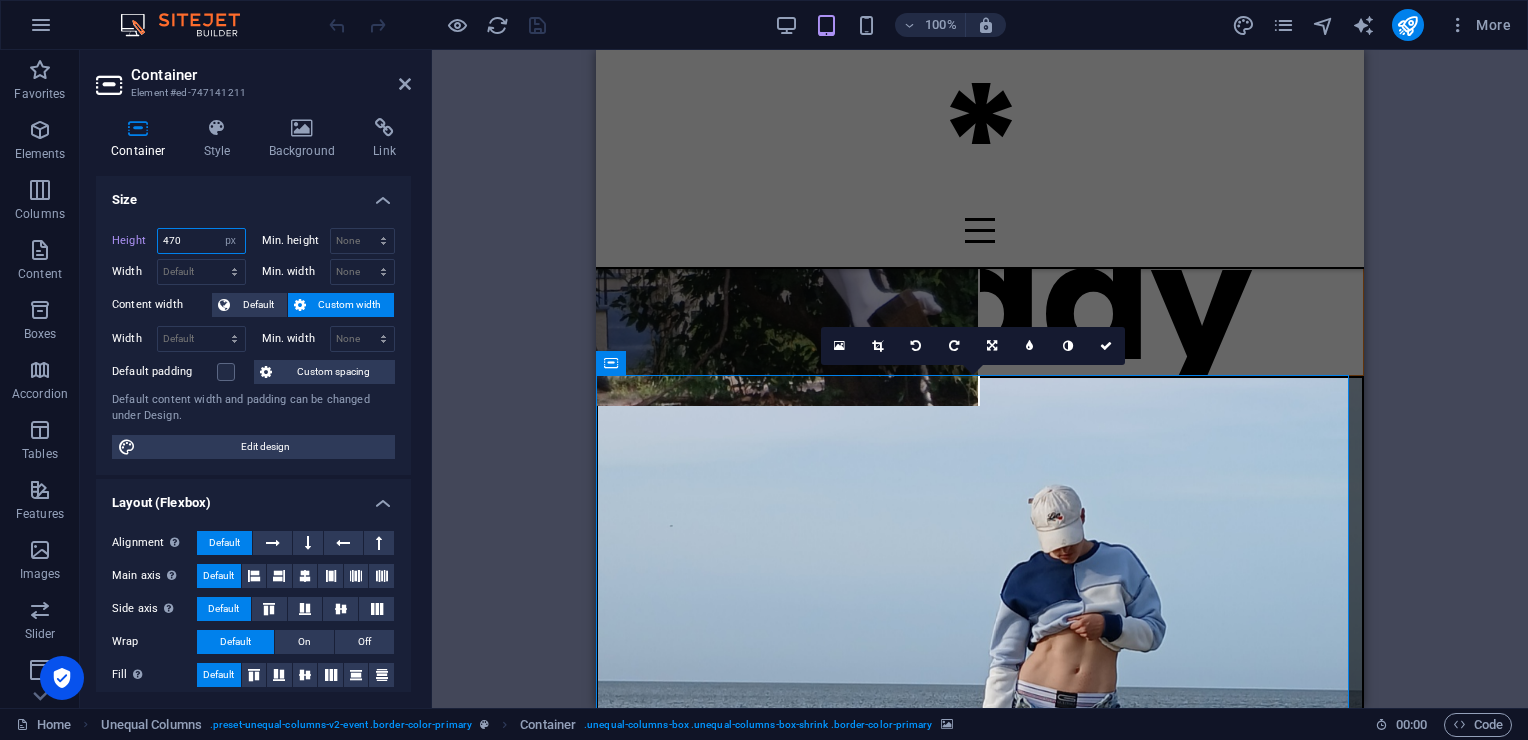 drag, startPoint x: 195, startPoint y: 238, endPoint x: 112, endPoint y: 229, distance: 83.48653 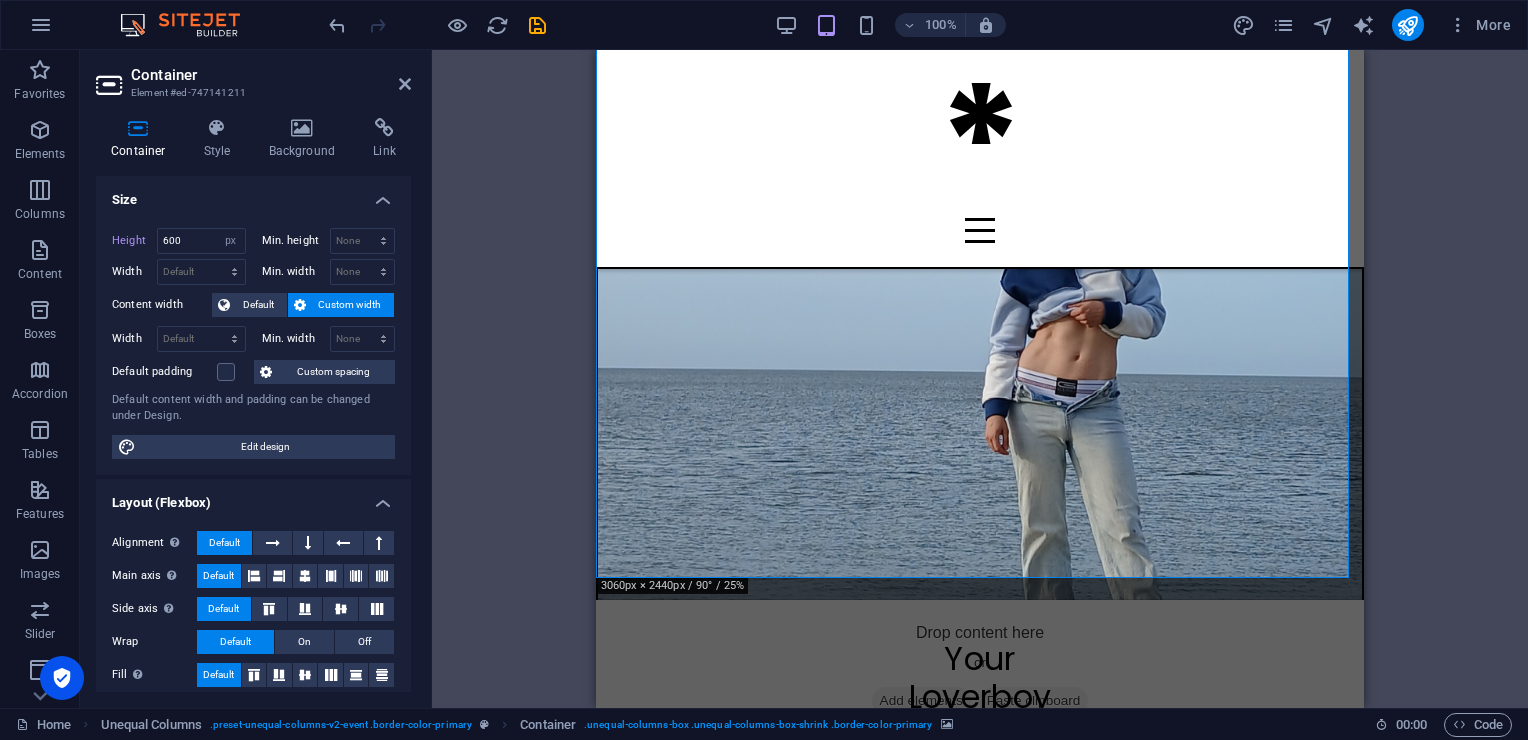 scroll, scrollTop: 702, scrollLeft: 0, axis: vertical 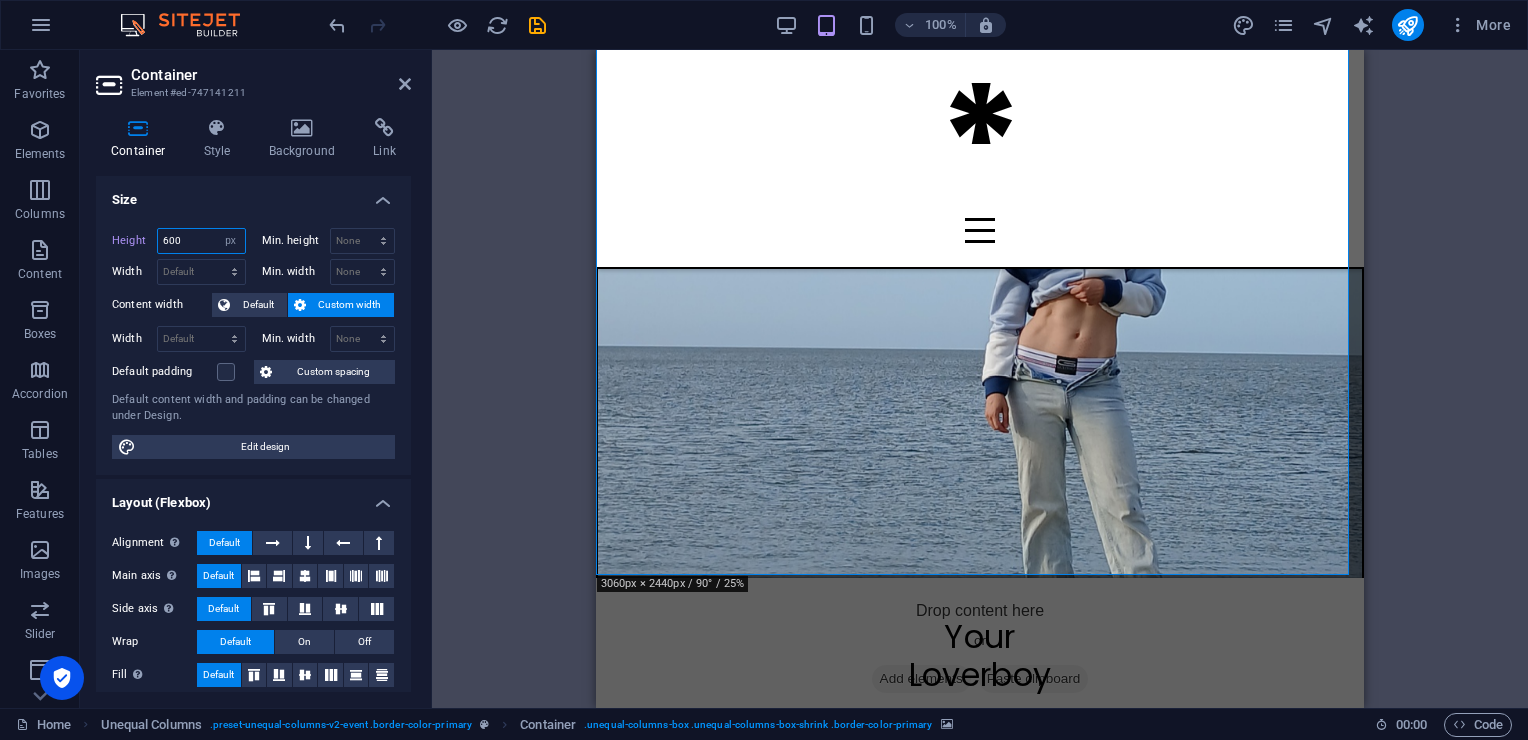 drag, startPoint x: 189, startPoint y: 243, endPoint x: 116, endPoint y: 228, distance: 74.52516 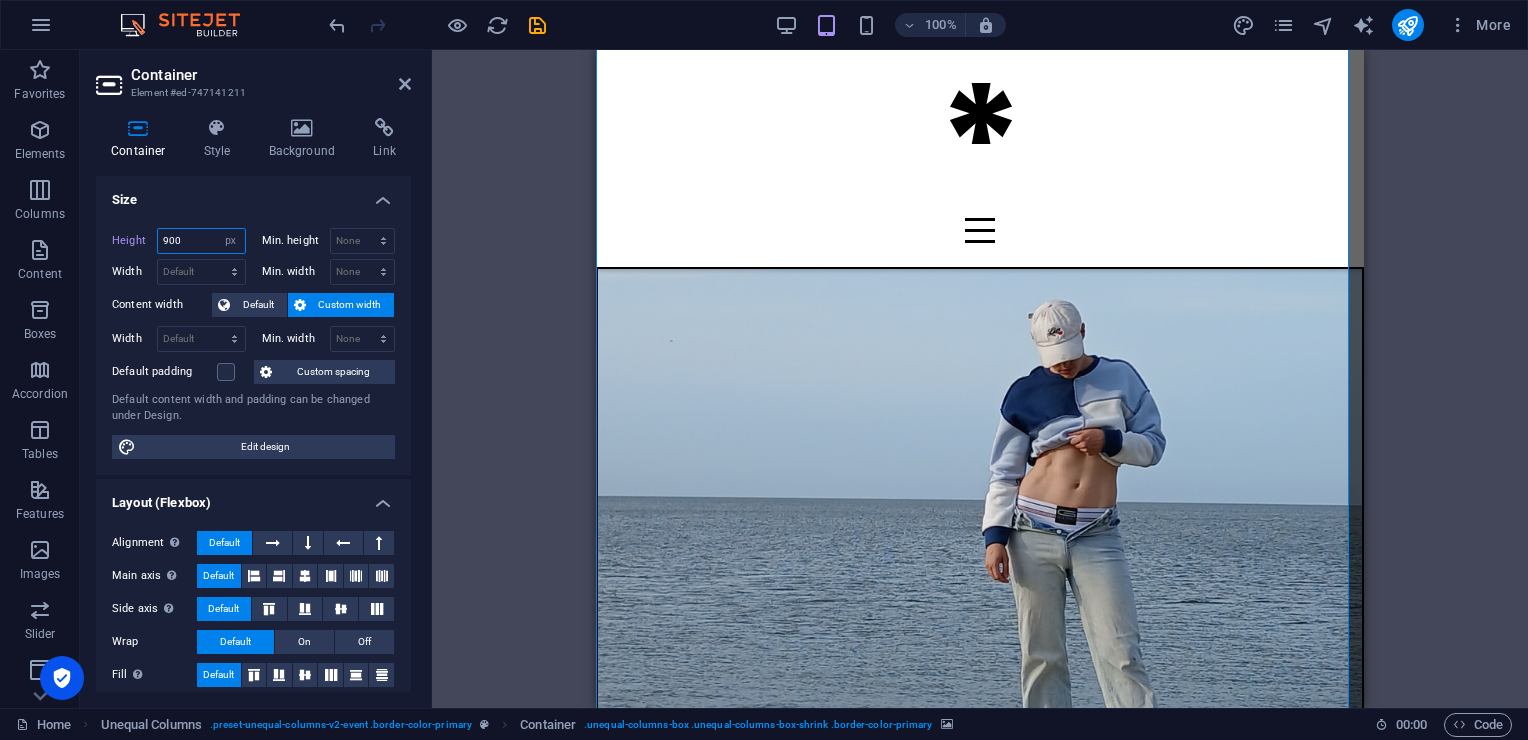 type on "900" 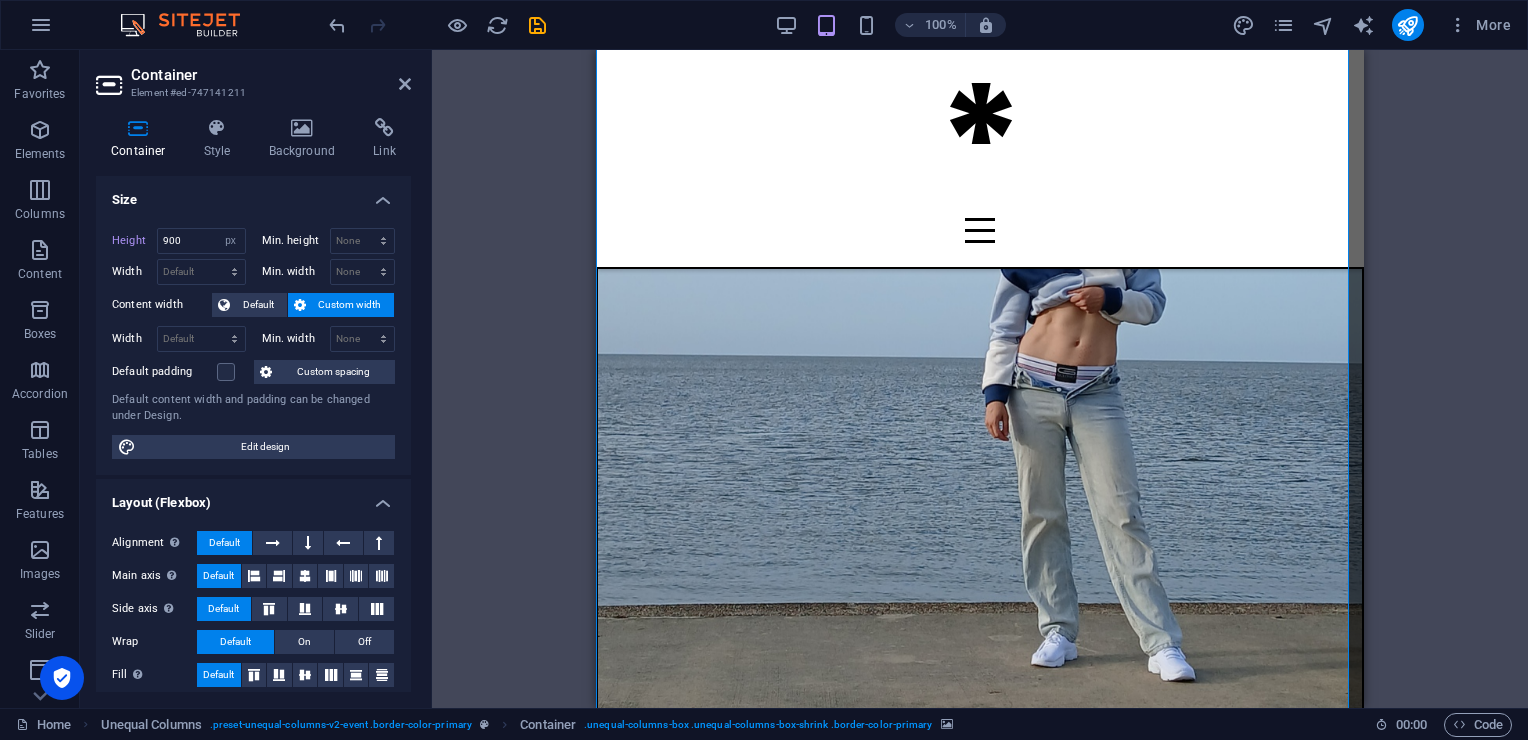 scroll, scrollTop: 844, scrollLeft: 0, axis: vertical 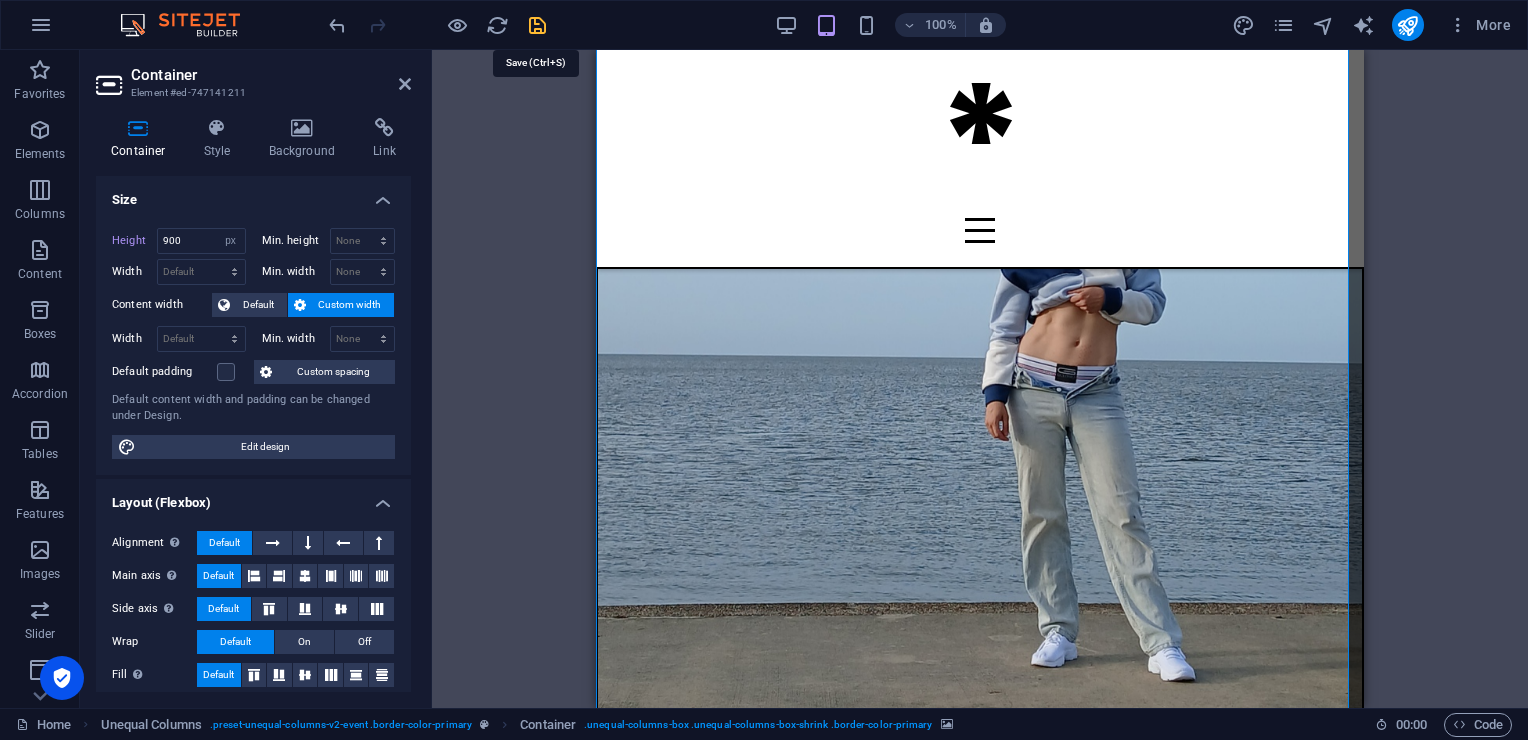 click at bounding box center (537, 25) 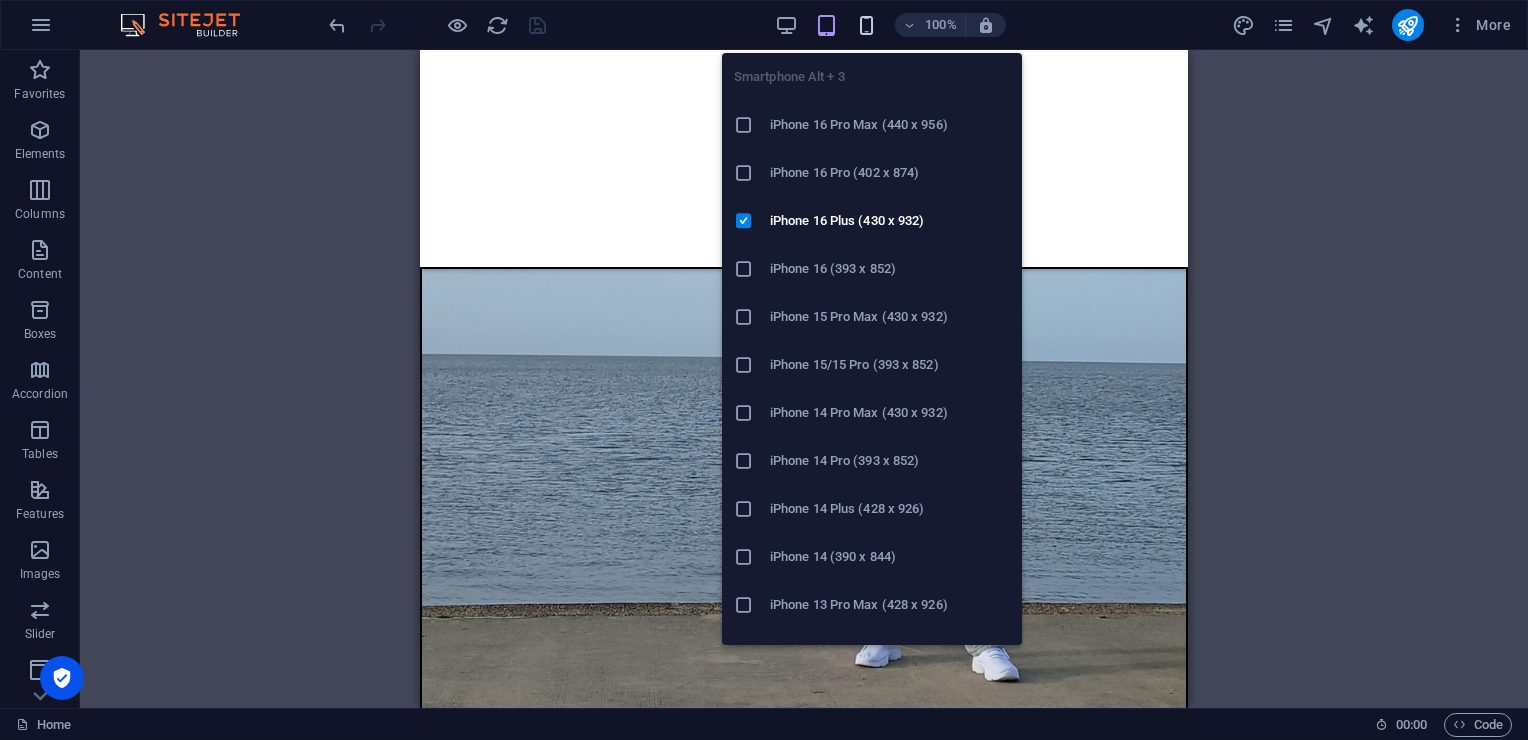 click at bounding box center [866, 25] 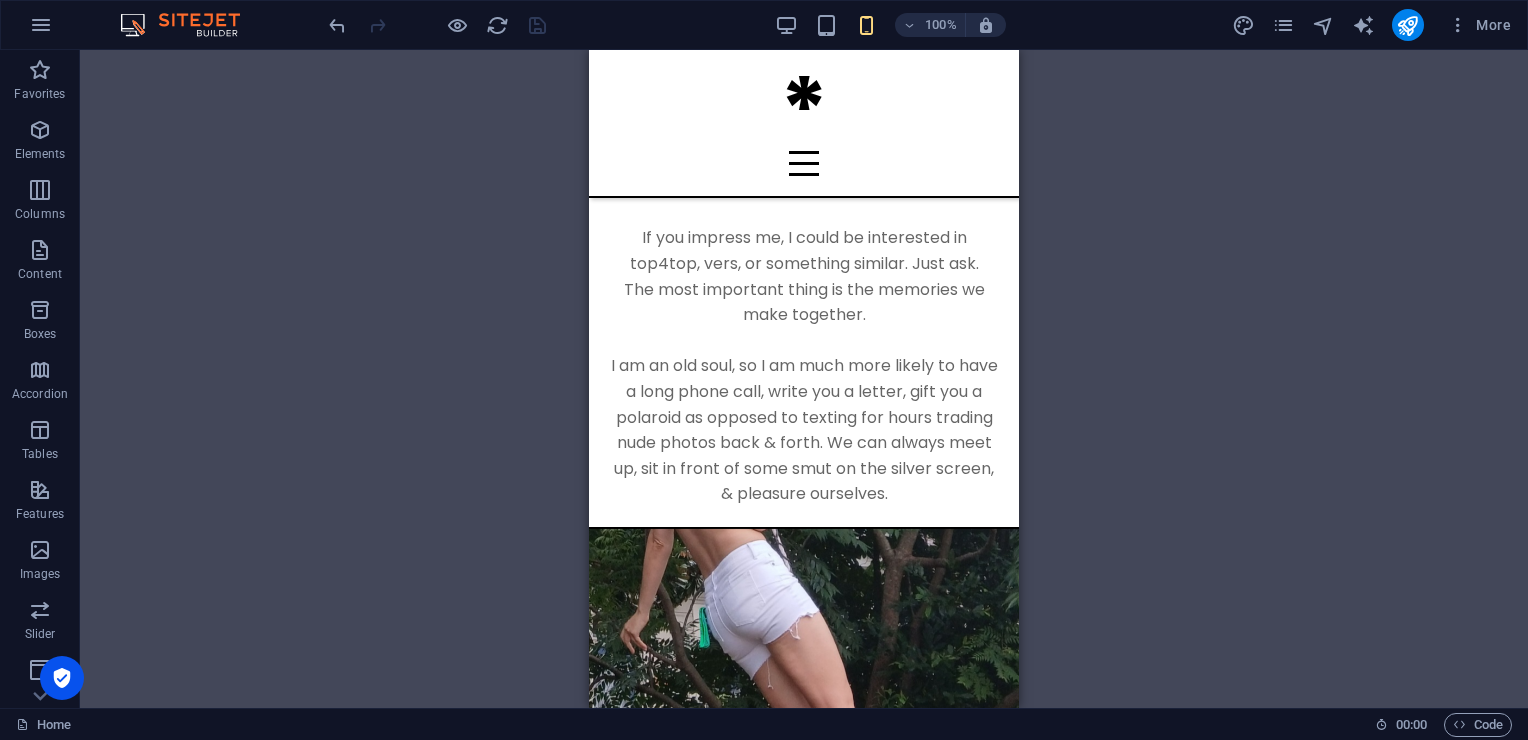 scroll, scrollTop: 2319, scrollLeft: 0, axis: vertical 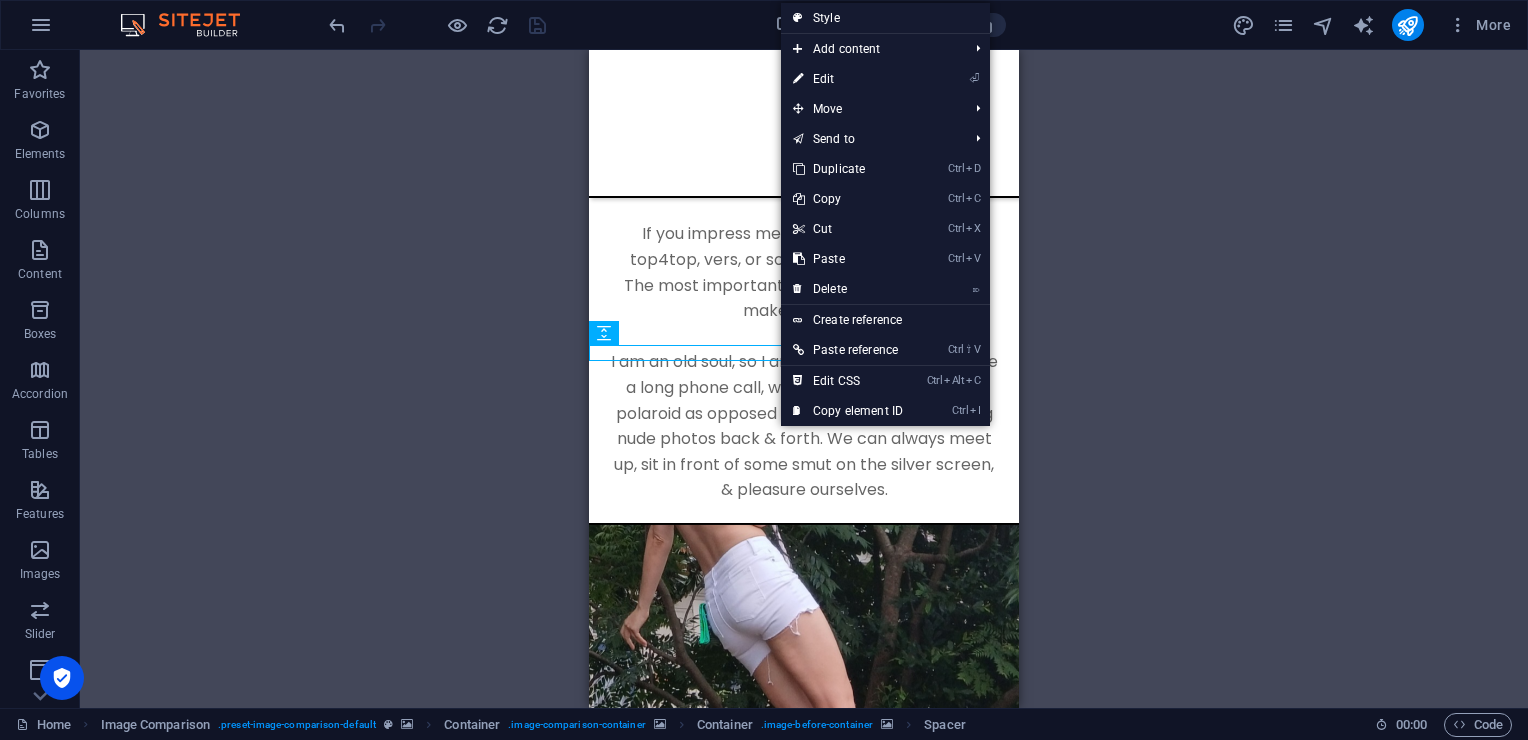 click on "100% More" at bounding box center [922, 25] 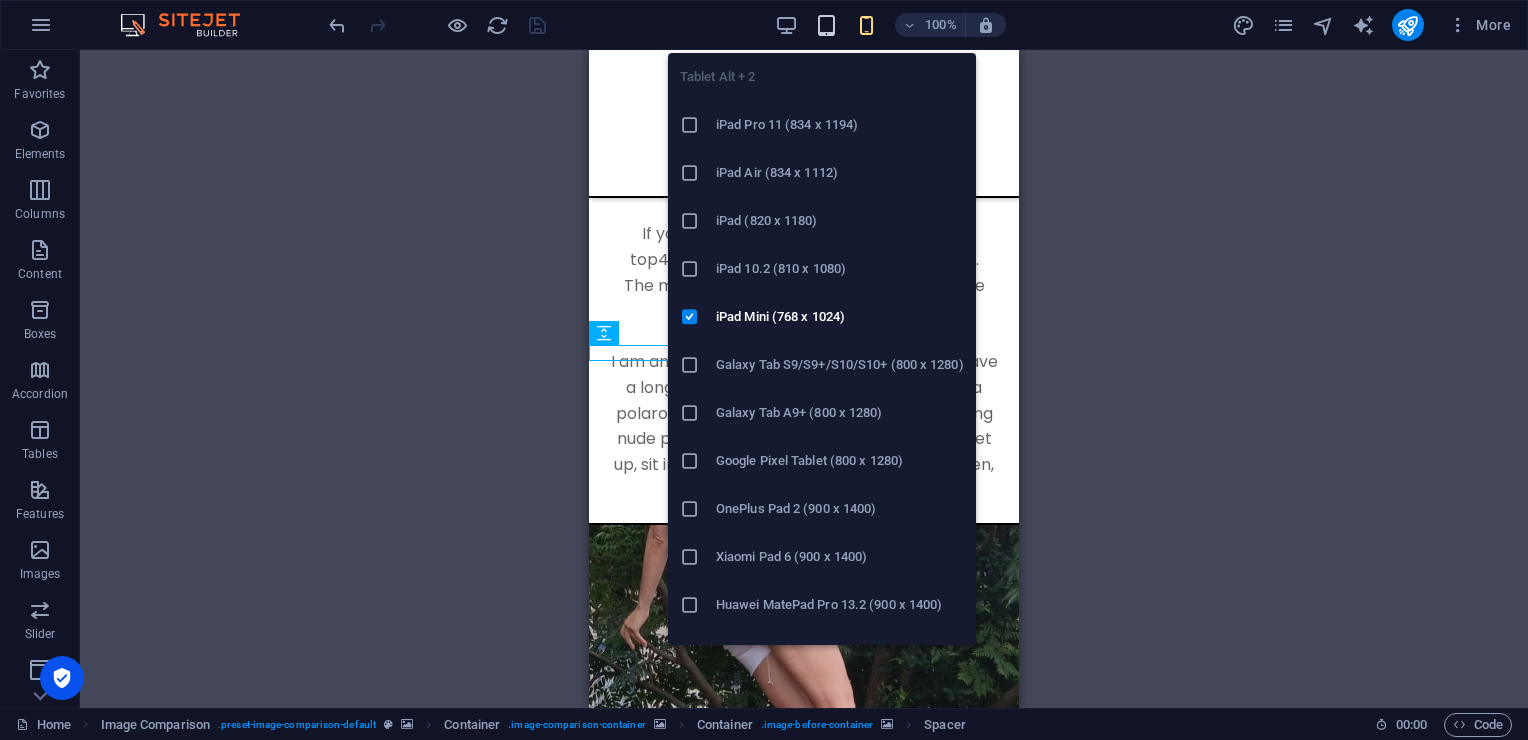 click at bounding box center [826, 25] 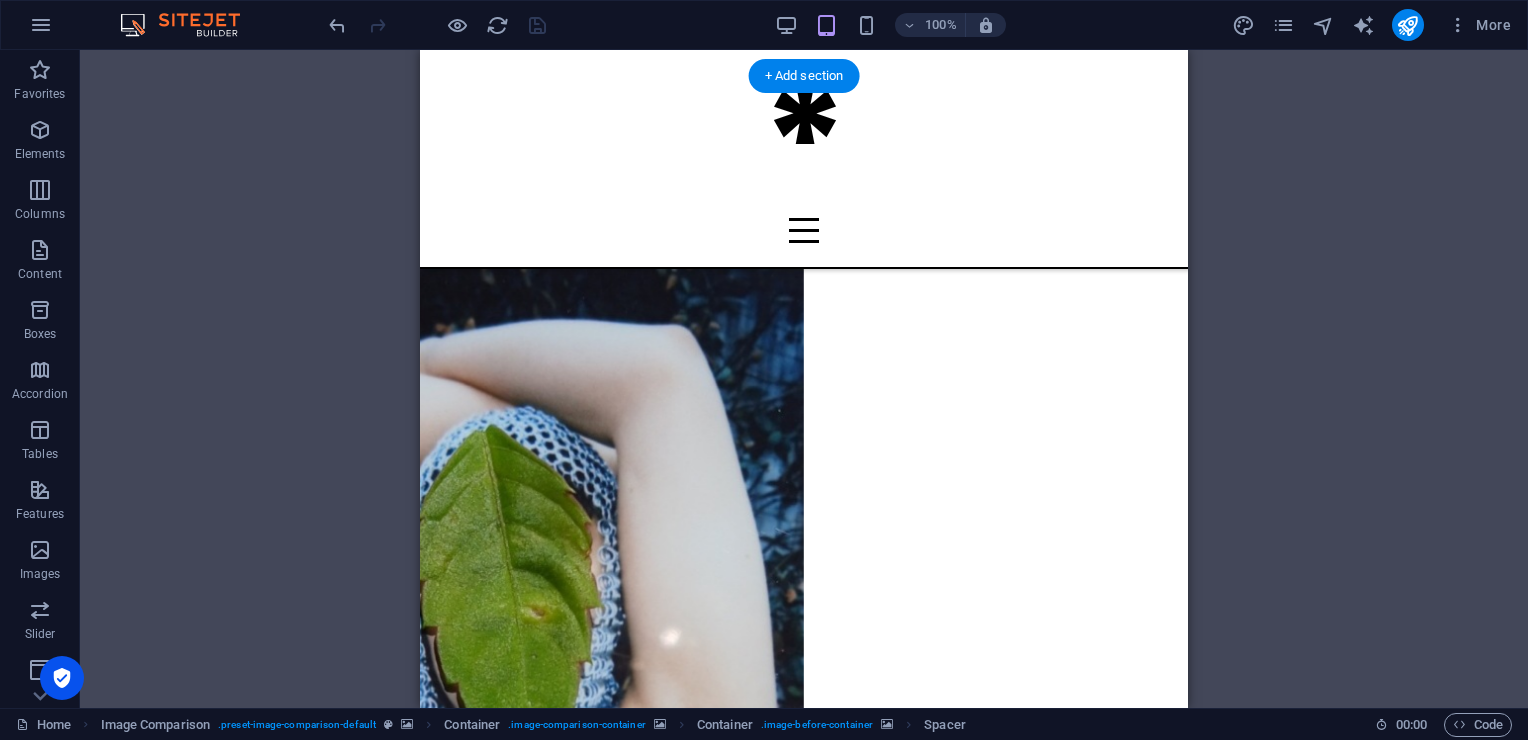 scroll, scrollTop: 2818, scrollLeft: 0, axis: vertical 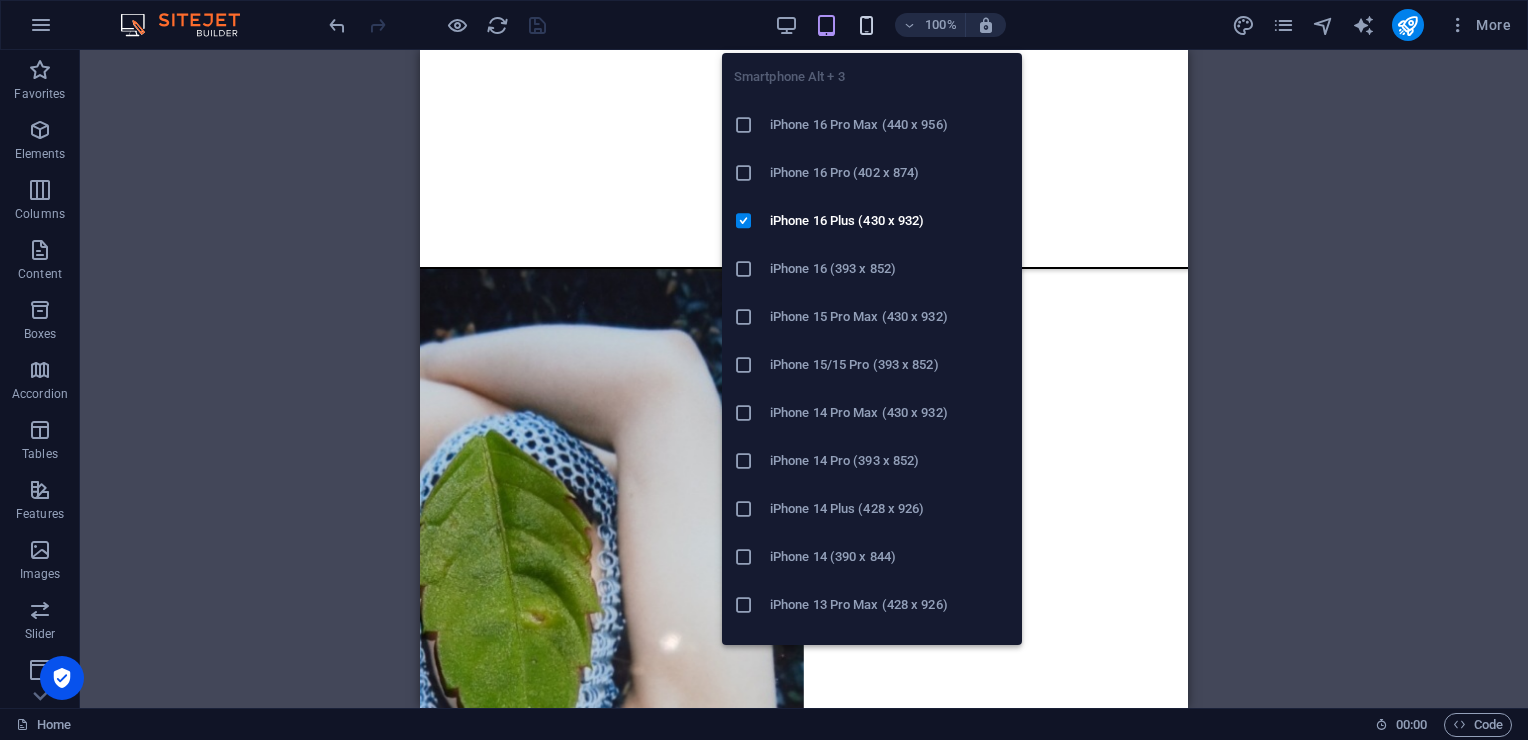 click at bounding box center (866, 25) 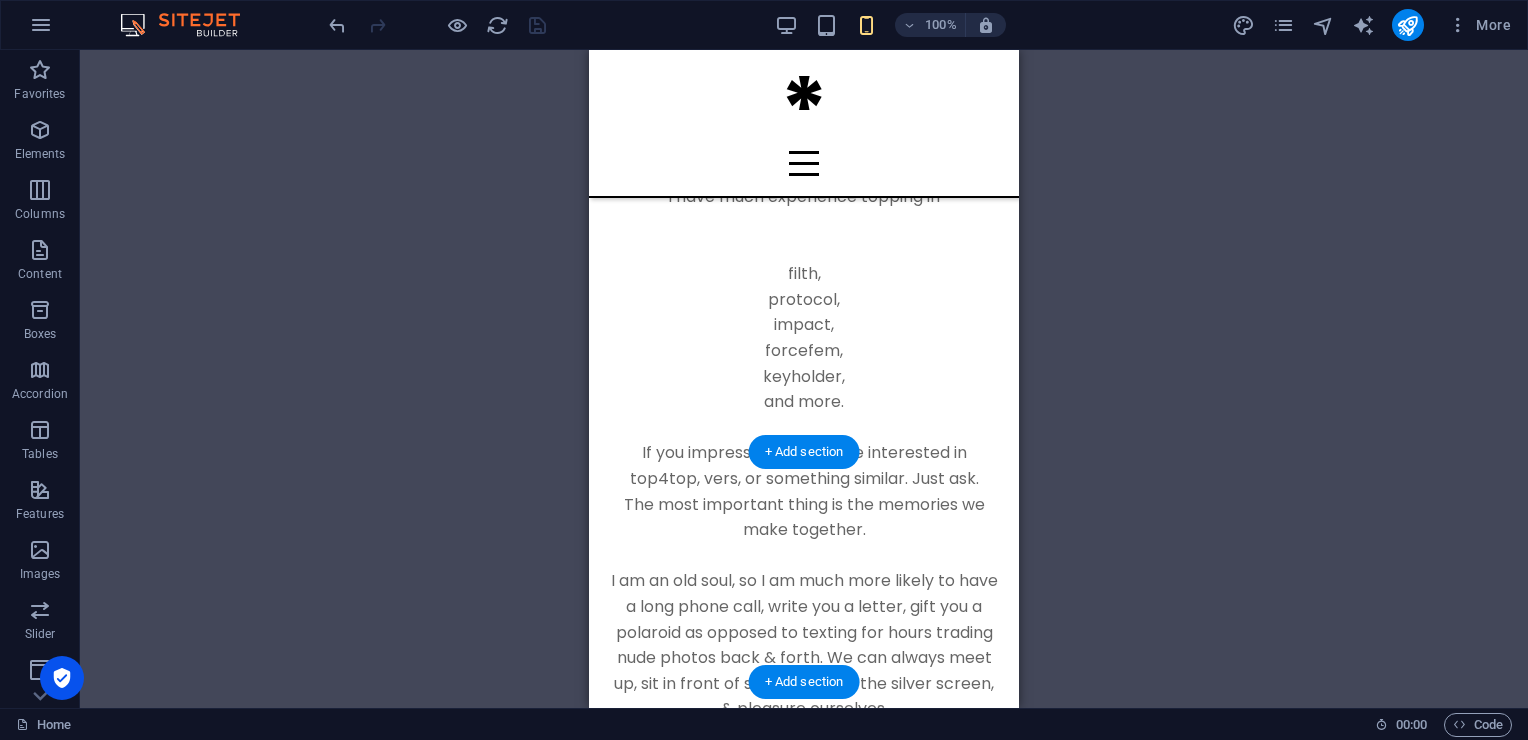 scroll, scrollTop: 2108, scrollLeft: 0, axis: vertical 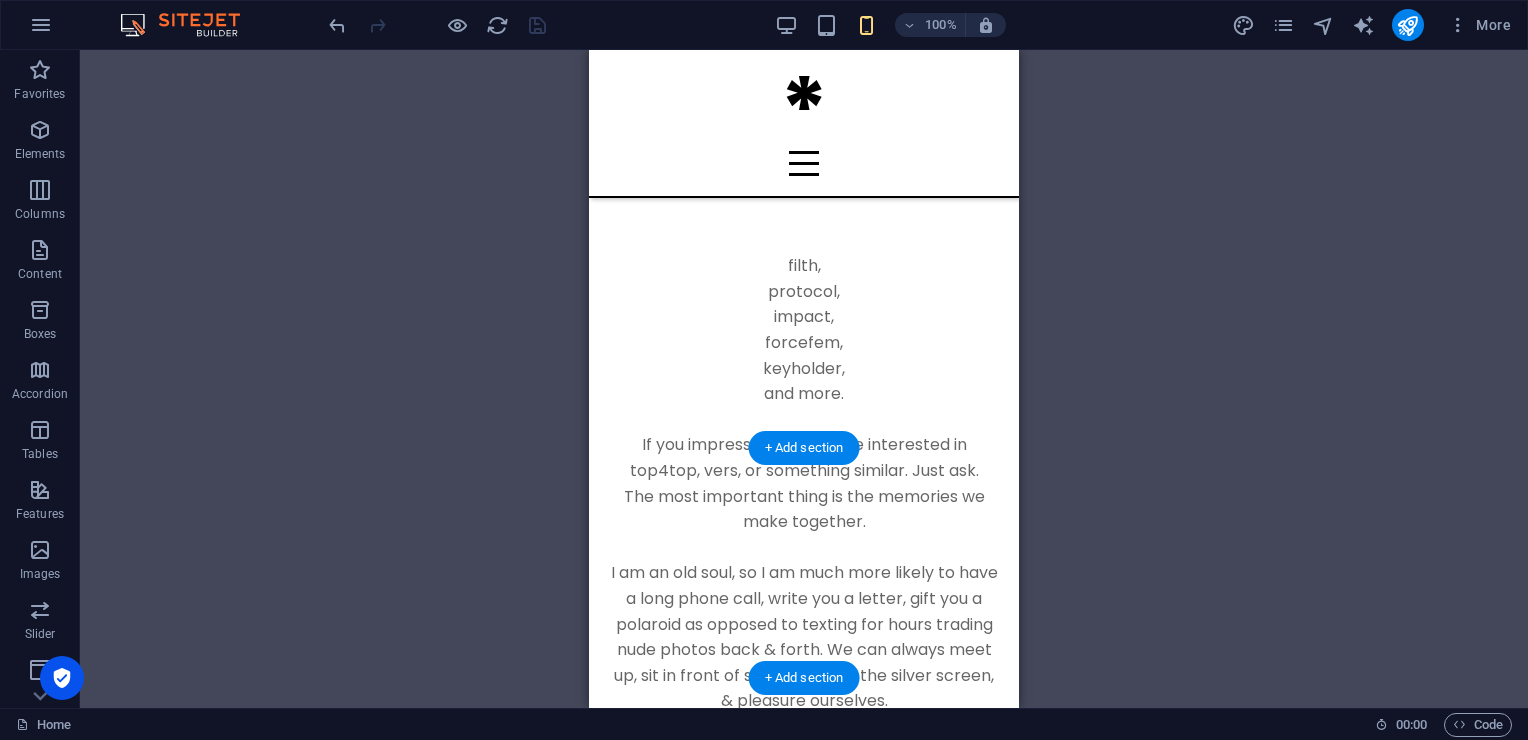 click at bounding box center [804, -1943] 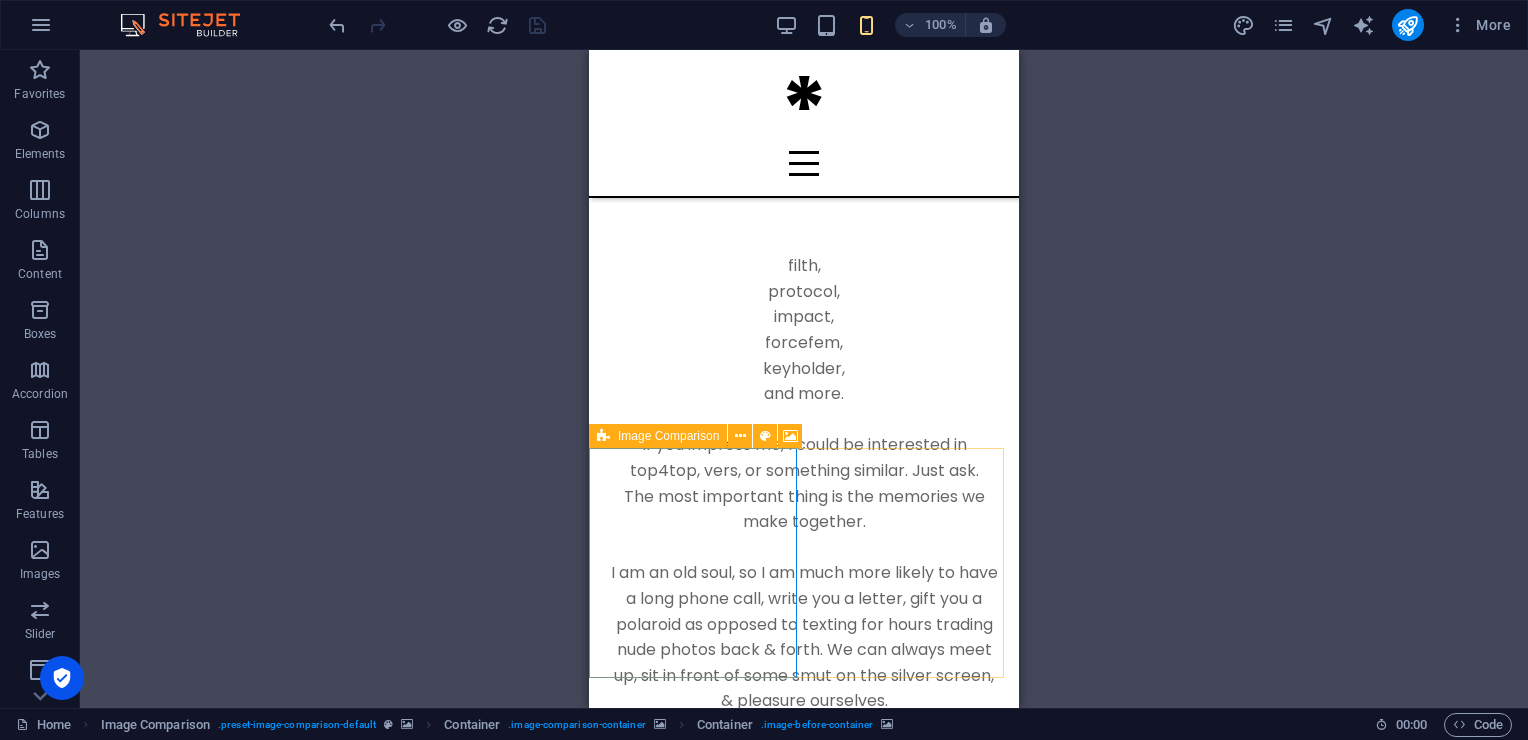 click at bounding box center (603, 436) 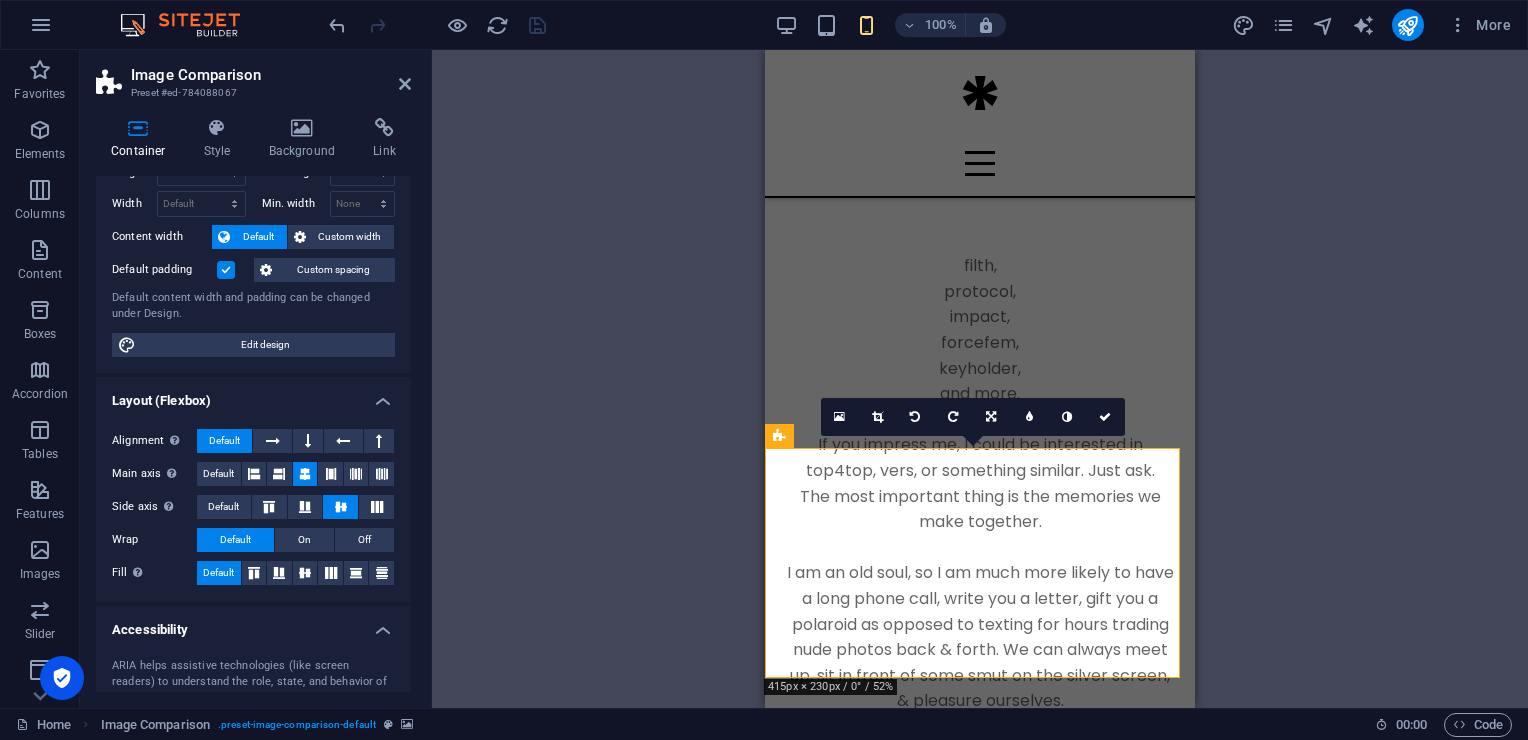 scroll, scrollTop: 70, scrollLeft: 0, axis: vertical 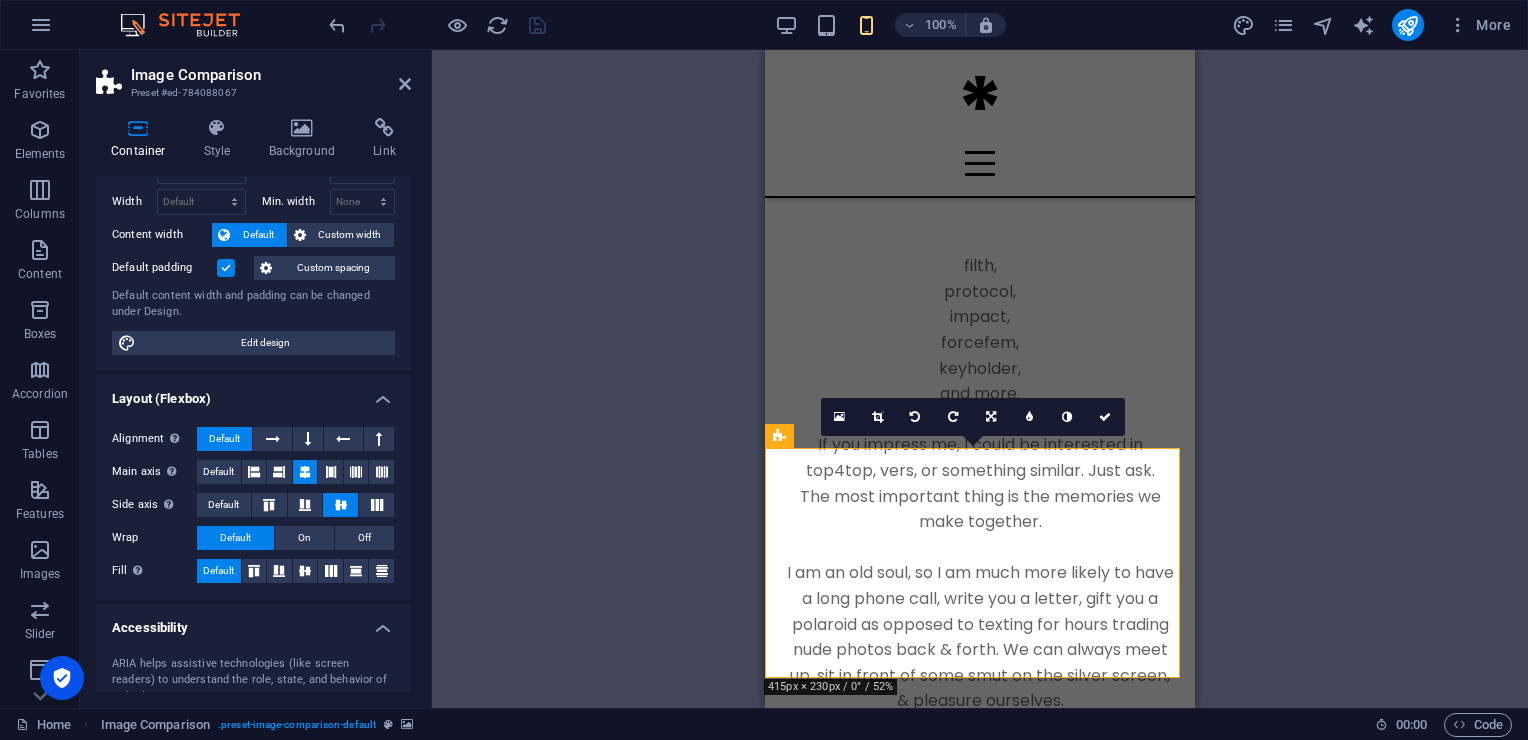 click at bounding box center [980, -1943] 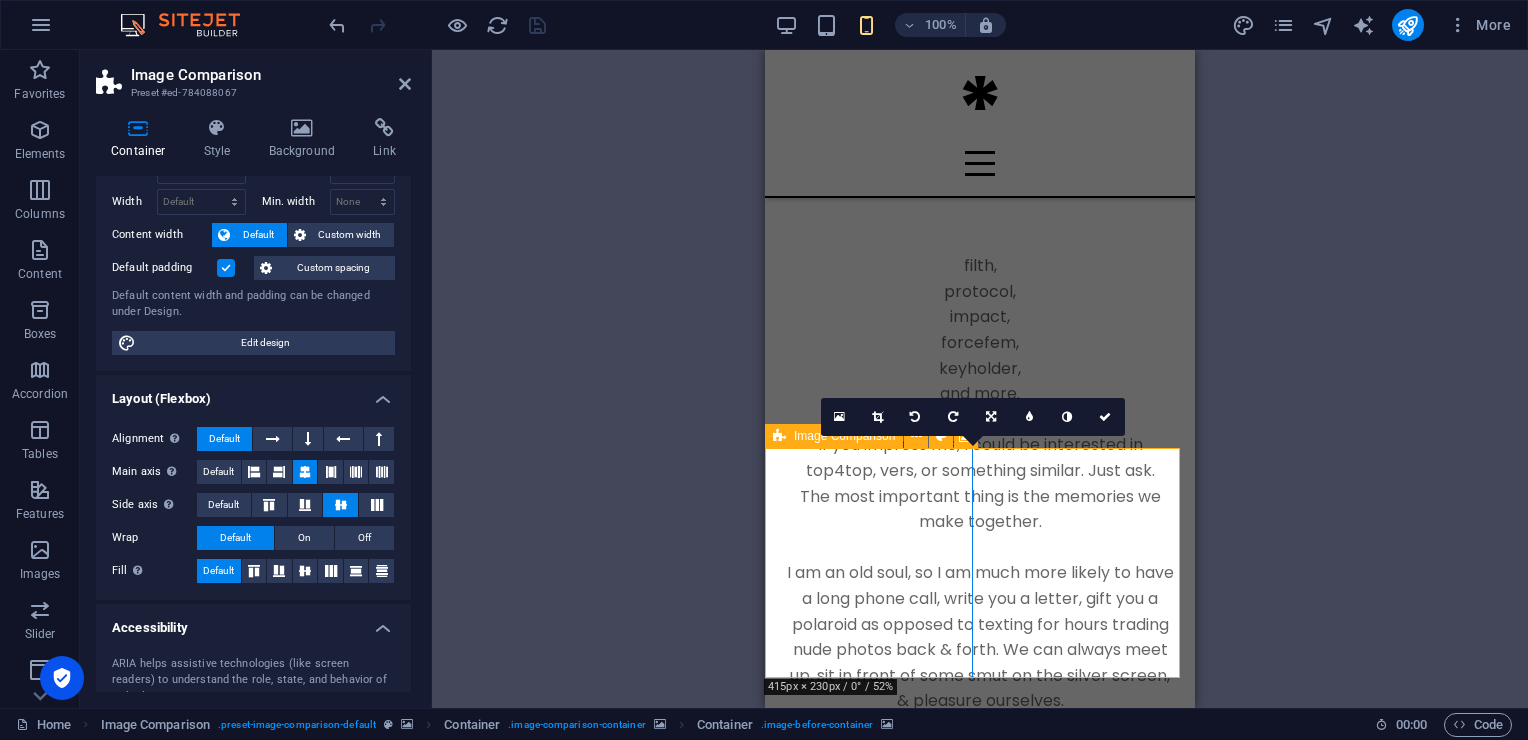 click at bounding box center (779, 436) 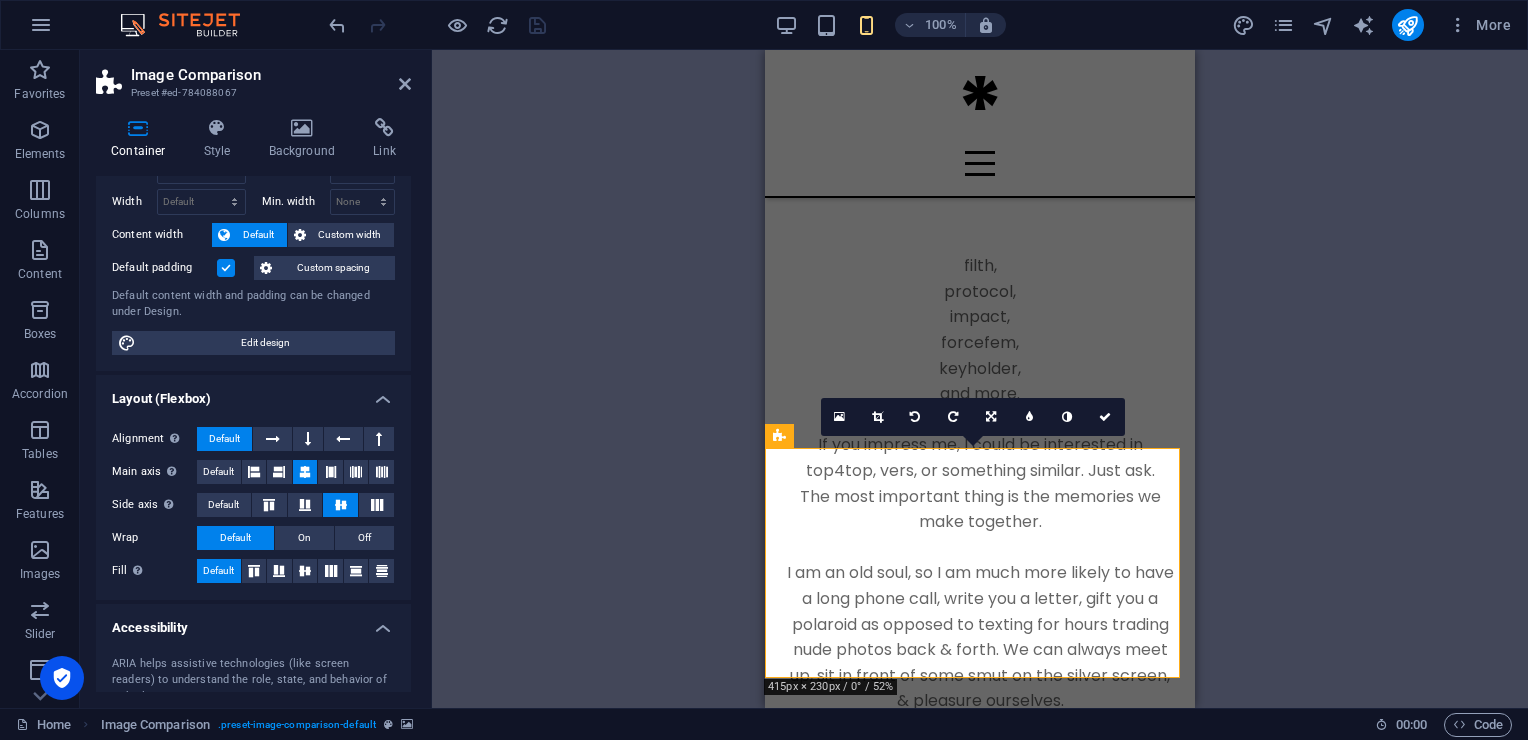 click at bounding box center [980, -1943] 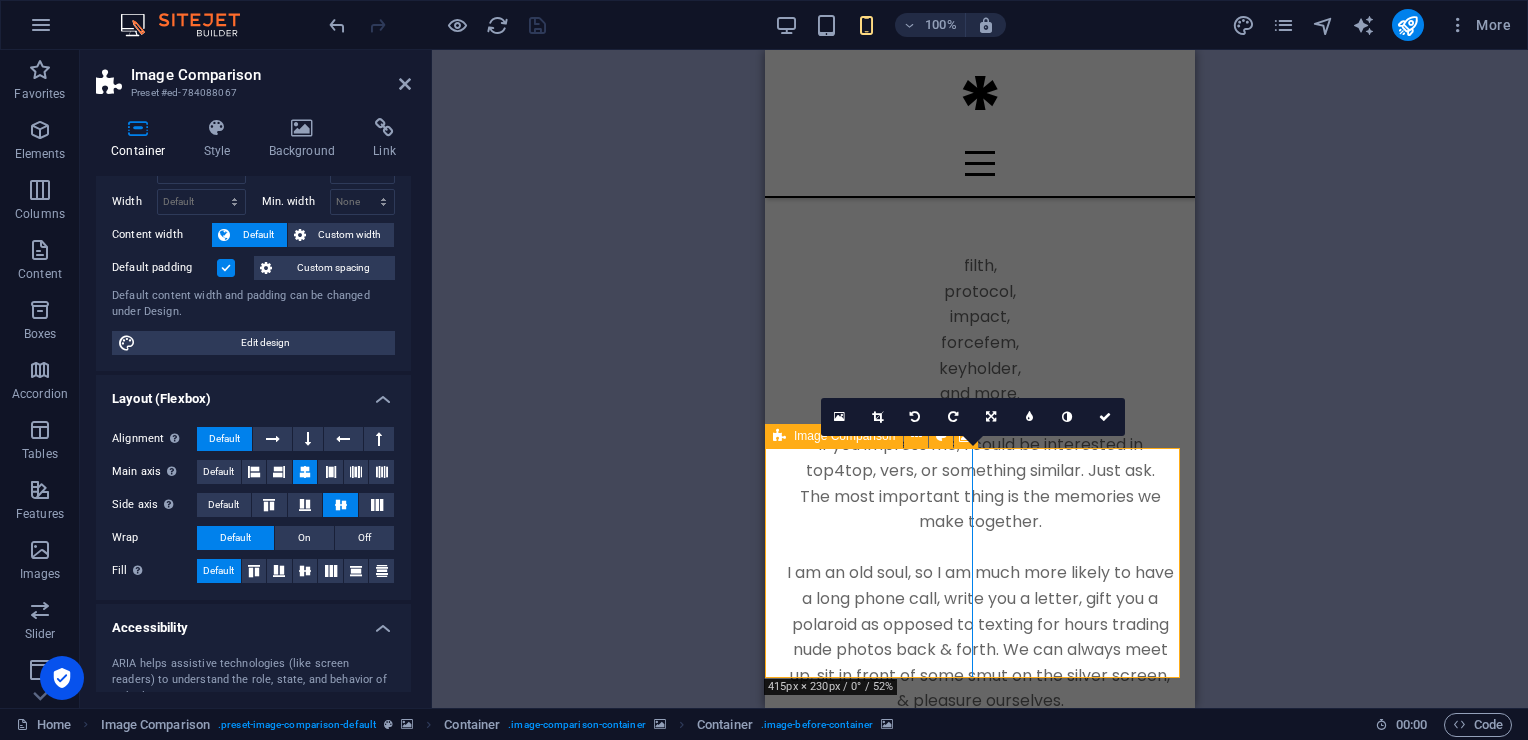 click on "Image Comparison" at bounding box center [834, 436] 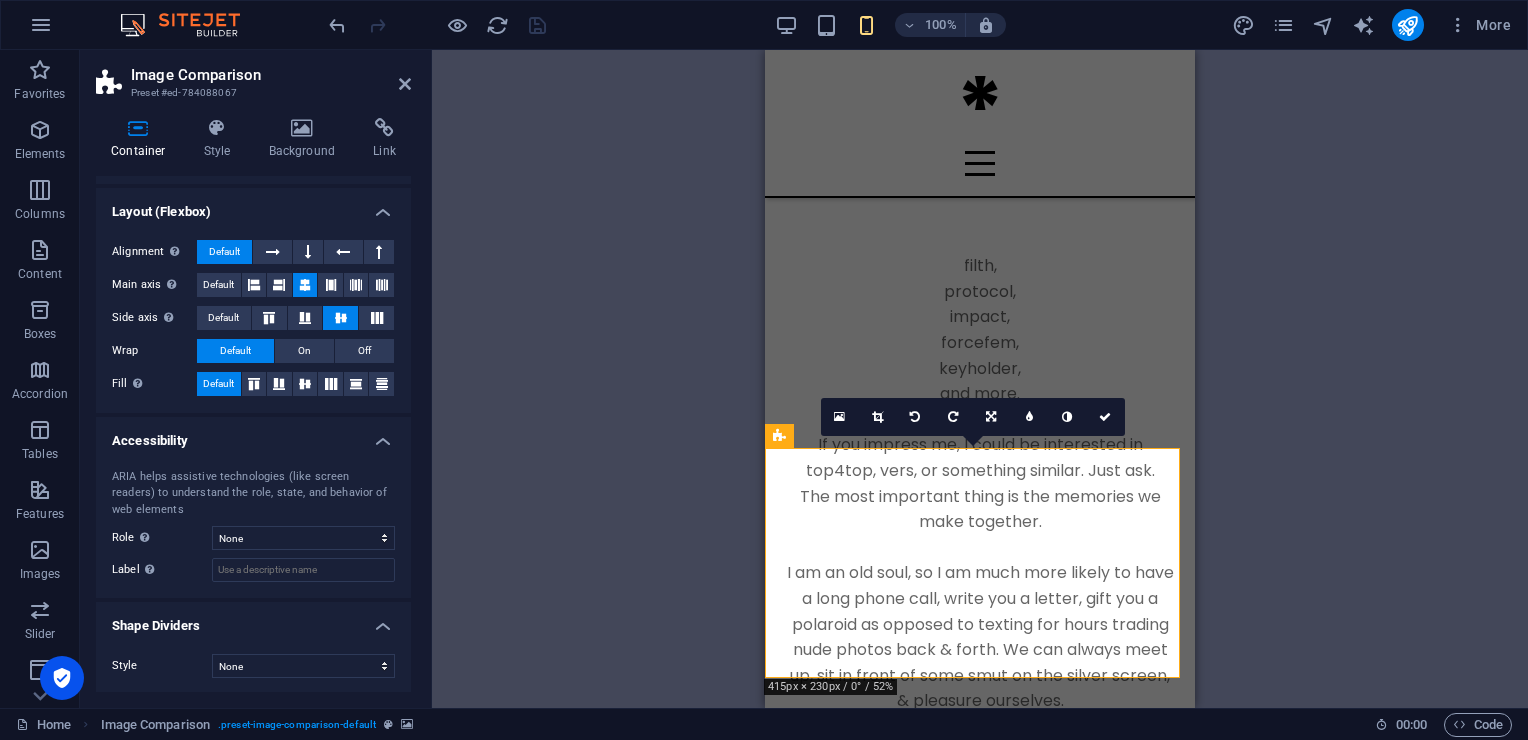 scroll, scrollTop: 0, scrollLeft: 0, axis: both 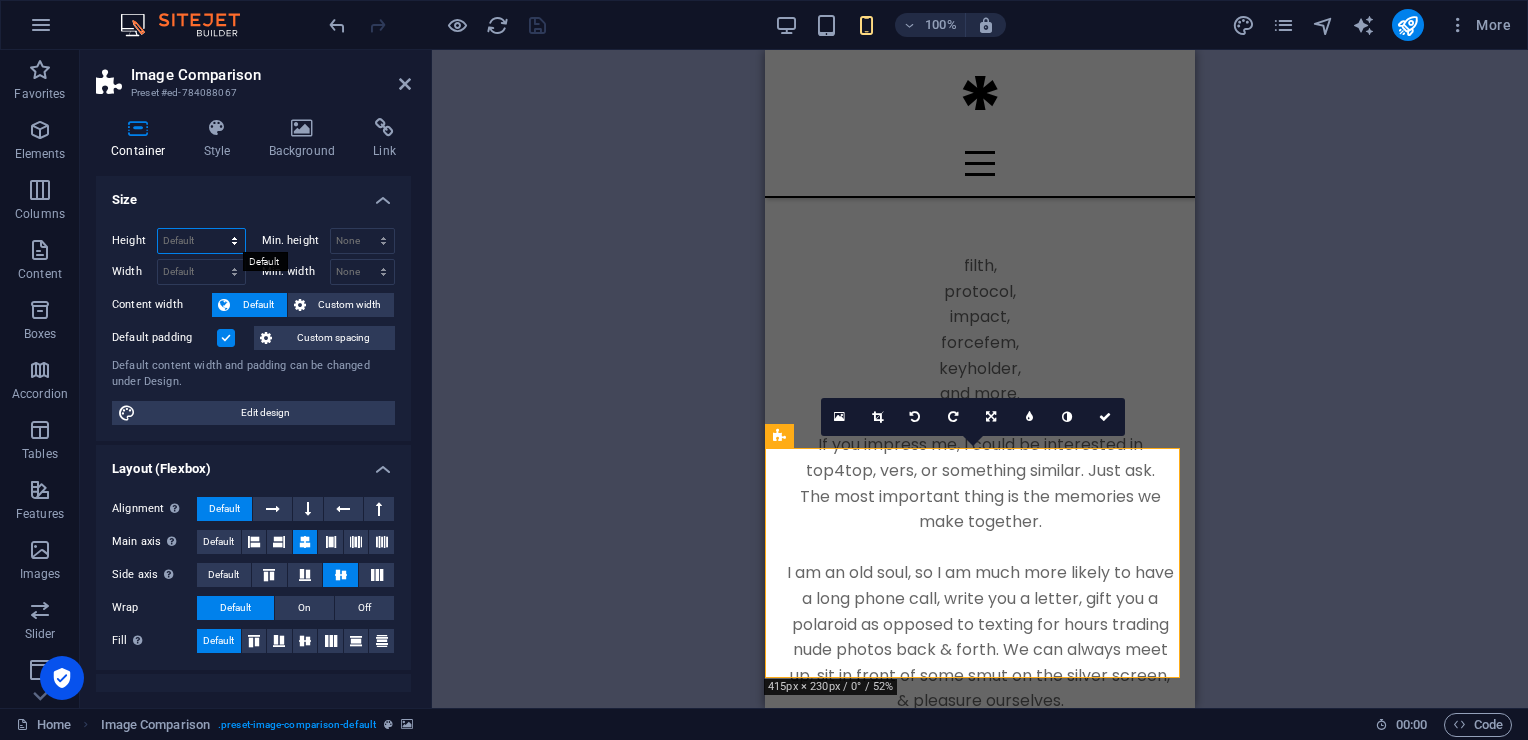 click on "Default px rem % vh vw" at bounding box center [201, 241] 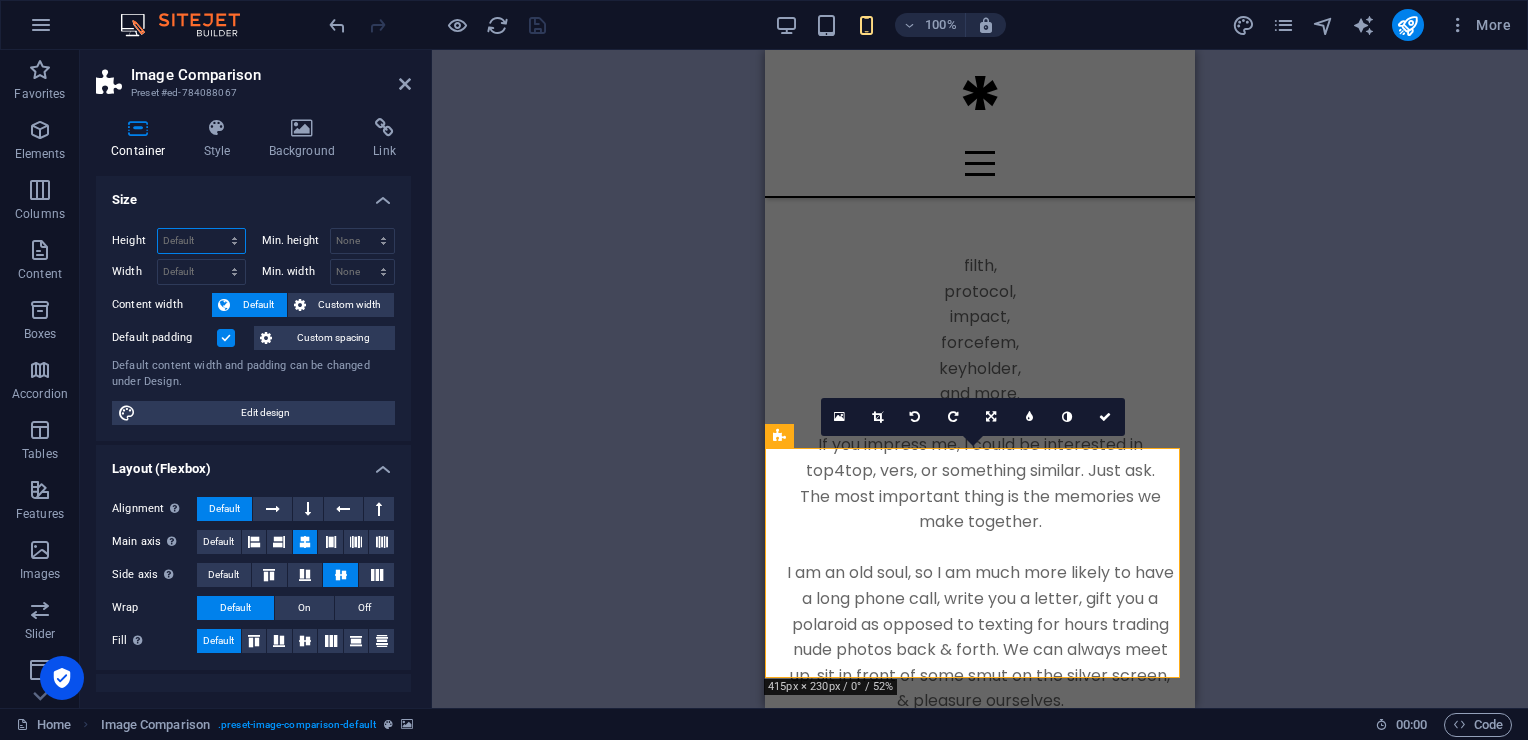 select on "vh" 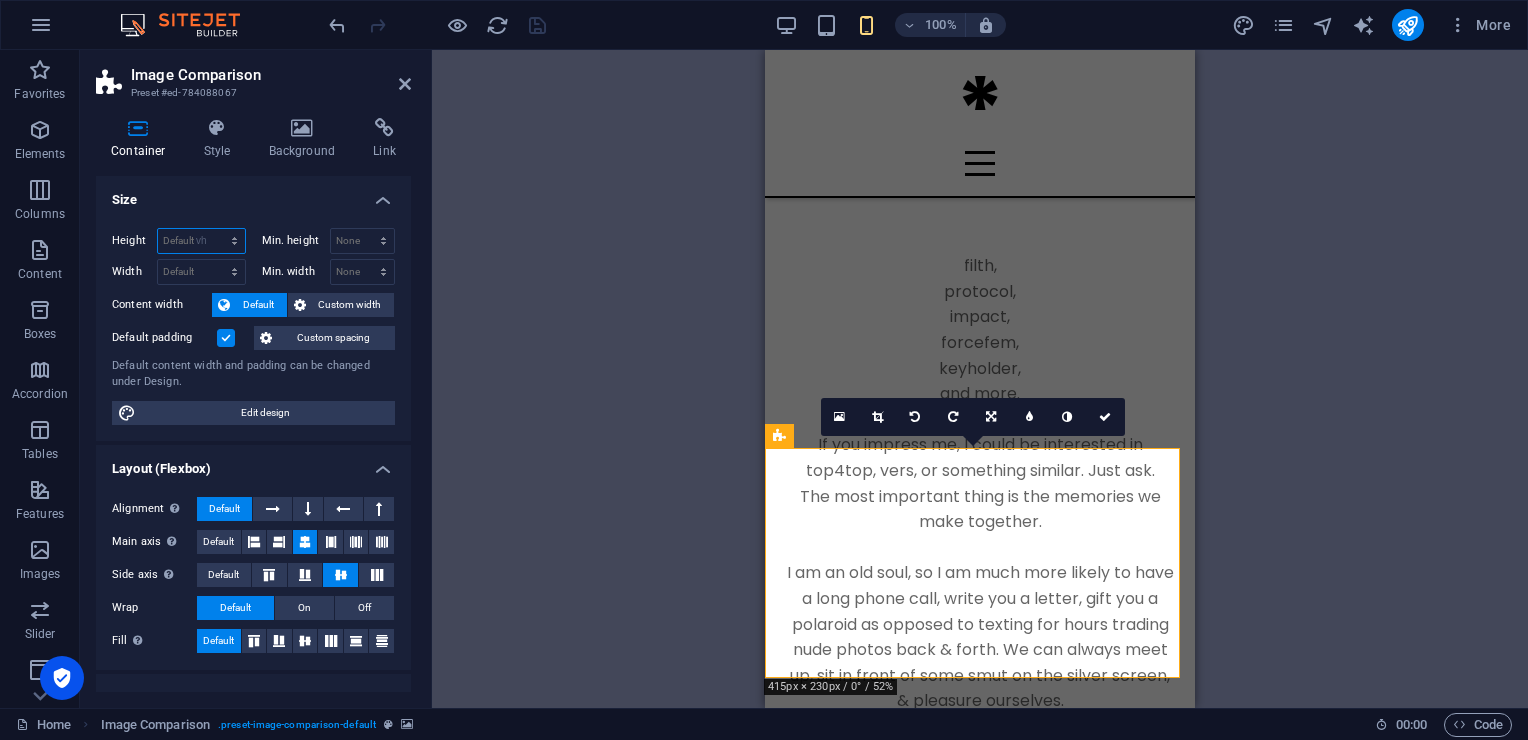 click on "Default px rem % vh vw" at bounding box center (201, 241) 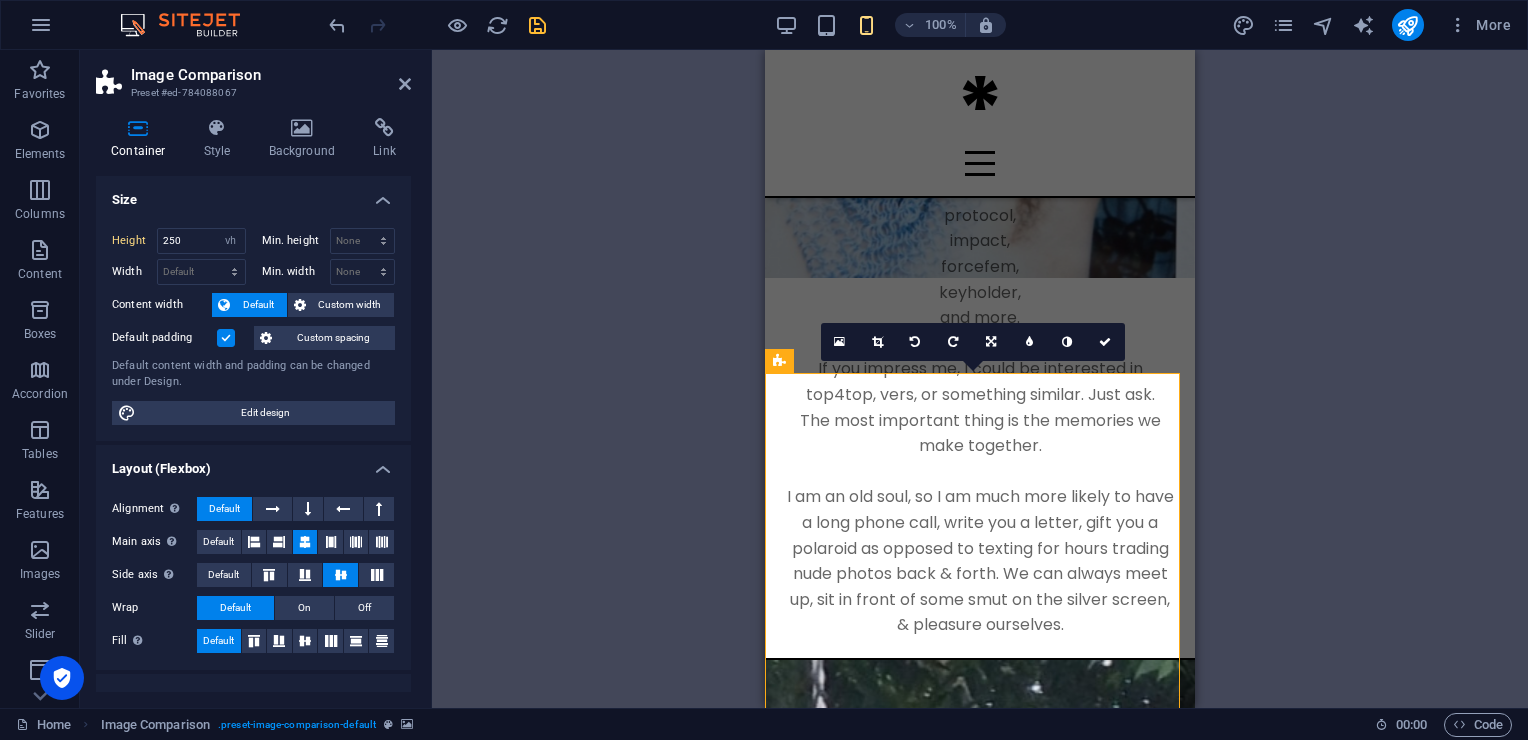 scroll, scrollTop: 2182, scrollLeft: 0, axis: vertical 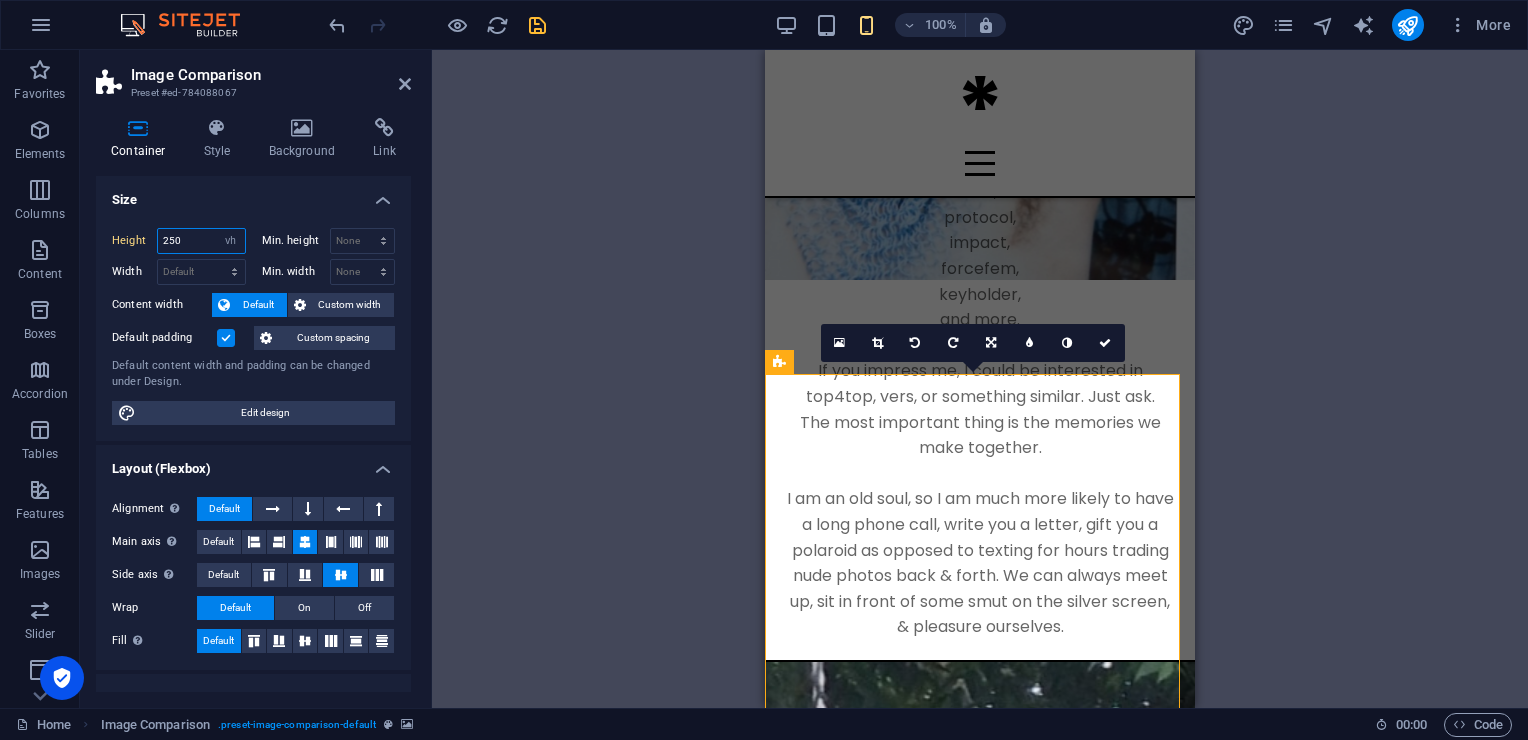 drag, startPoint x: 196, startPoint y: 244, endPoint x: 92, endPoint y: 237, distance: 104.23531 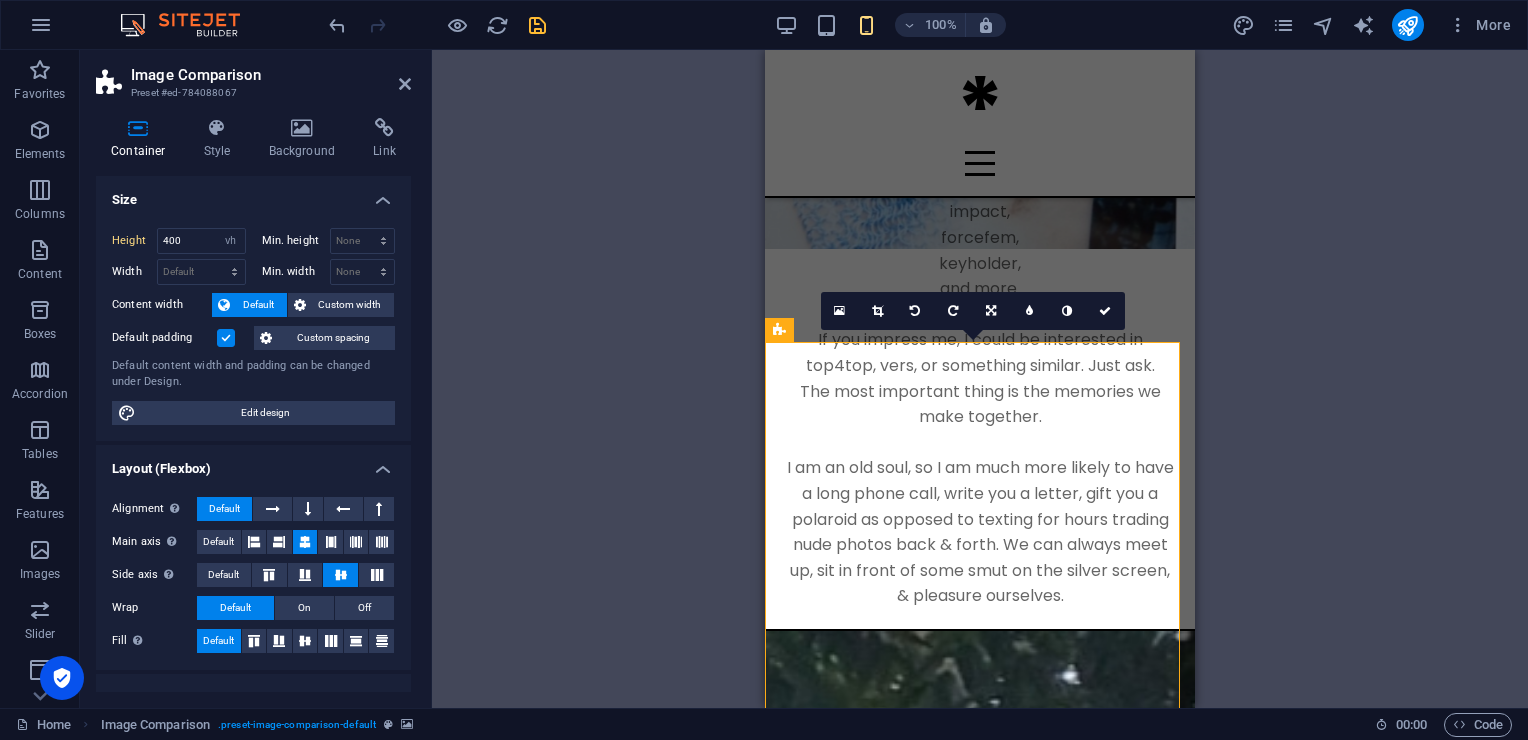 scroll, scrollTop: 2214, scrollLeft: 0, axis: vertical 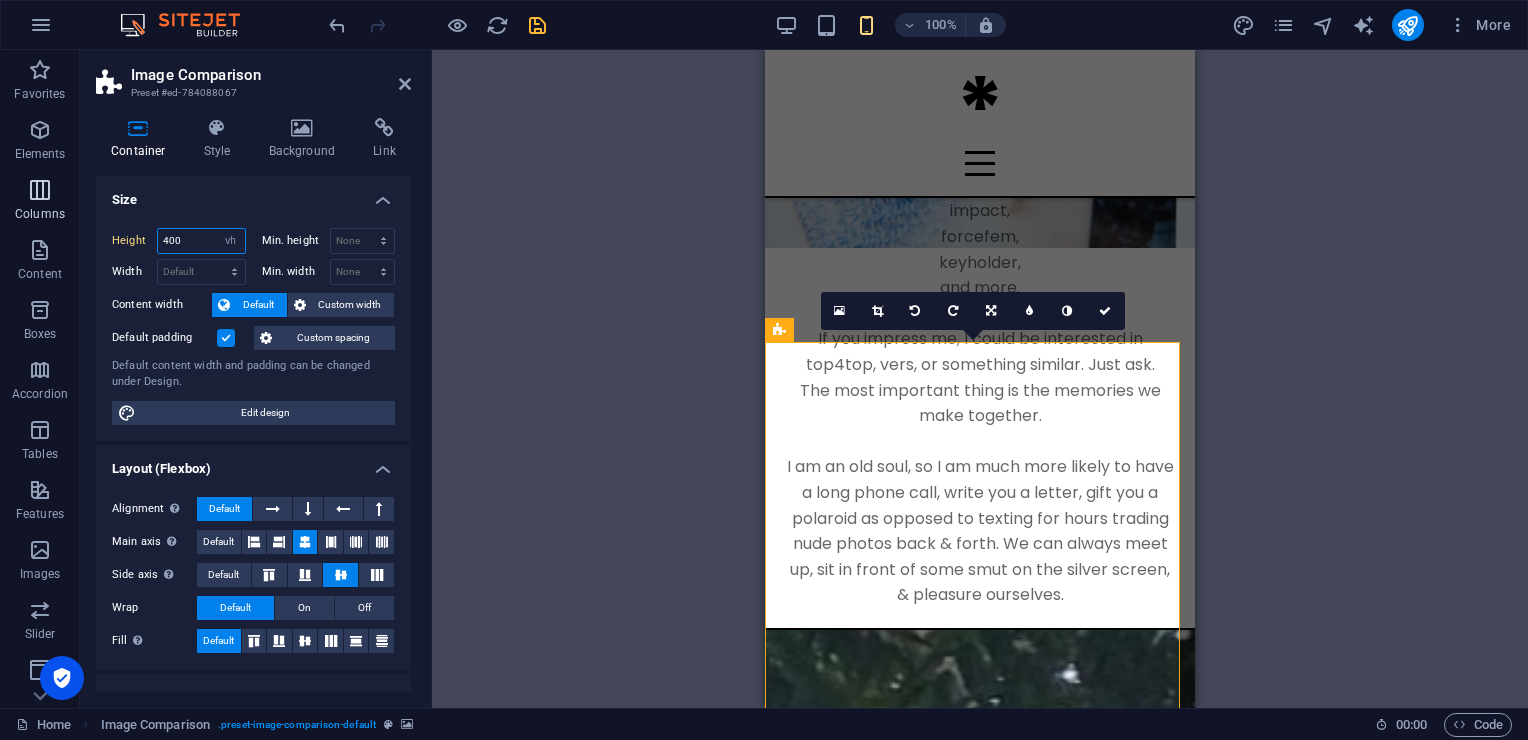 drag, startPoint x: 184, startPoint y: 243, endPoint x: 76, endPoint y: 216, distance: 111.32385 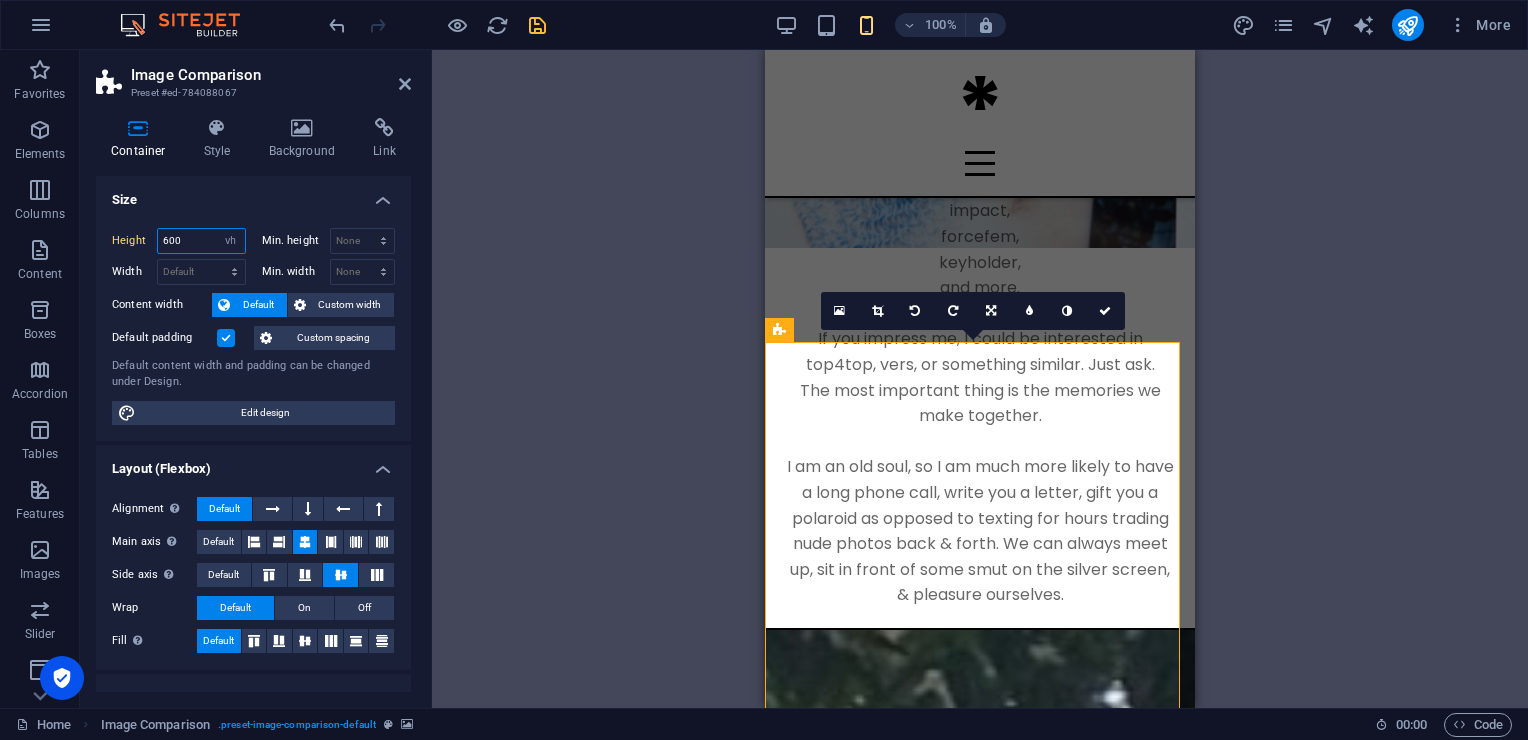 type on "600" 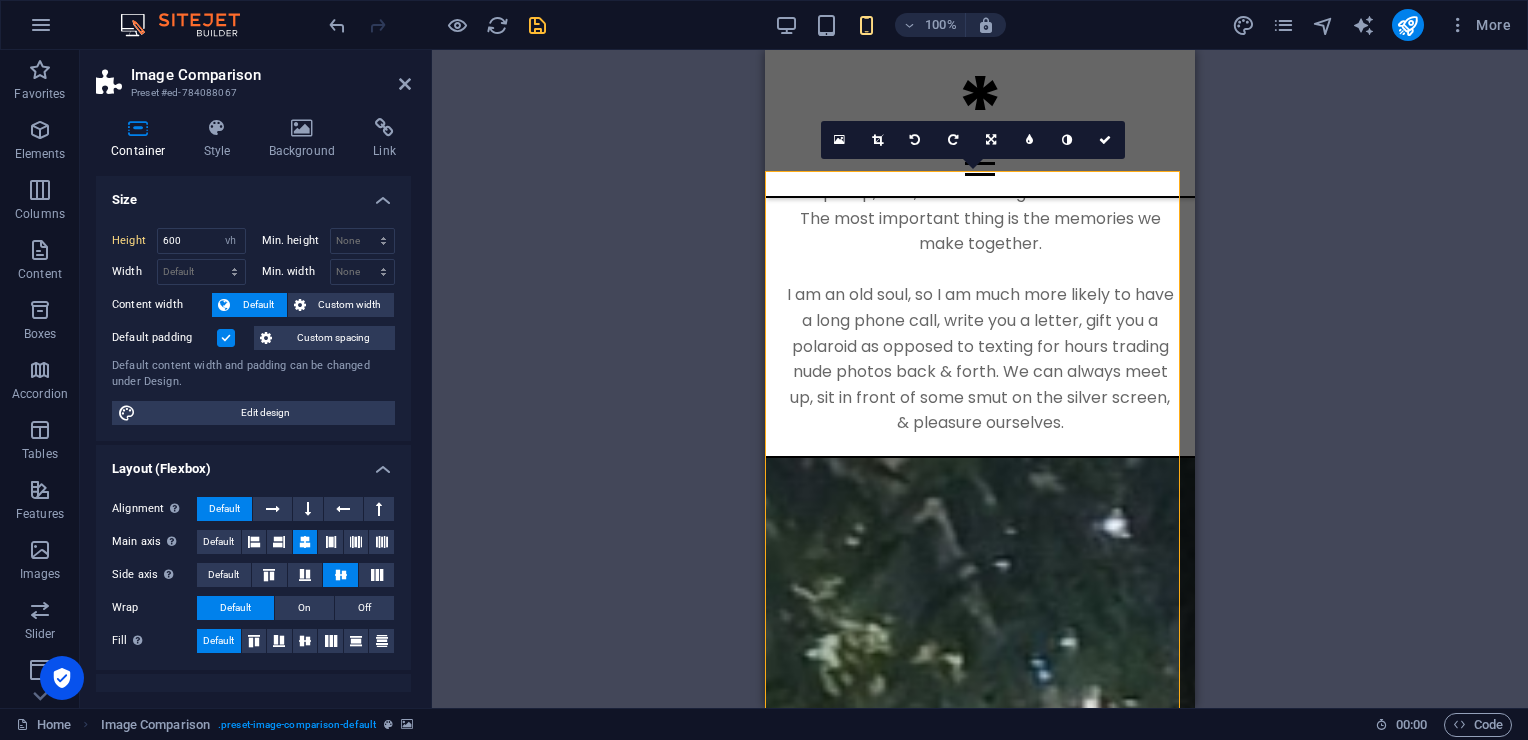 scroll, scrollTop: 2385, scrollLeft: 0, axis: vertical 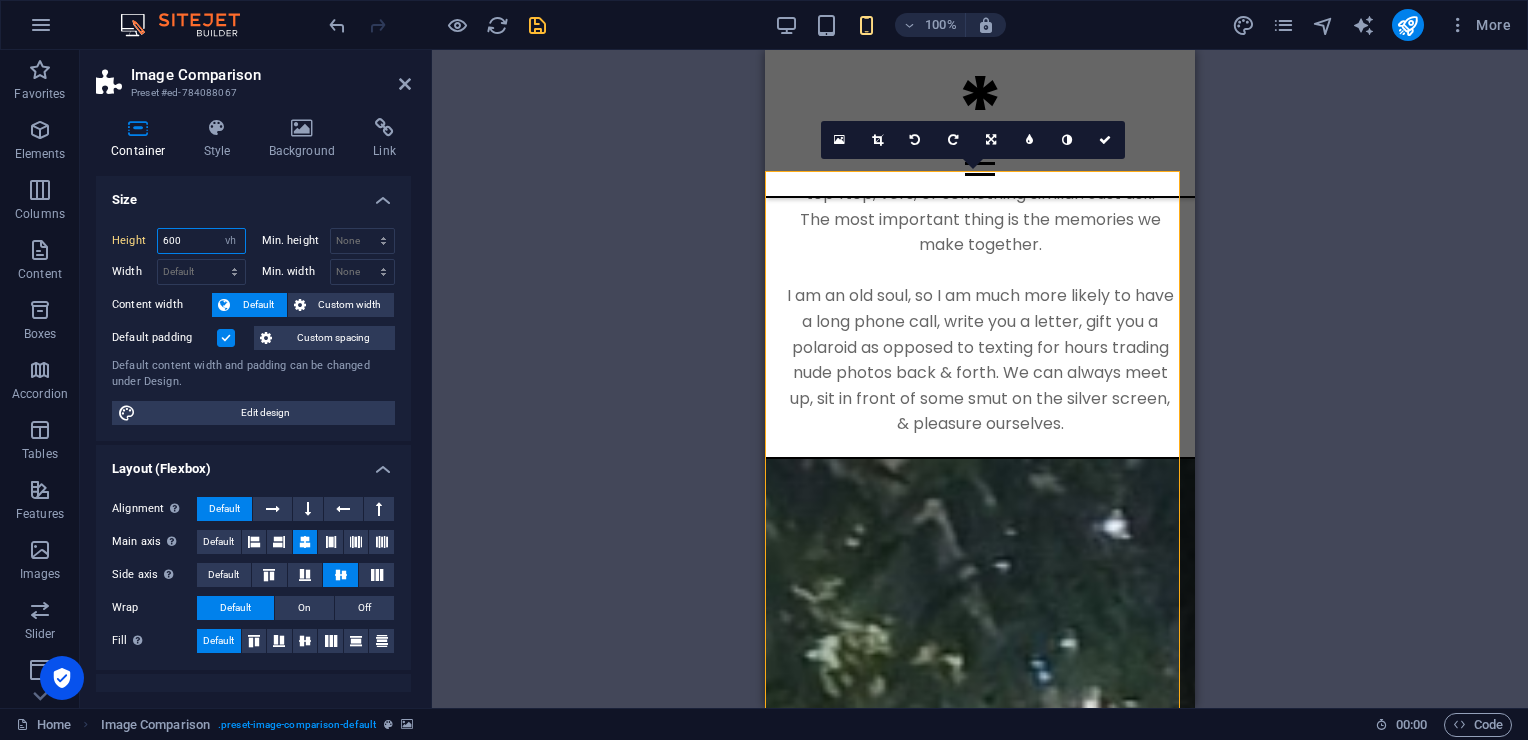 click on "600" at bounding box center [201, 241] 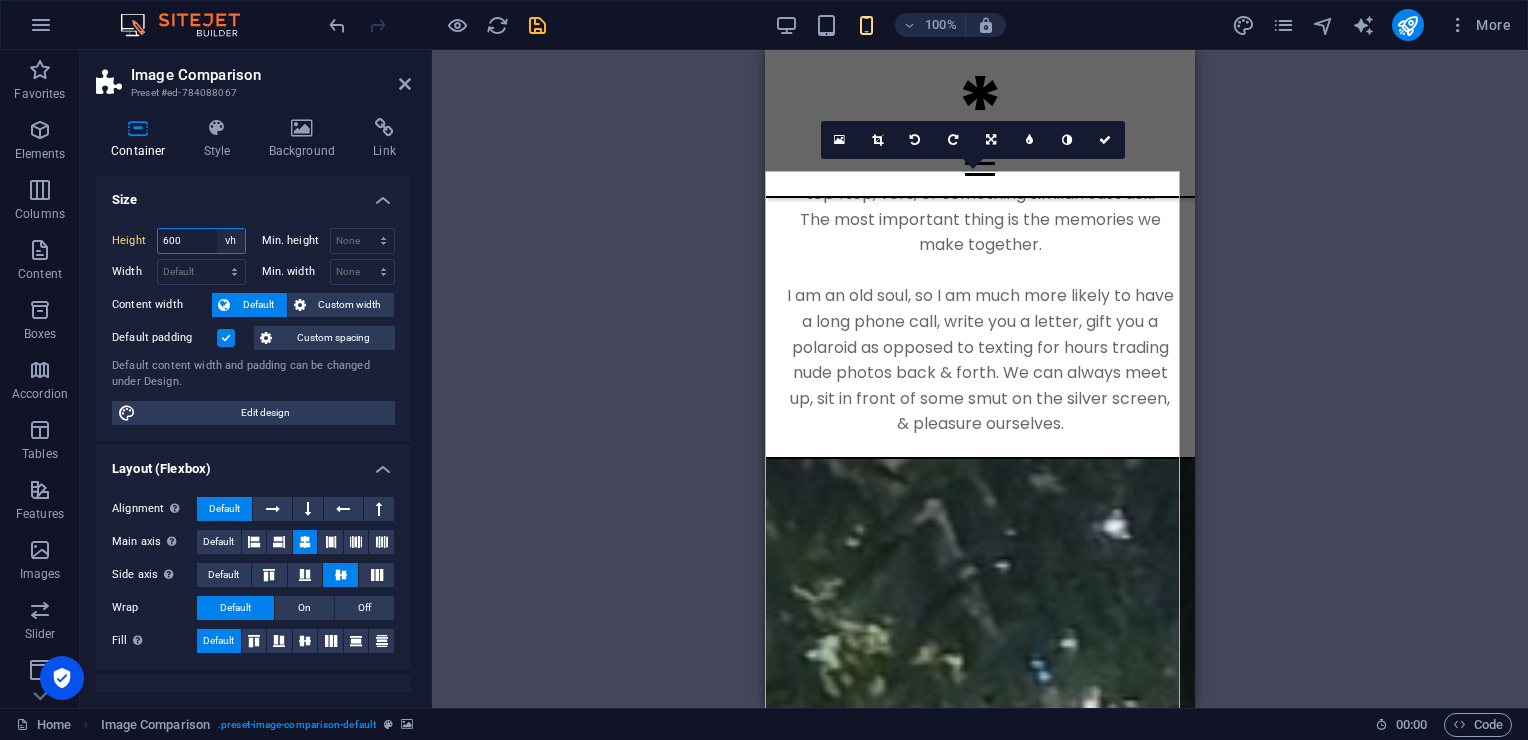 click on "Default px rem % vh vw" at bounding box center (231, 241) 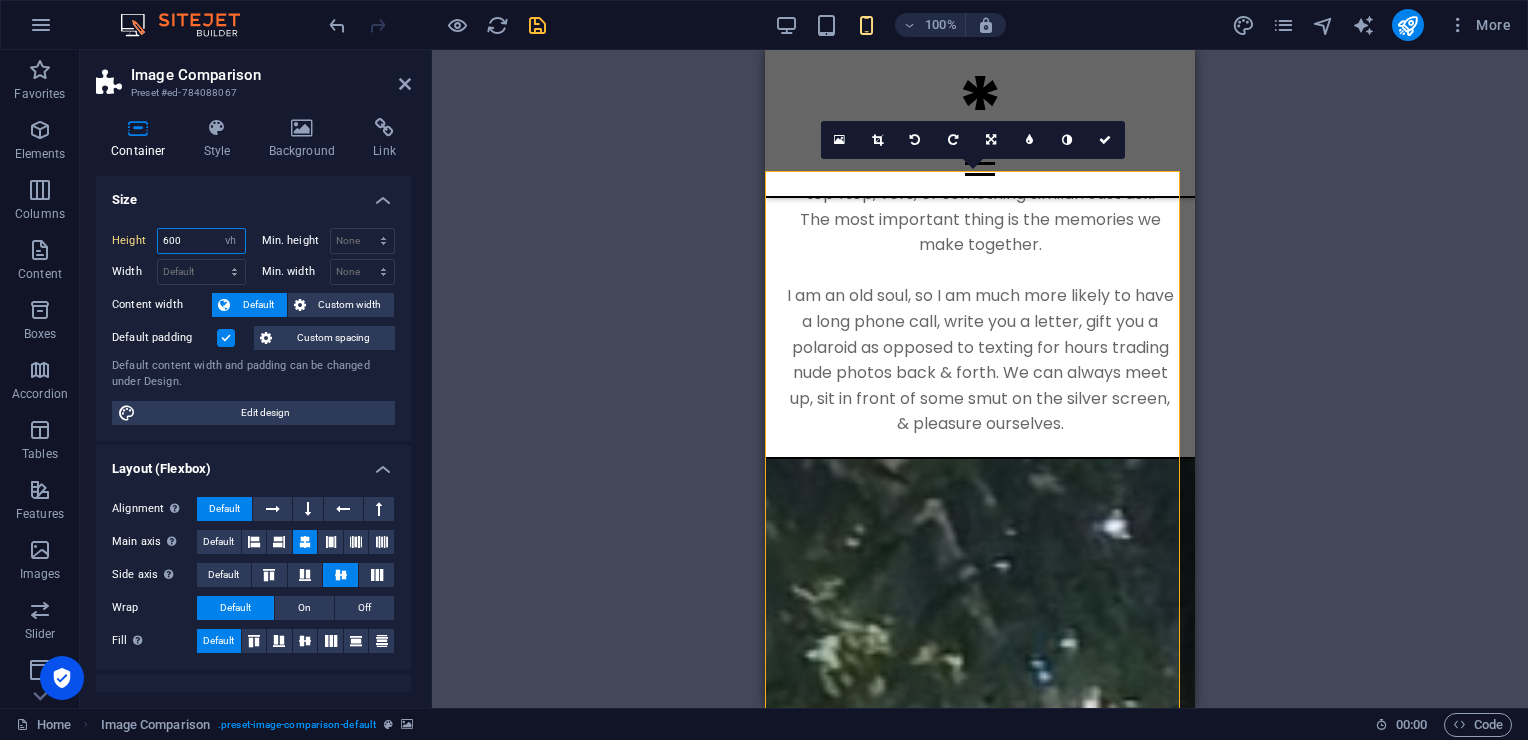 select on "default" 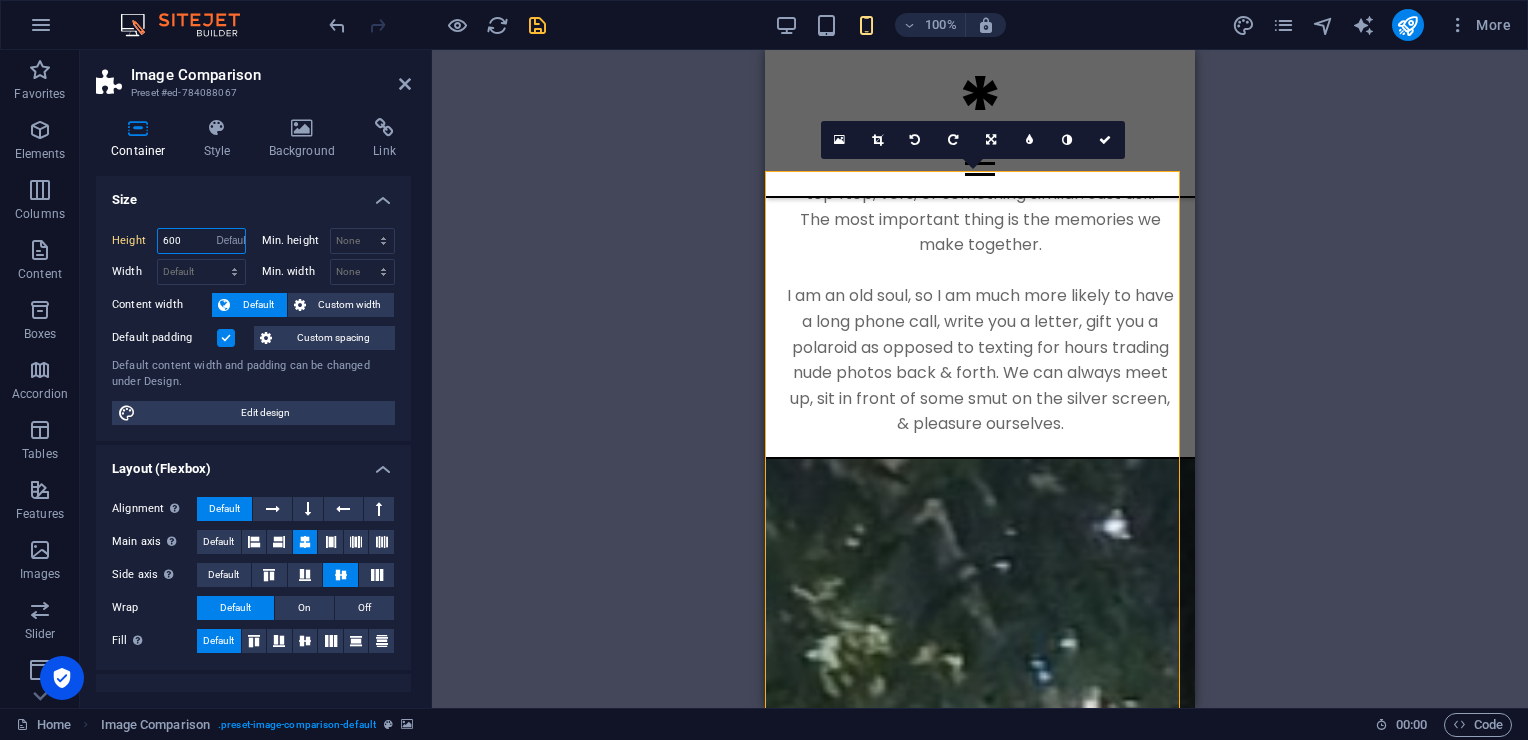 click on "Default px rem % vh vw" at bounding box center (231, 241) 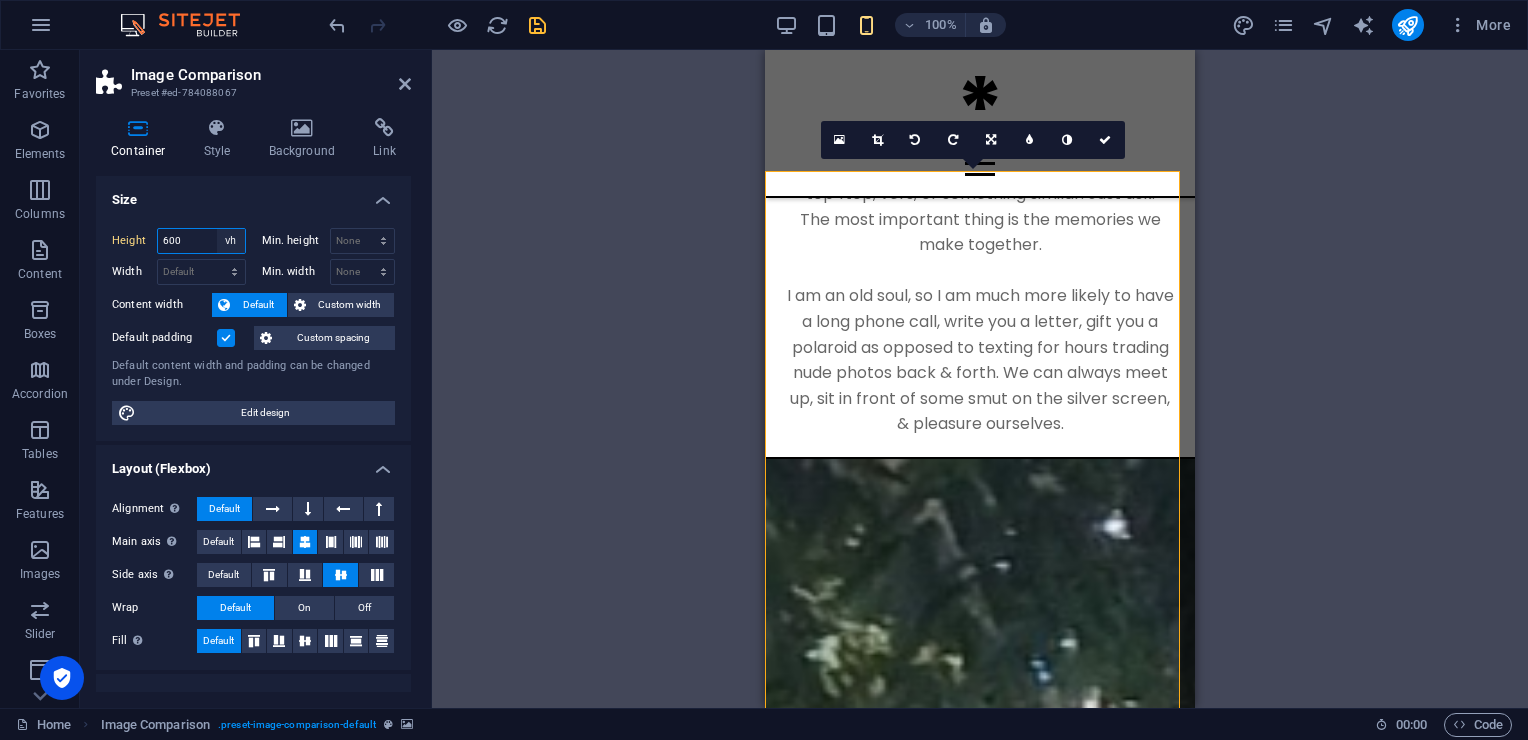 click on "Default px rem % vh vw" at bounding box center [231, 241] 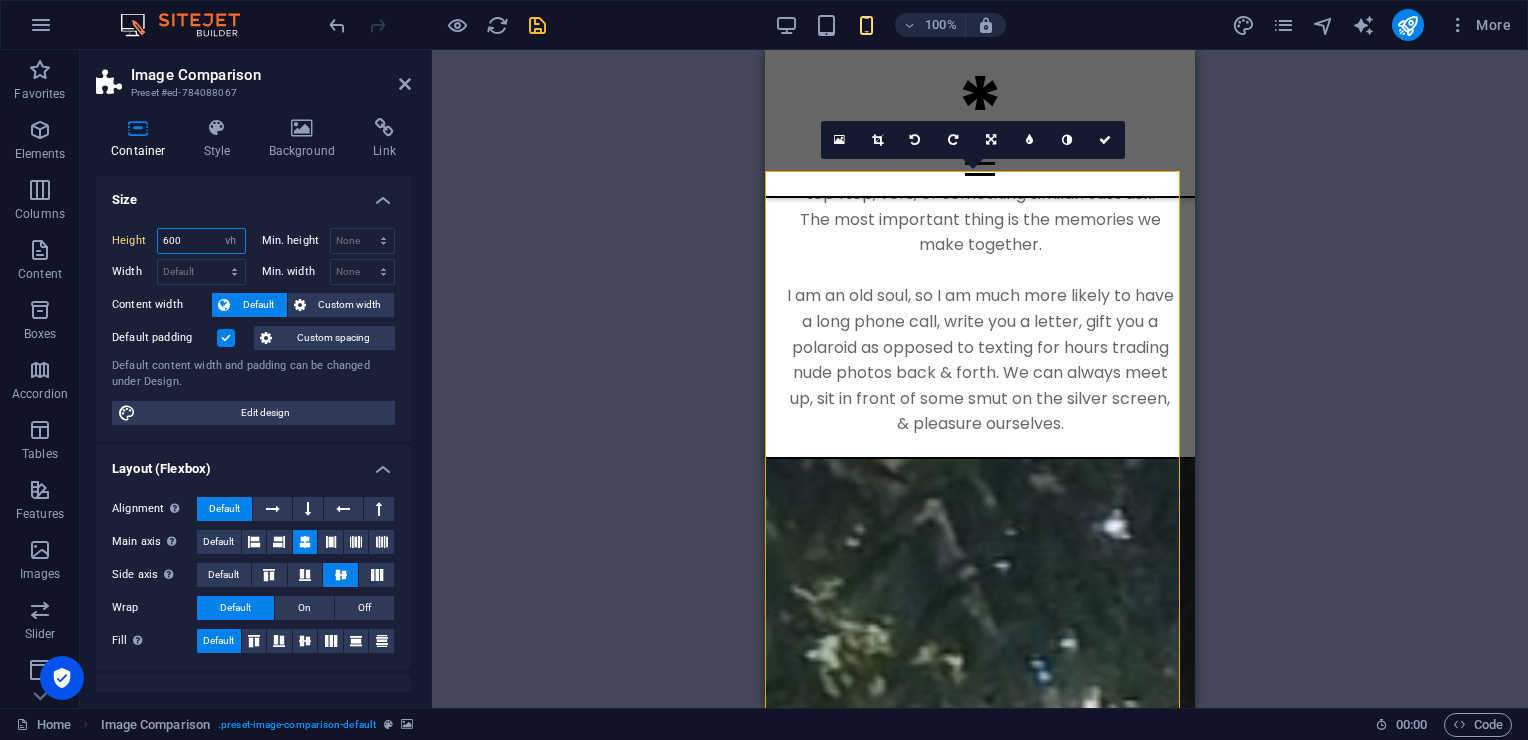 select on "default" 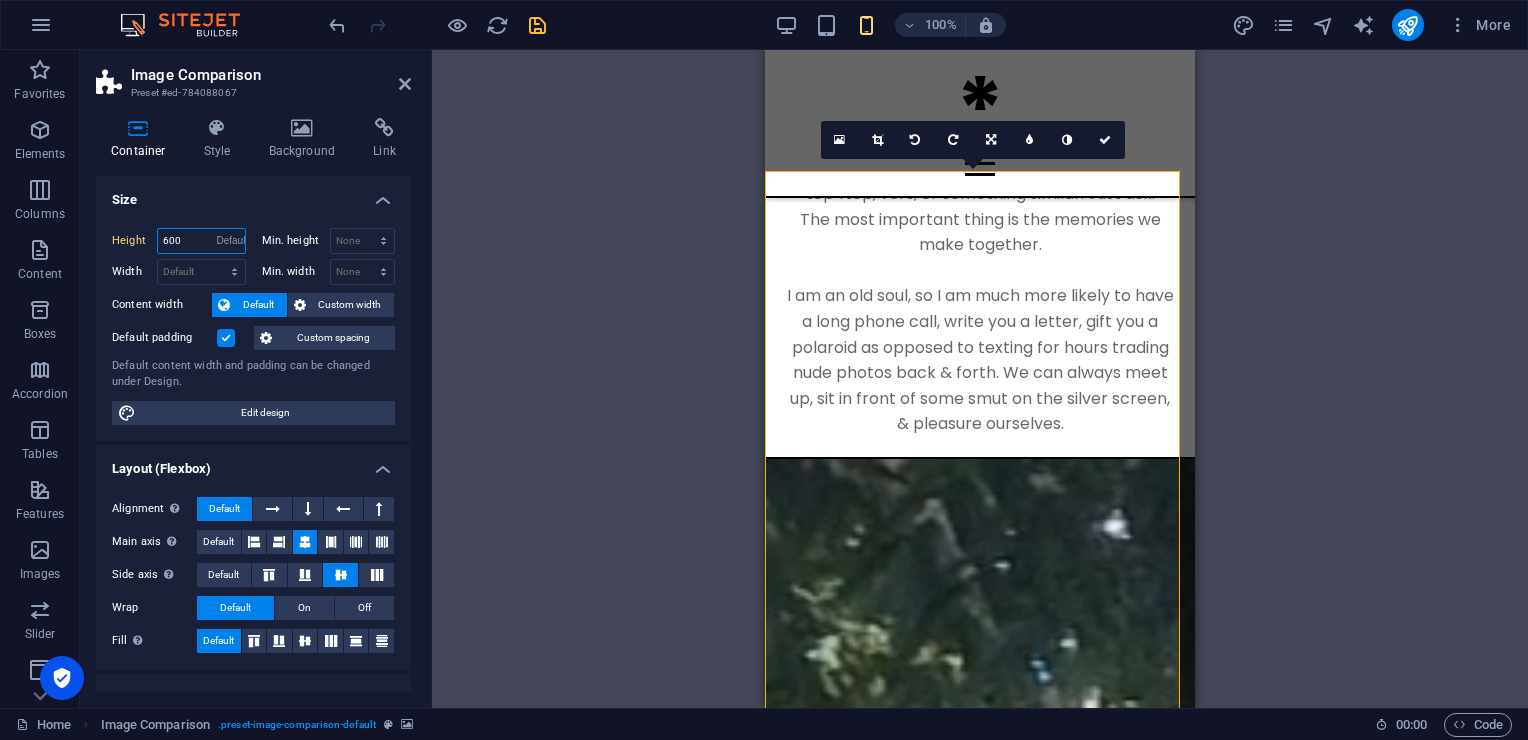 click on "Default px rem % vh vw" at bounding box center [231, 241] 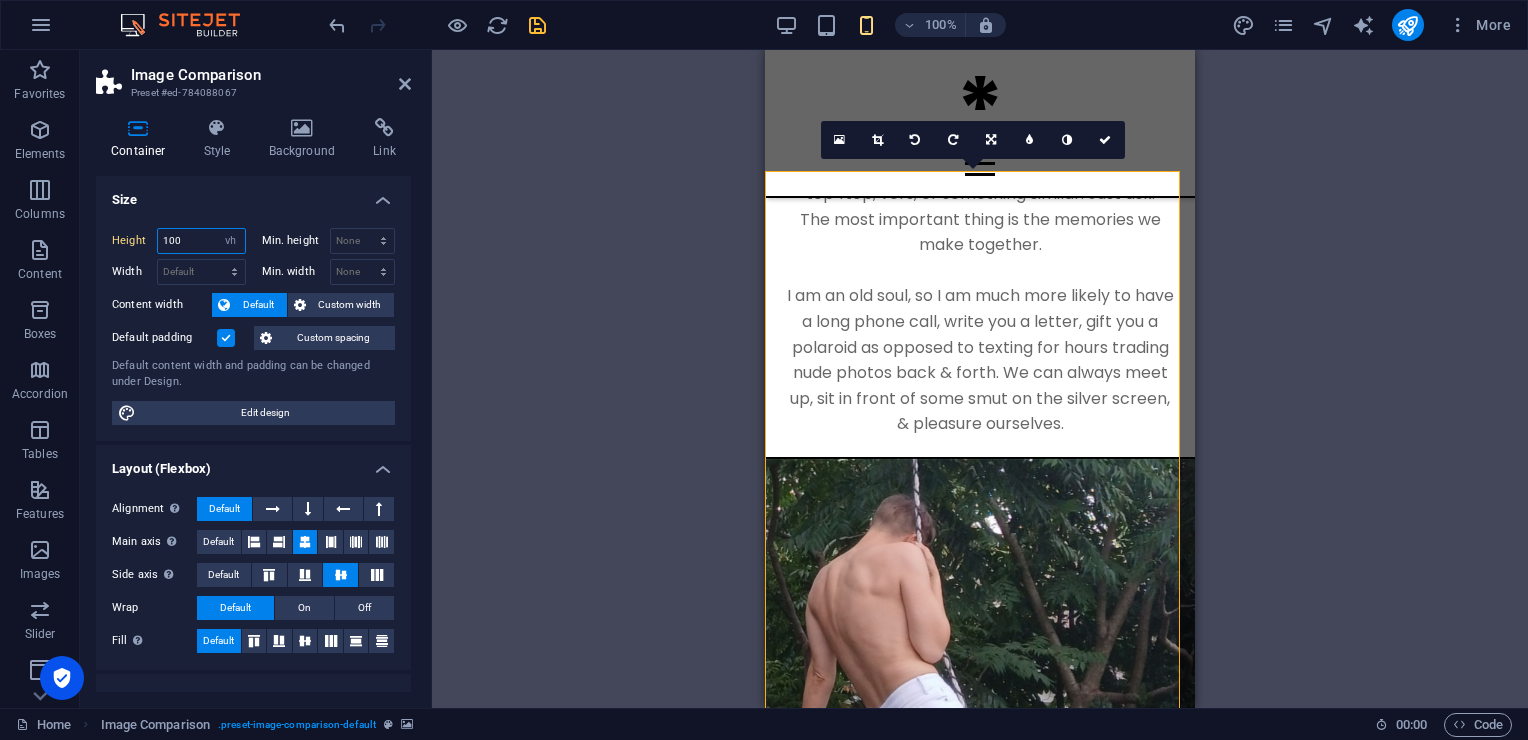 type on "100" 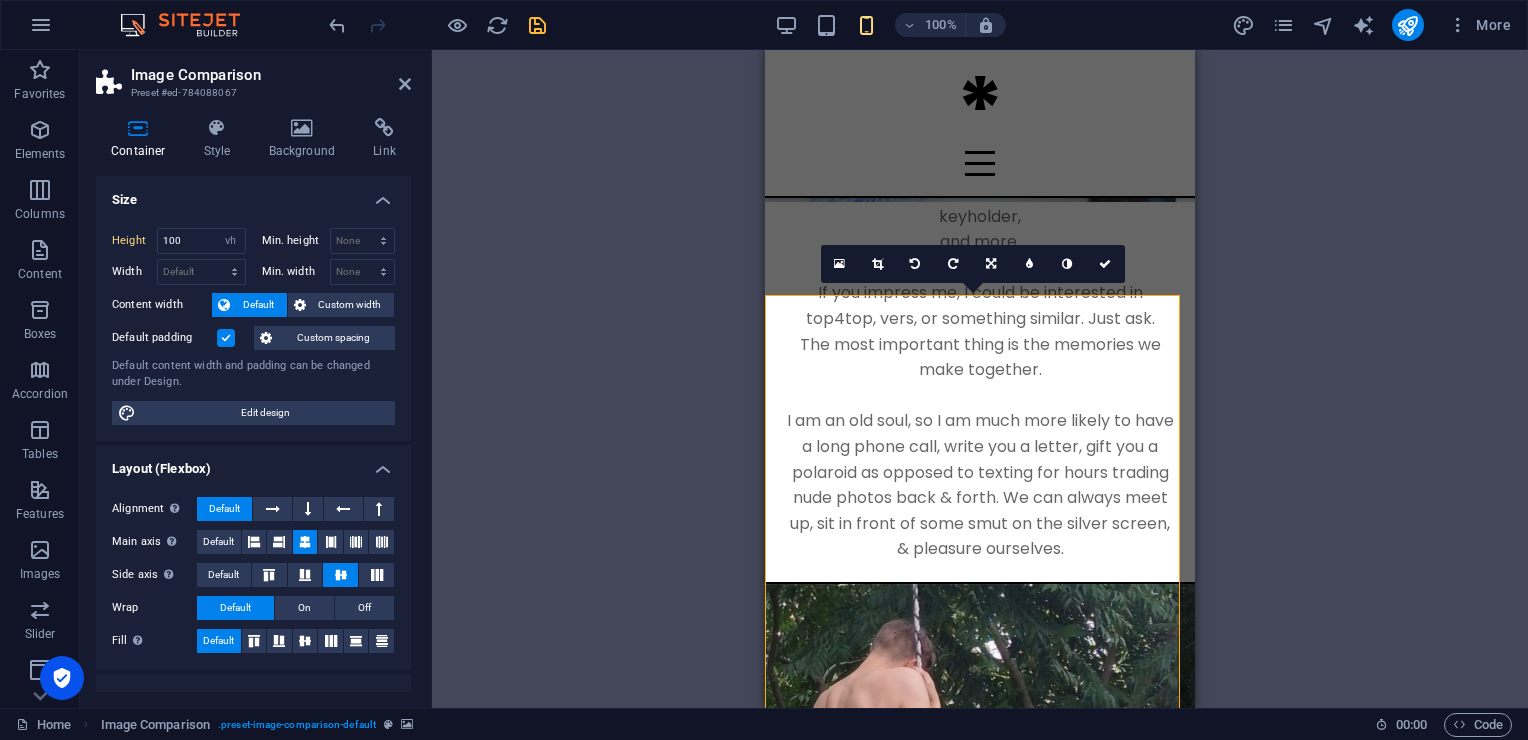 scroll, scrollTop: 2248, scrollLeft: 0, axis: vertical 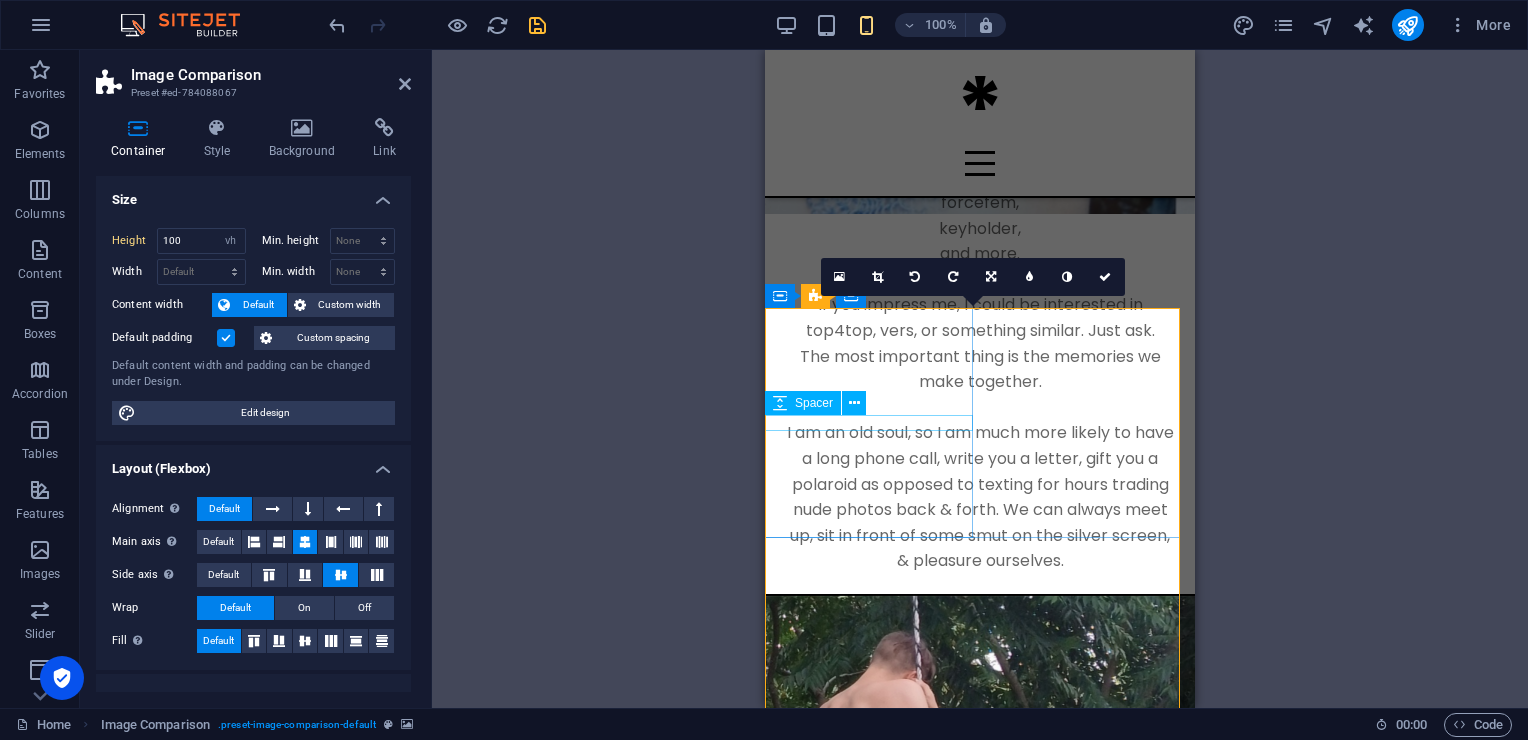 click on "Spacer" at bounding box center (814, 403) 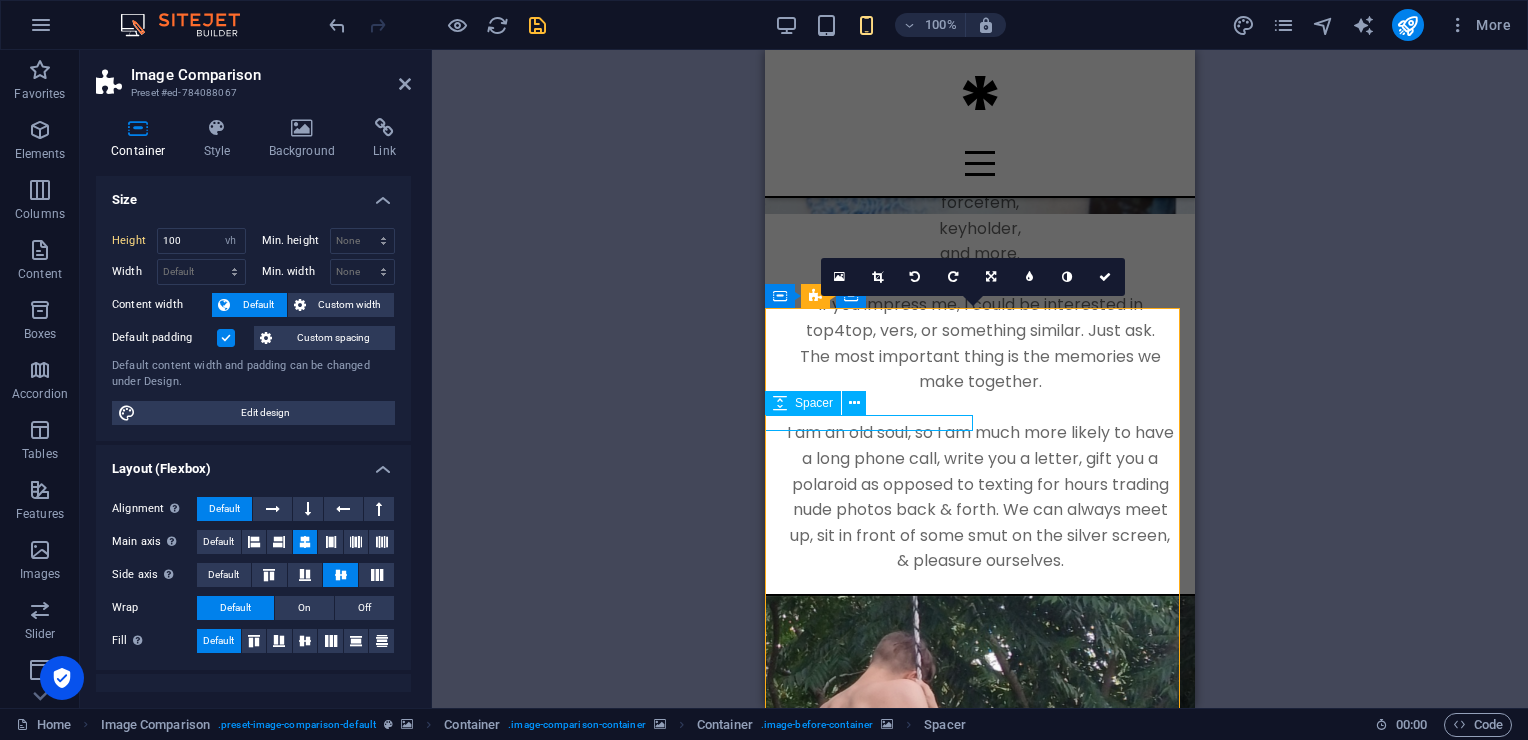 click on "Spacer" at bounding box center (814, 403) 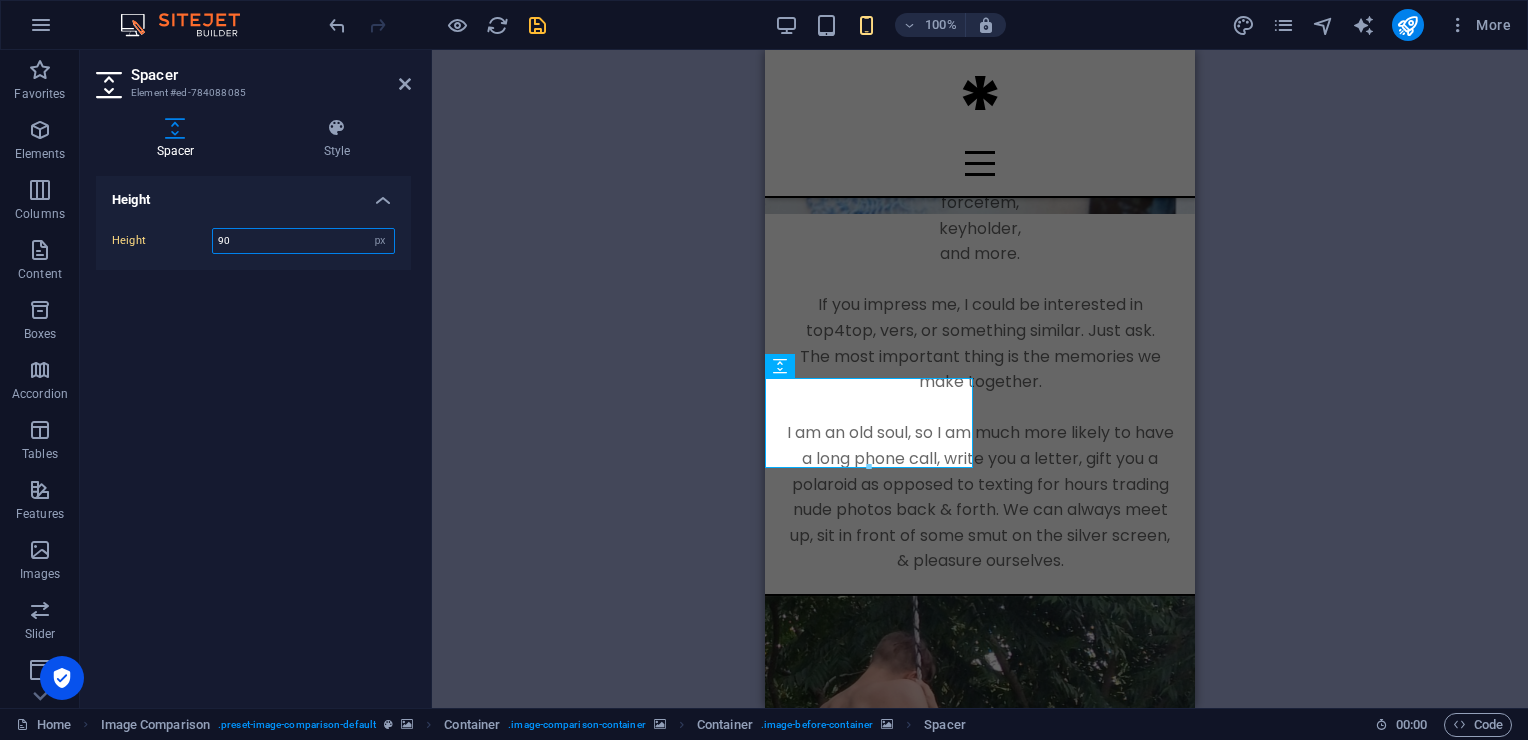 type on "9" 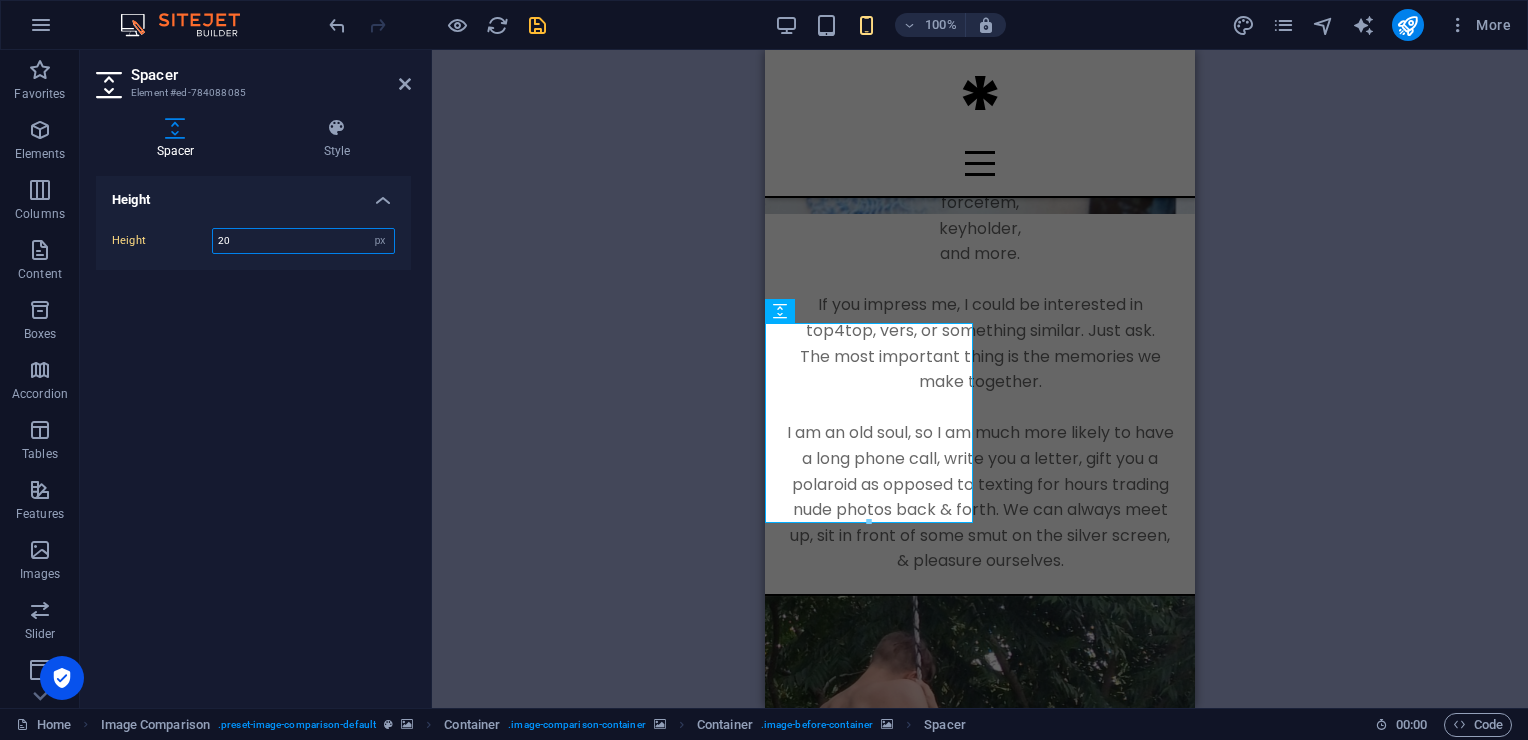 type on "2" 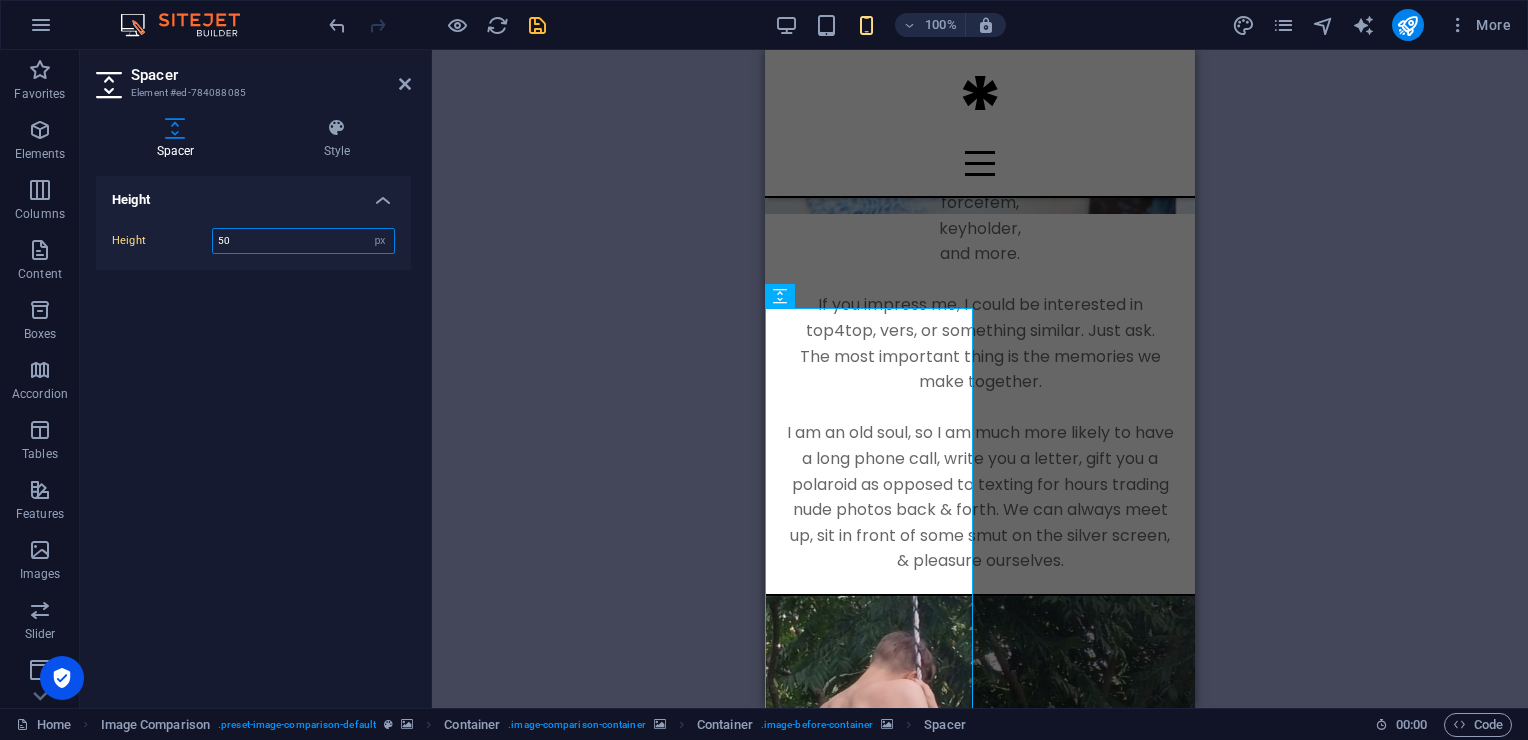 type on "5" 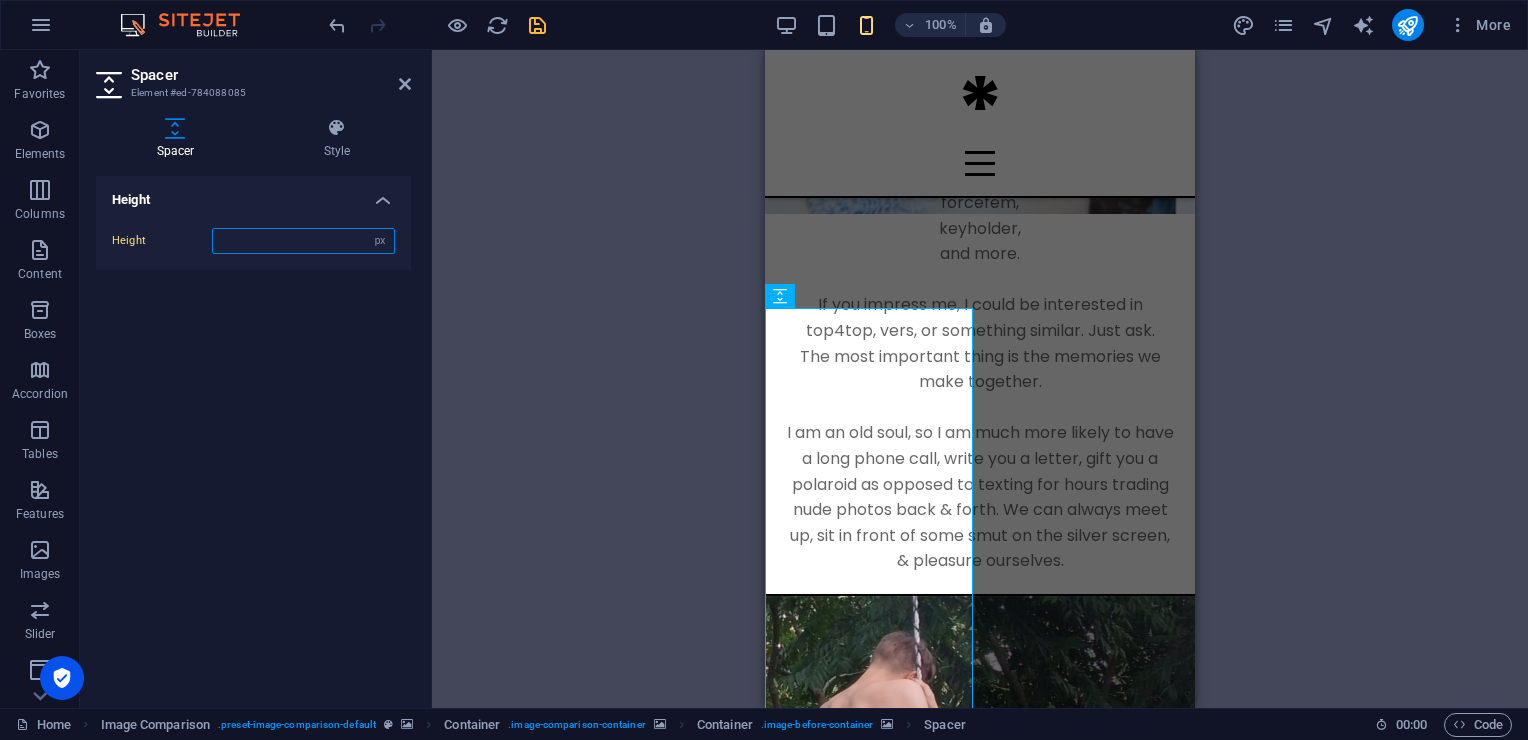type 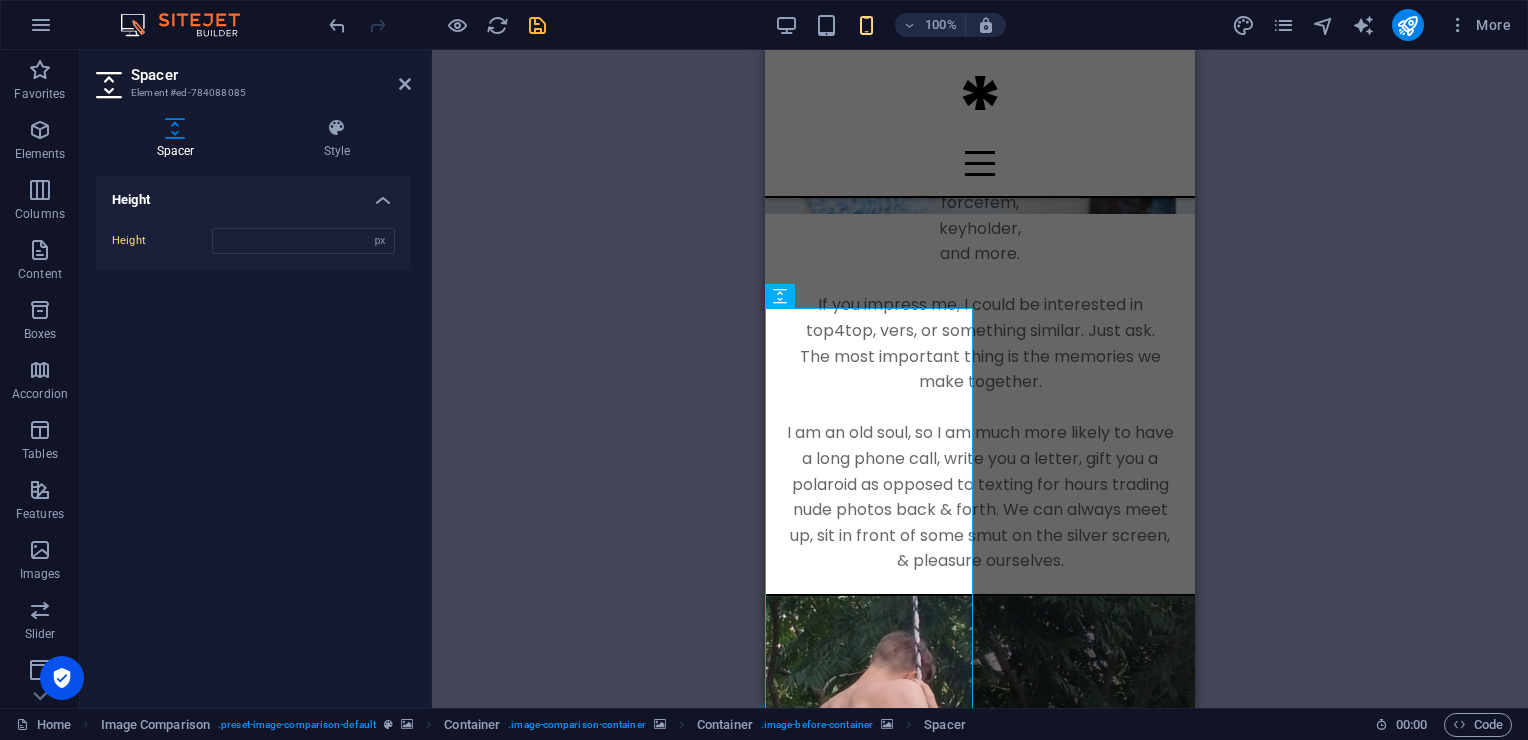 click on "Height" at bounding box center [253, 194] 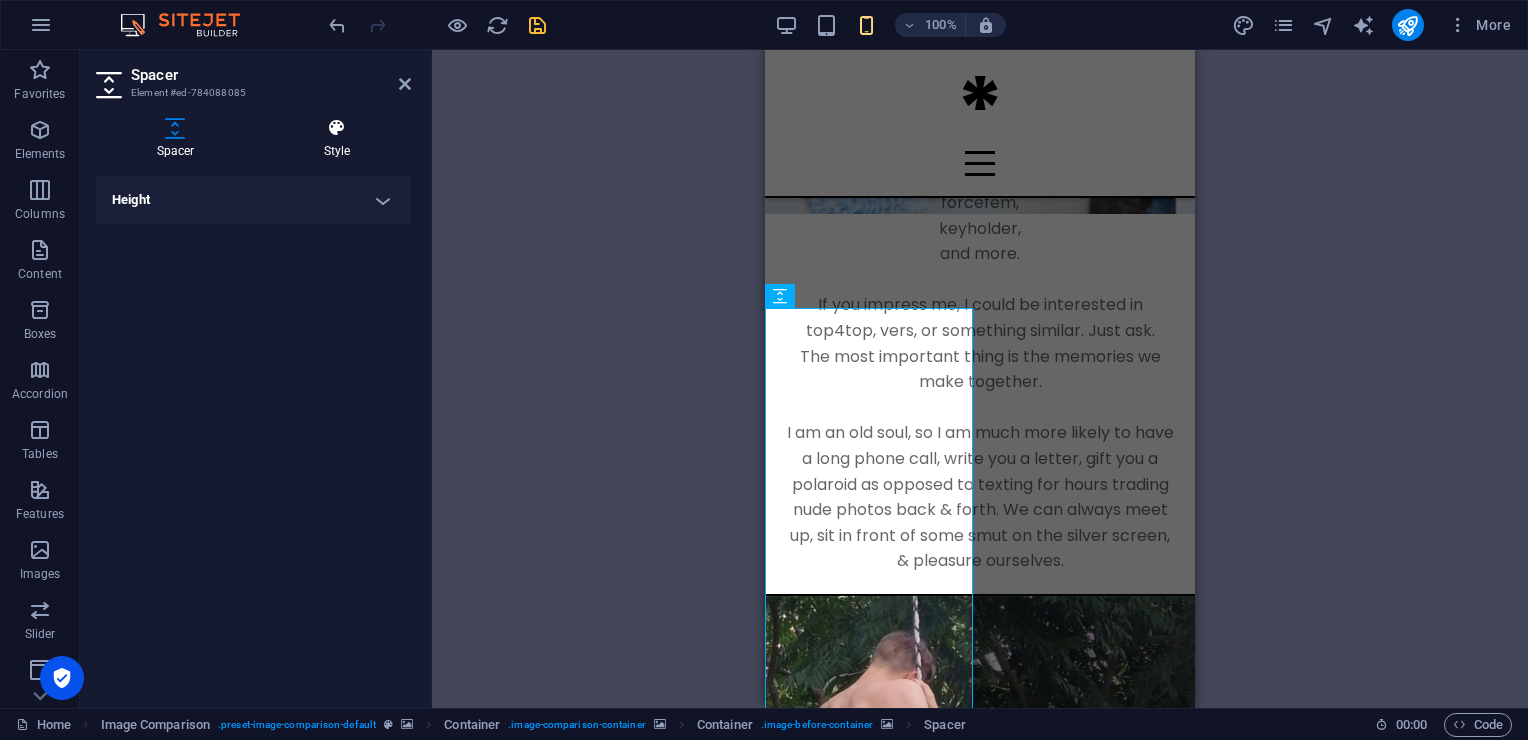 click on "Style" at bounding box center [337, 139] 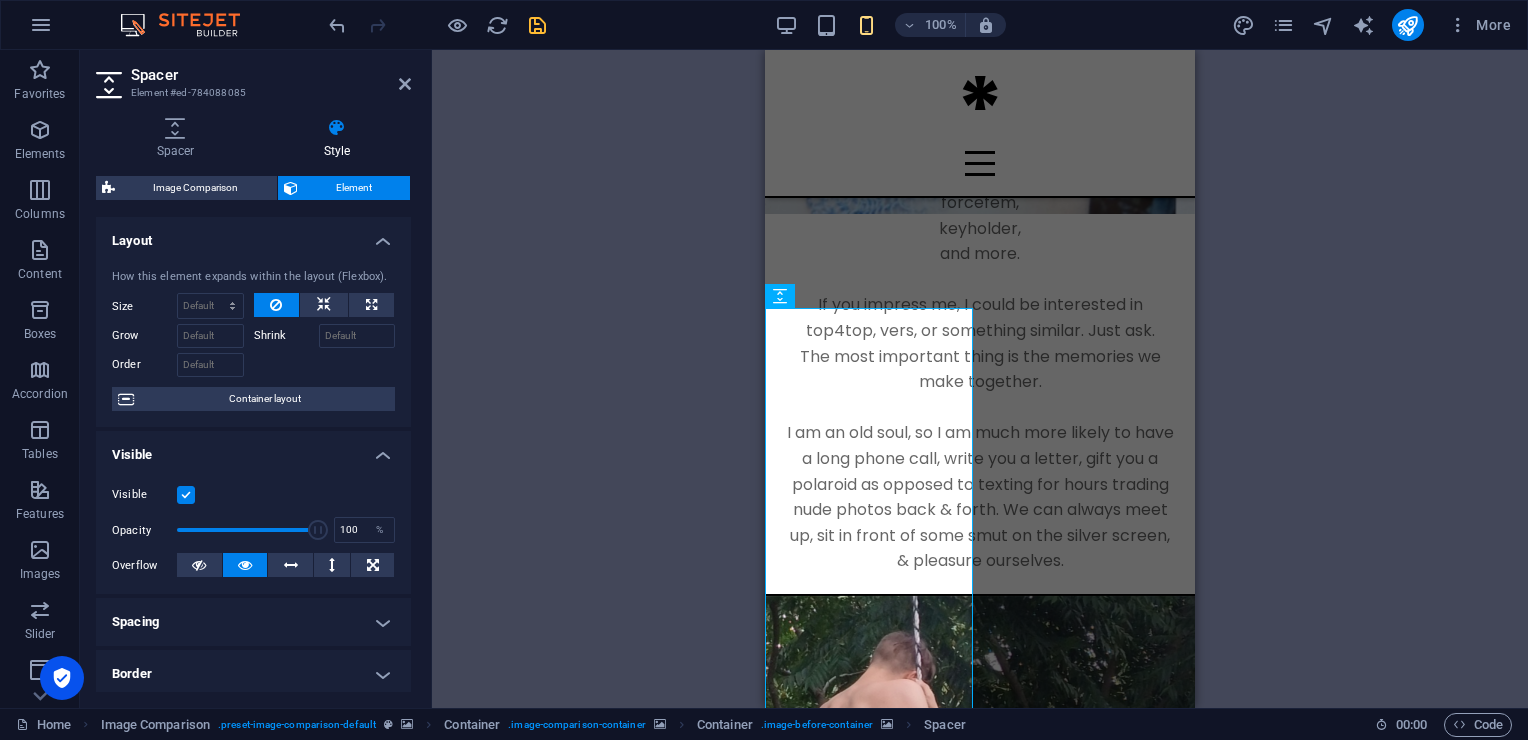 click at bounding box center (980, 1369) 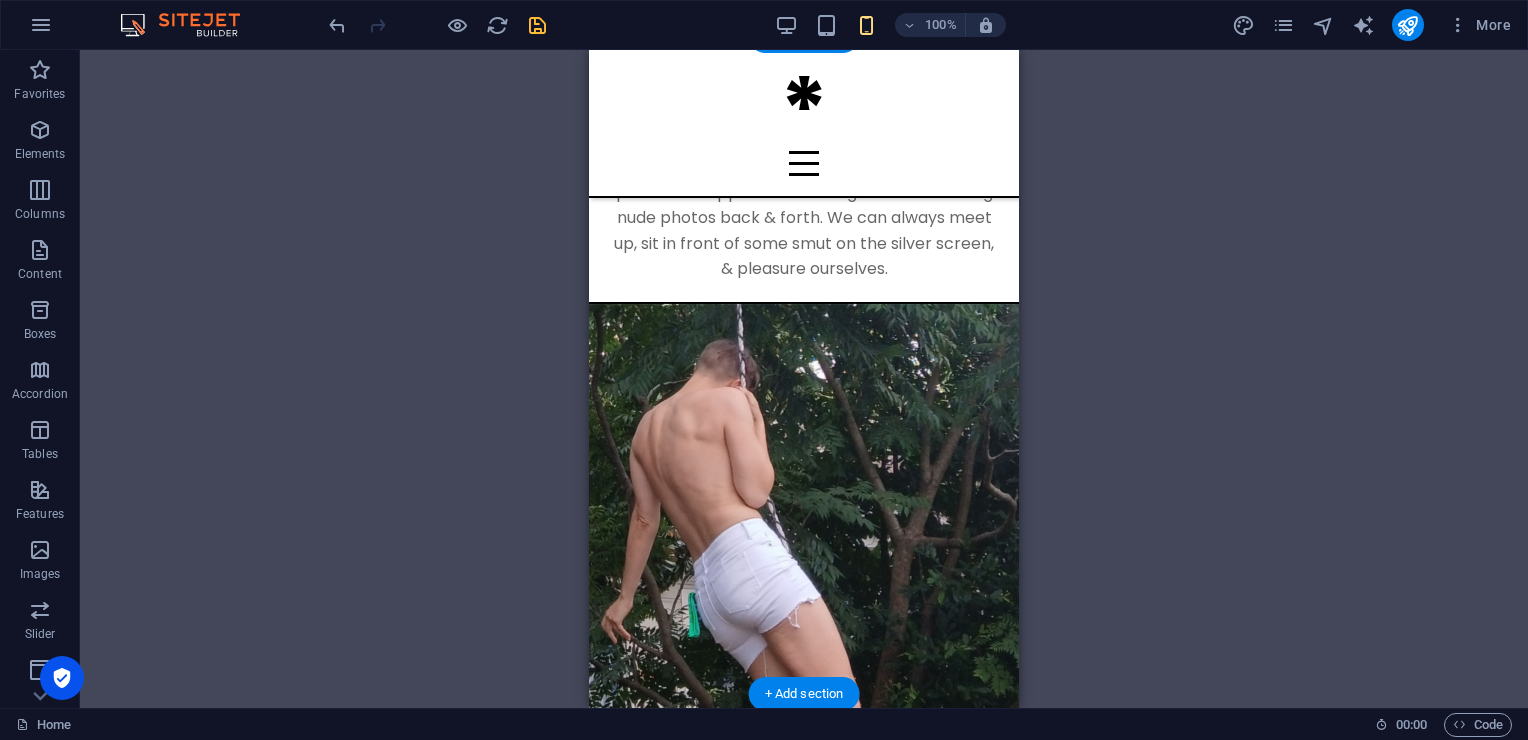 scroll, scrollTop: 2169, scrollLeft: 0, axis: vertical 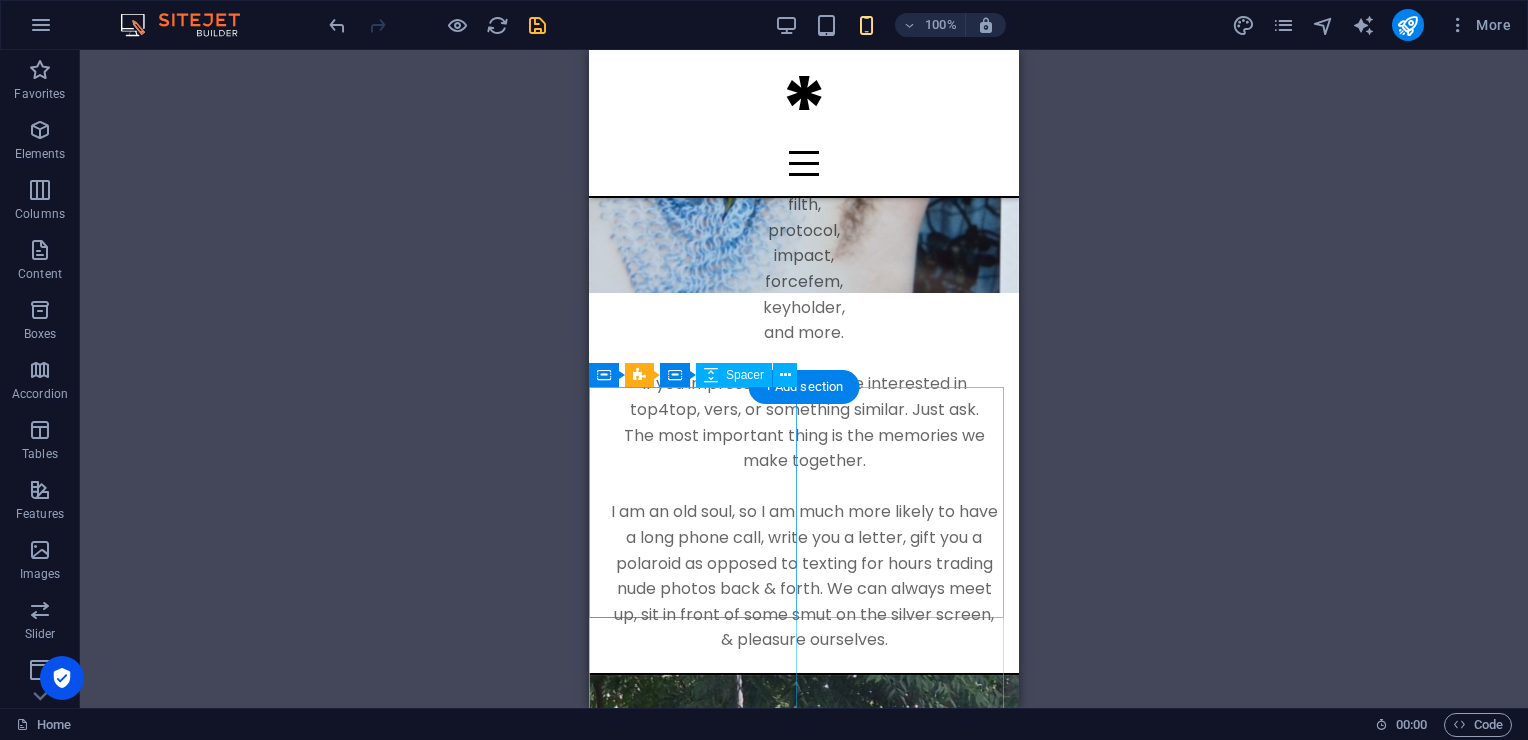 click at bounding box center [696, -1639] 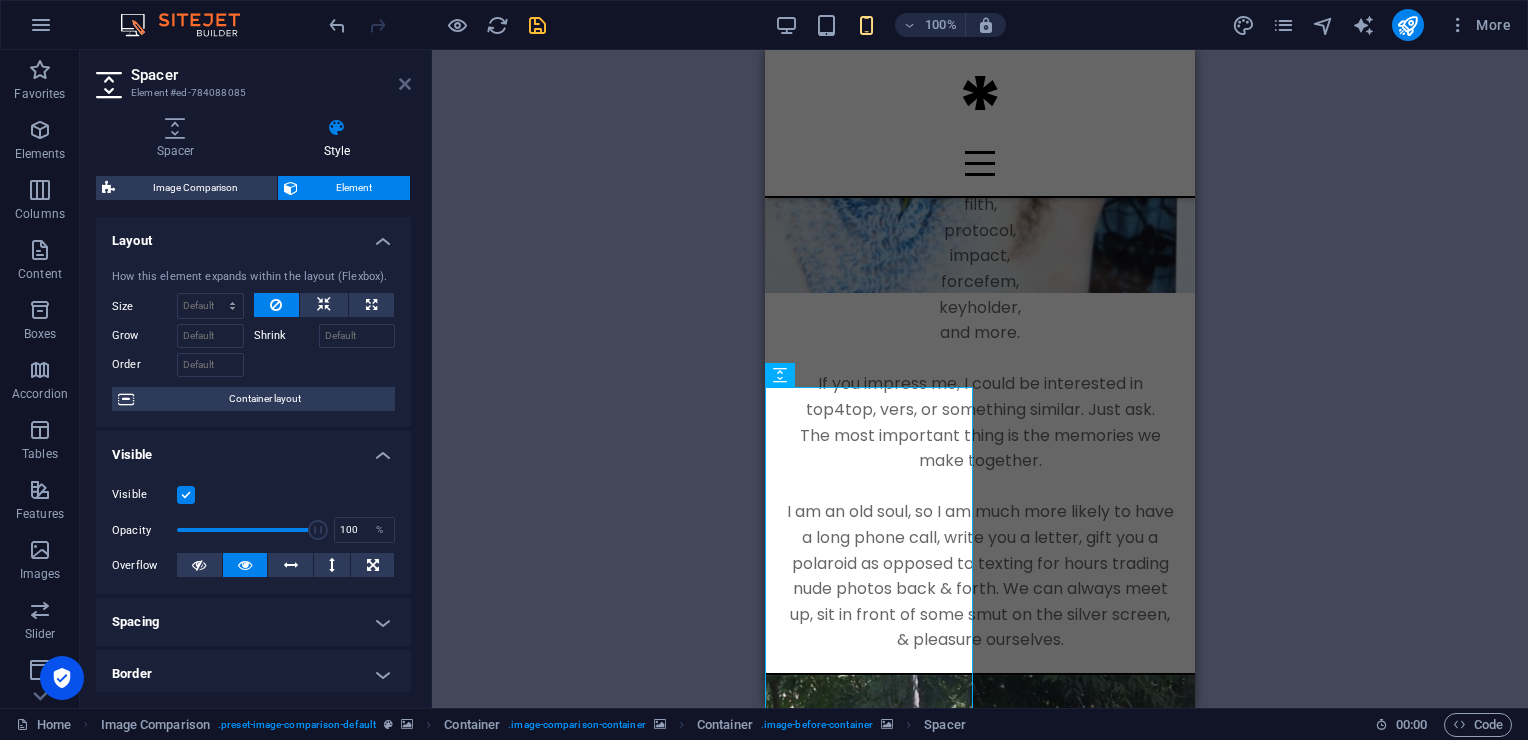 click at bounding box center (405, 84) 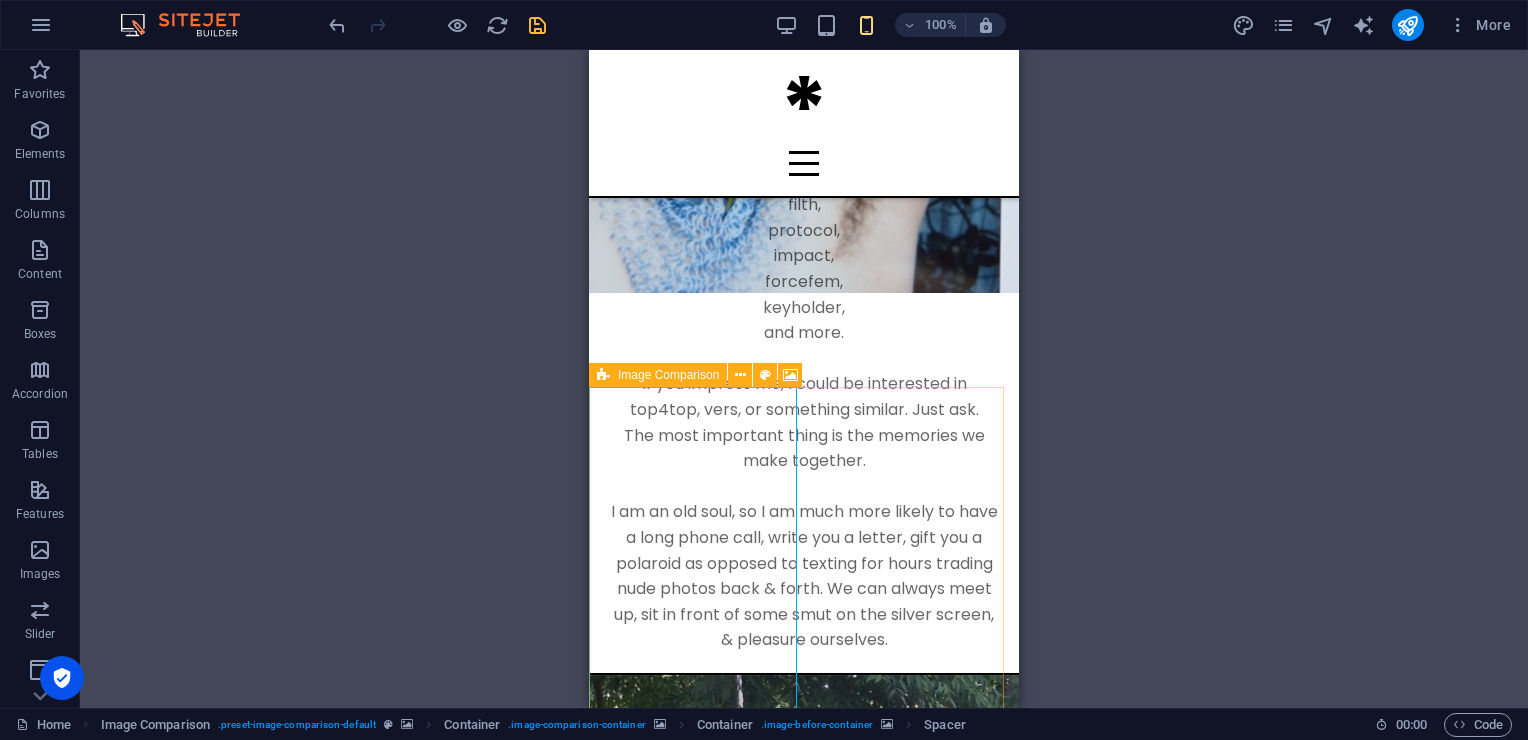click on "Image Comparison" at bounding box center (658, 375) 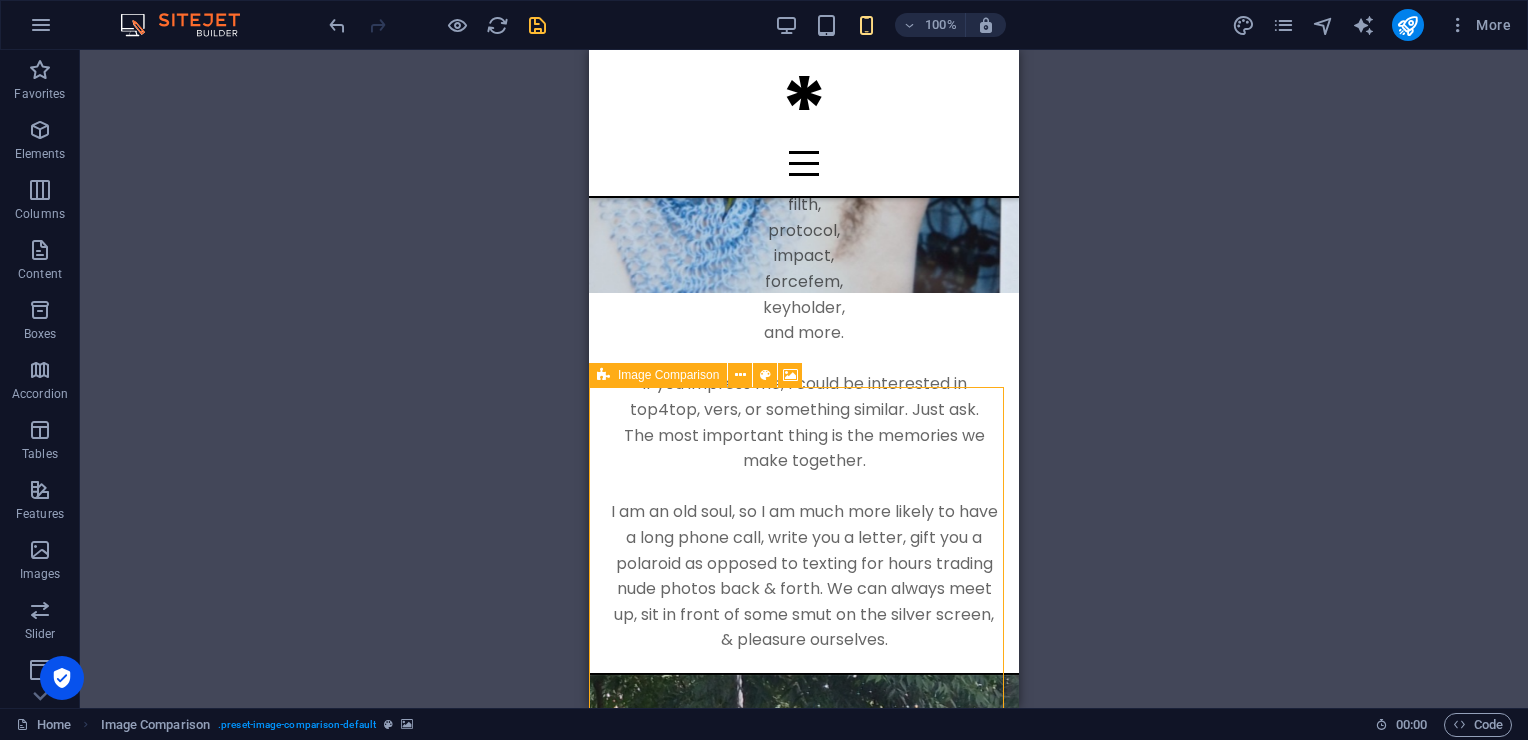 click on "Image Comparison" at bounding box center [658, 375] 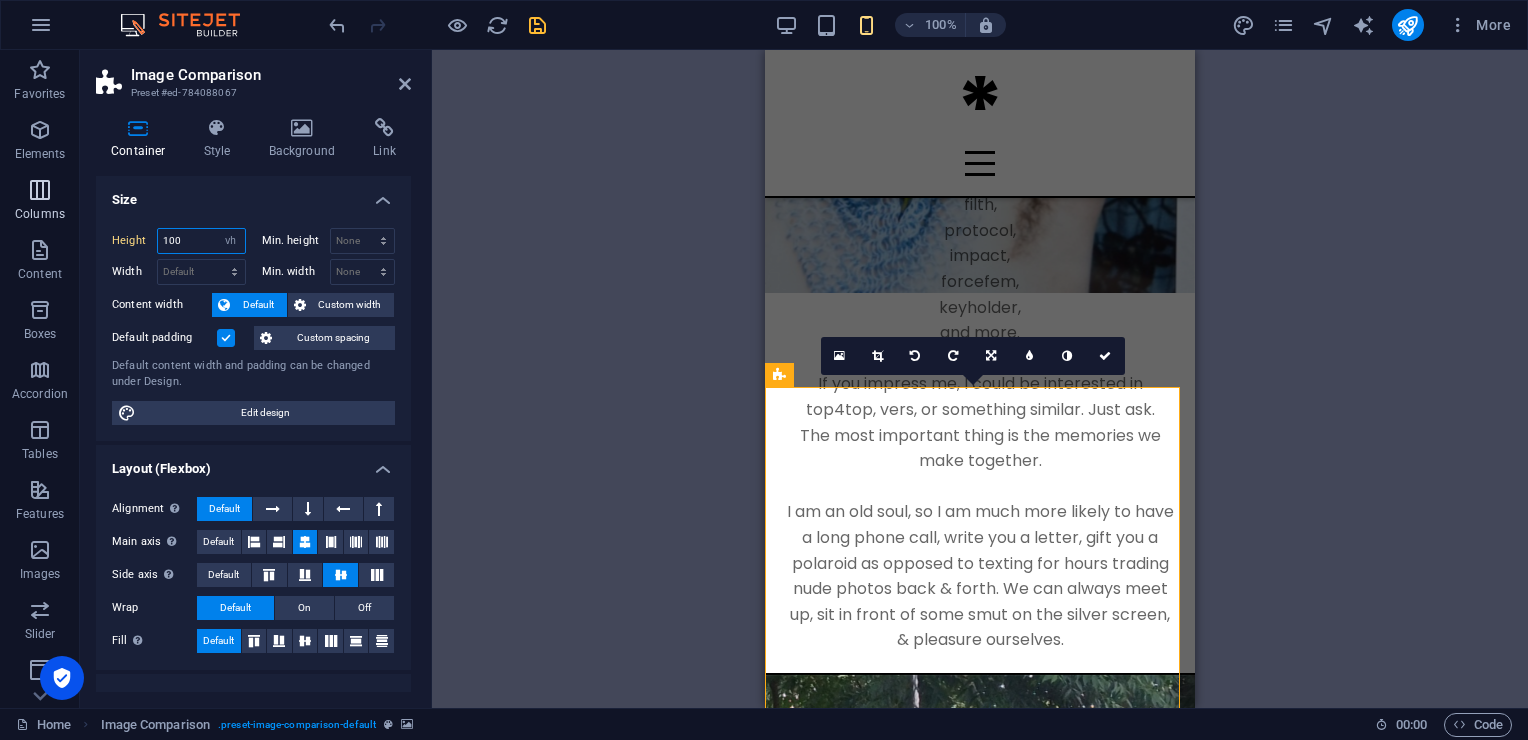 drag, startPoint x: 201, startPoint y: 236, endPoint x: 78, endPoint y: 212, distance: 125.31959 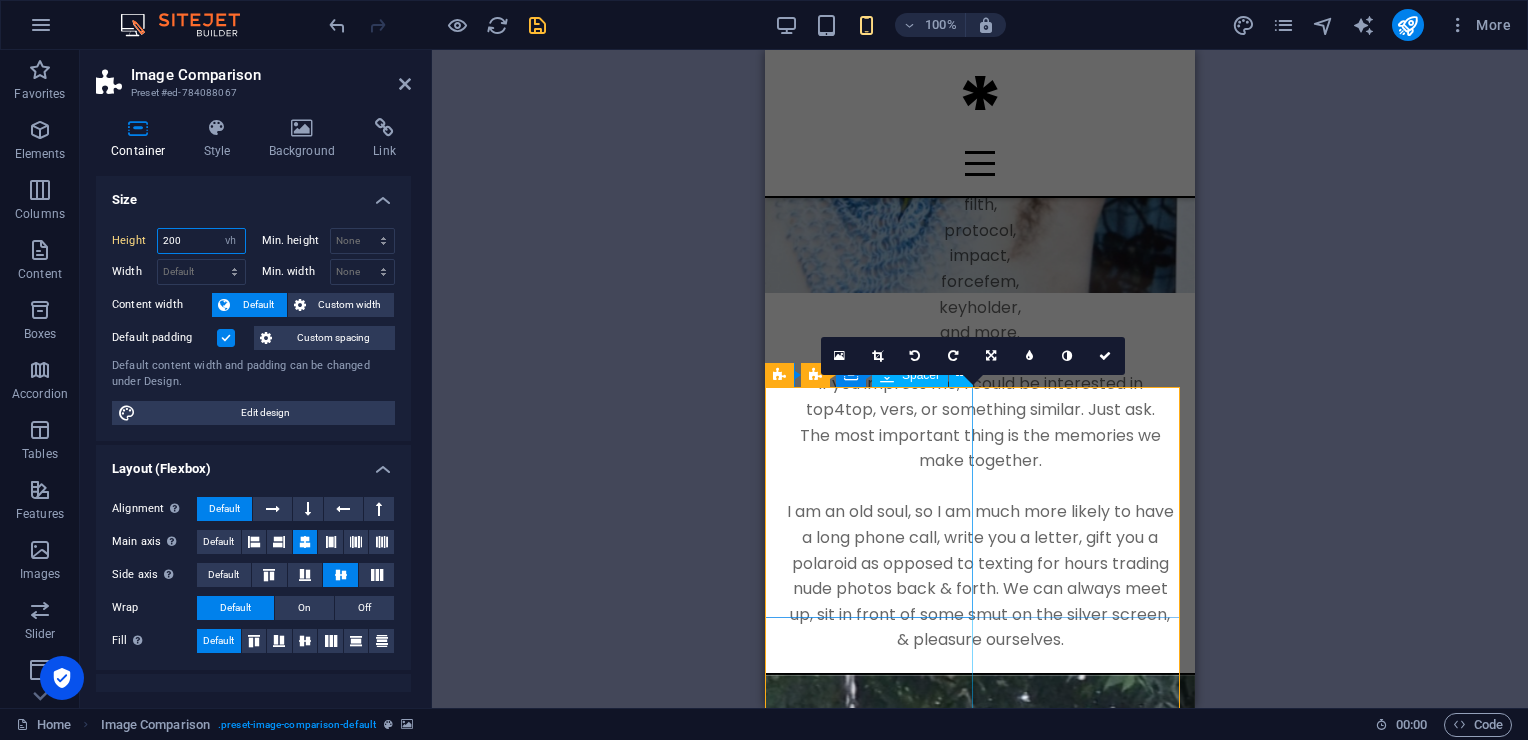 type on "200" 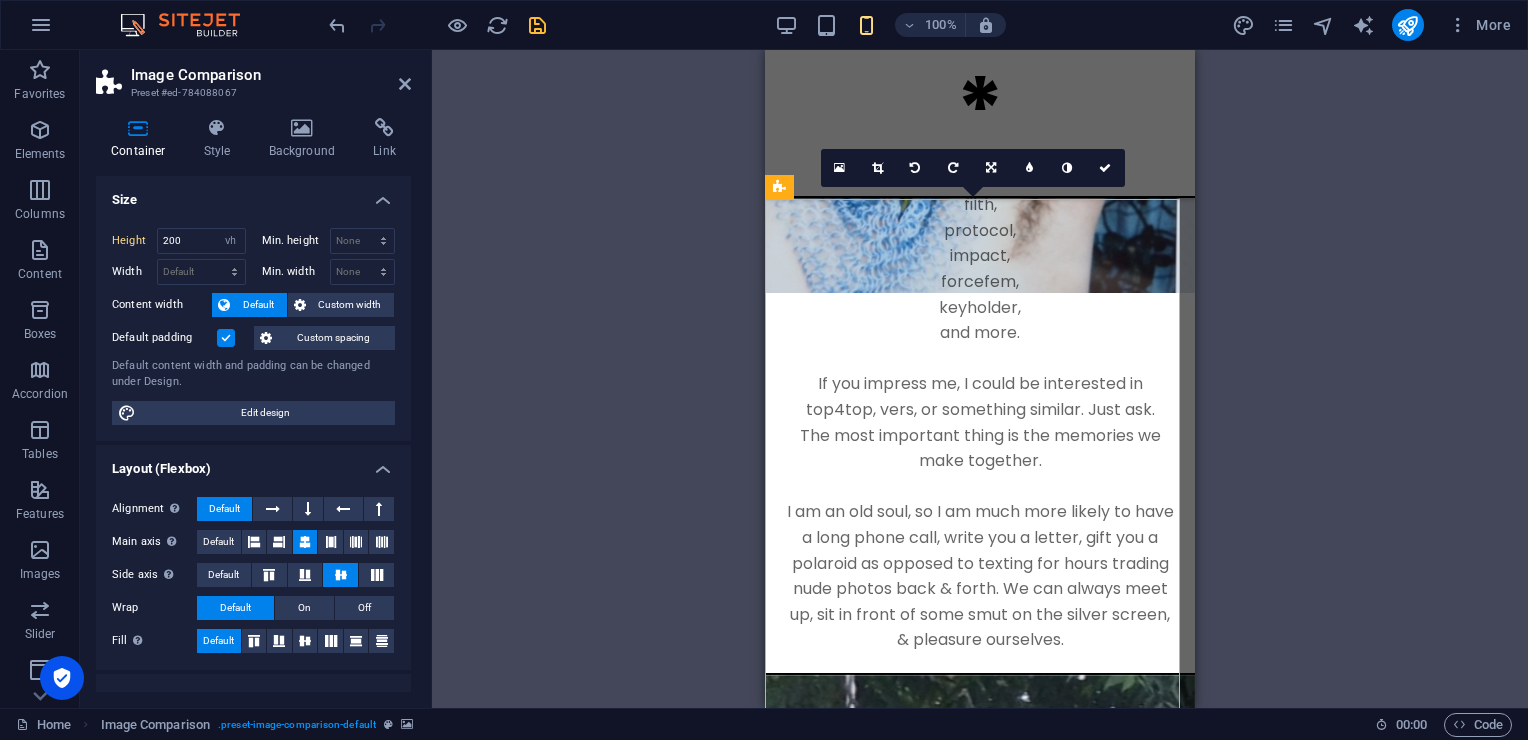 scroll, scrollTop: 2372, scrollLeft: 0, axis: vertical 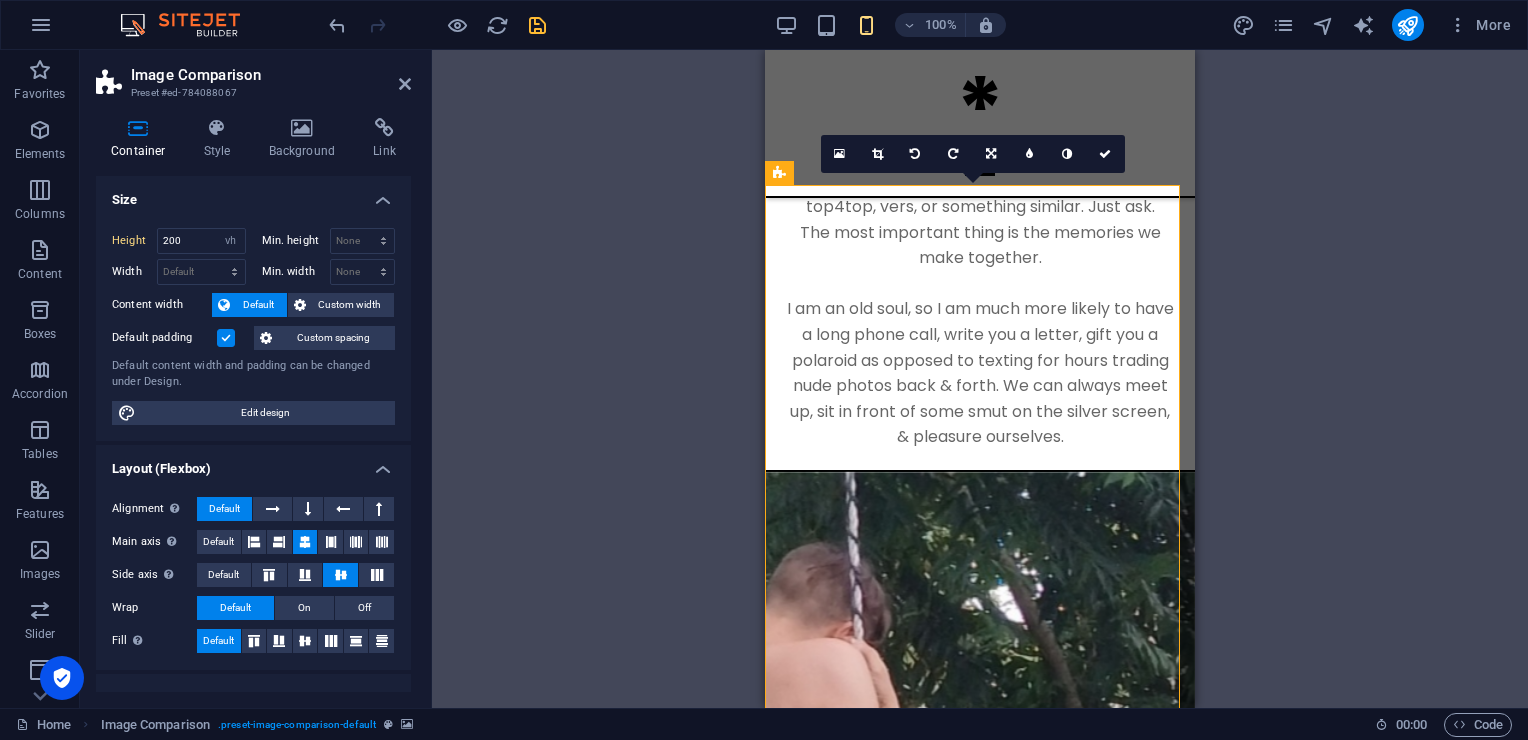 click at bounding box center (980, 1130) 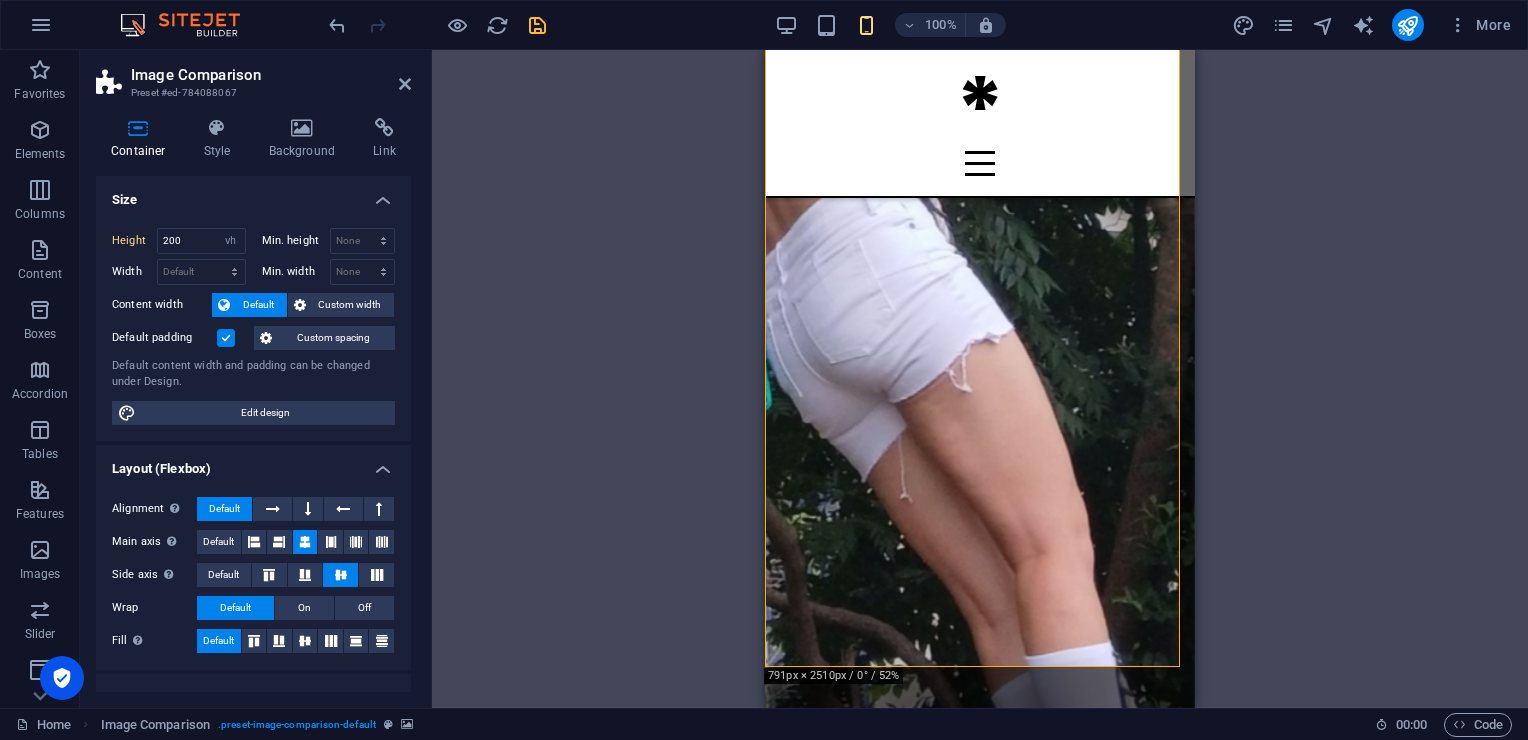 scroll, scrollTop: 3208, scrollLeft: 0, axis: vertical 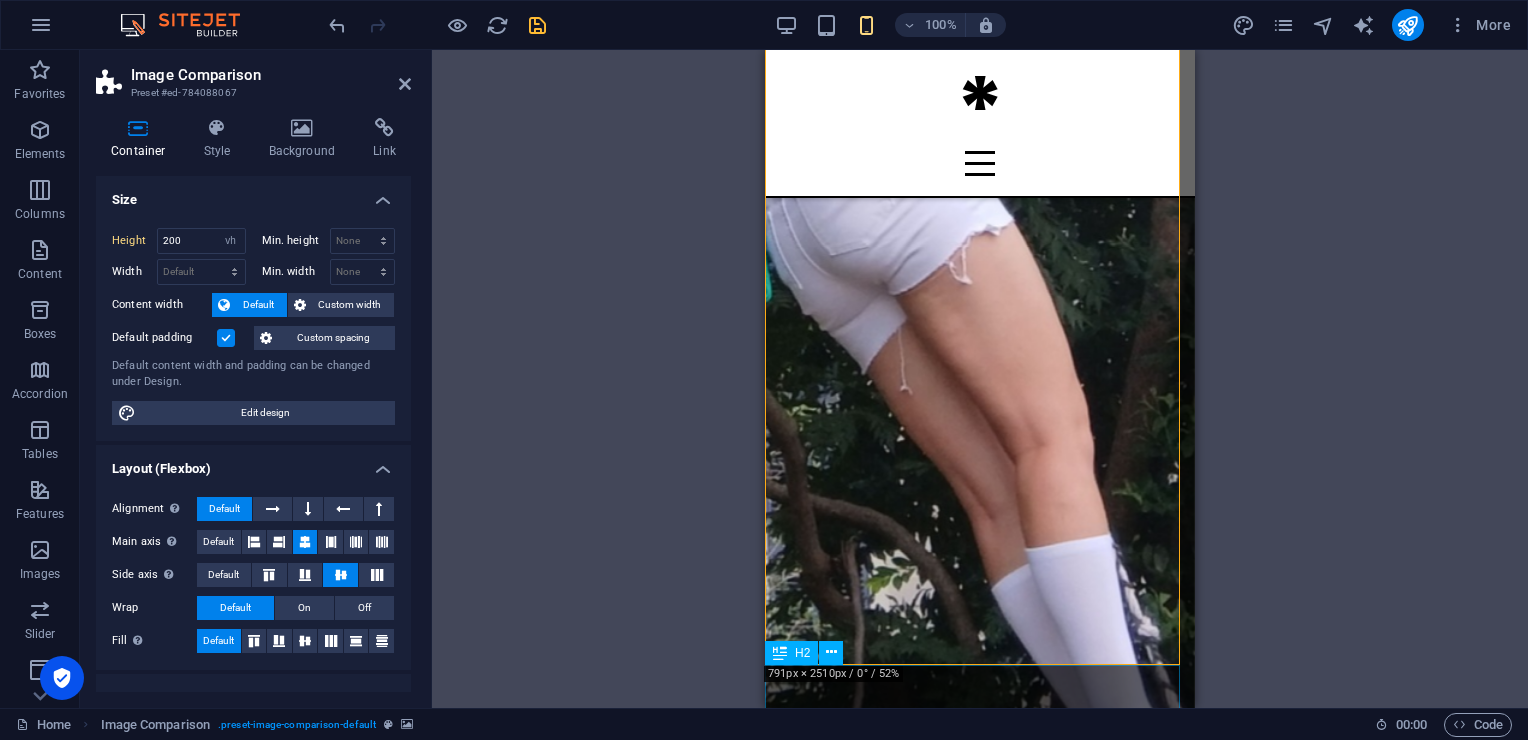 click on "H2" at bounding box center [791, 653] 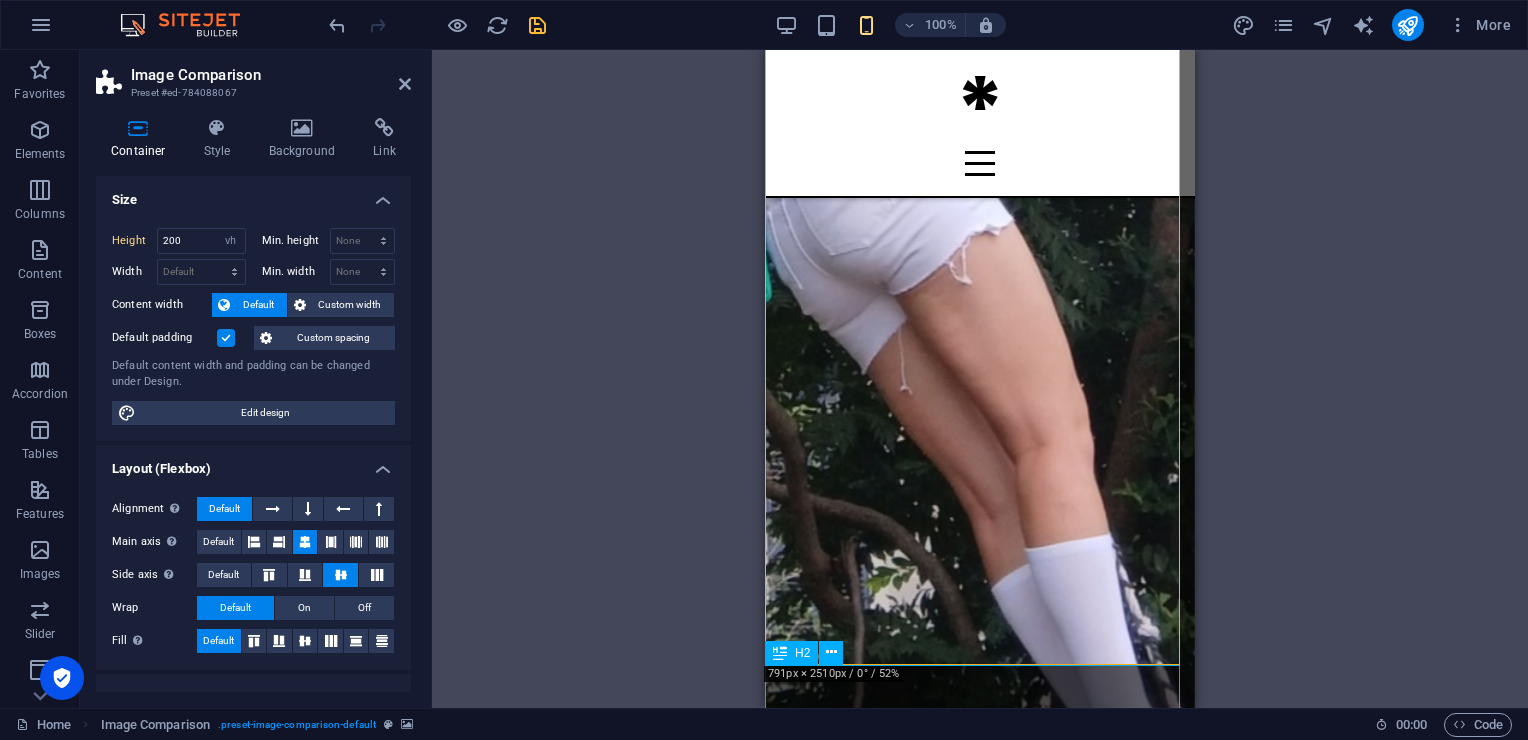 click on "H2" at bounding box center [791, 653] 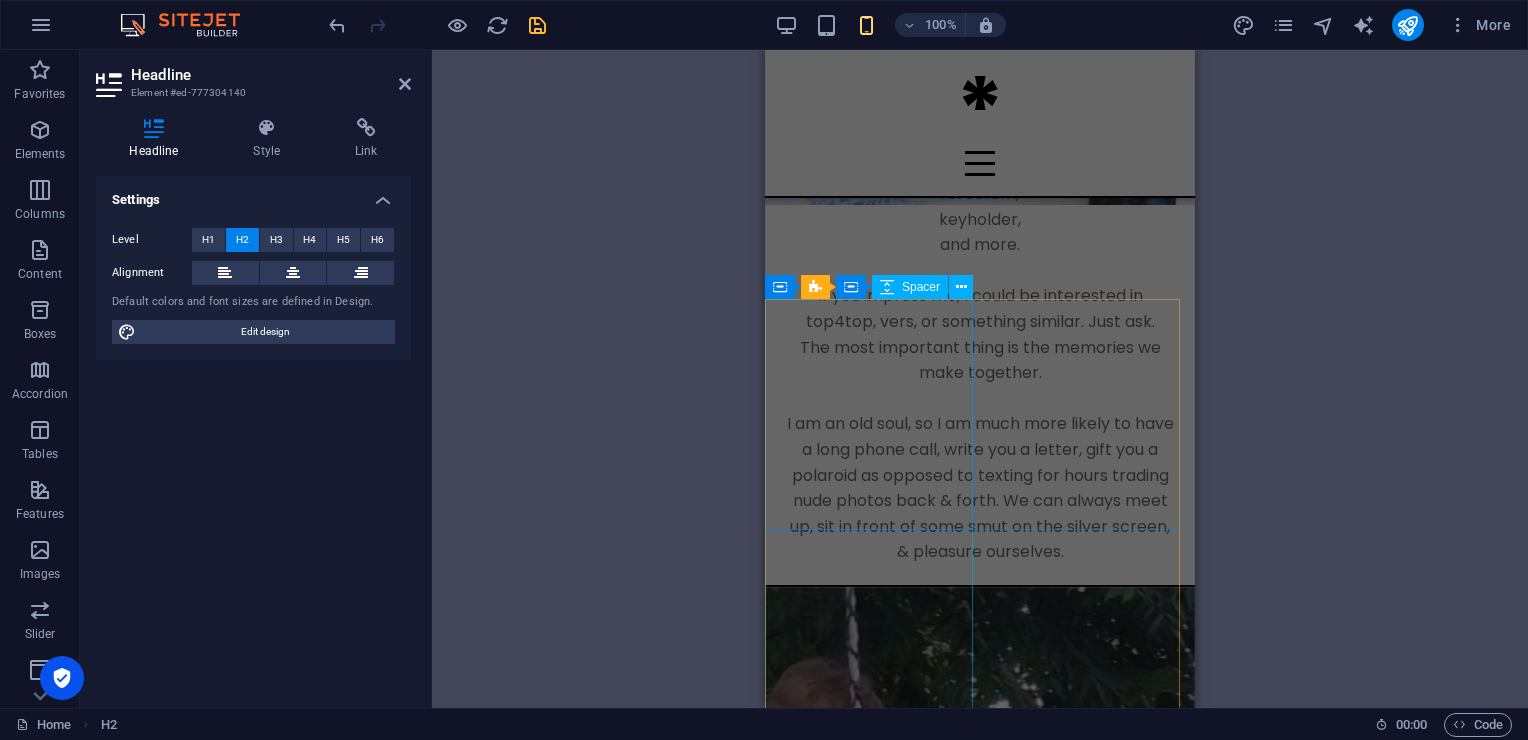 scroll, scrollTop: 2178, scrollLeft: 0, axis: vertical 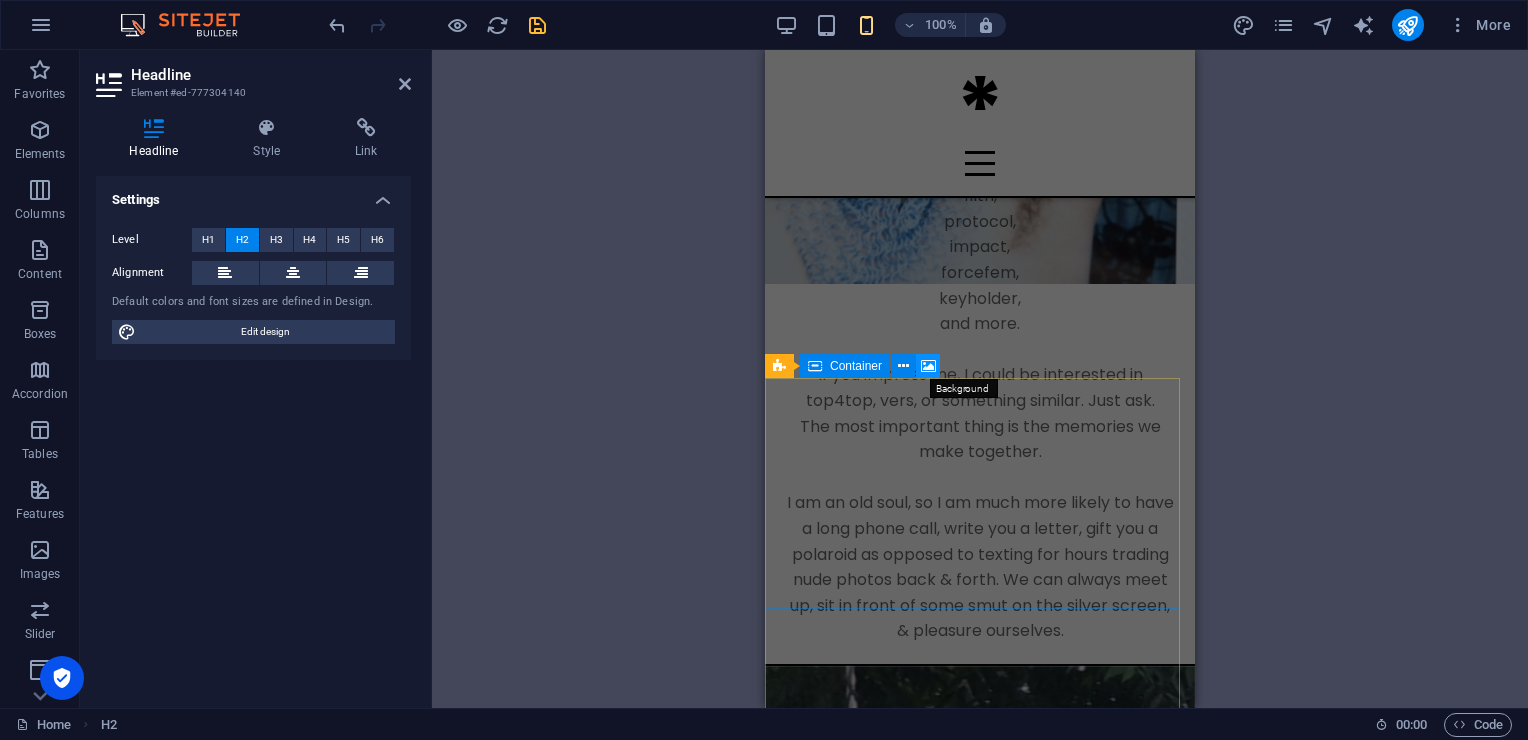 click at bounding box center [928, 366] 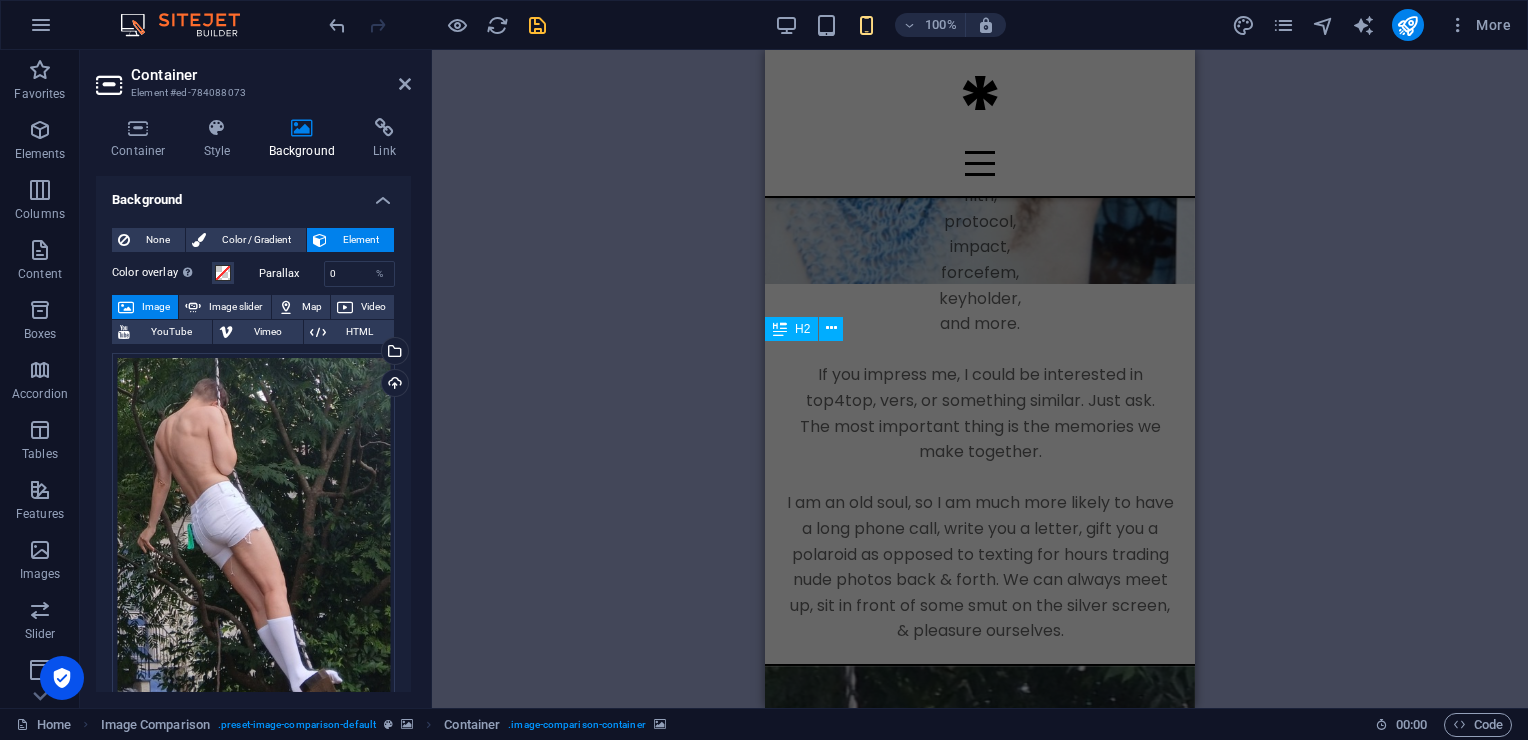 scroll, scrollTop: 3532, scrollLeft: 0, axis: vertical 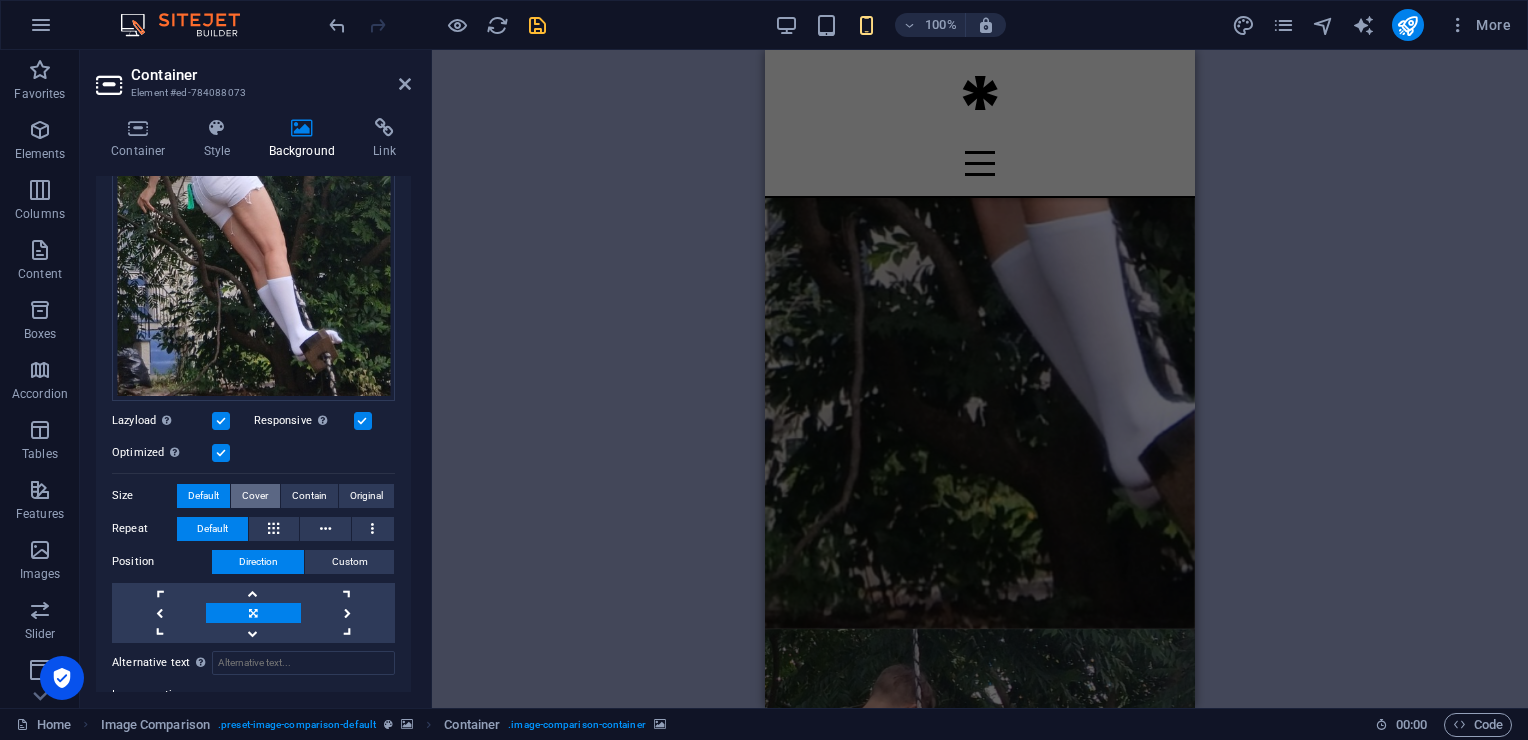 click on "Cover" at bounding box center (255, 496) 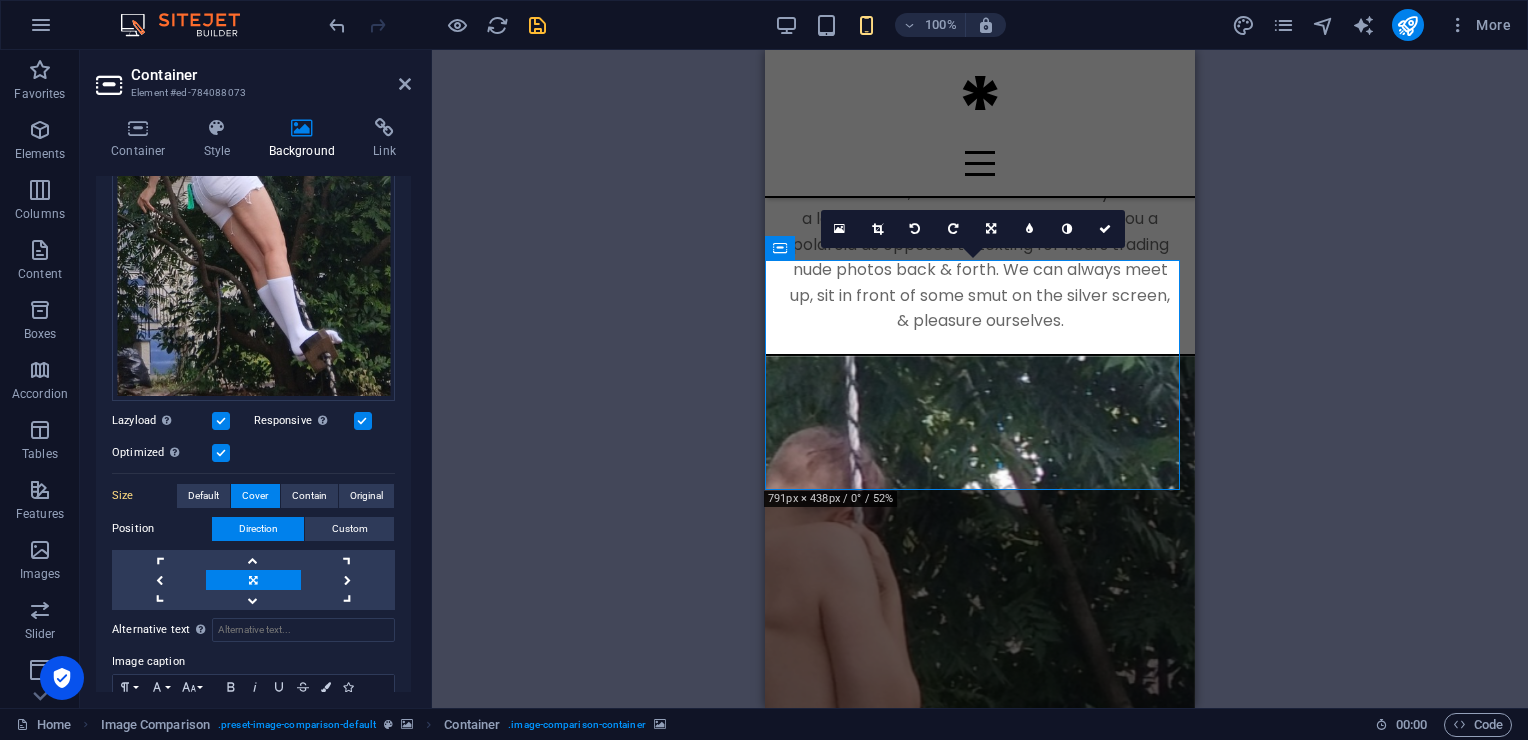 scroll, scrollTop: 2292, scrollLeft: 0, axis: vertical 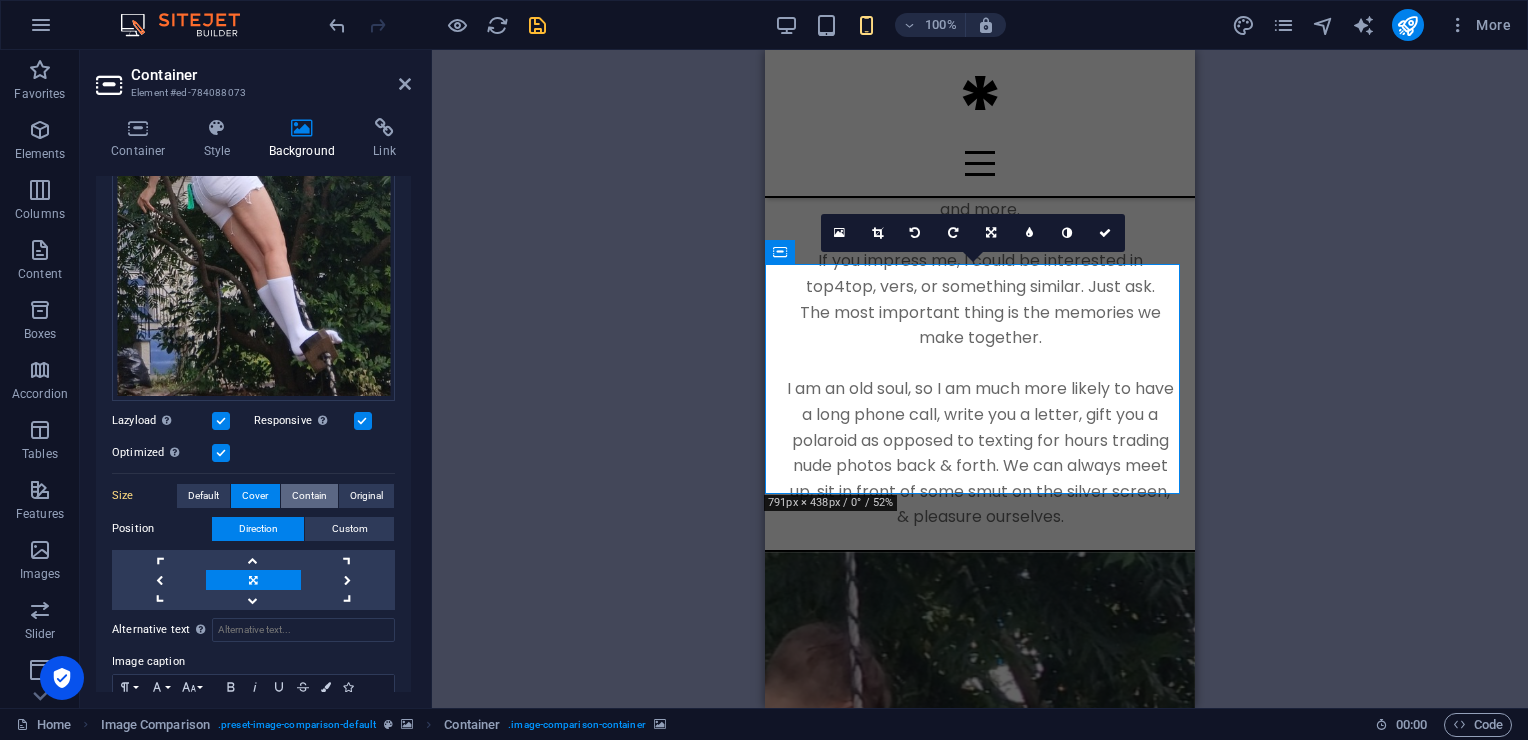 click on "Contain" at bounding box center [309, 496] 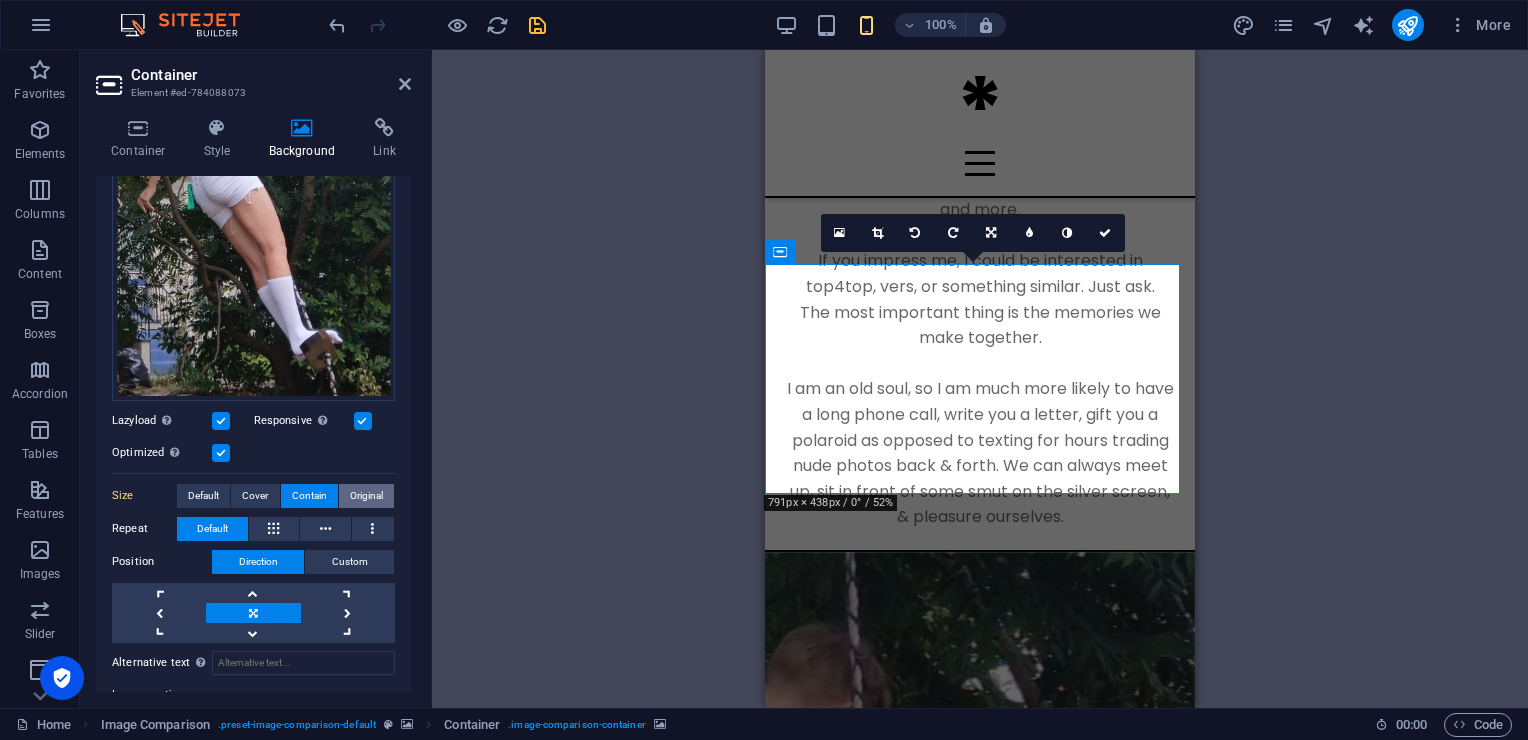 click on "Original" at bounding box center [366, 496] 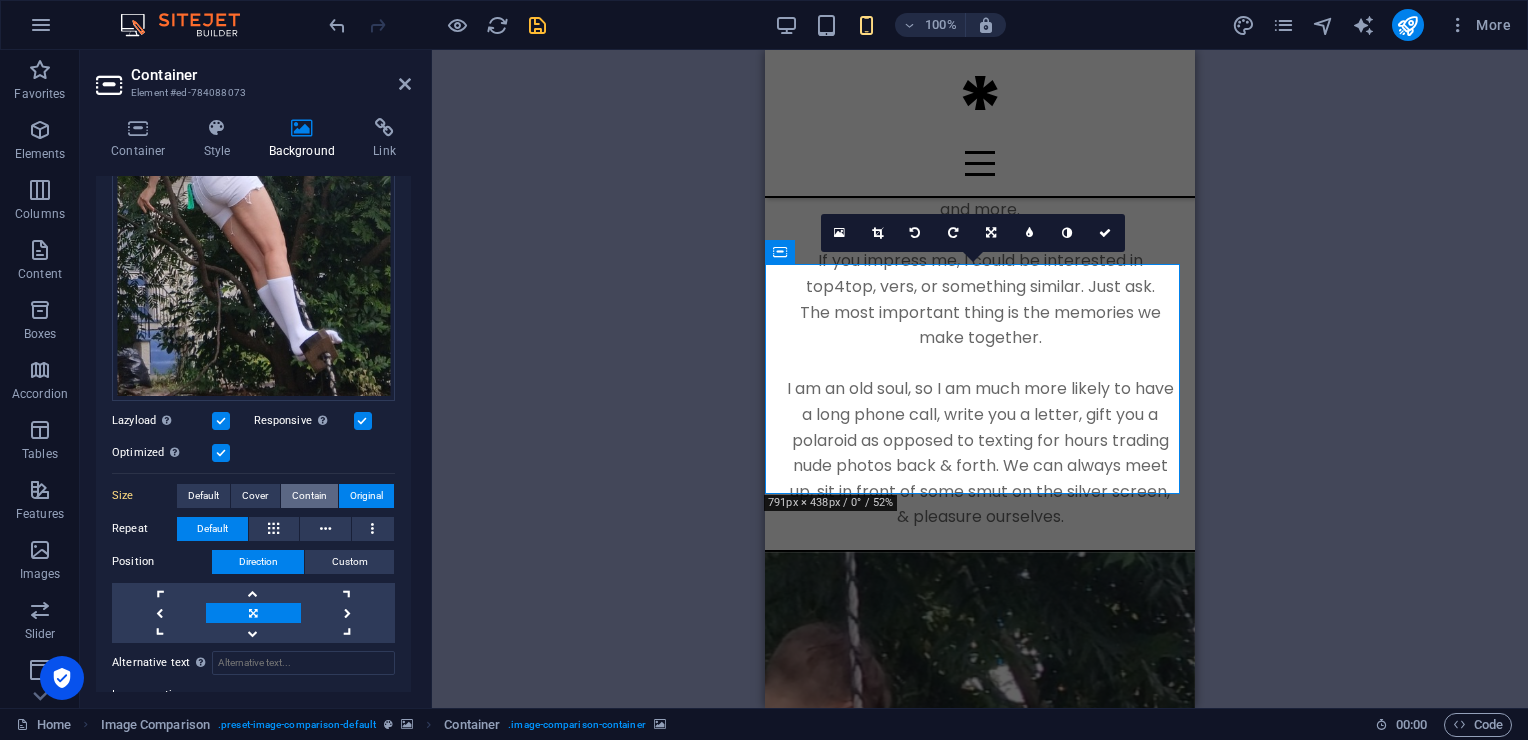 click on "Contain" at bounding box center (309, 496) 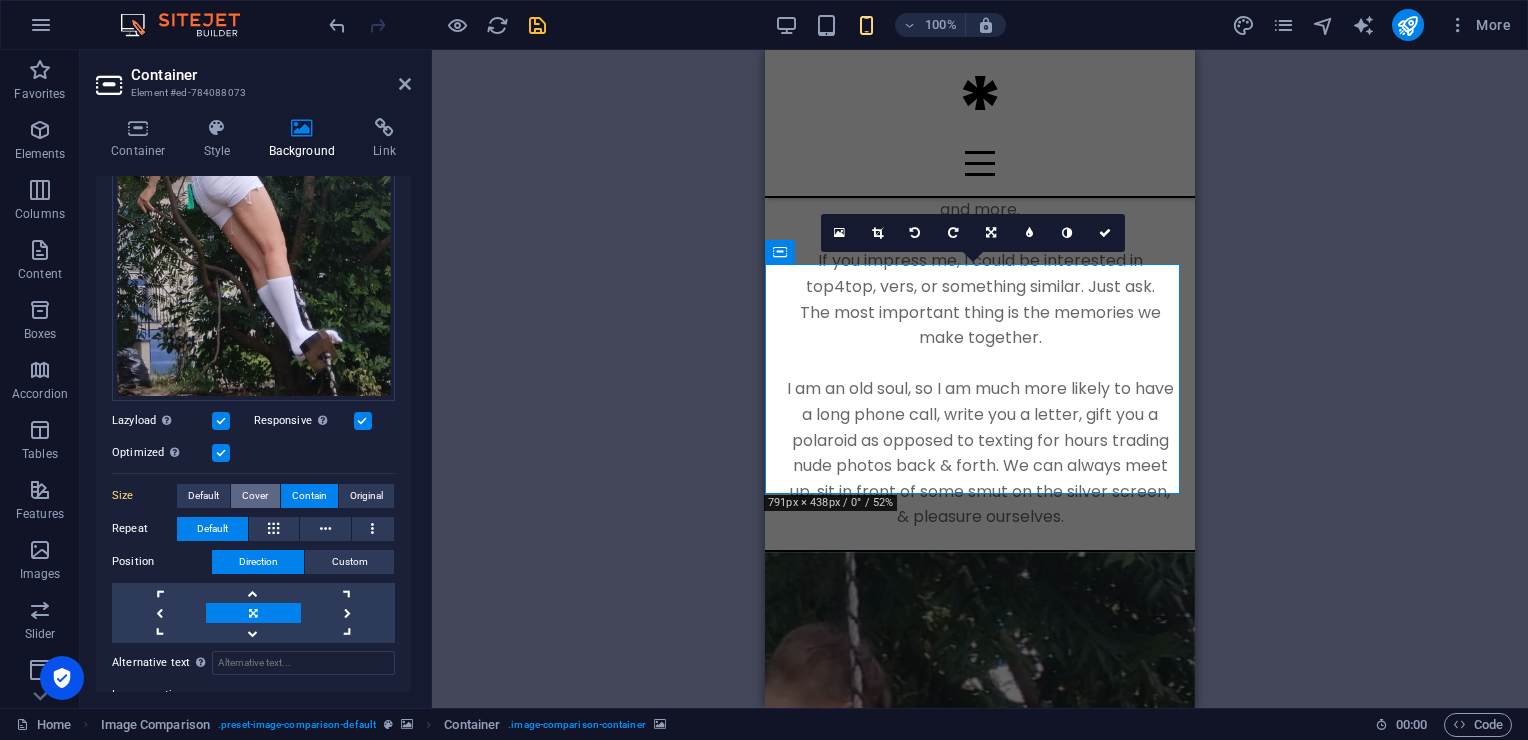 click on "Cover" at bounding box center (255, 496) 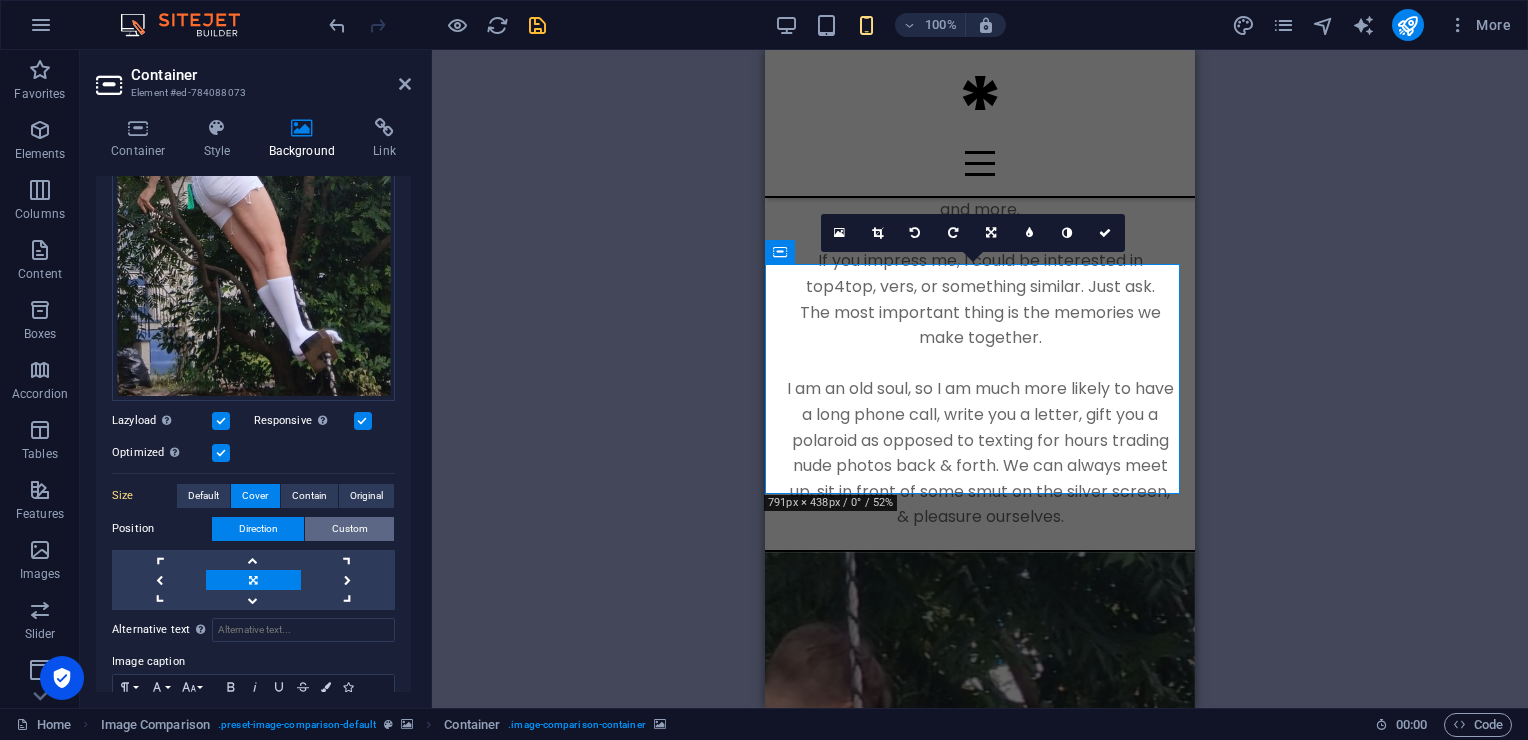click on "Custom" at bounding box center (350, 529) 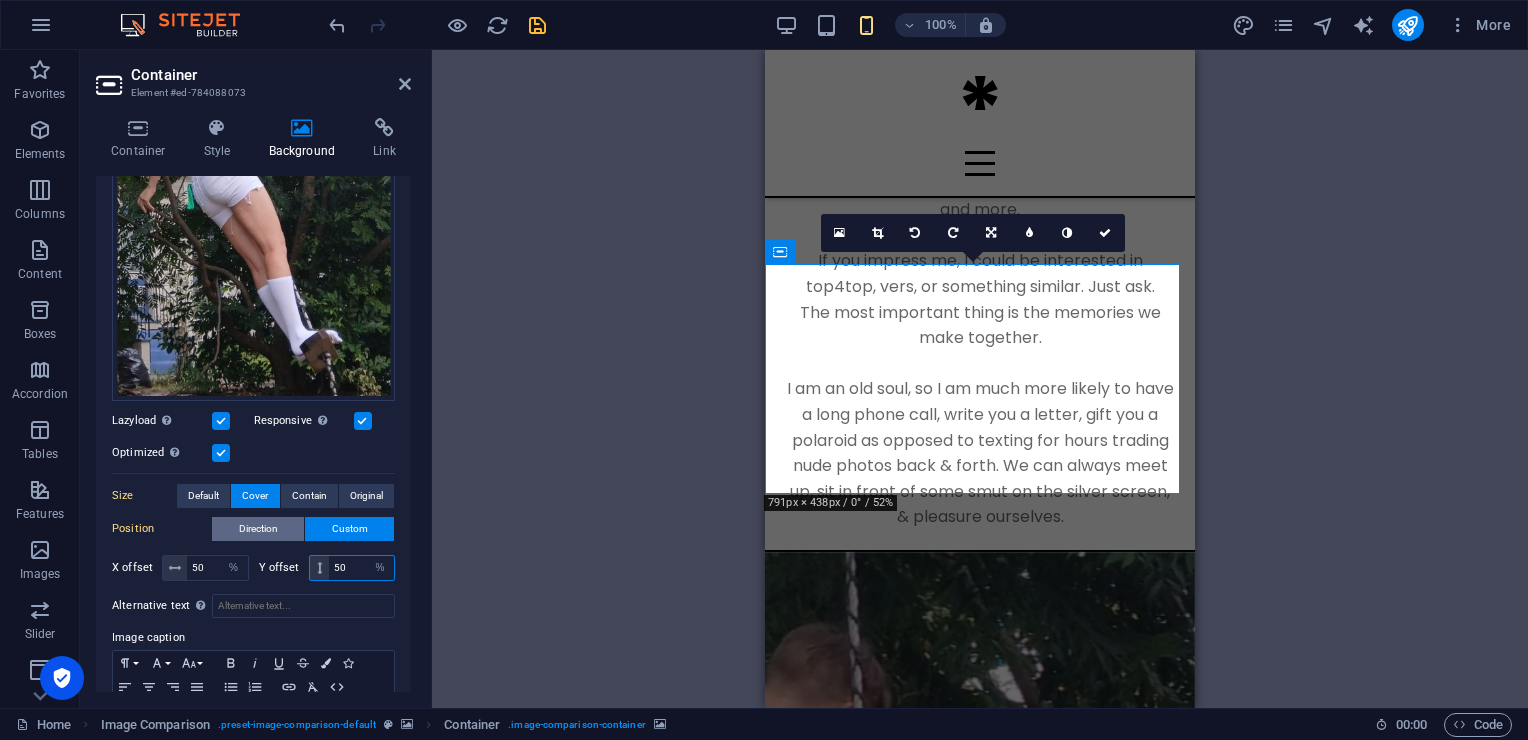 drag, startPoint x: 351, startPoint y: 560, endPoint x: 240, endPoint y: 525, distance: 116.38728 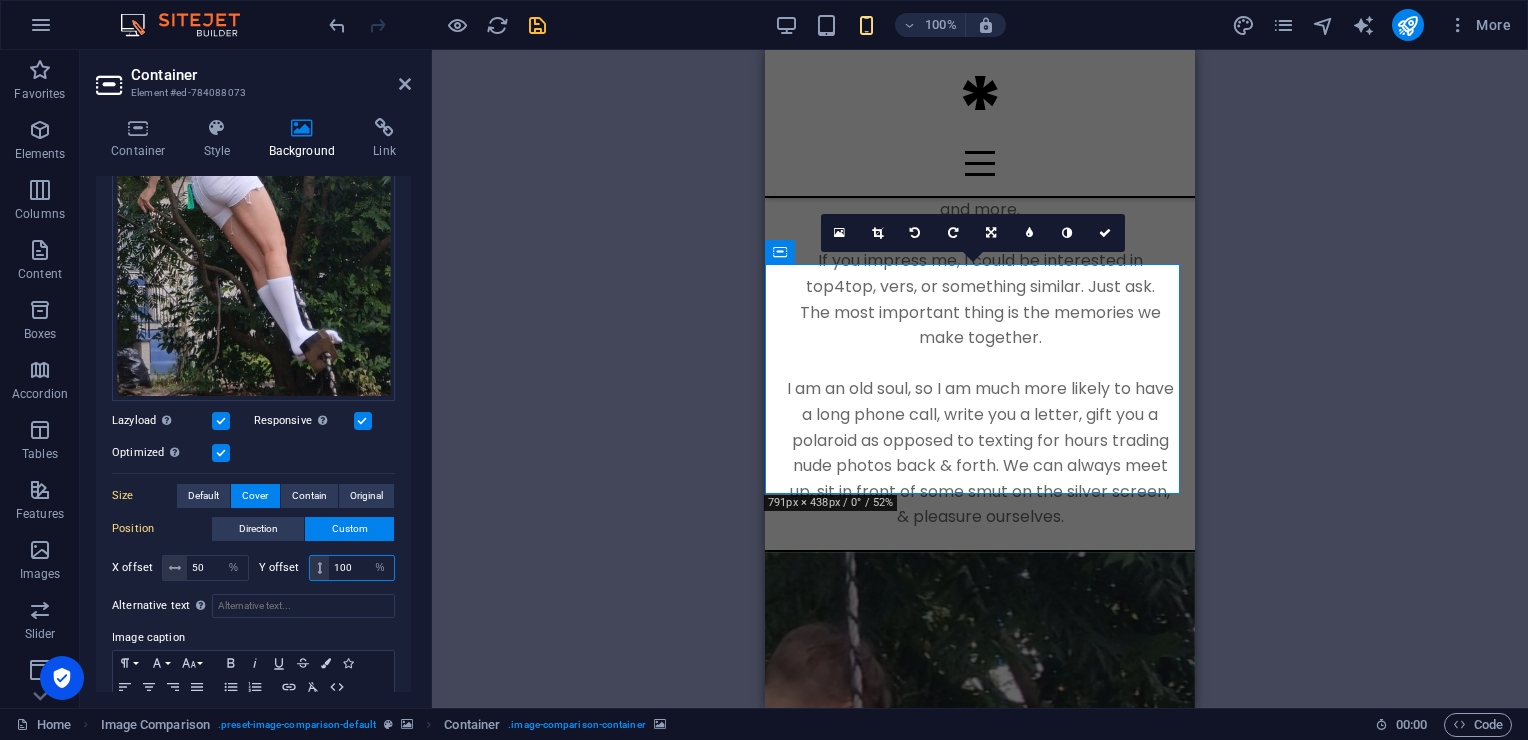 drag, startPoint x: 346, startPoint y: 556, endPoint x: 277, endPoint y: 538, distance: 71.30919 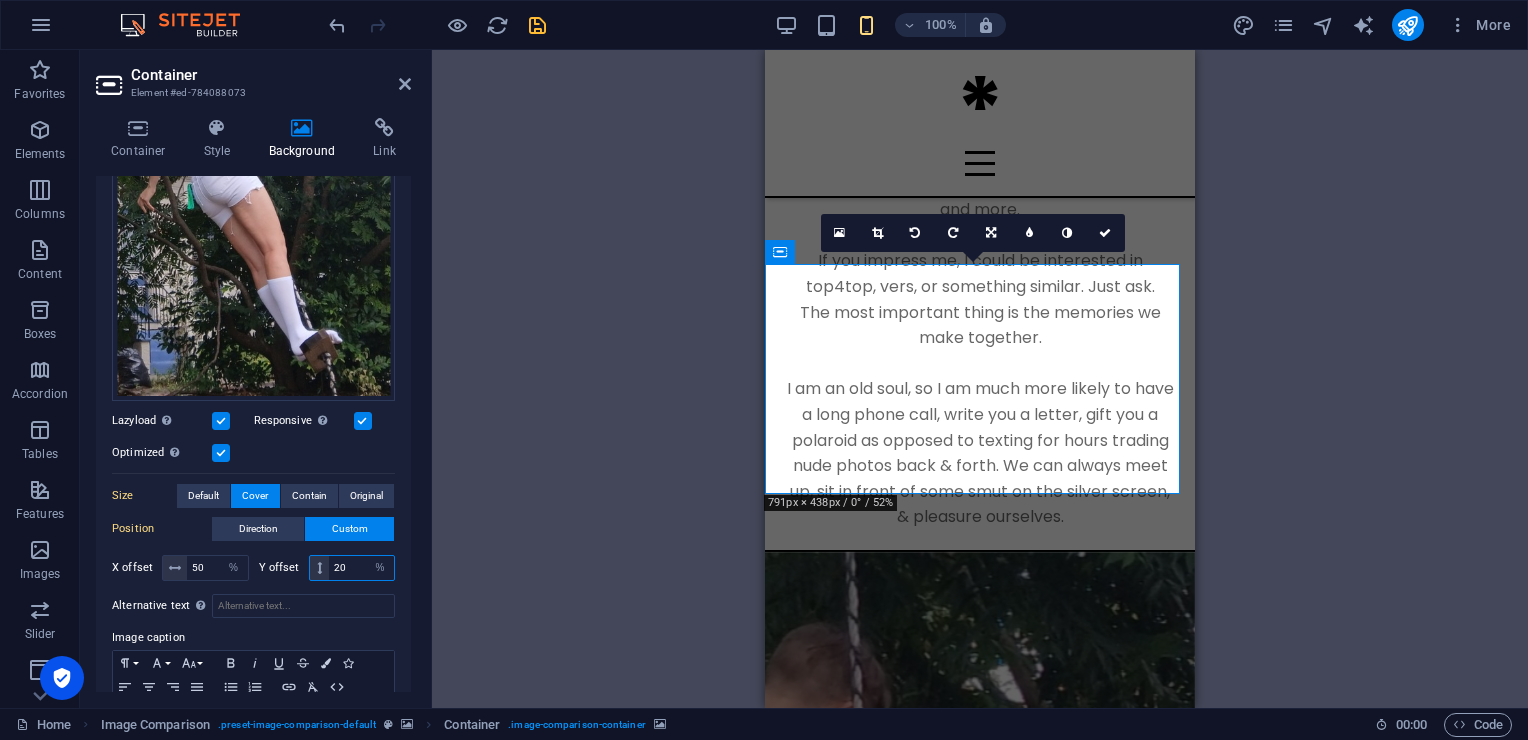 type on "2" 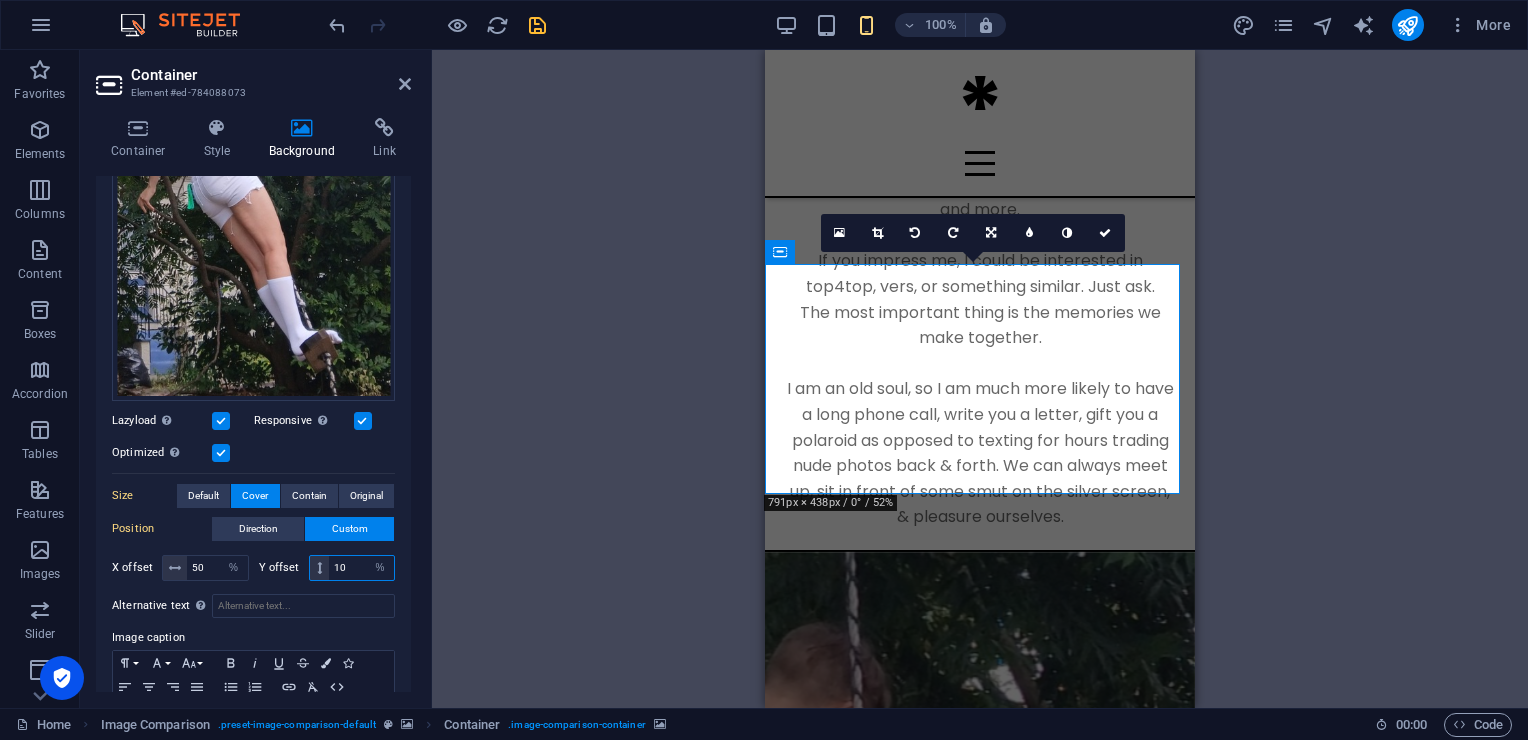 type on "1" 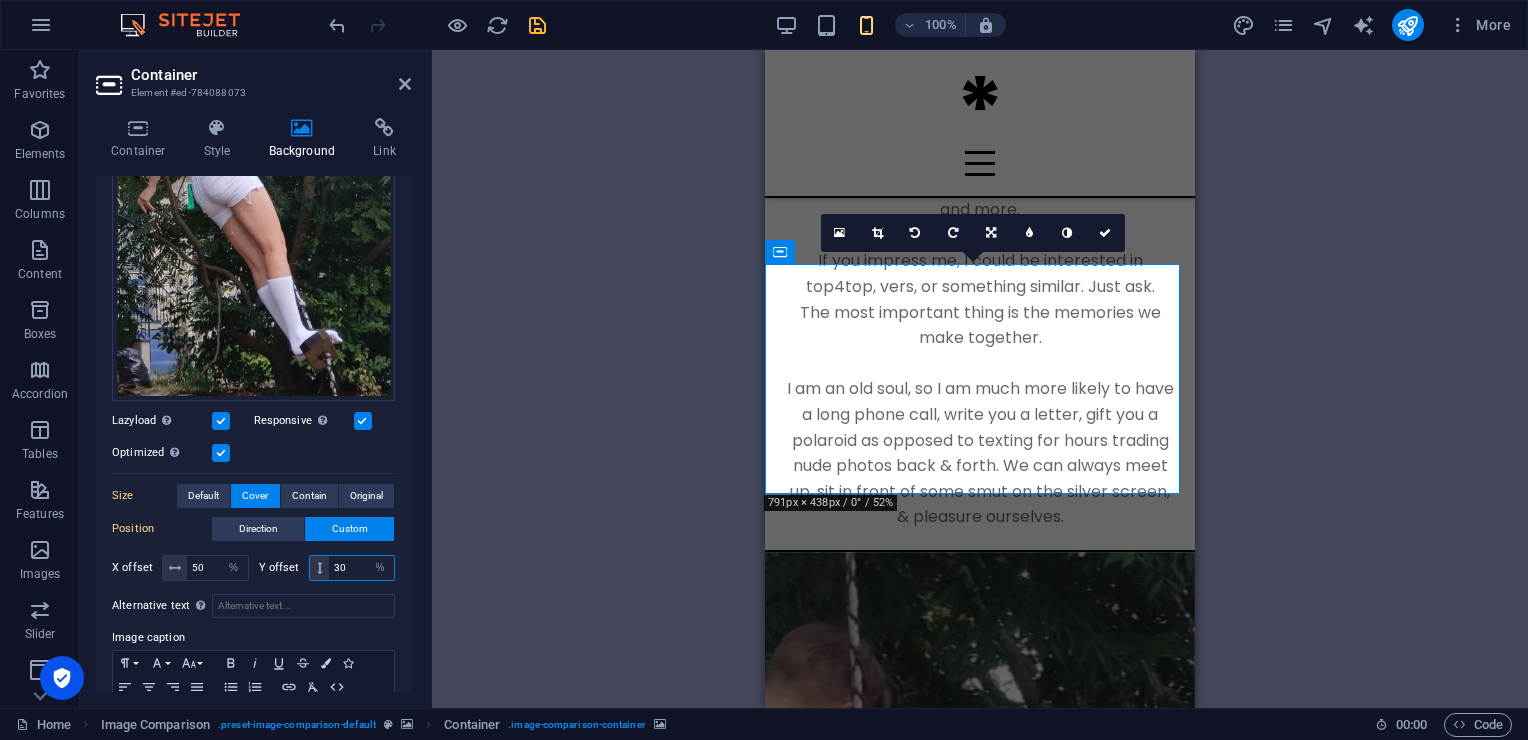 type on "3" 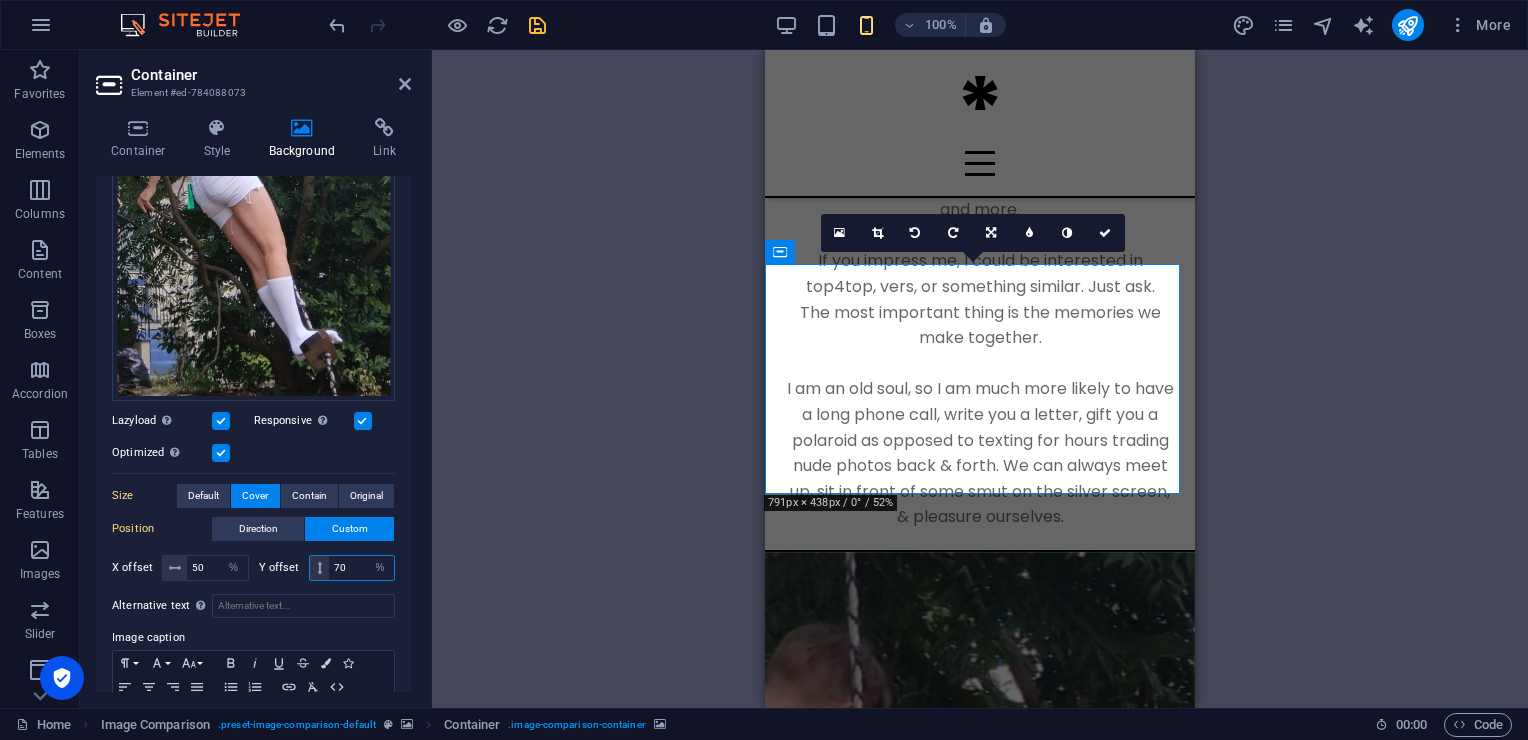 type on "7" 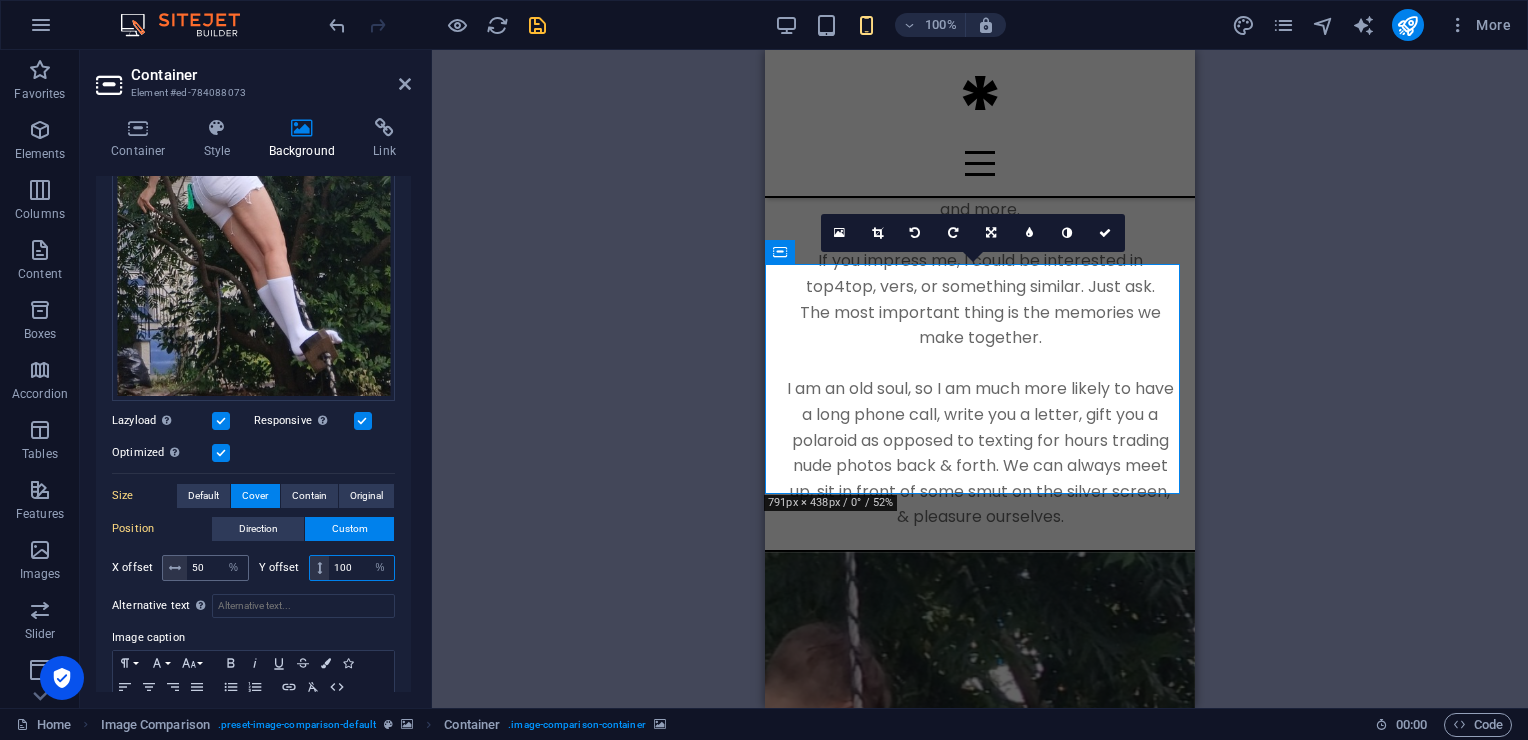 type on "100" 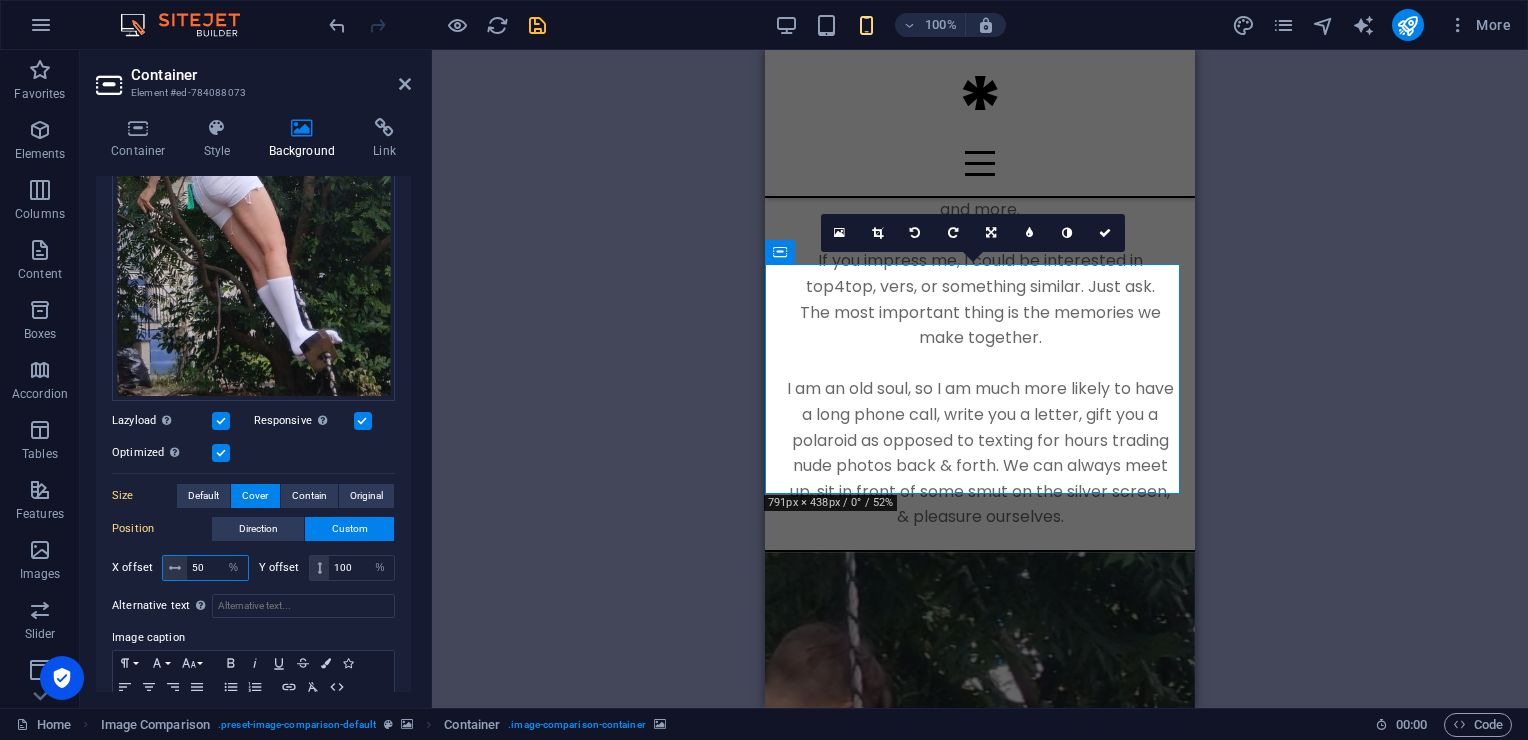 drag, startPoint x: 209, startPoint y: 567, endPoint x: 138, endPoint y: 552, distance: 72.56721 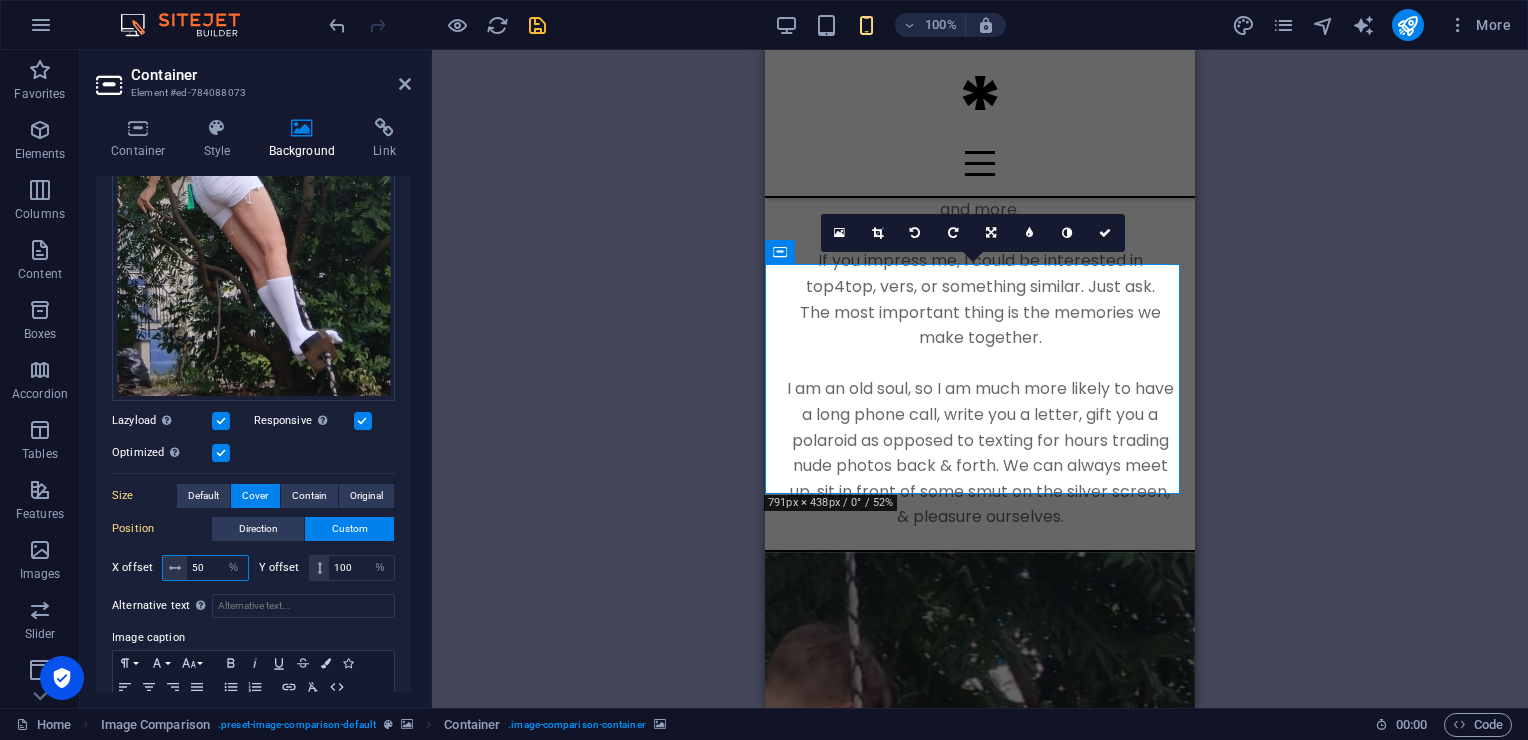 click on "X offset 50 px rem % vh vw" at bounding box center (180, 568) 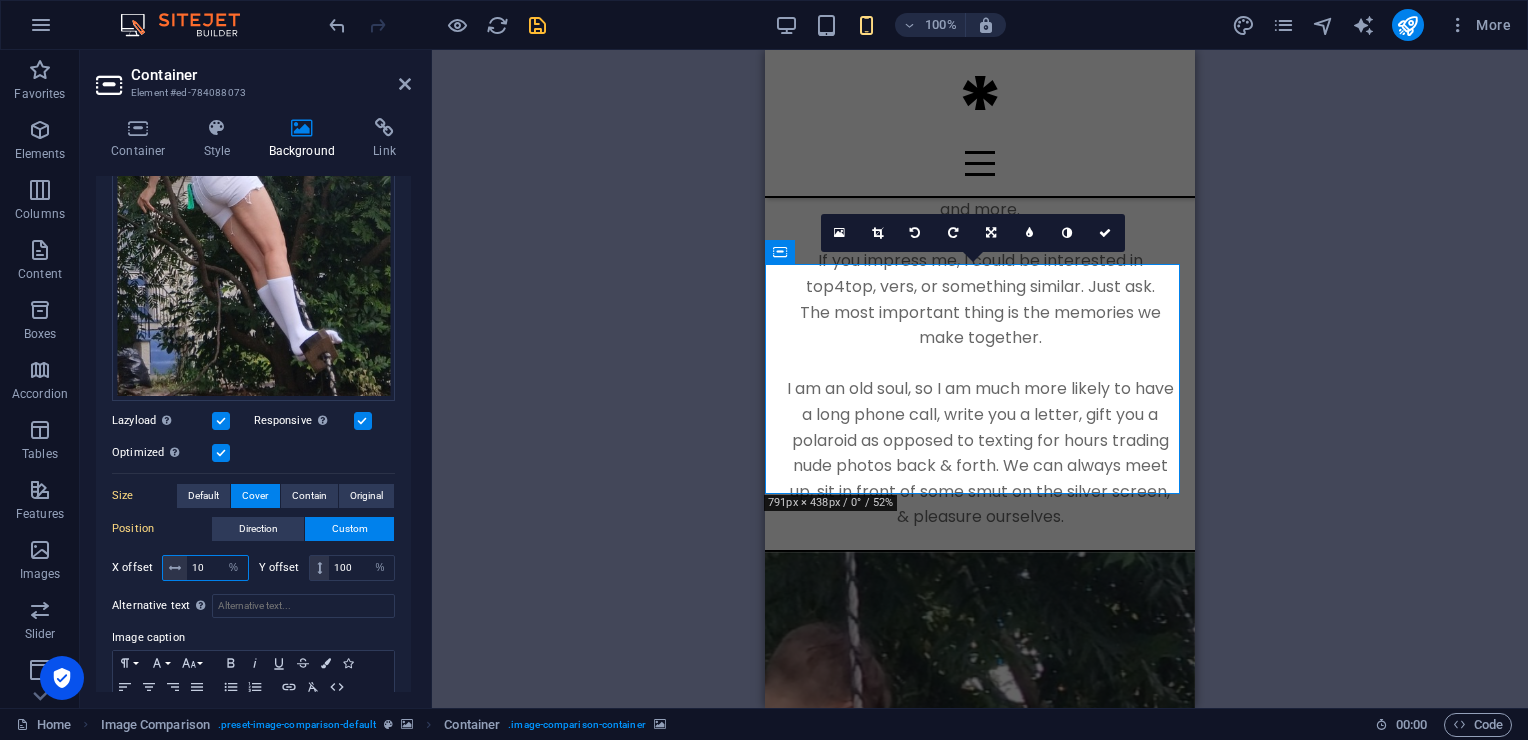 type on "1" 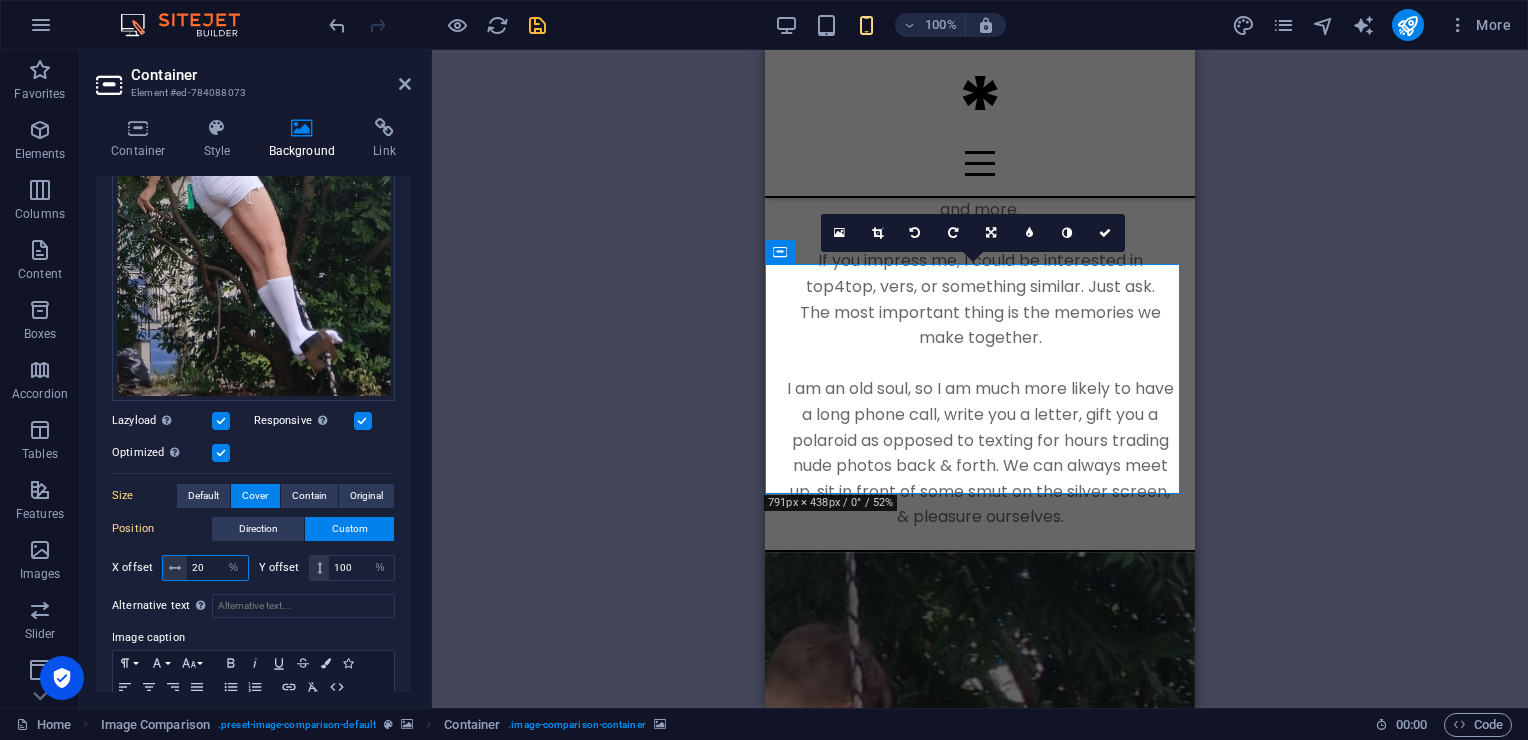 type on "2" 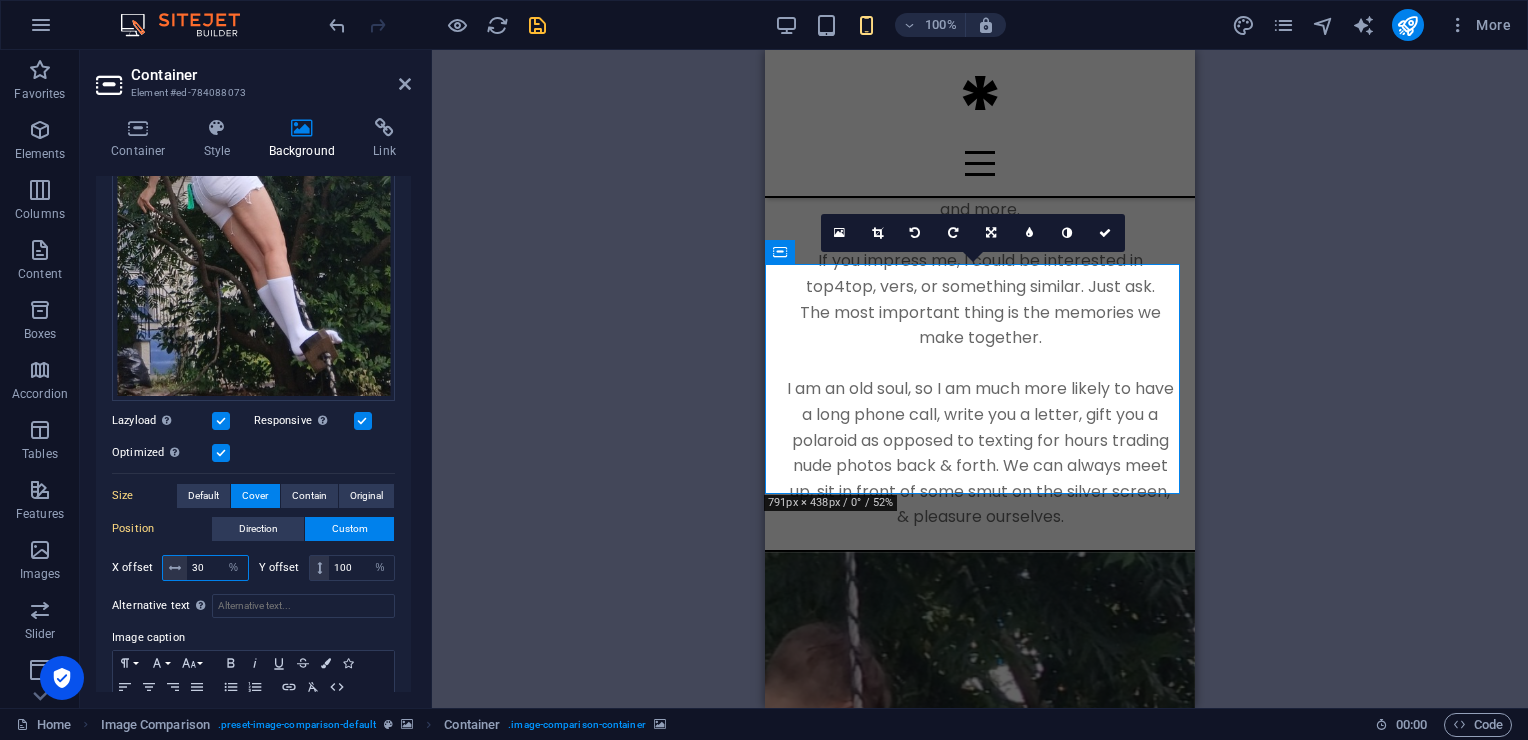 type on "3" 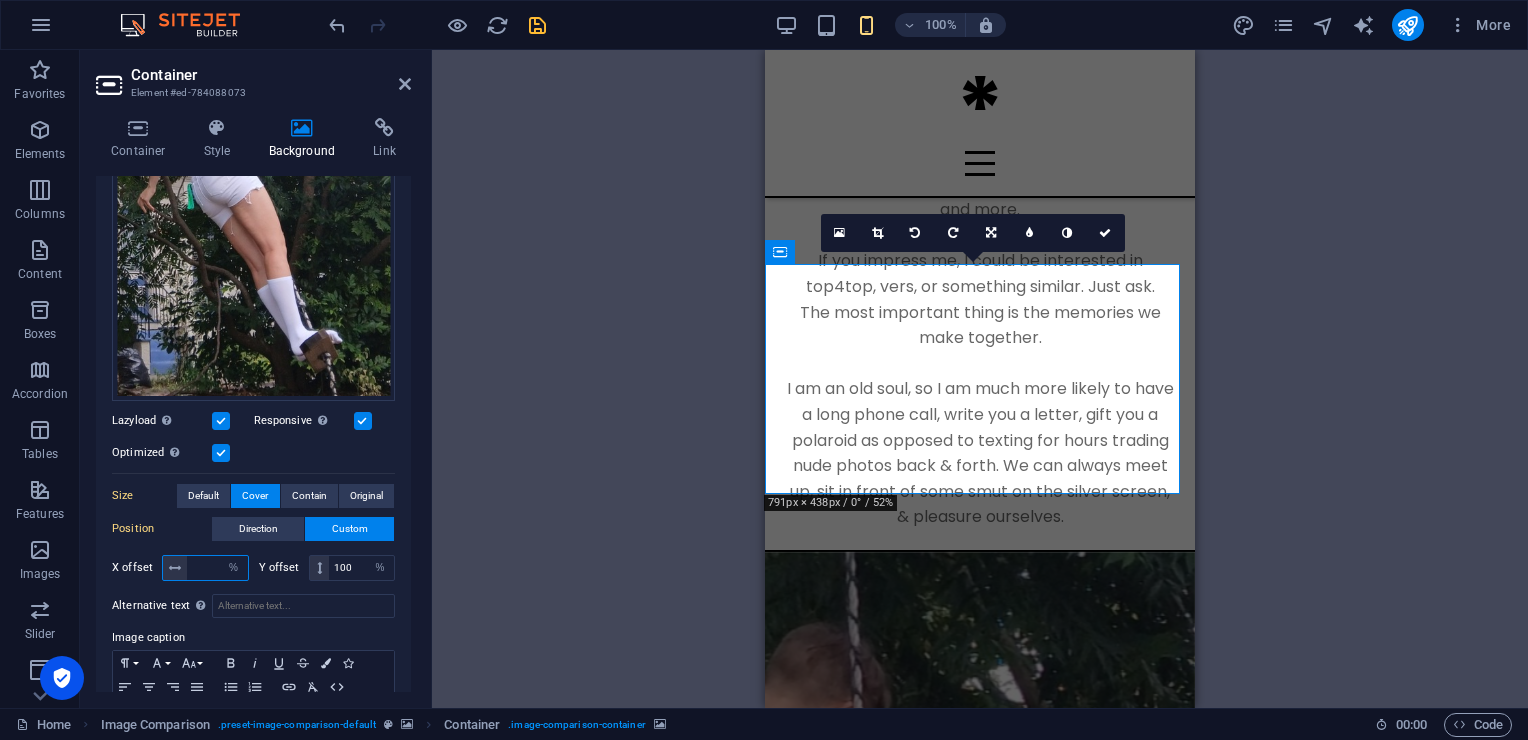 type 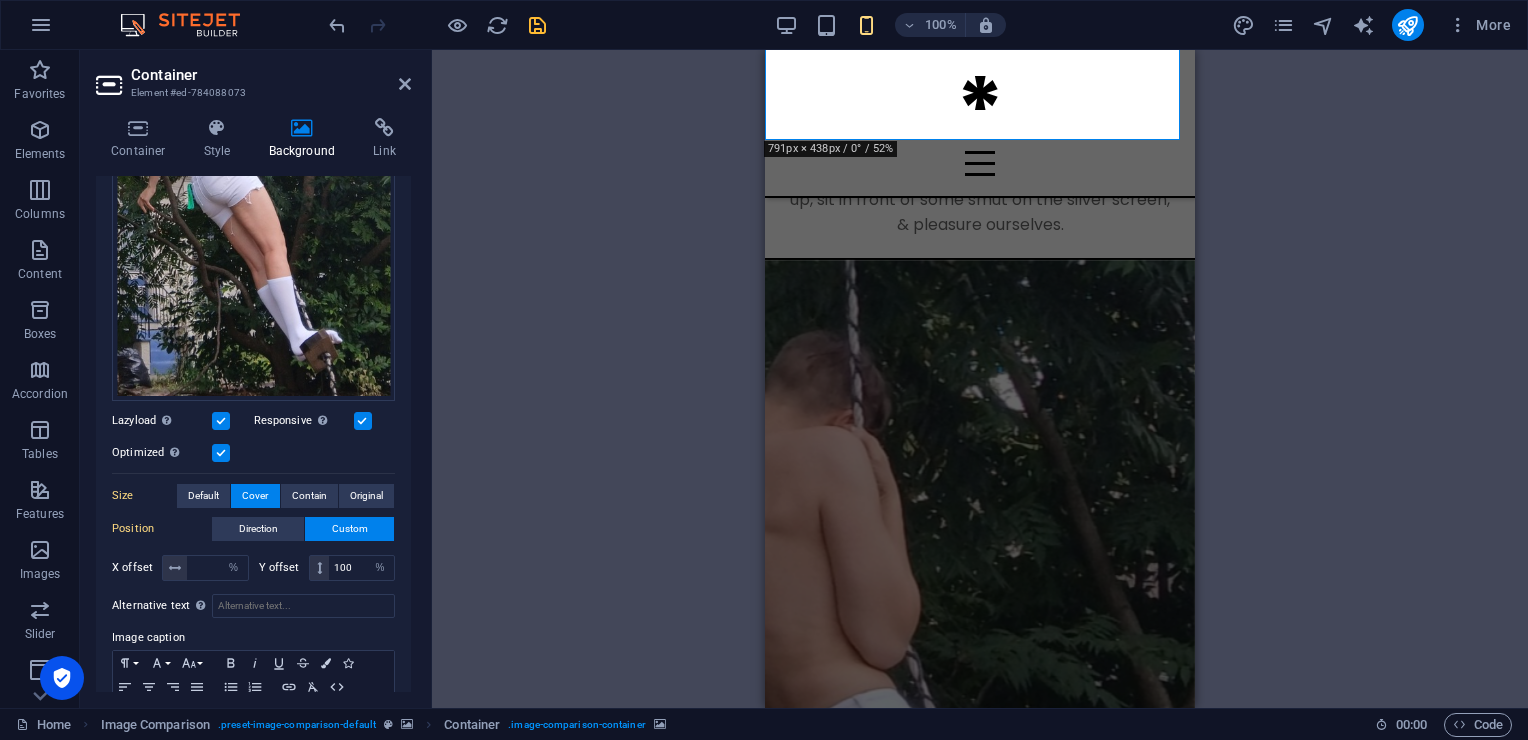 scroll, scrollTop: 2580, scrollLeft: 0, axis: vertical 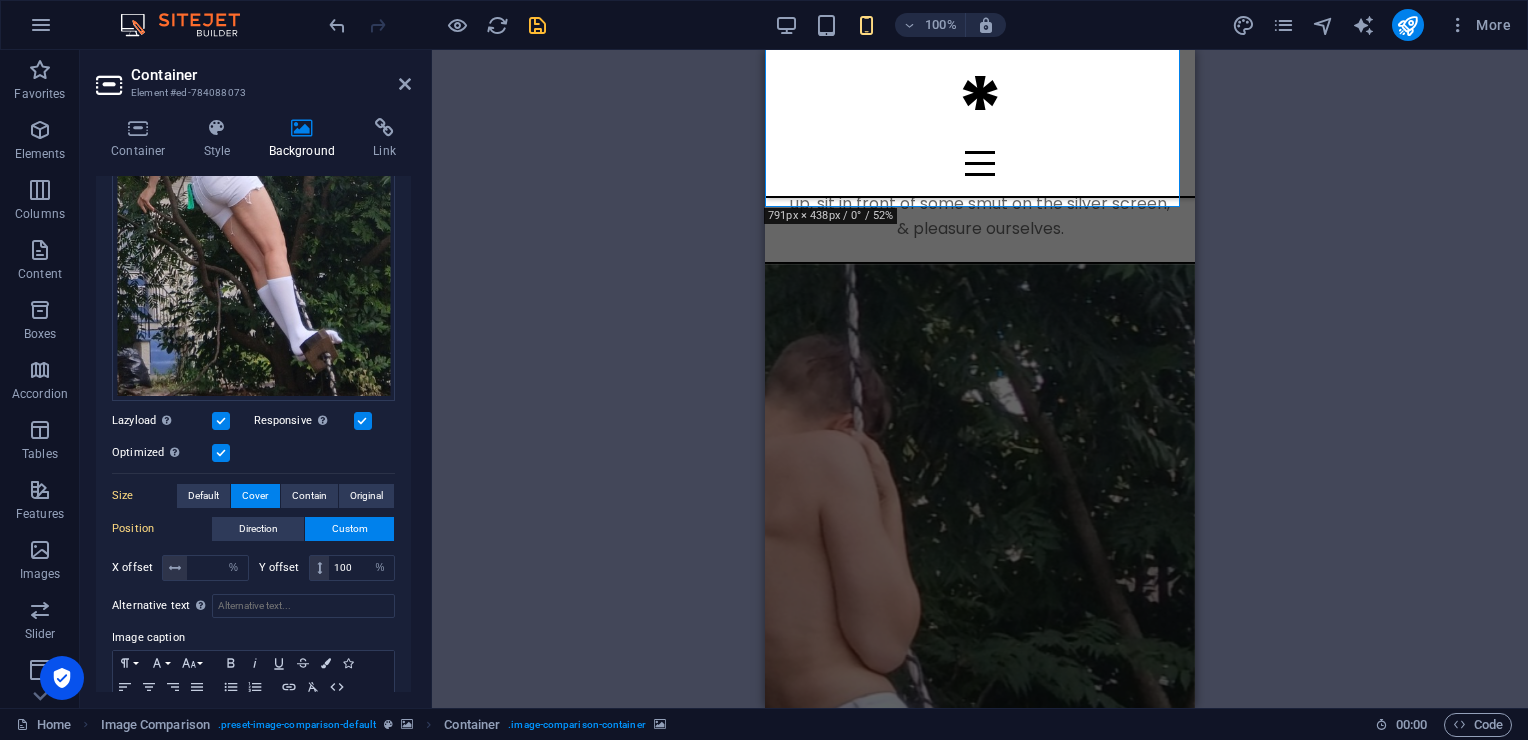 click at bounding box center (980, 922) 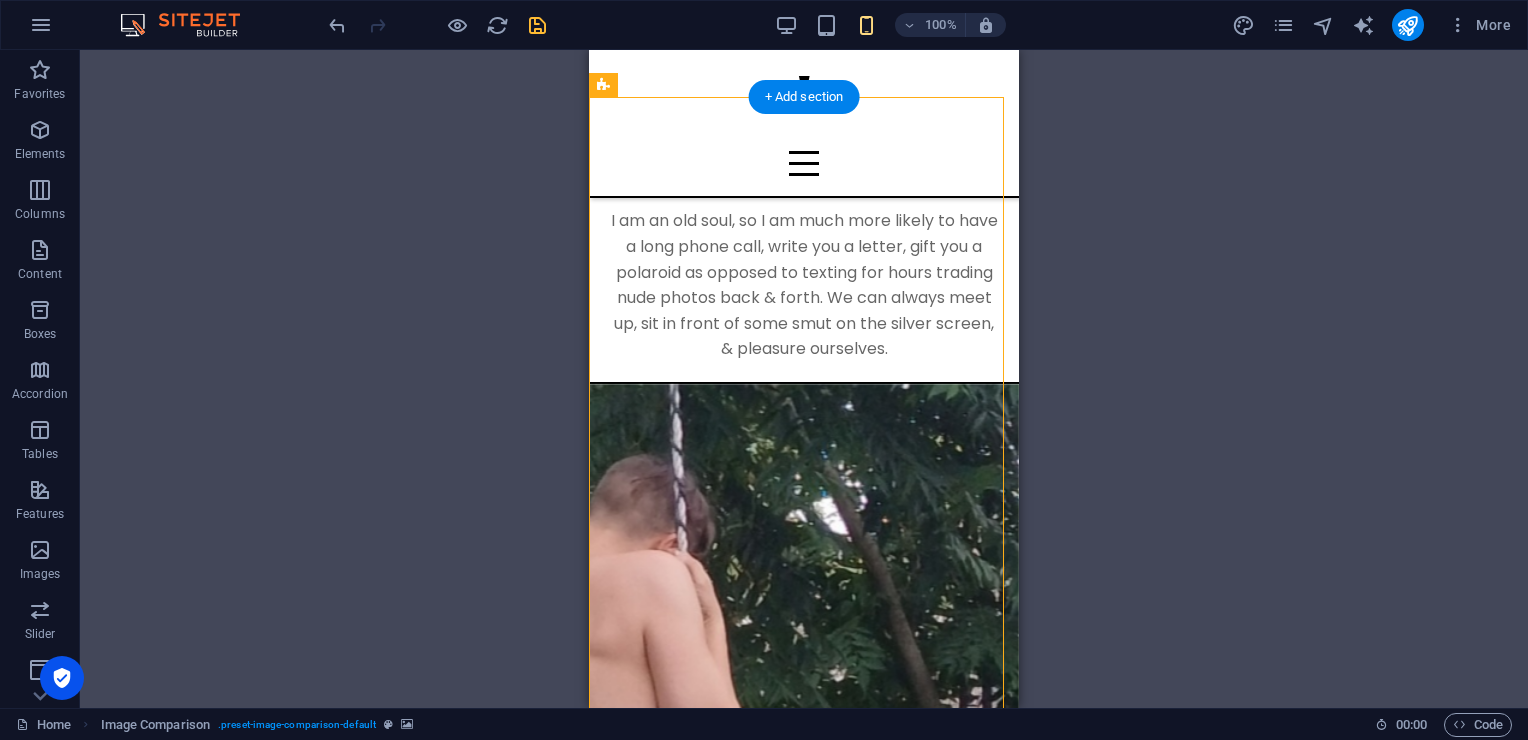 scroll, scrollTop: 2460, scrollLeft: 0, axis: vertical 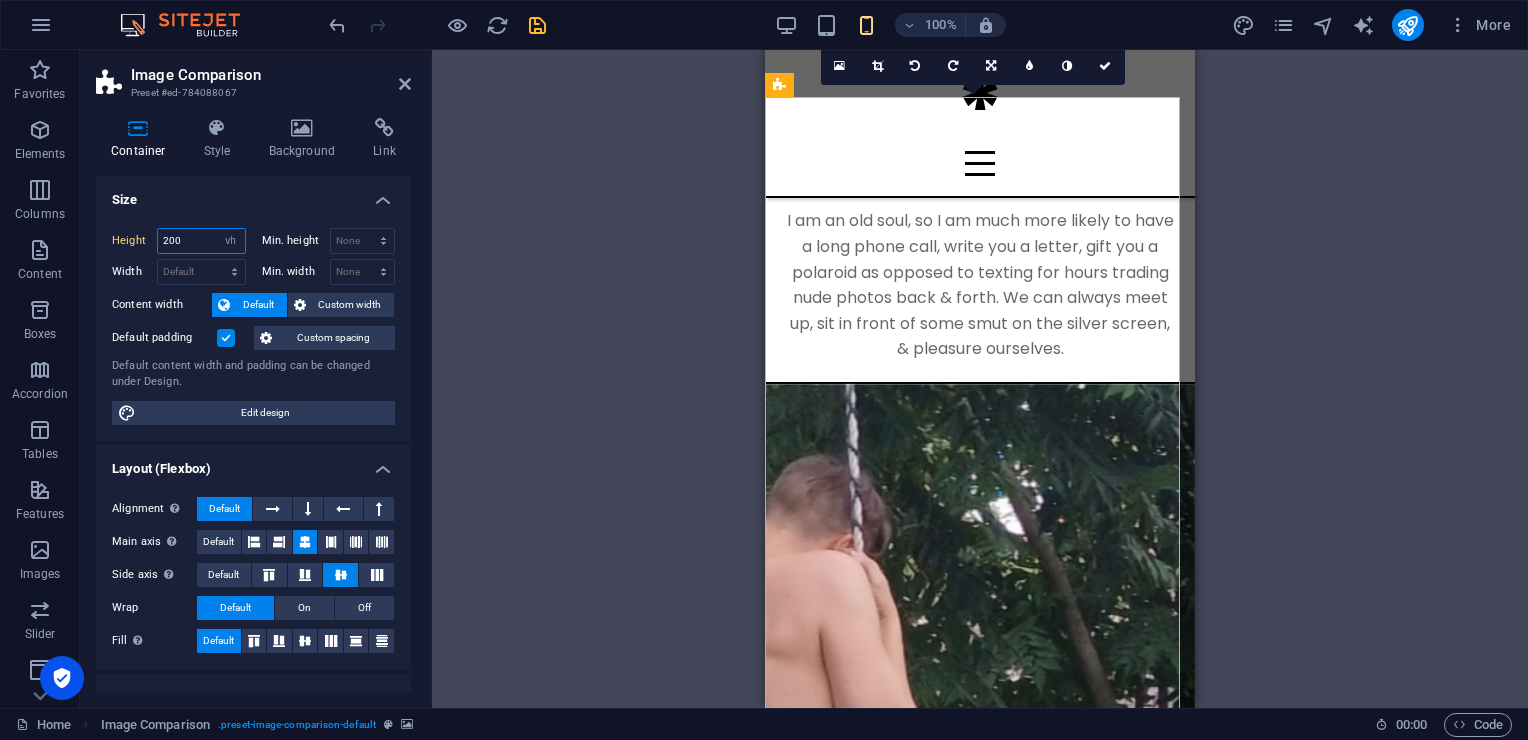 drag, startPoint x: 181, startPoint y: 240, endPoint x: 103, endPoint y: 227, distance: 79.07591 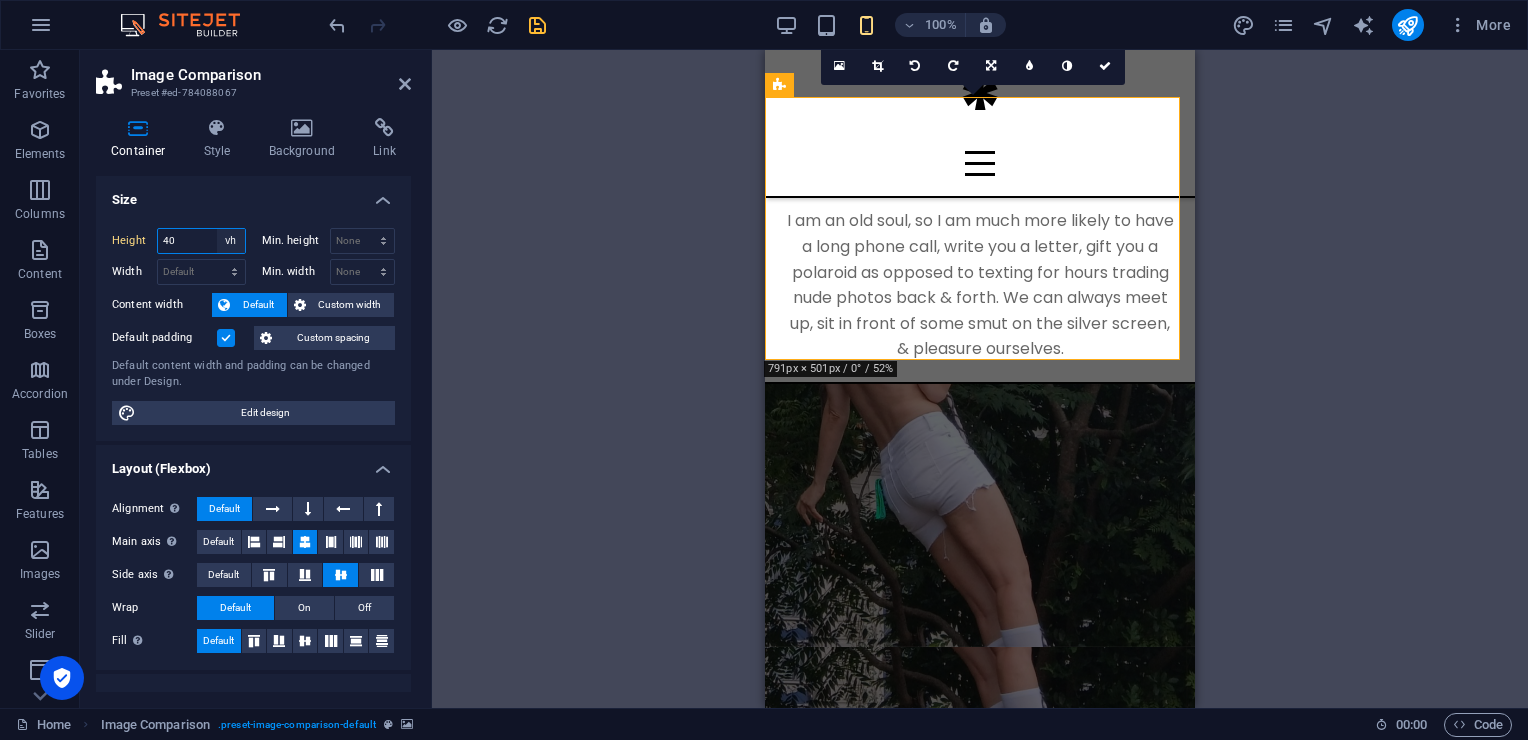 type on "4" 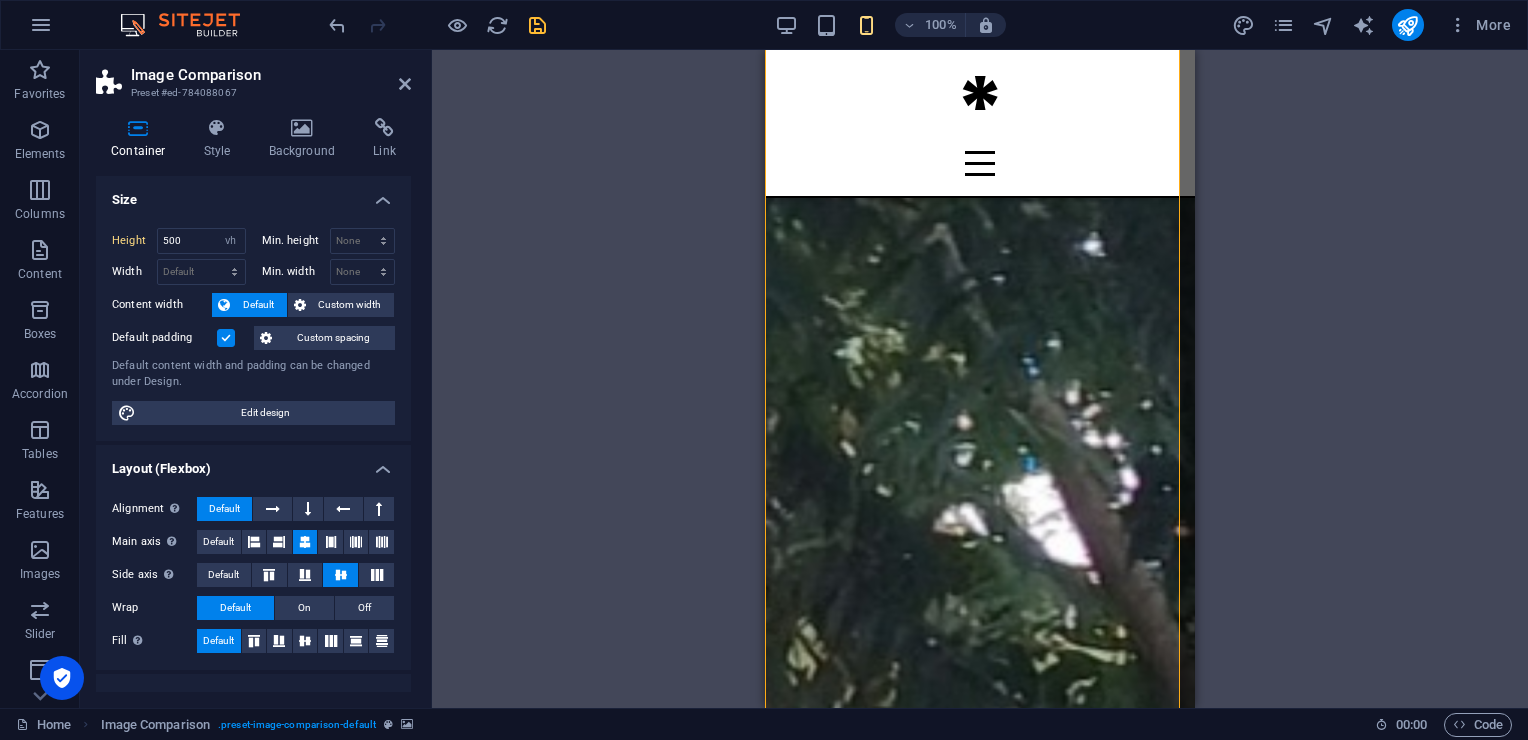 scroll, scrollTop: 2652, scrollLeft: 0, axis: vertical 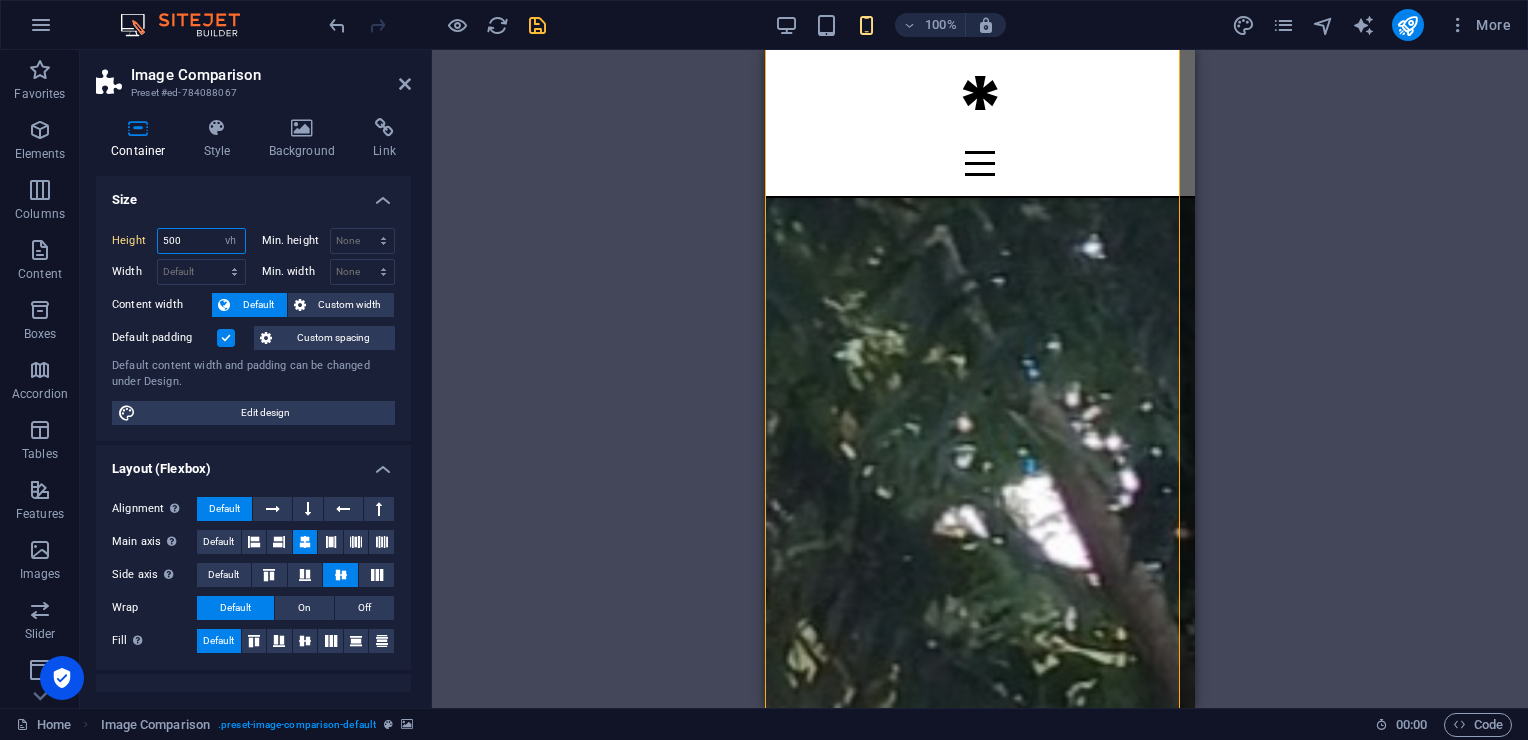 drag, startPoint x: 183, startPoint y: 231, endPoint x: 140, endPoint y: 245, distance: 45.221676 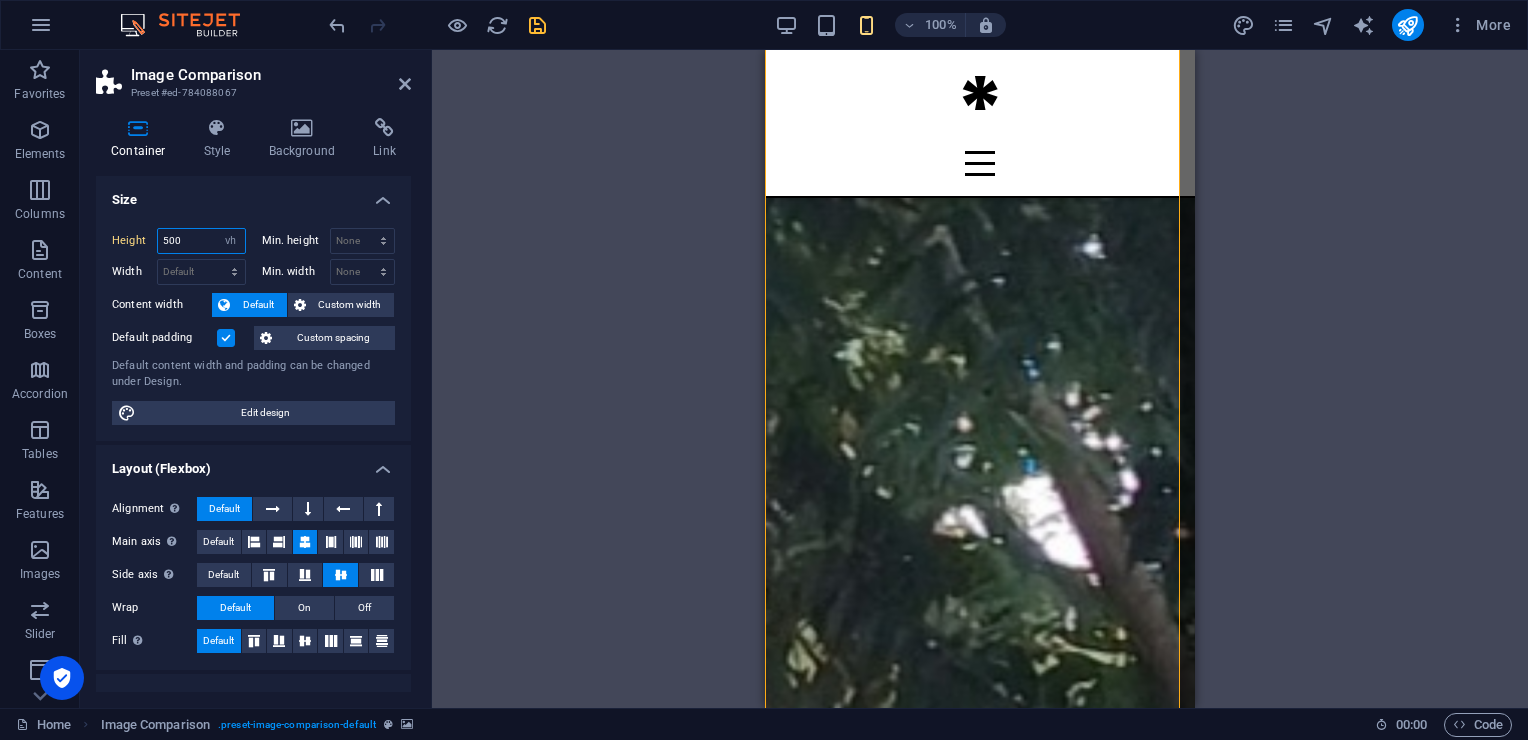 click on "Height 500 Default px rem % vh vw" at bounding box center [179, 241] 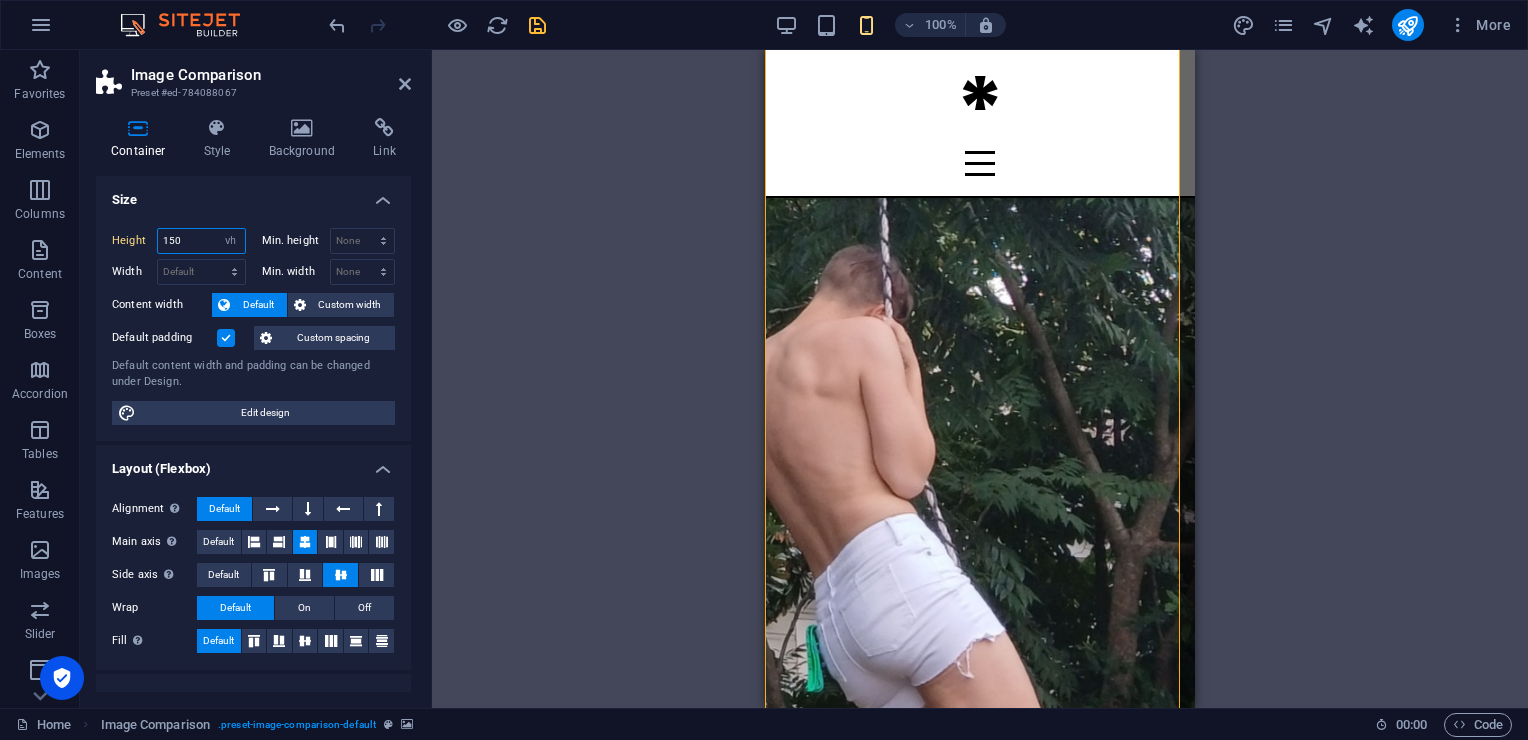 type on "150" 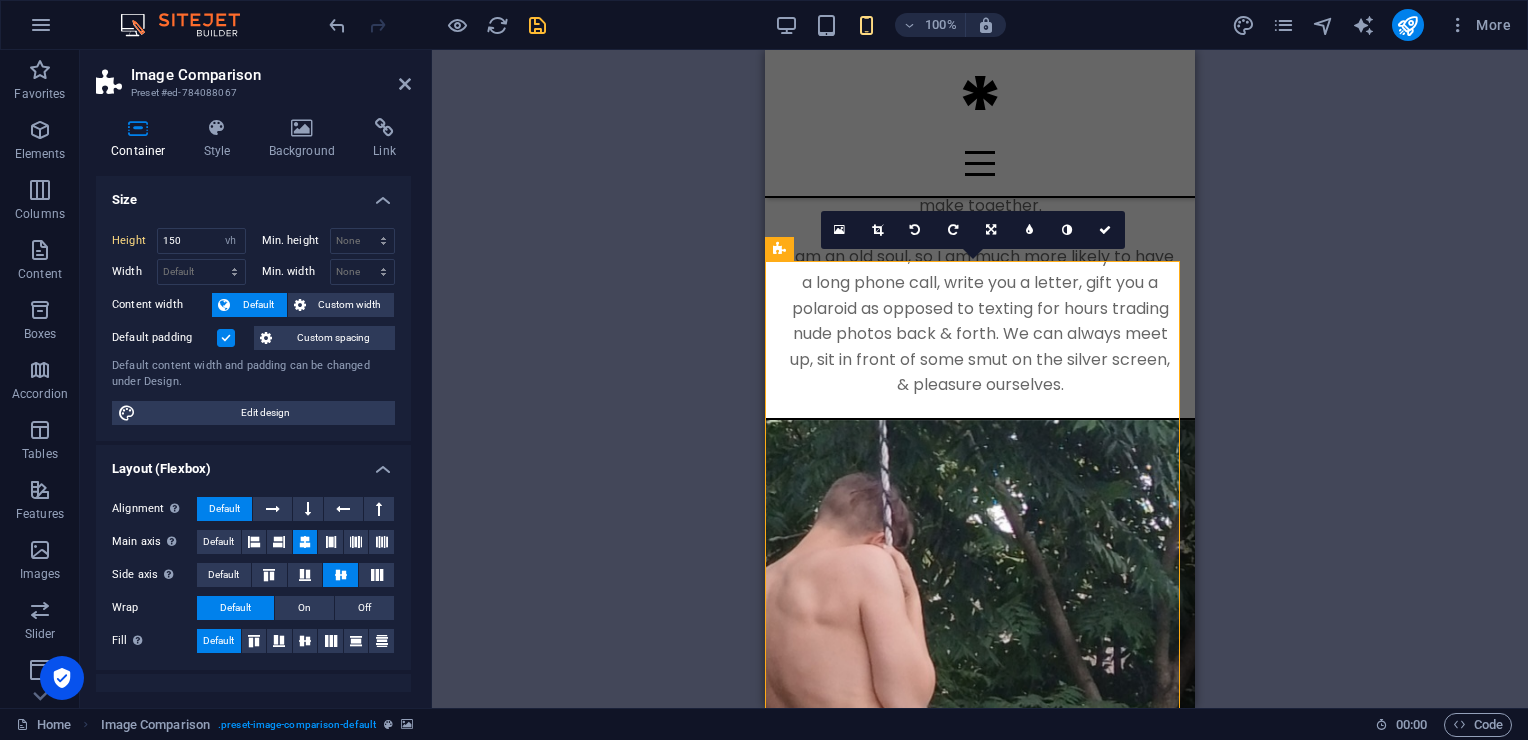 scroll, scrollTop: 2252, scrollLeft: 0, axis: vertical 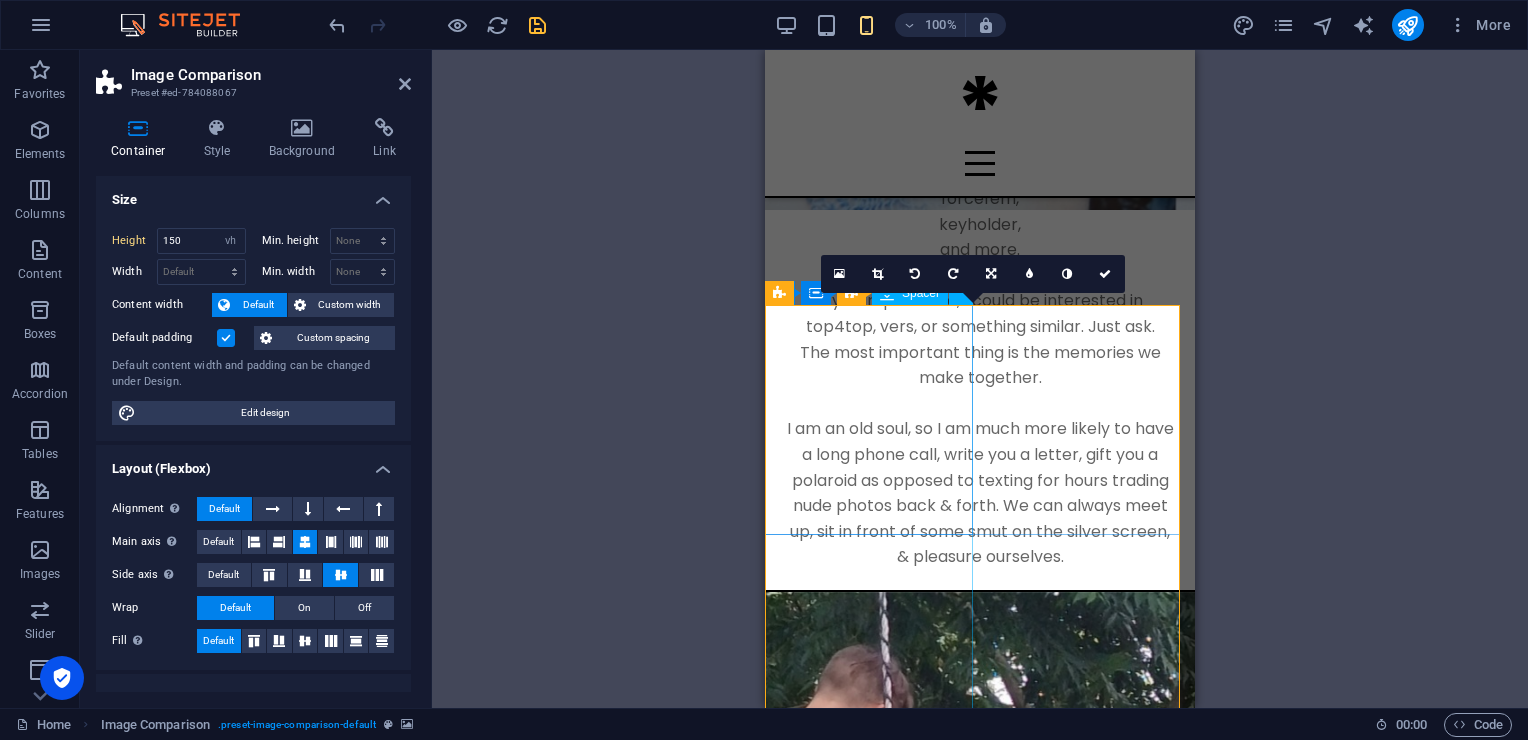 click at bounding box center [872, -1722] 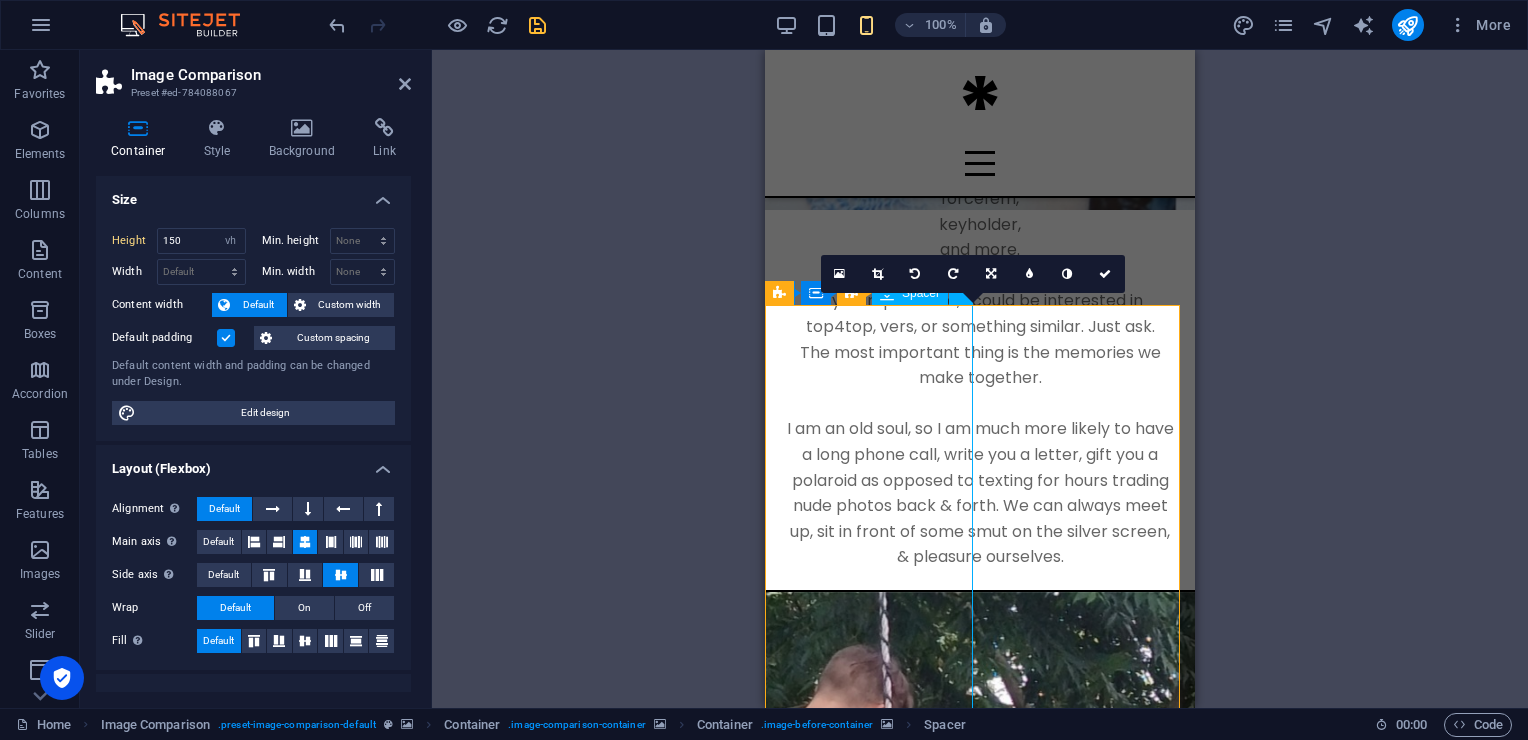 click at bounding box center (872, -1722) 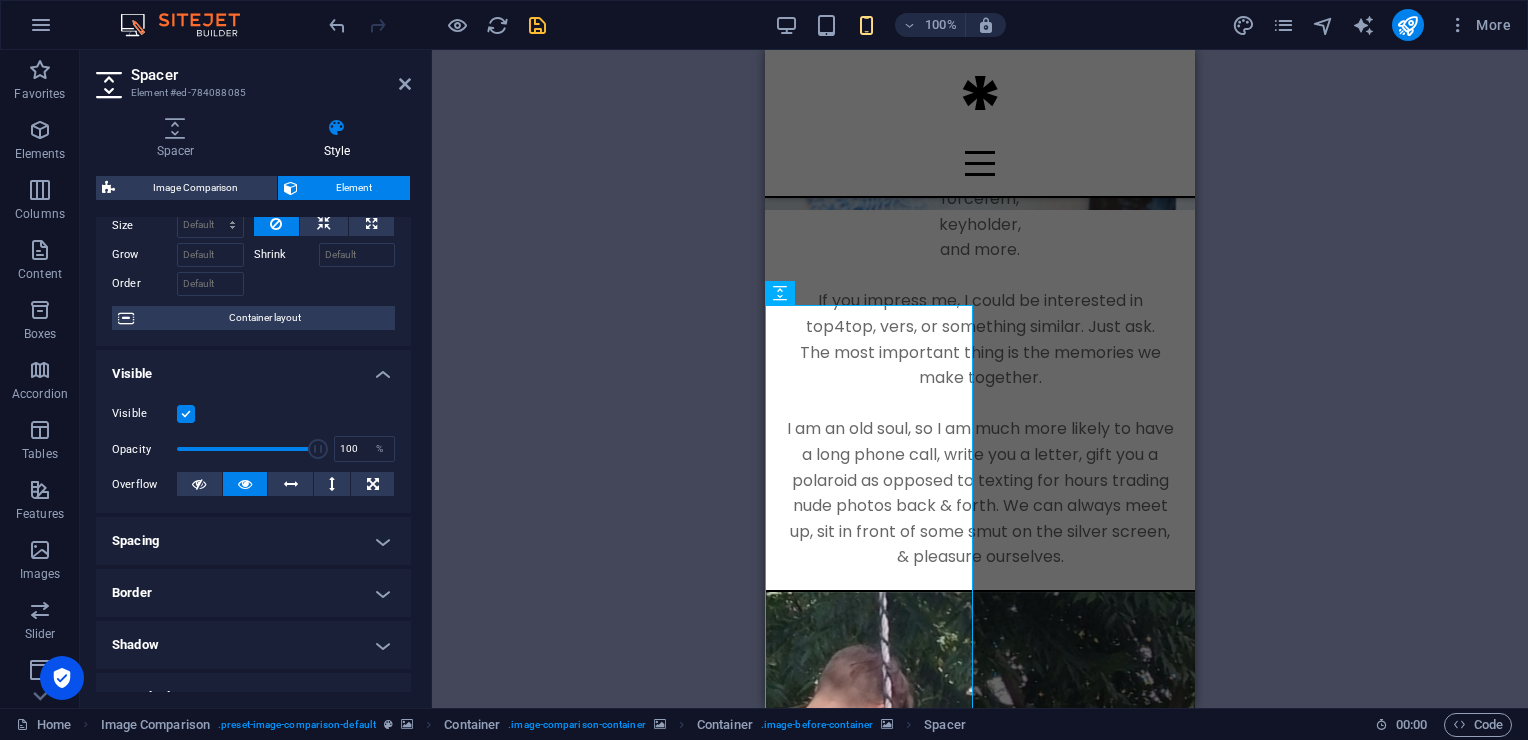 scroll, scrollTop: 0, scrollLeft: 0, axis: both 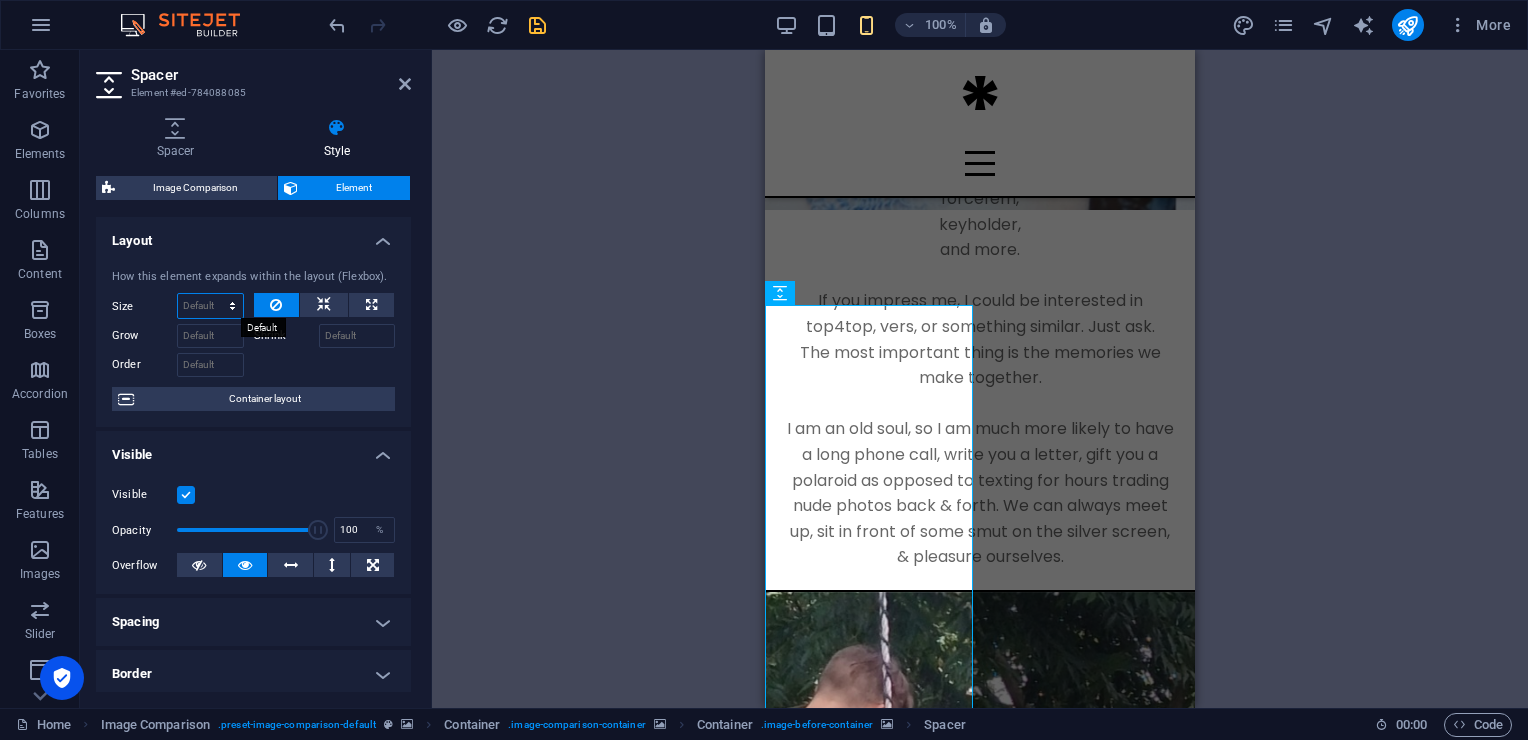 click on "Default auto px % 1/1 1/2 1/3 1/4 1/5 1/6 1/7 1/8 1/9 1/10" at bounding box center (210, 306) 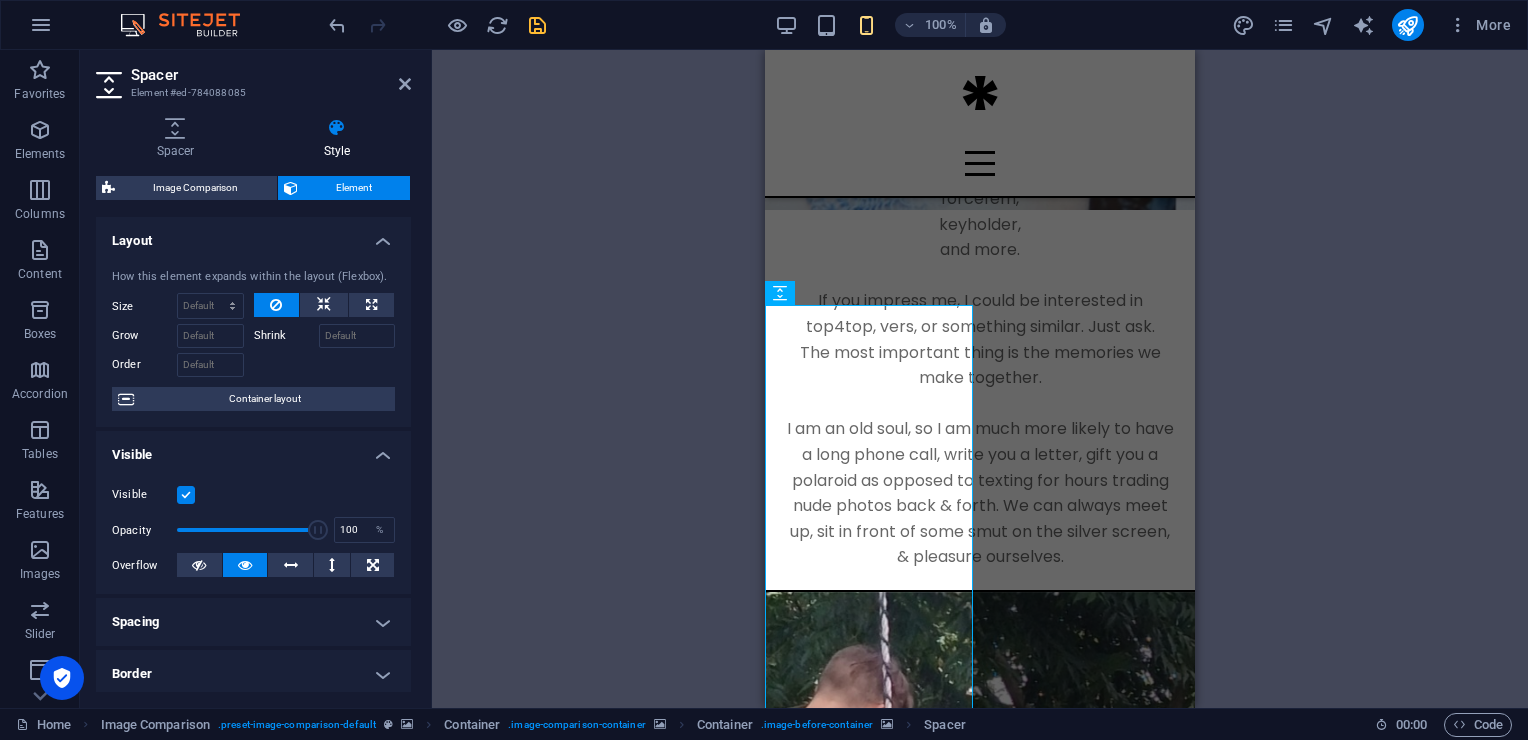 click on "How this element expands within the layout (Flexbox). Size Default auto px % 1/1 1/2 1/3 1/4 1/5 1/6 1/7 1/8 1/9 1/10 Grow Shrink Order Container layout" at bounding box center [253, 340] 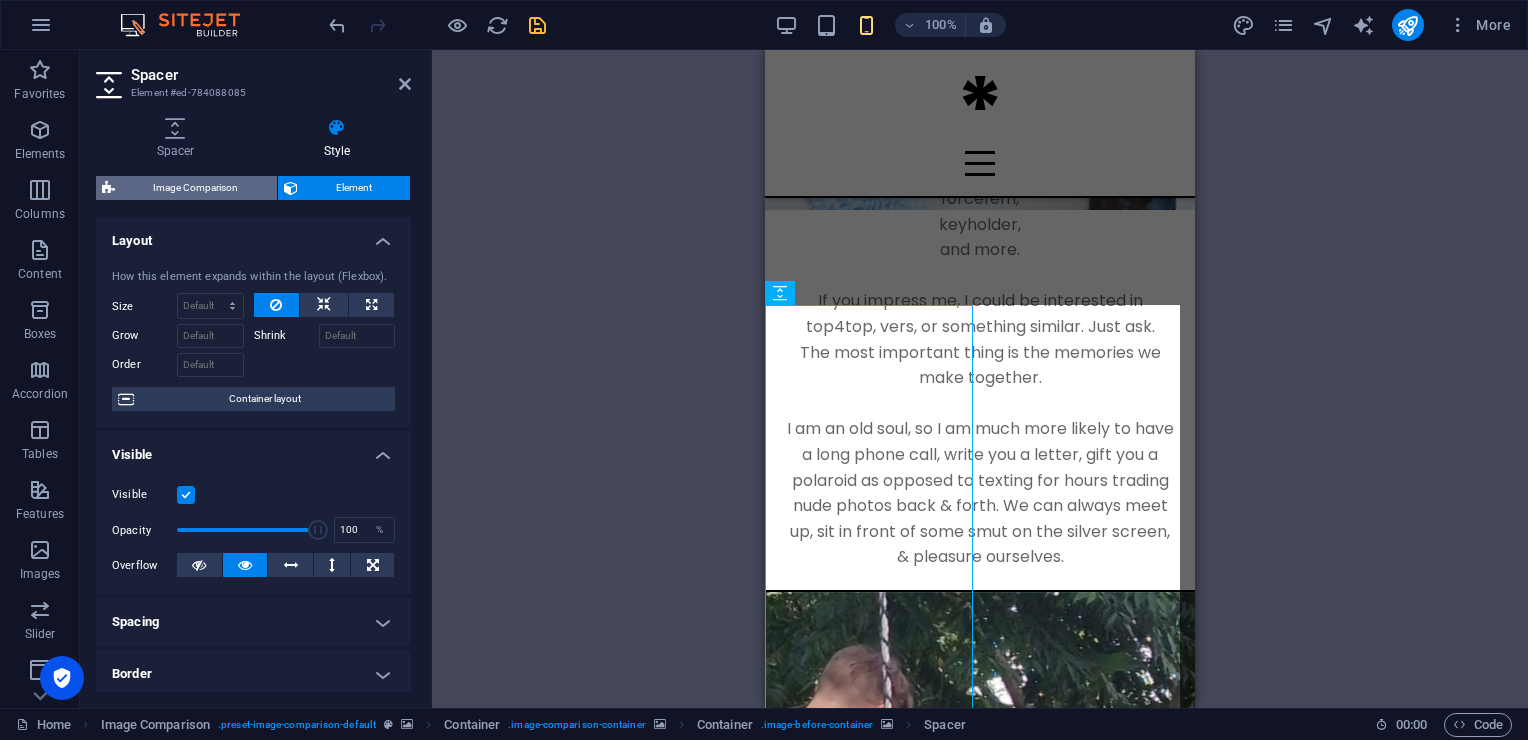 click on "Image Comparison" at bounding box center [196, 188] 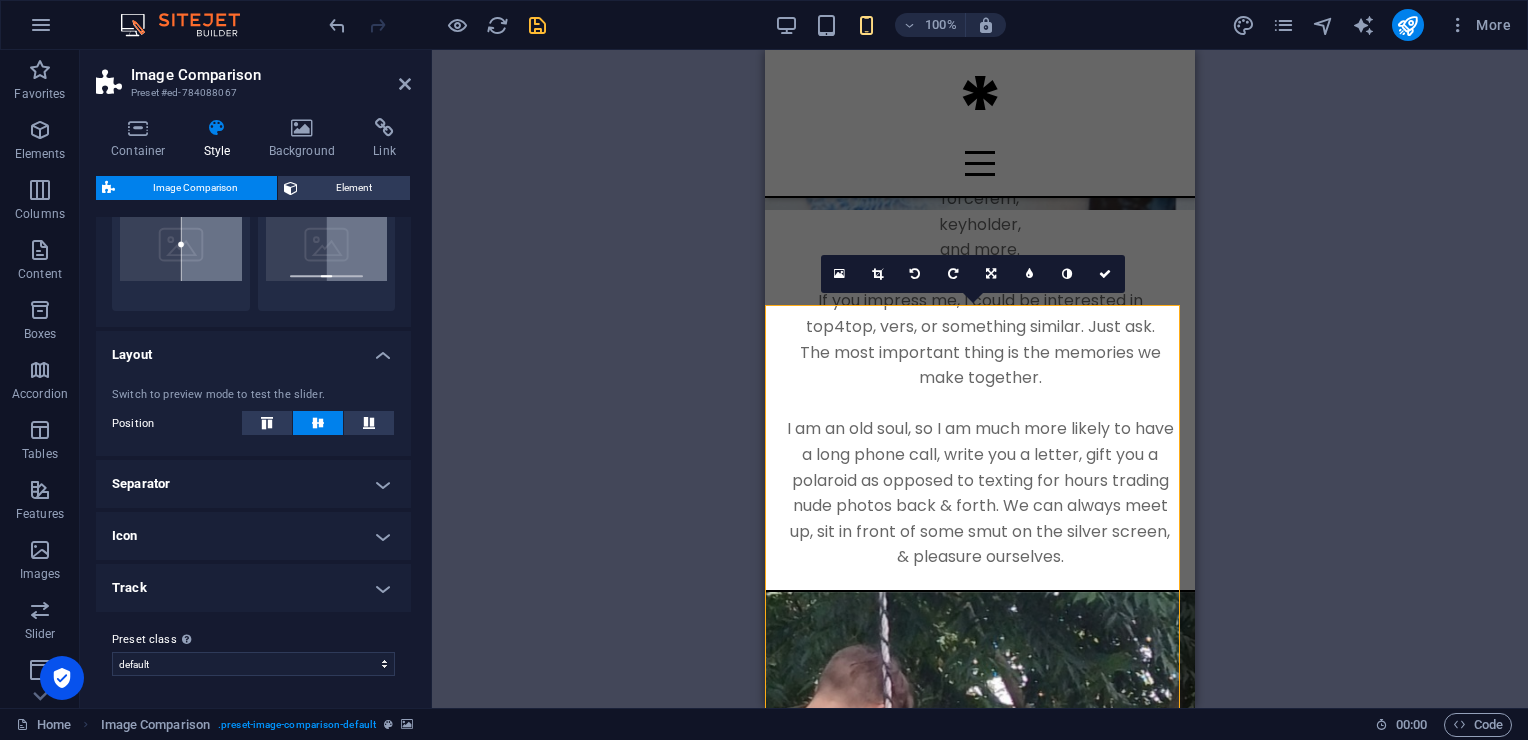 scroll, scrollTop: 0, scrollLeft: 0, axis: both 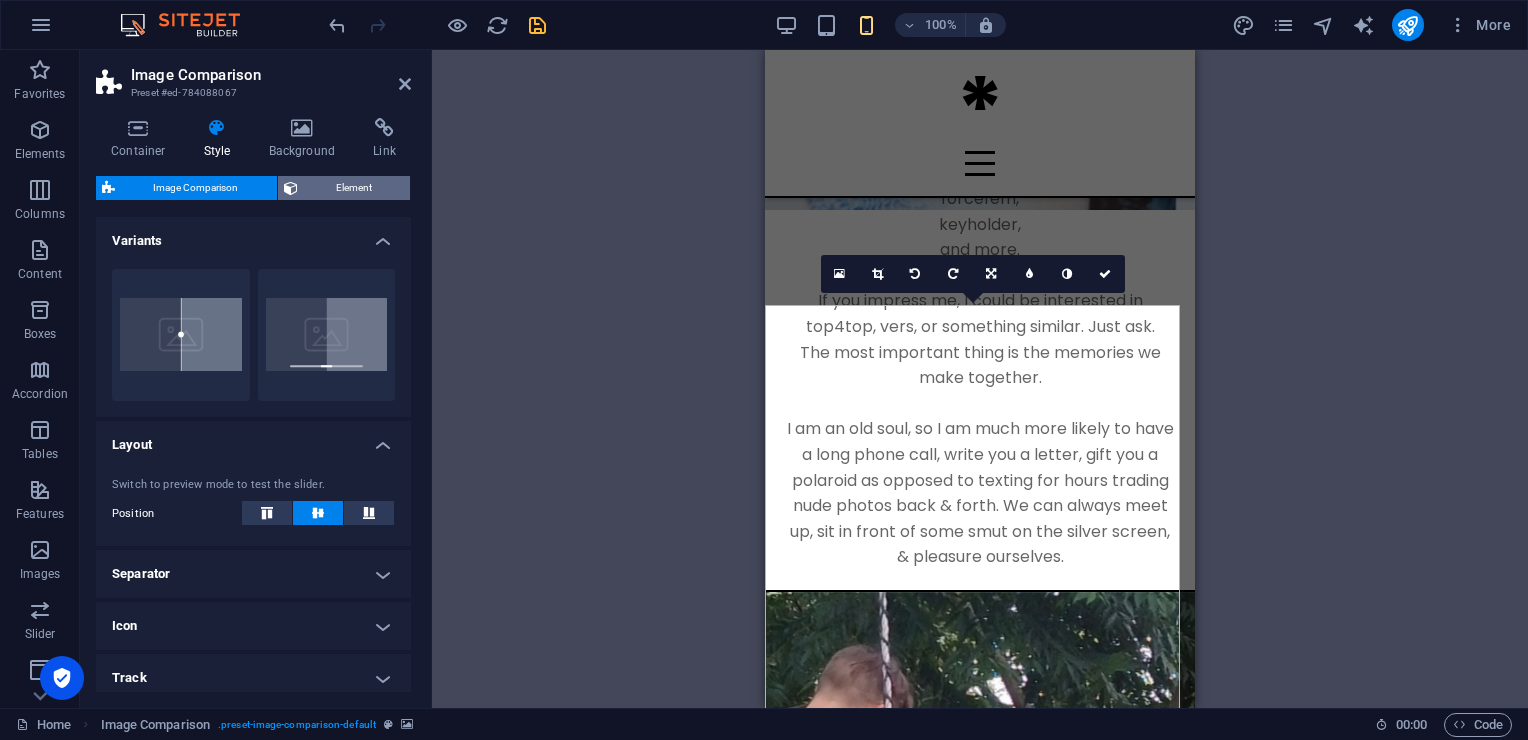 click on "Element" at bounding box center [354, 188] 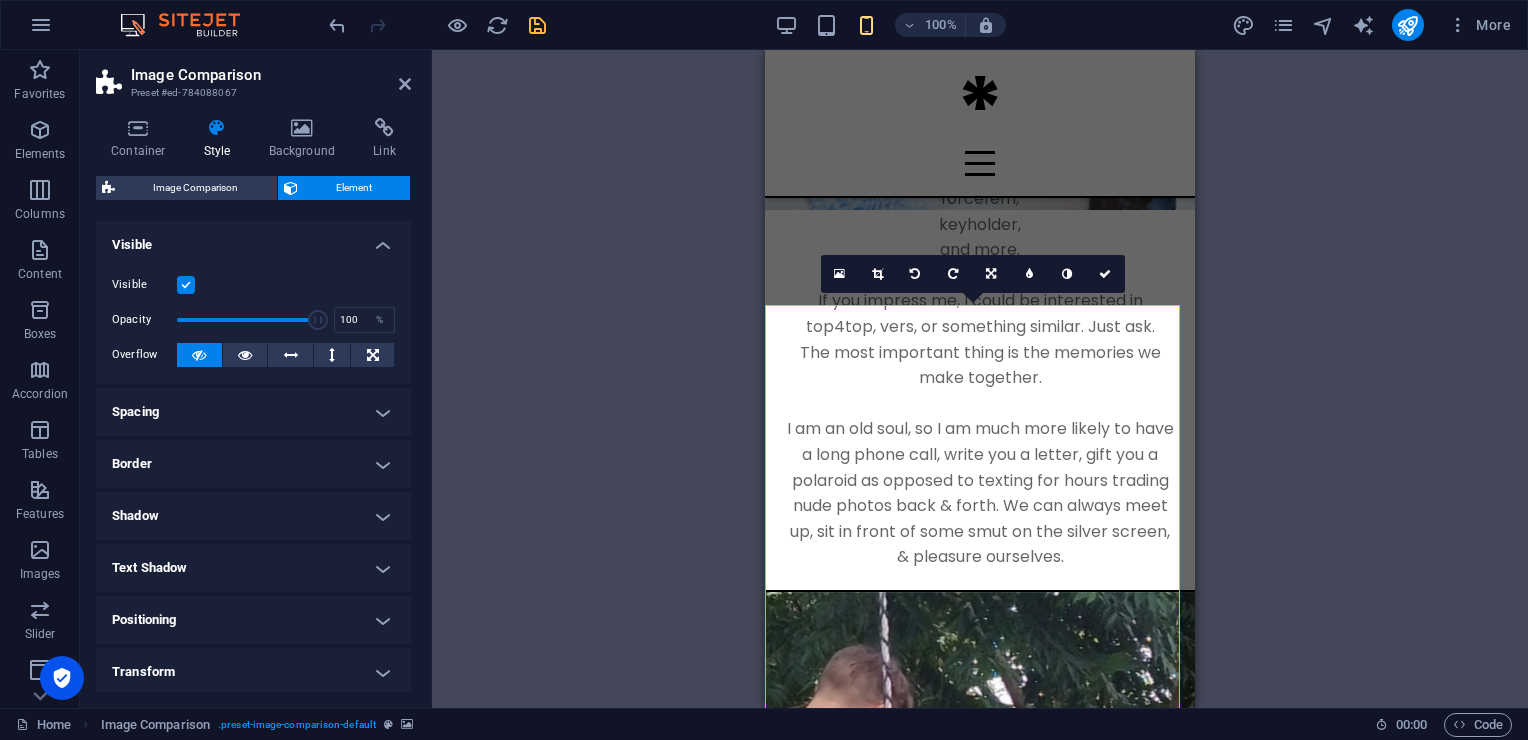 click on "Spacing" at bounding box center (253, 412) 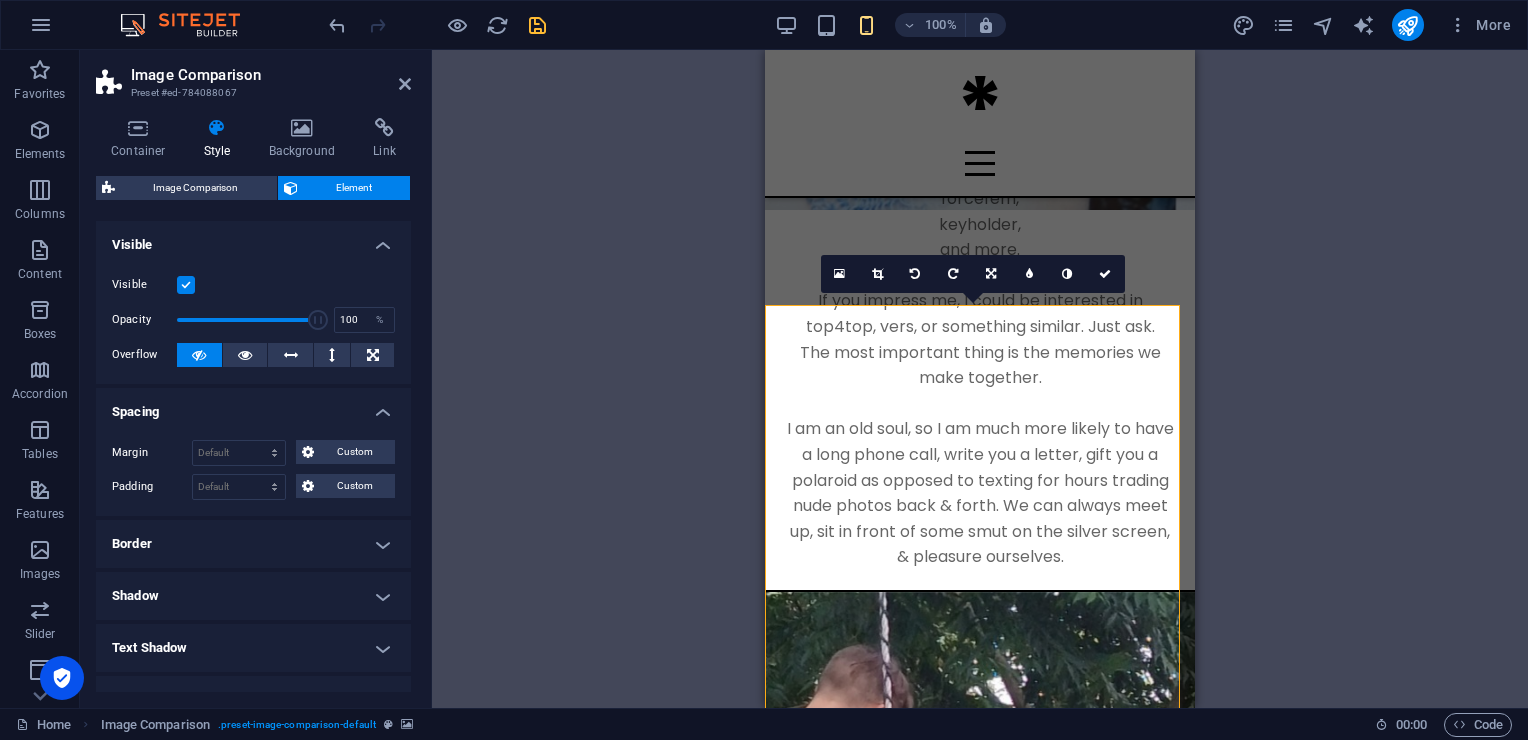 click on "Layout How this element expands within the layout (Flexbox). Size Default auto px % 1/1 1/2 1/3 1/4 1/5 1/6 1/7 1/8 1/9 1/10 Grow Shrink Order Container layout Visible Visible Opacity 100 % Overflow Spacing Margin Default auto px % rem vw vh Custom Custom auto px % rem vw vh auto px % rem vw vh auto px % rem vw vh auto px % rem vw vh Padding Default px rem % vh vw Custom Custom px rem % vh vw px rem % vh vw px rem % vh vw px rem % vh vw Border Style              - Width 1 auto px rem % vh vw Custom Custom 1 auto px rem % vh vw 1 auto px rem % vh vw 1 auto px rem % vh vw 1 auto px rem % vh vw  - Color Round corners For background overlay and background images, the overflow must be hidden so that the round corners are visible Default px rem % vh vw Custom Custom px rem % vh vw px rem % vh vw px rem % vh vw px rem % vh vw Shadow Default None Outside Inside Color X offset 0 px rem vh vw Y offset 0 px rem vh vw Blur 0 px rem % vh vw Spread 0 px rem vh vw Text Shadow Default None Outside Color X offset 0" at bounding box center (253, 576) 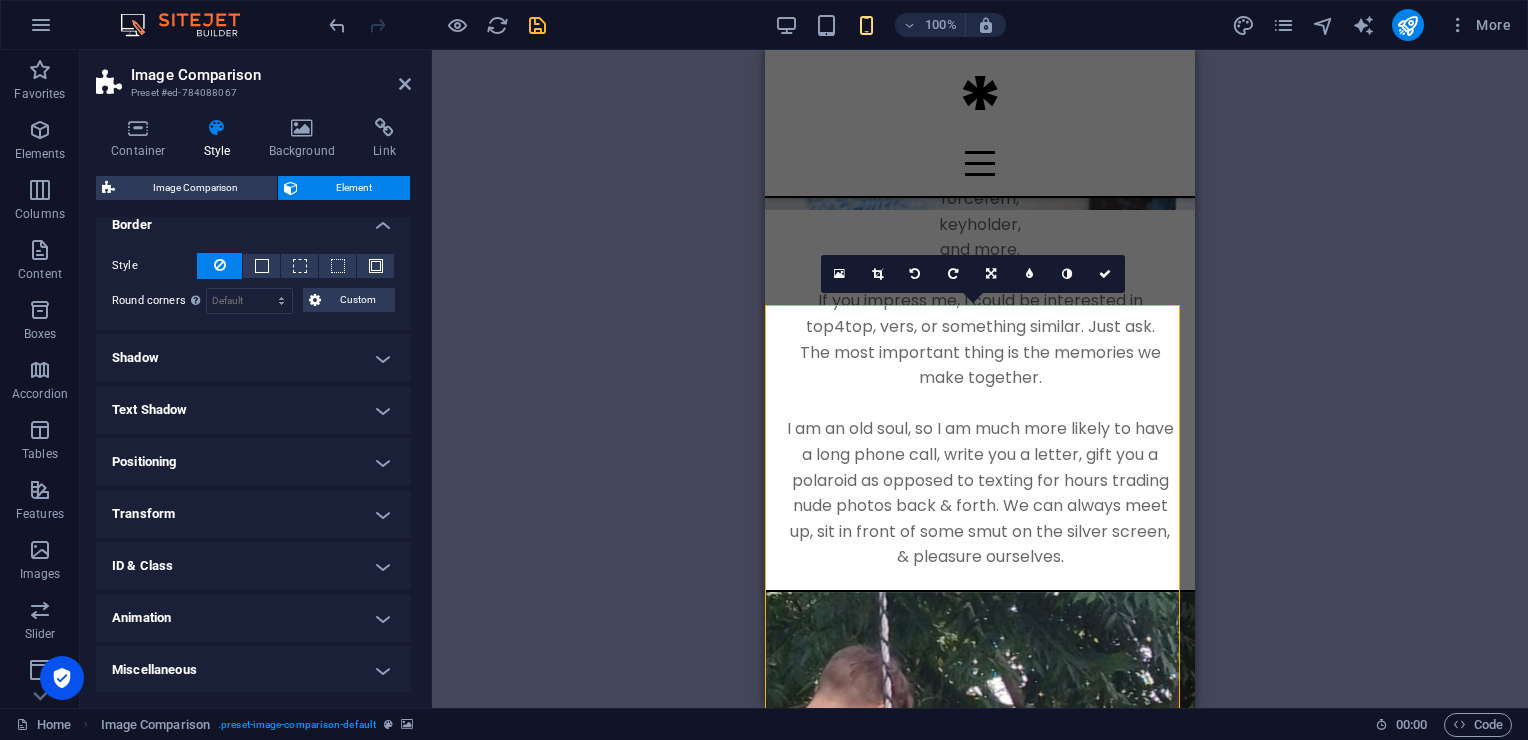 scroll, scrollTop: 0, scrollLeft: 0, axis: both 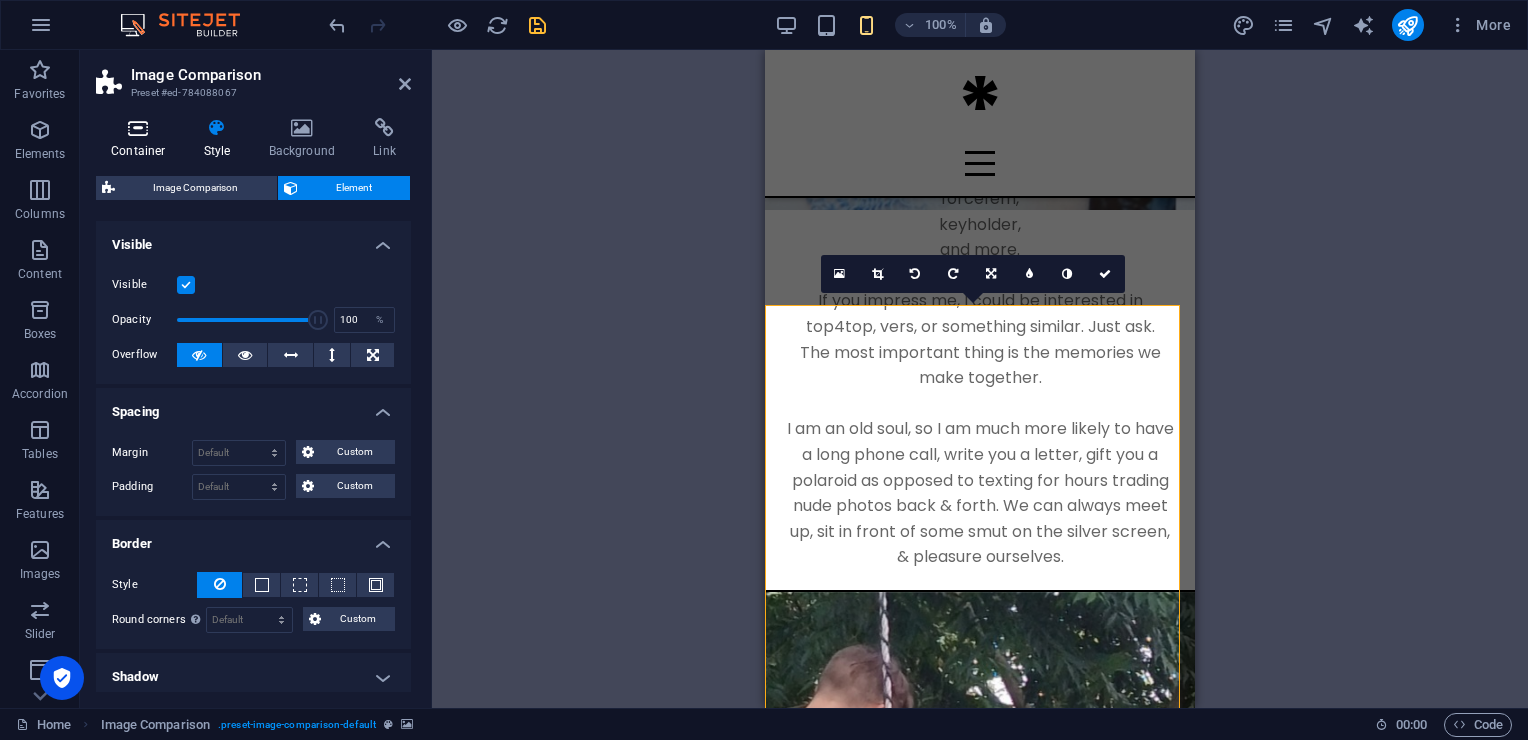 click at bounding box center (138, 128) 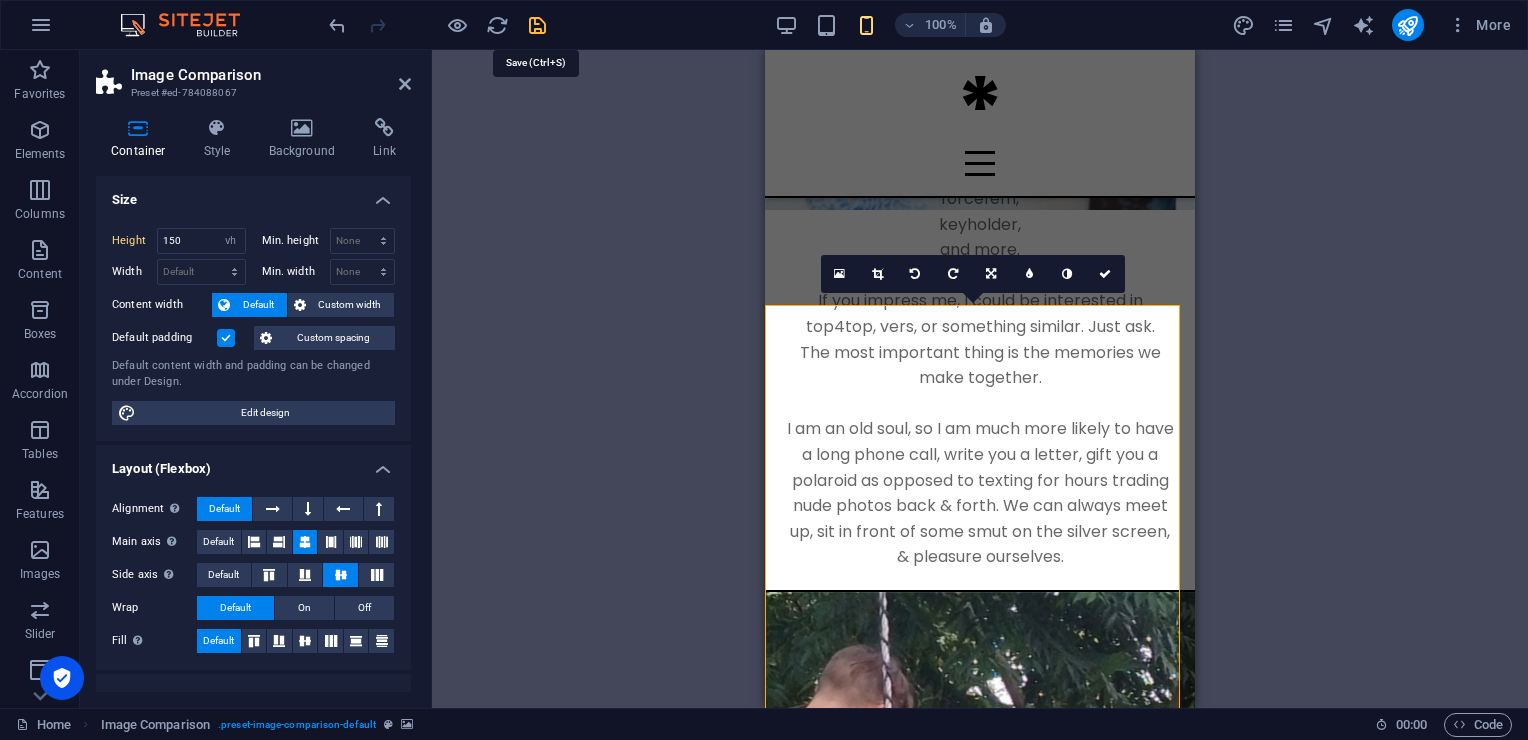click at bounding box center (537, 25) 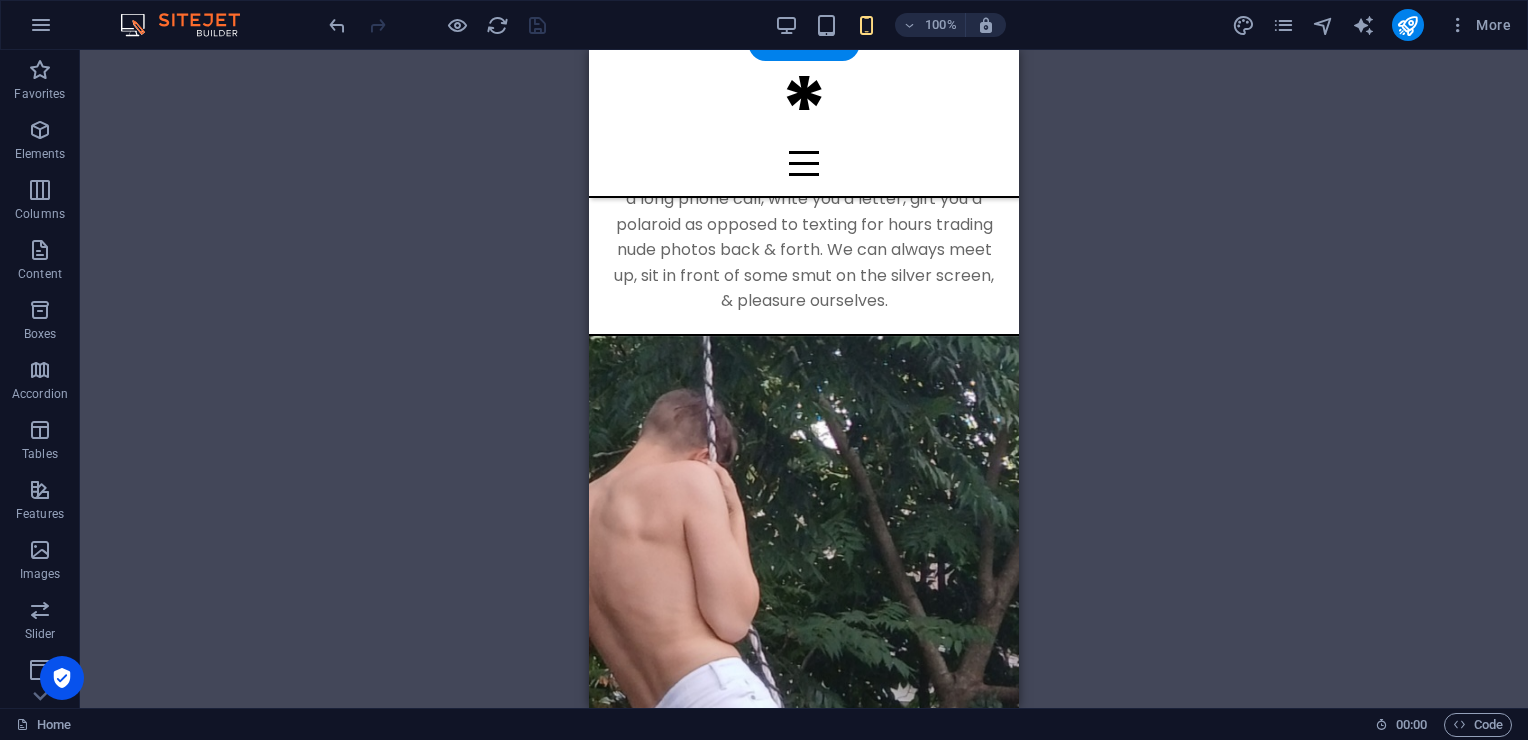 scroll, scrollTop: 2506, scrollLeft: 0, axis: vertical 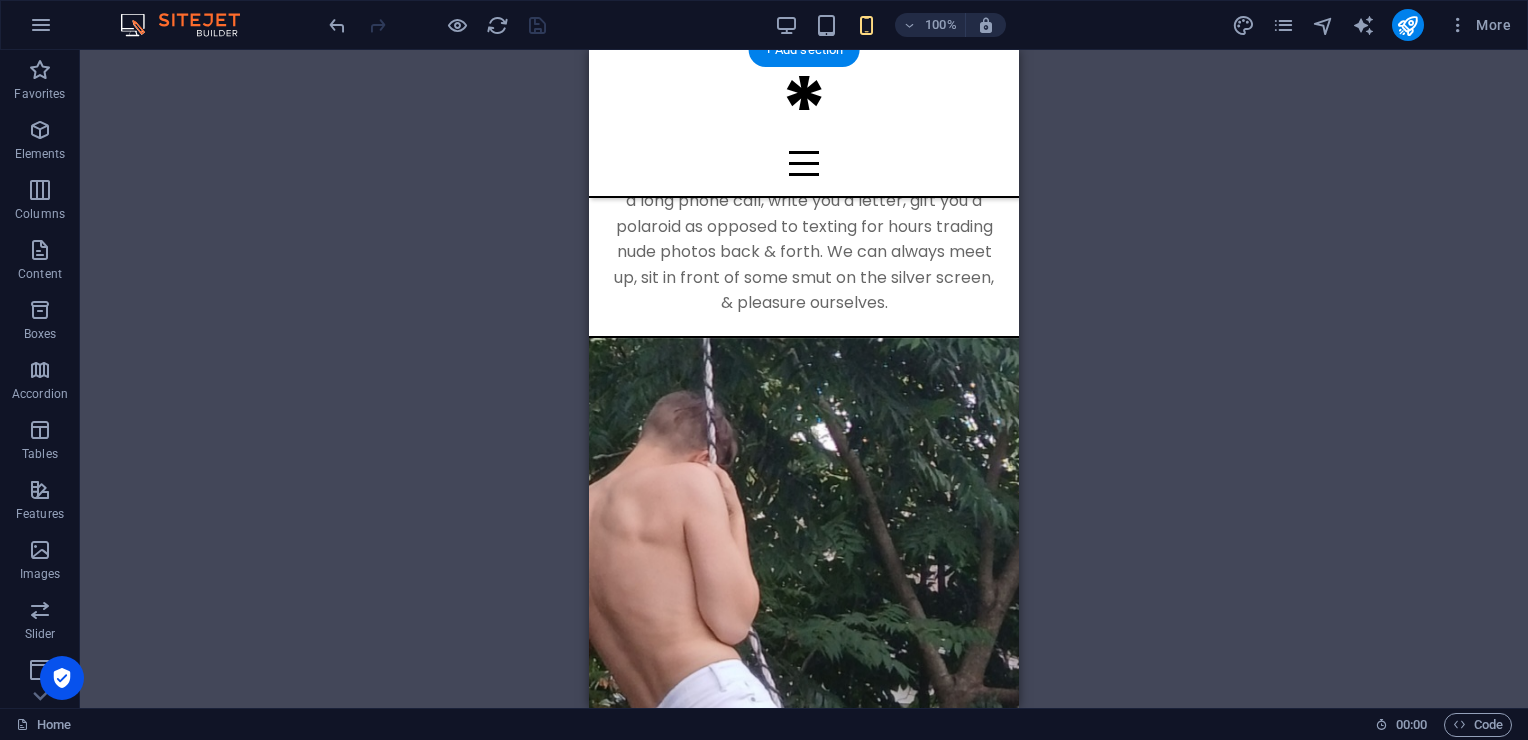 drag, startPoint x: 700, startPoint y: 306, endPoint x: 804, endPoint y: 300, distance: 104.172935 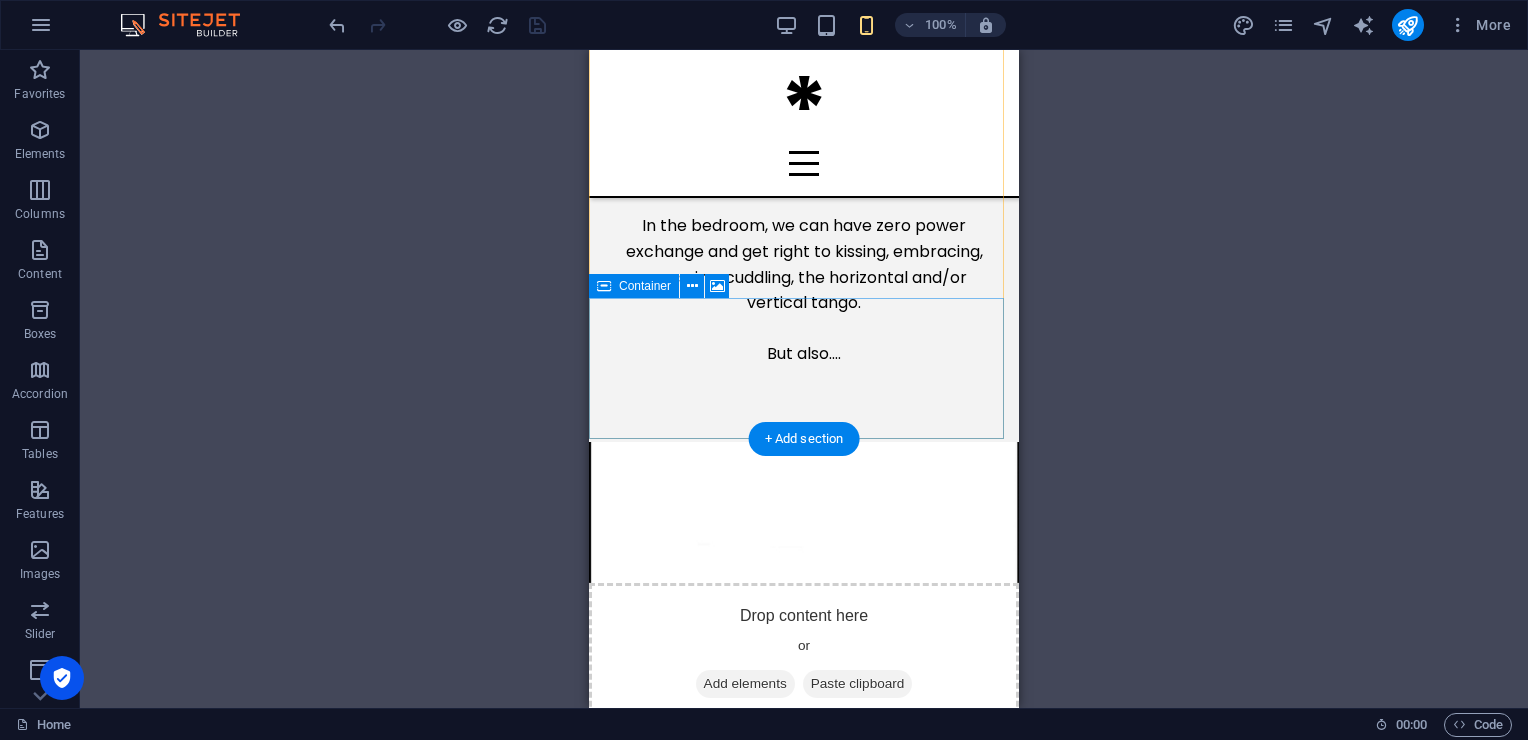 scroll, scrollTop: 1068, scrollLeft: 0, axis: vertical 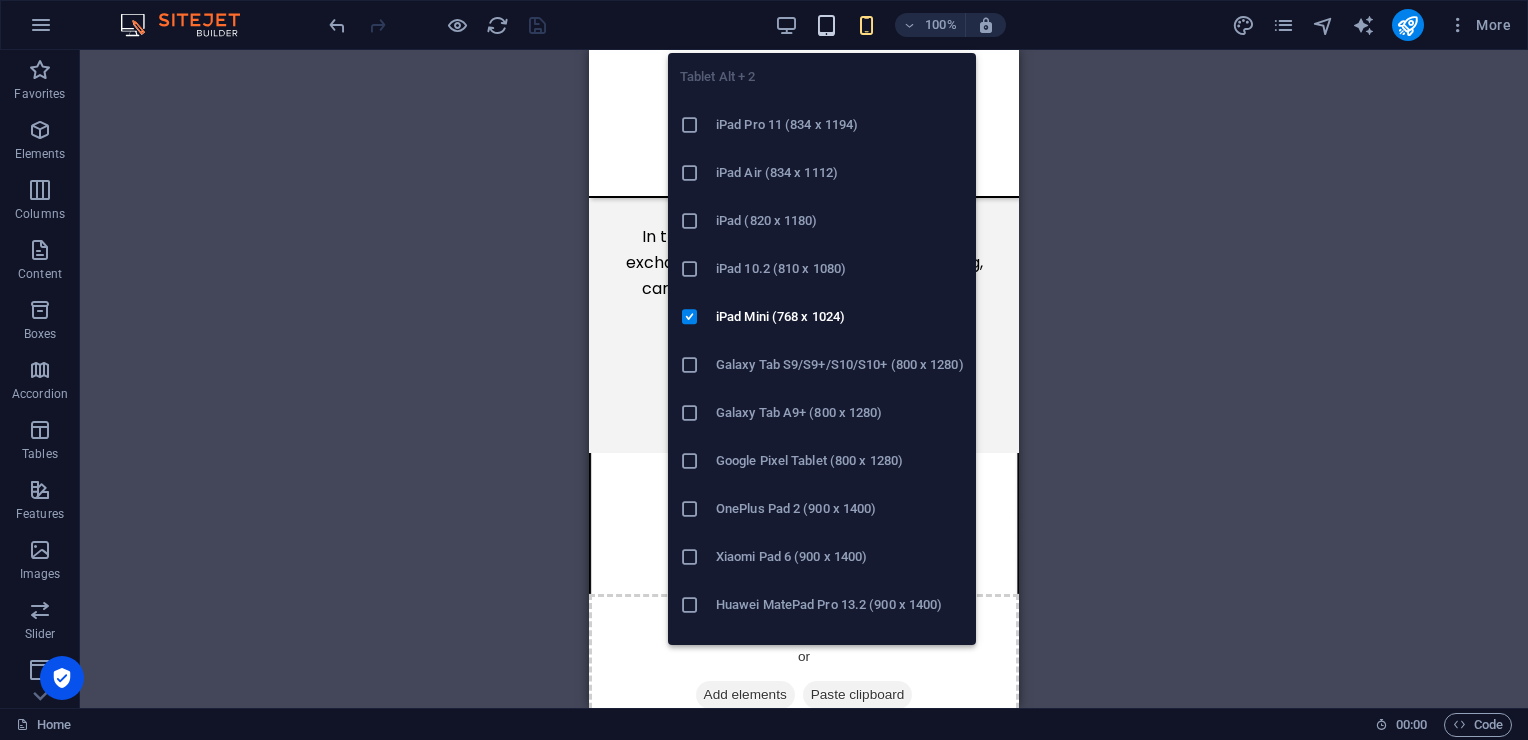 click at bounding box center (826, 25) 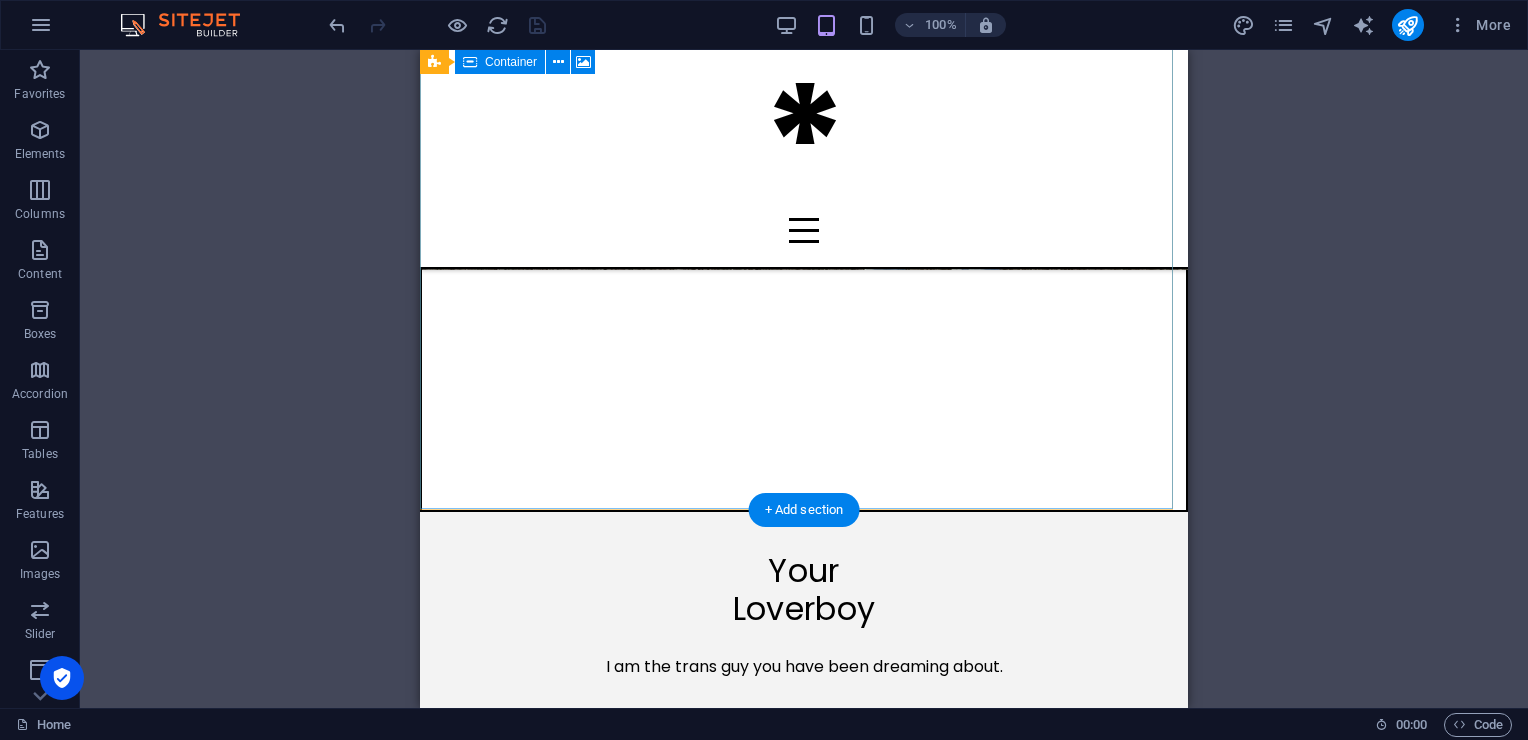 click on "Drop content here or  Add elements  Paste clipboard" at bounding box center [804, 60] 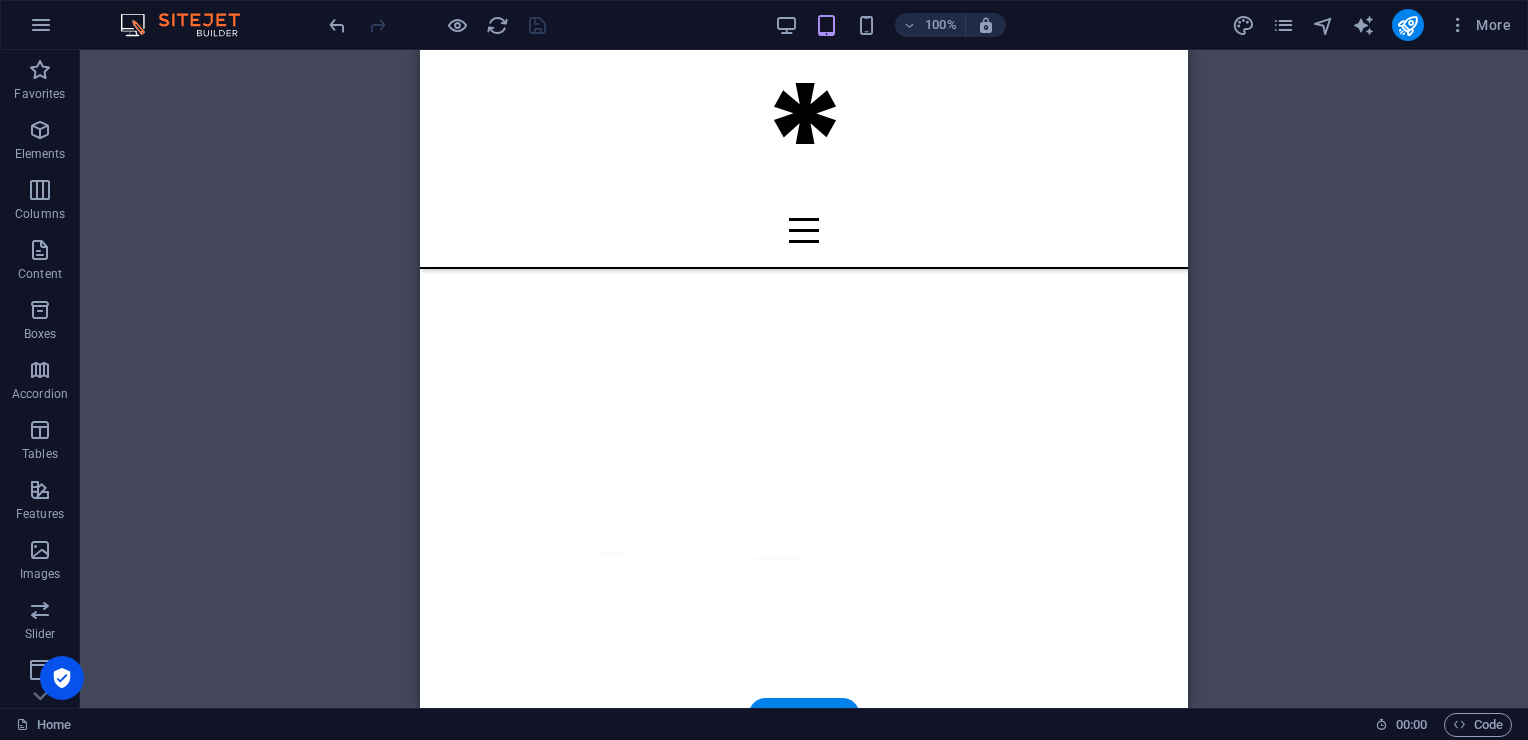 scroll, scrollTop: 1518, scrollLeft: 0, axis: vertical 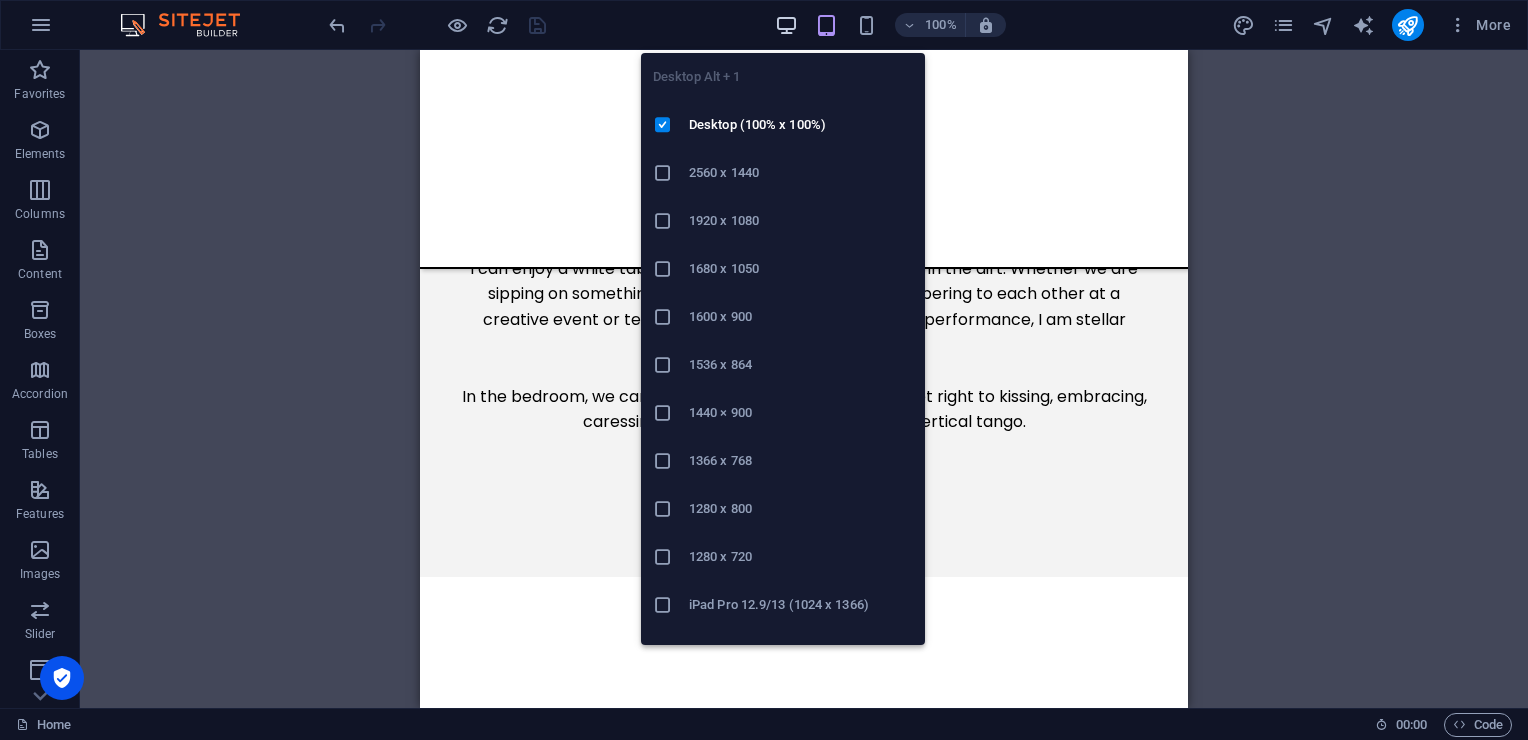 click at bounding box center (786, 25) 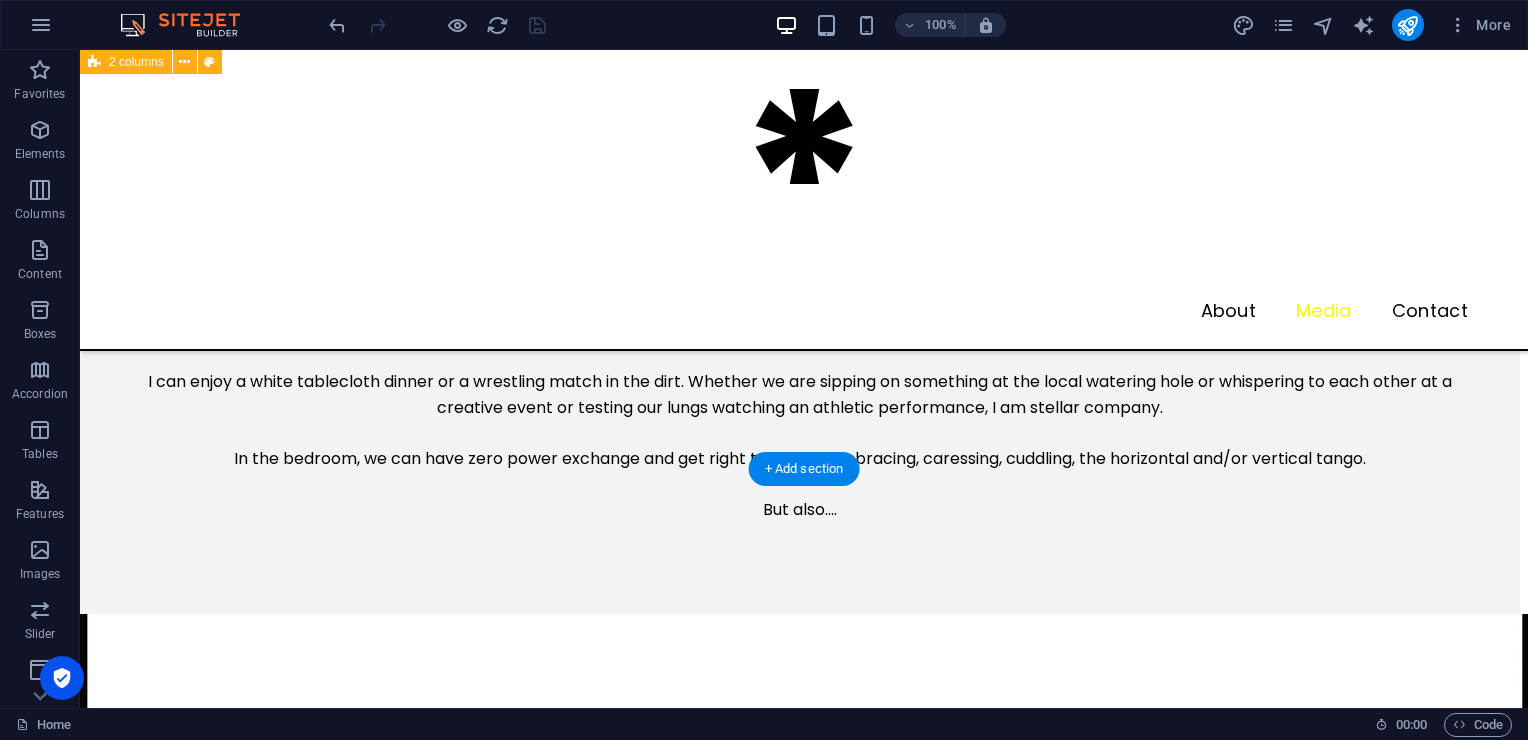 scroll, scrollTop: 1688, scrollLeft: 0, axis: vertical 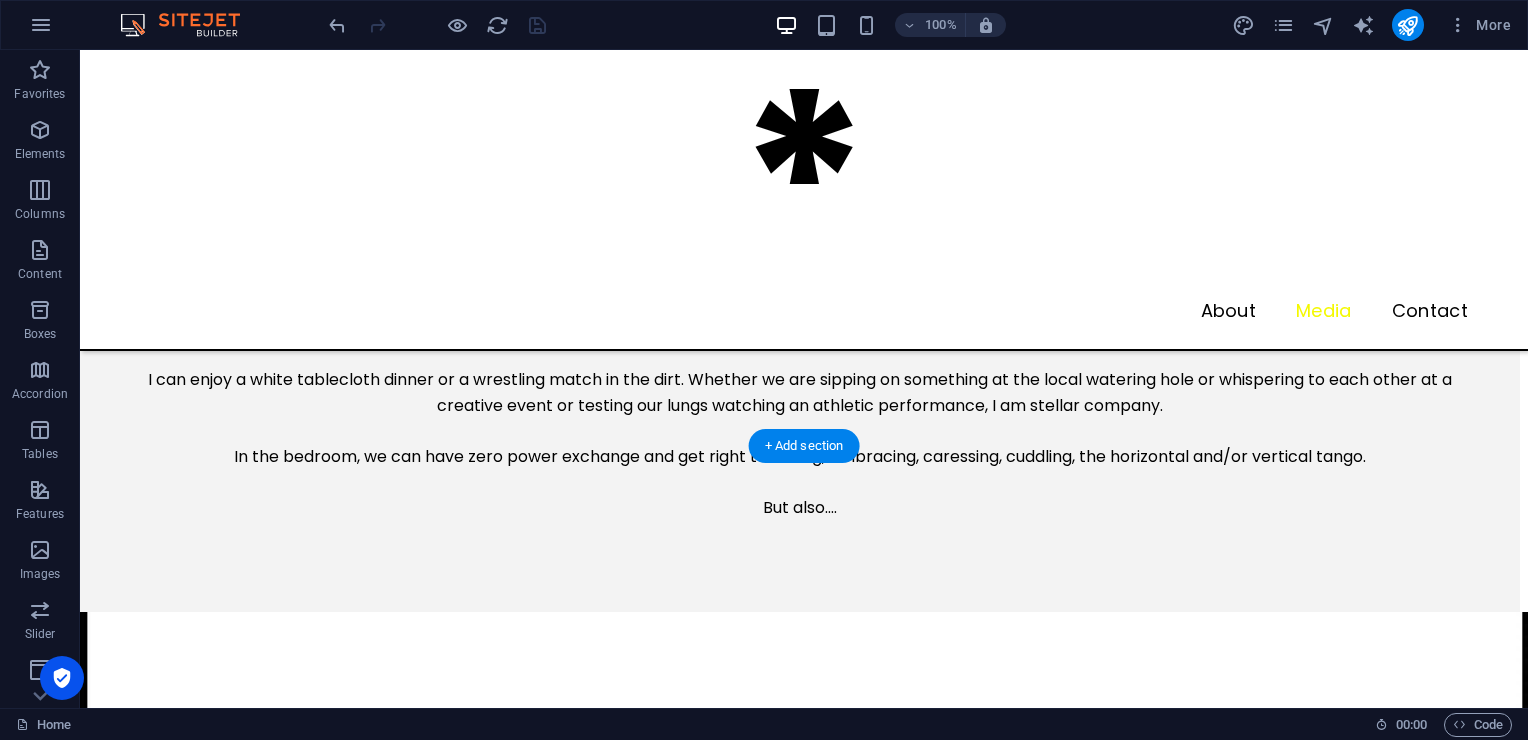 click at bounding box center [808, -914] 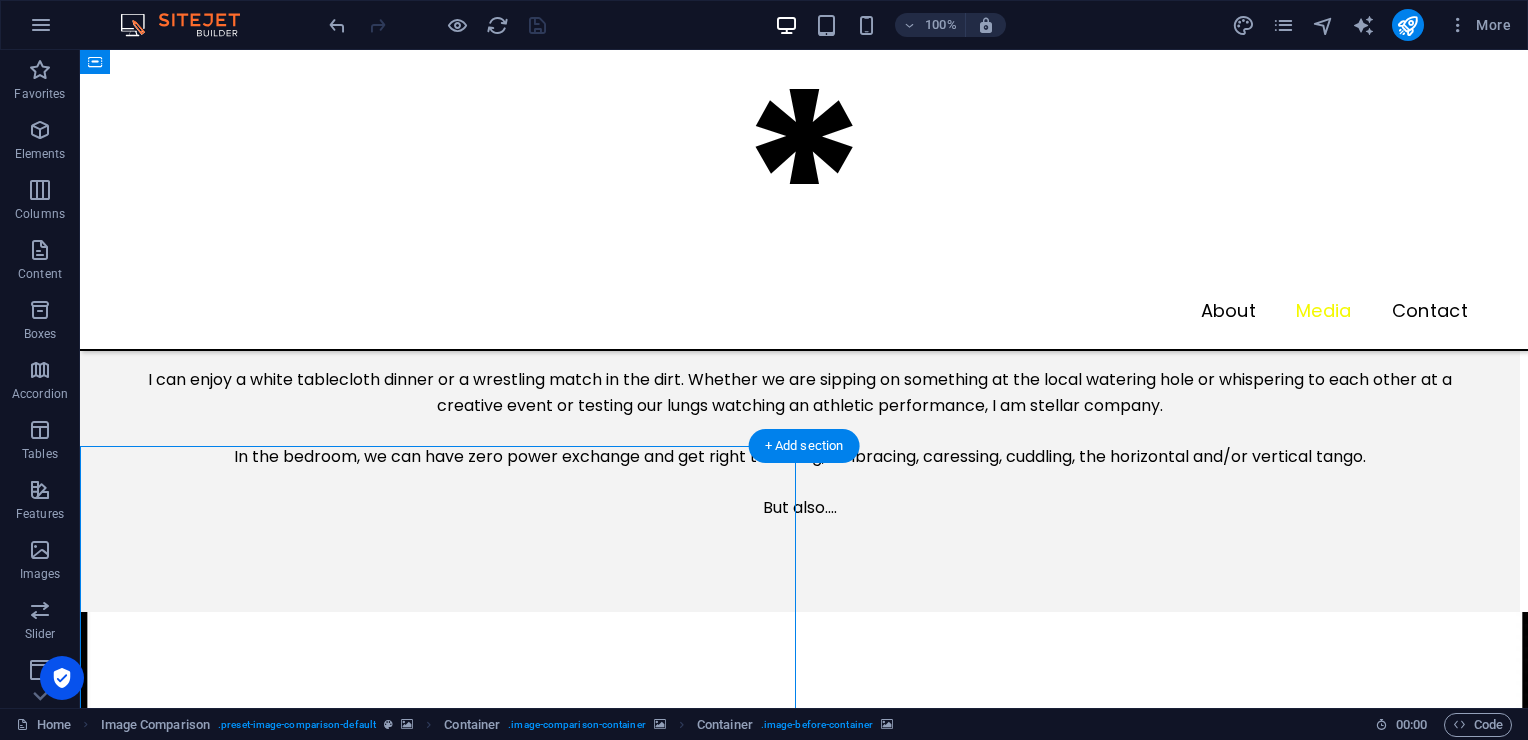 click at bounding box center (808, -914) 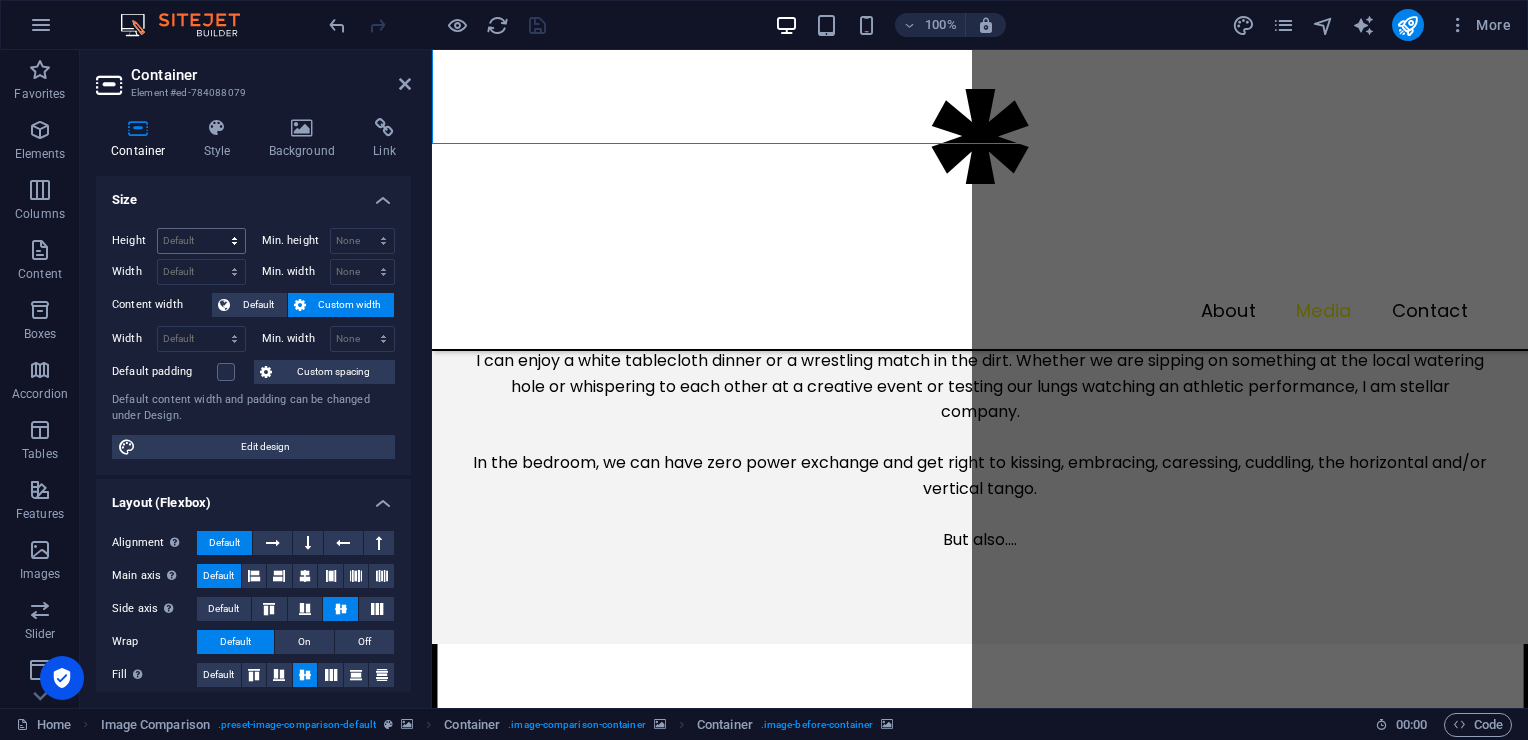 scroll, scrollTop: 3439, scrollLeft: 0, axis: vertical 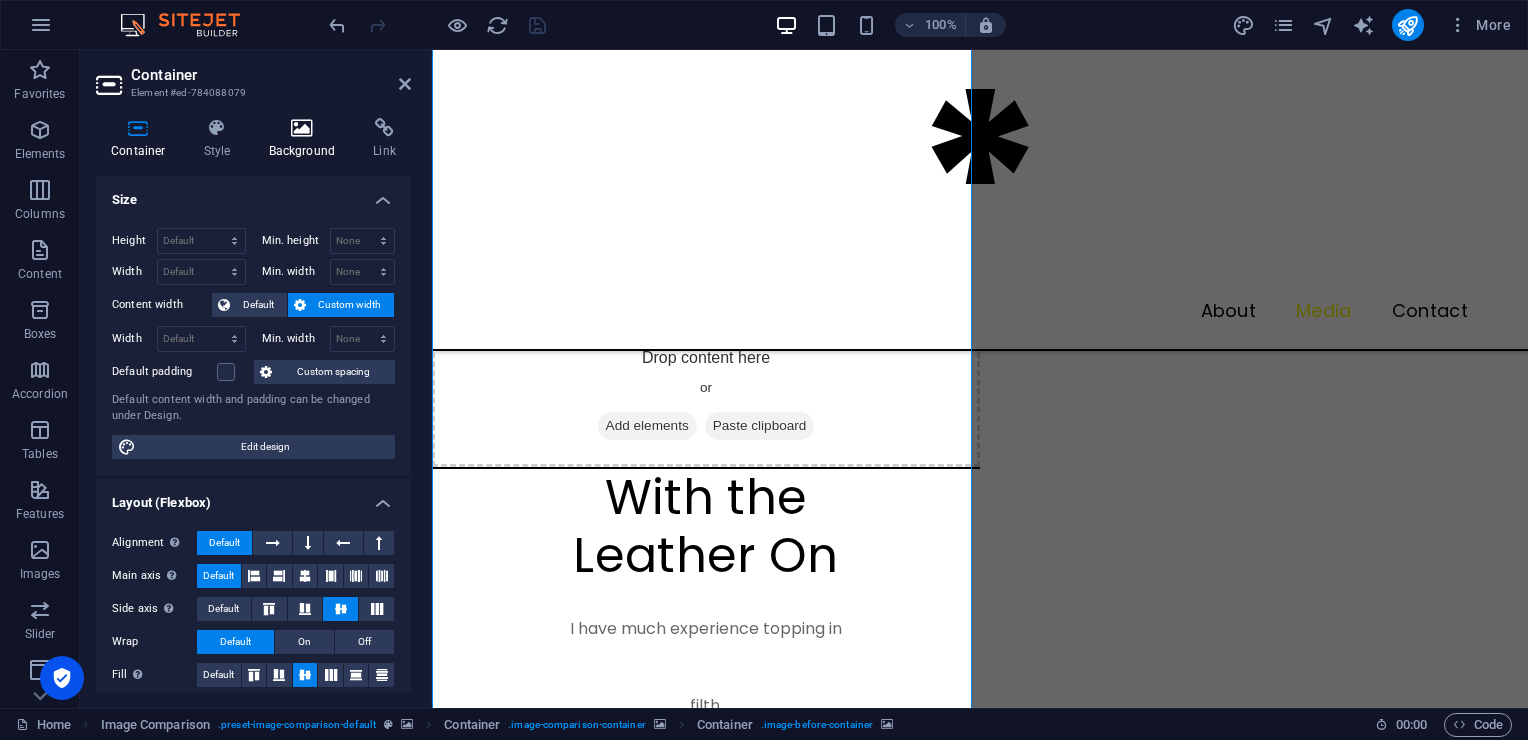 click at bounding box center [302, 128] 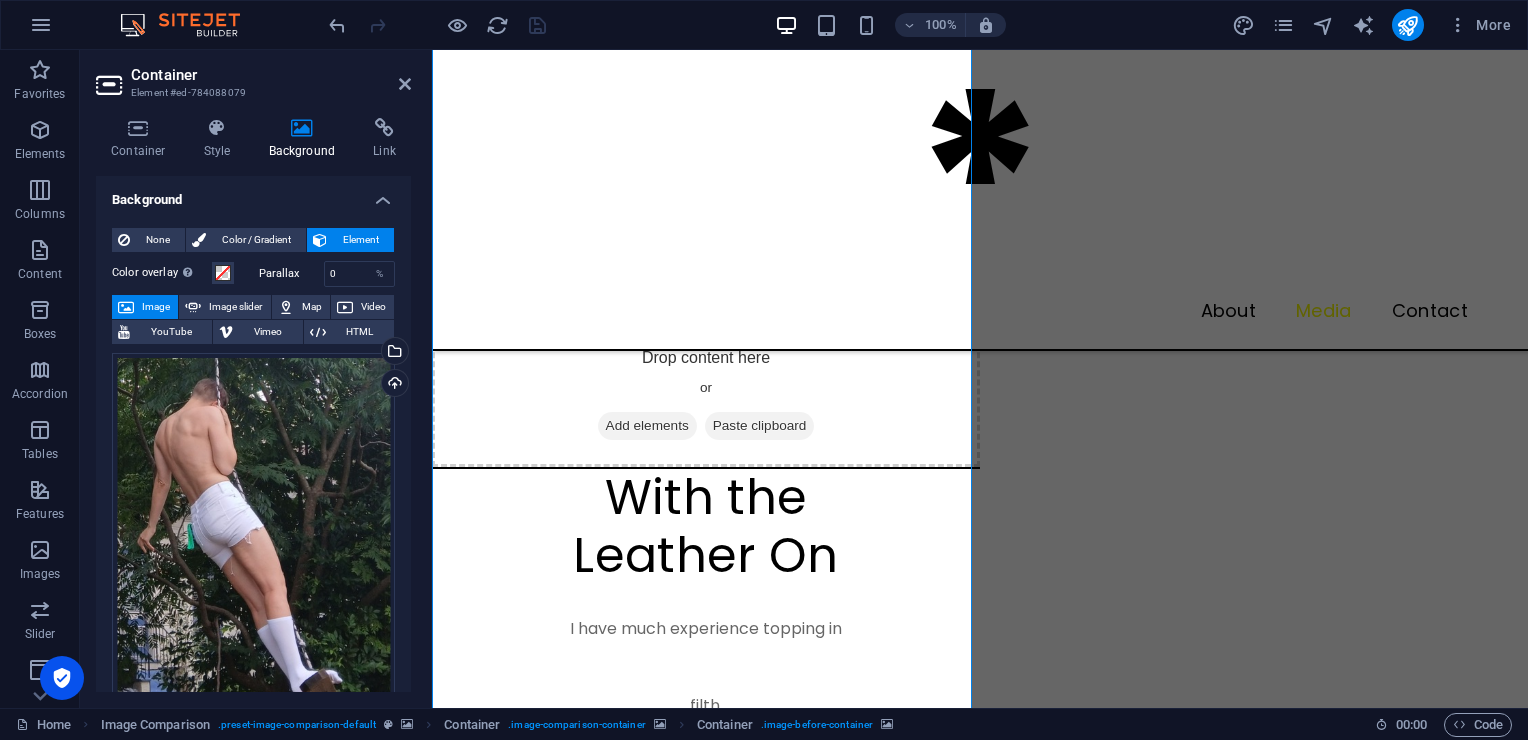 scroll, scrollTop: 0, scrollLeft: 0, axis: both 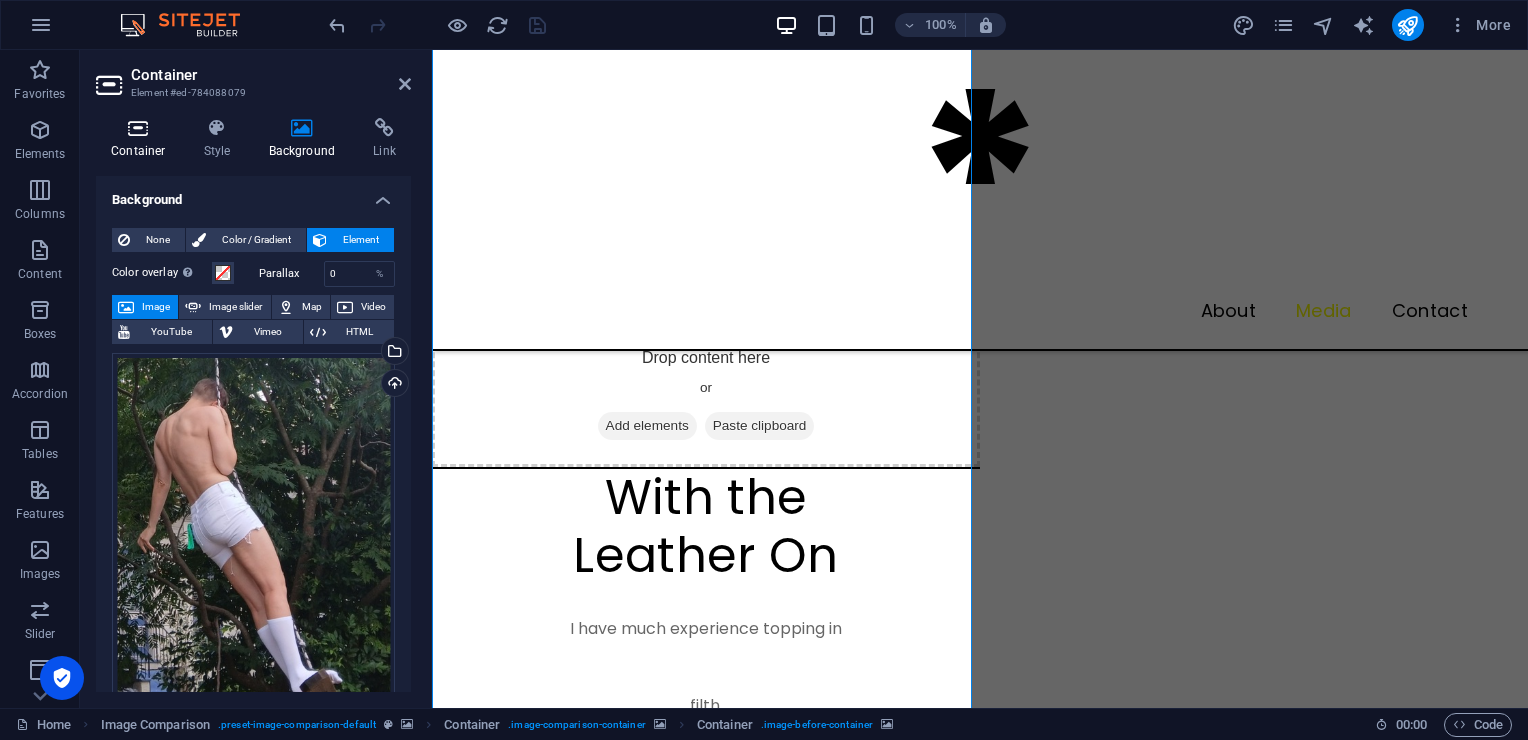 click at bounding box center [138, 128] 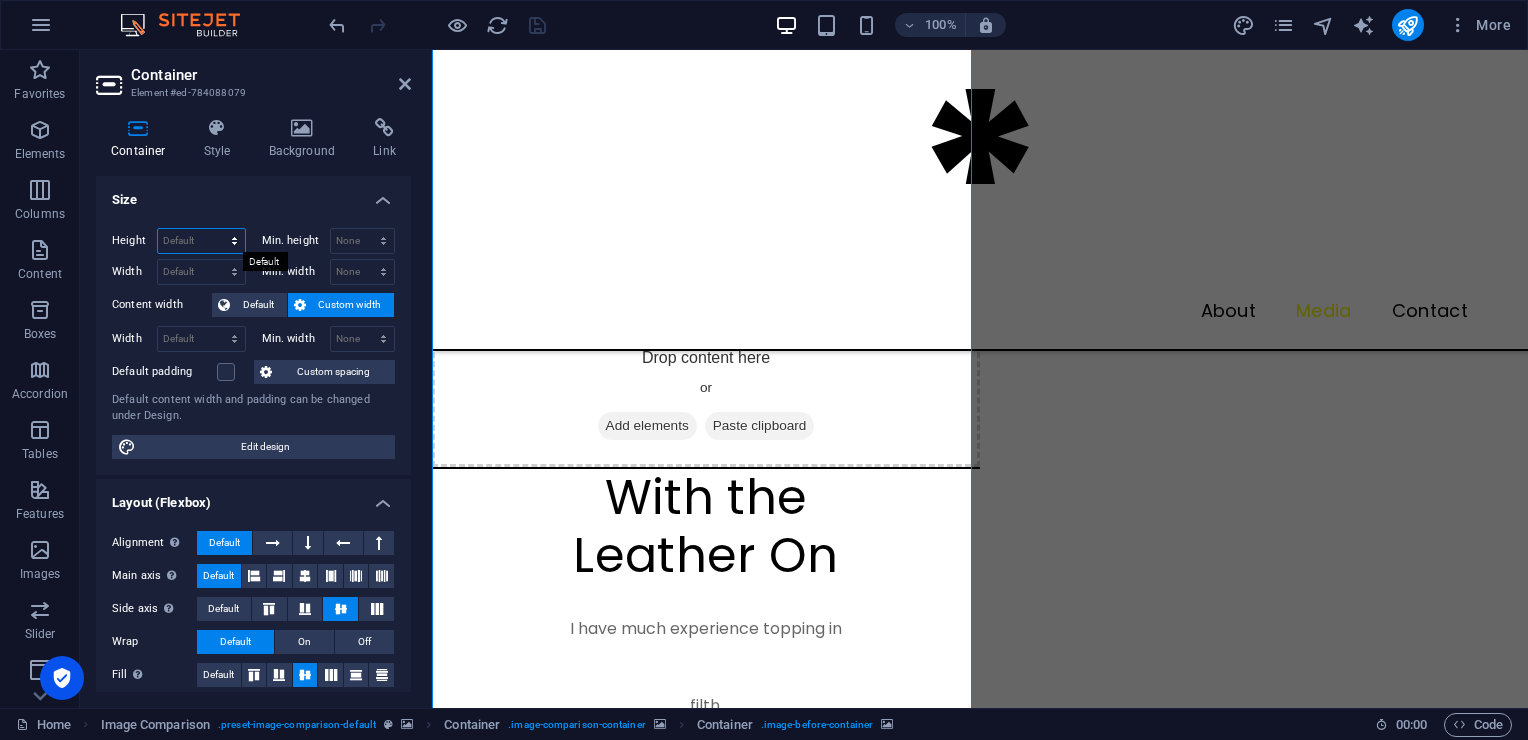click on "Default px rem % vh vw" at bounding box center [201, 241] 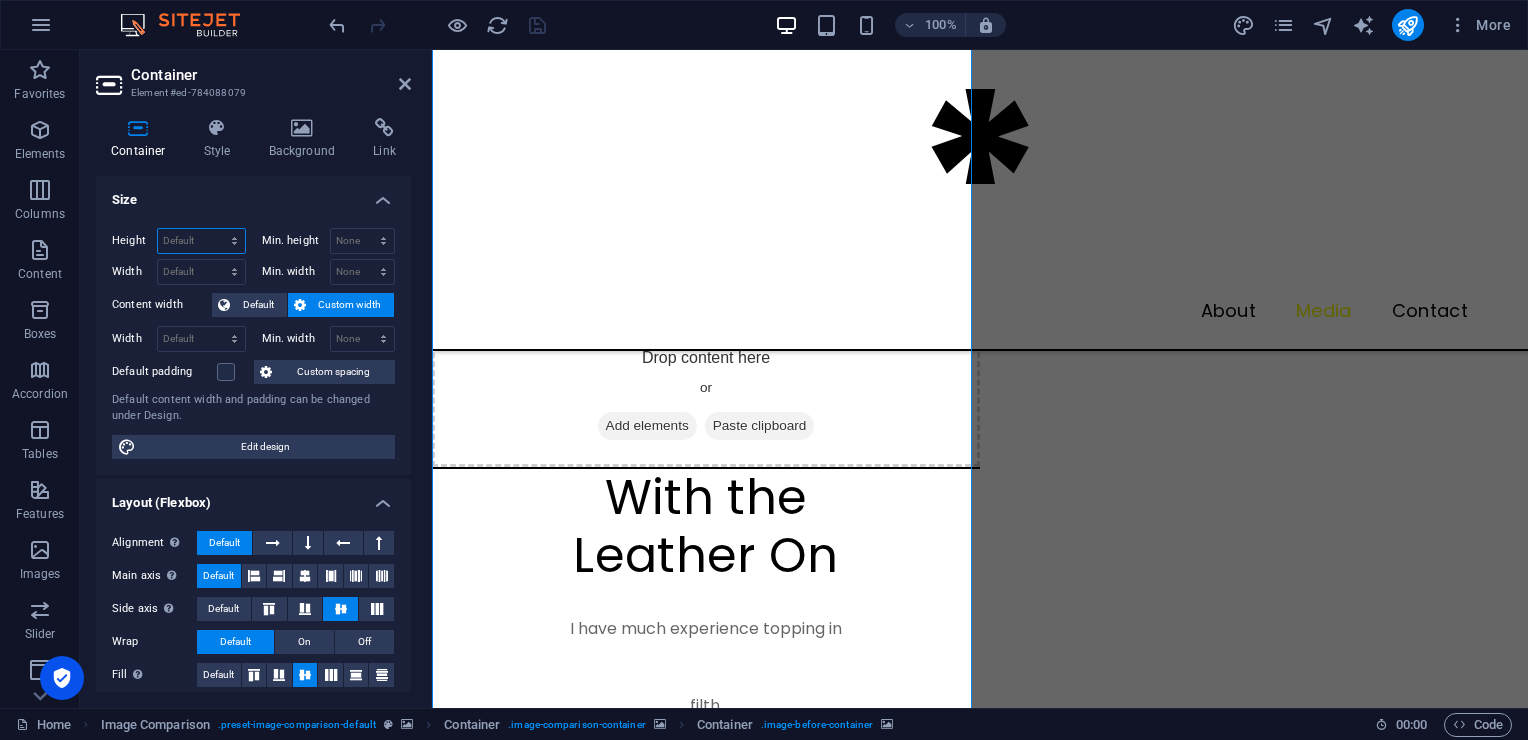 select on "vh" 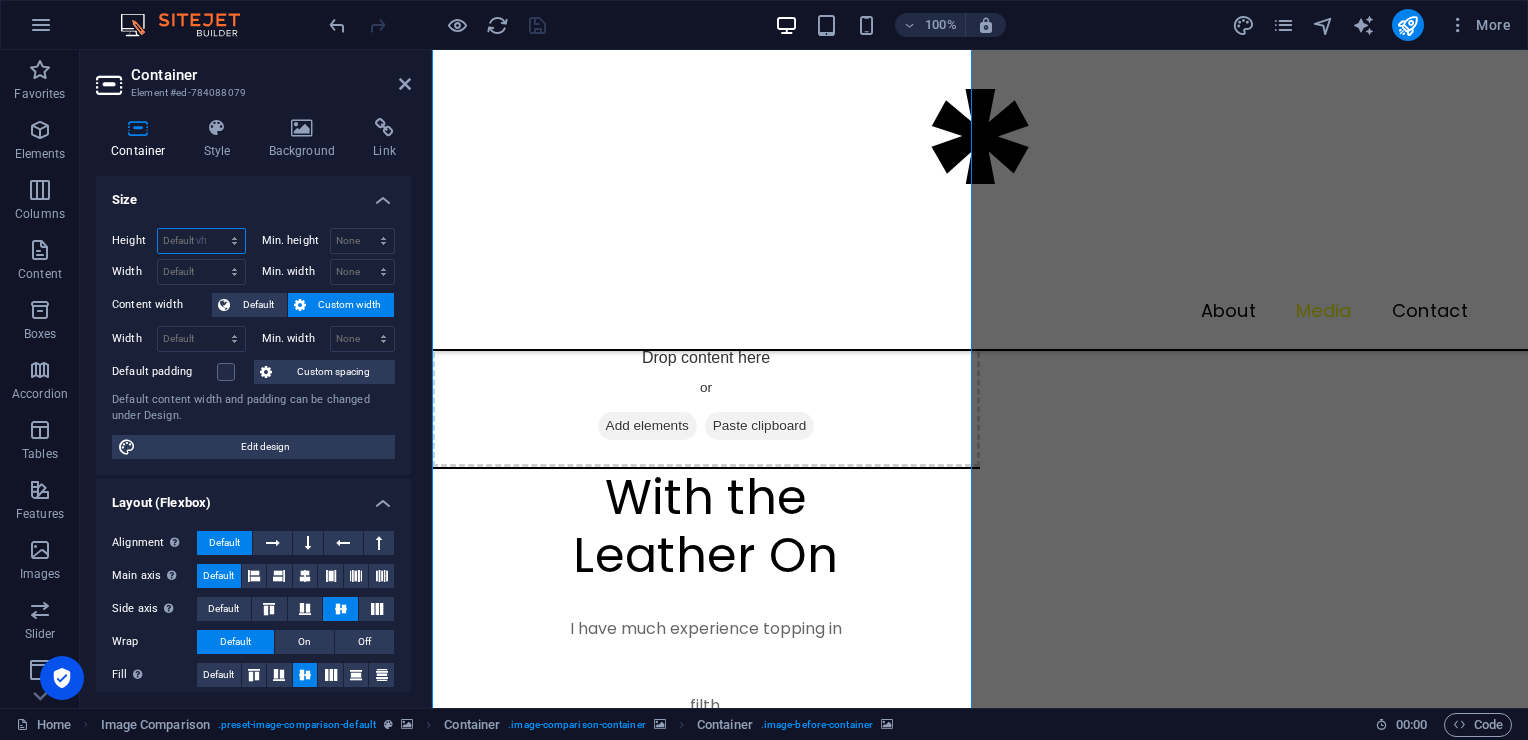 click on "Default px rem % vh vw" at bounding box center (201, 241) 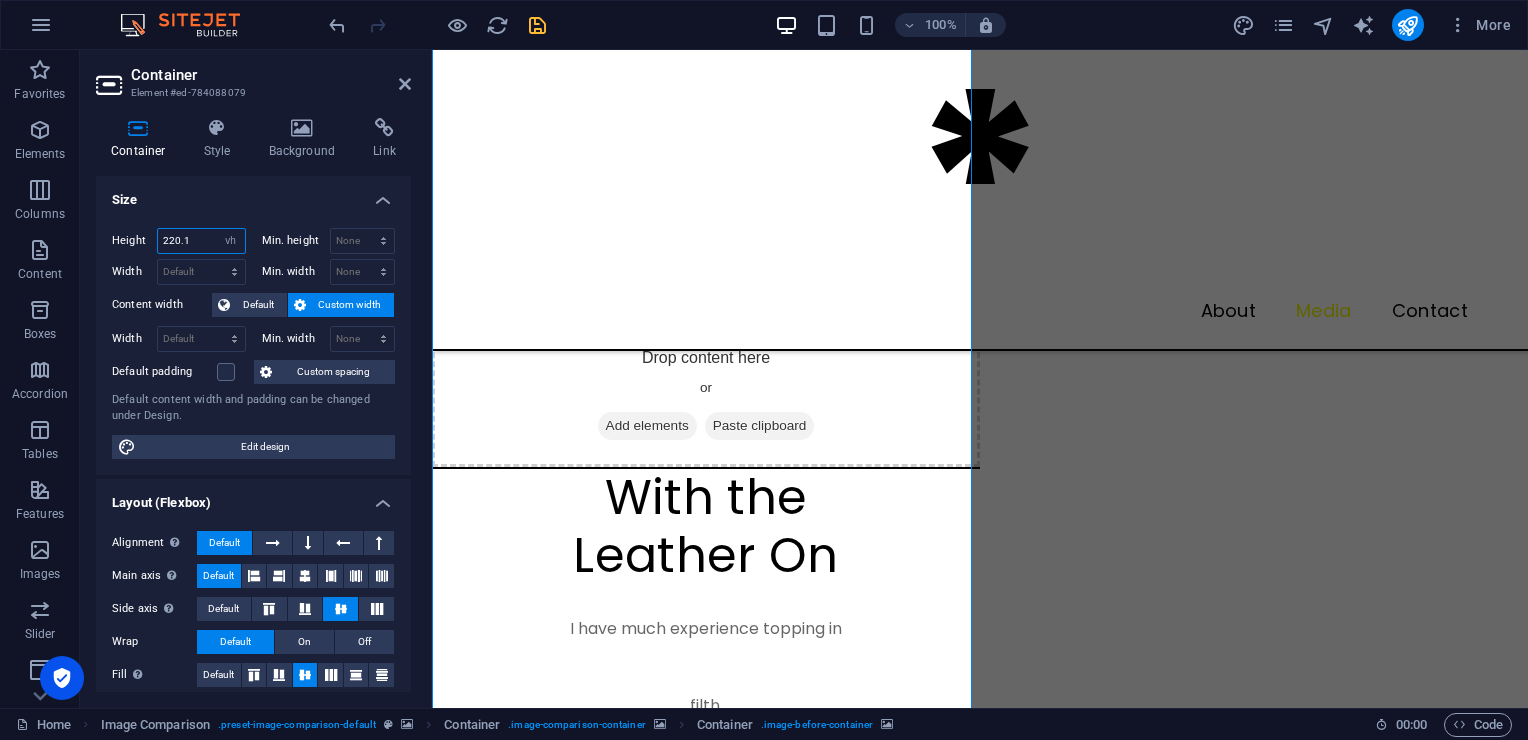 click on "220.1" at bounding box center (201, 241) 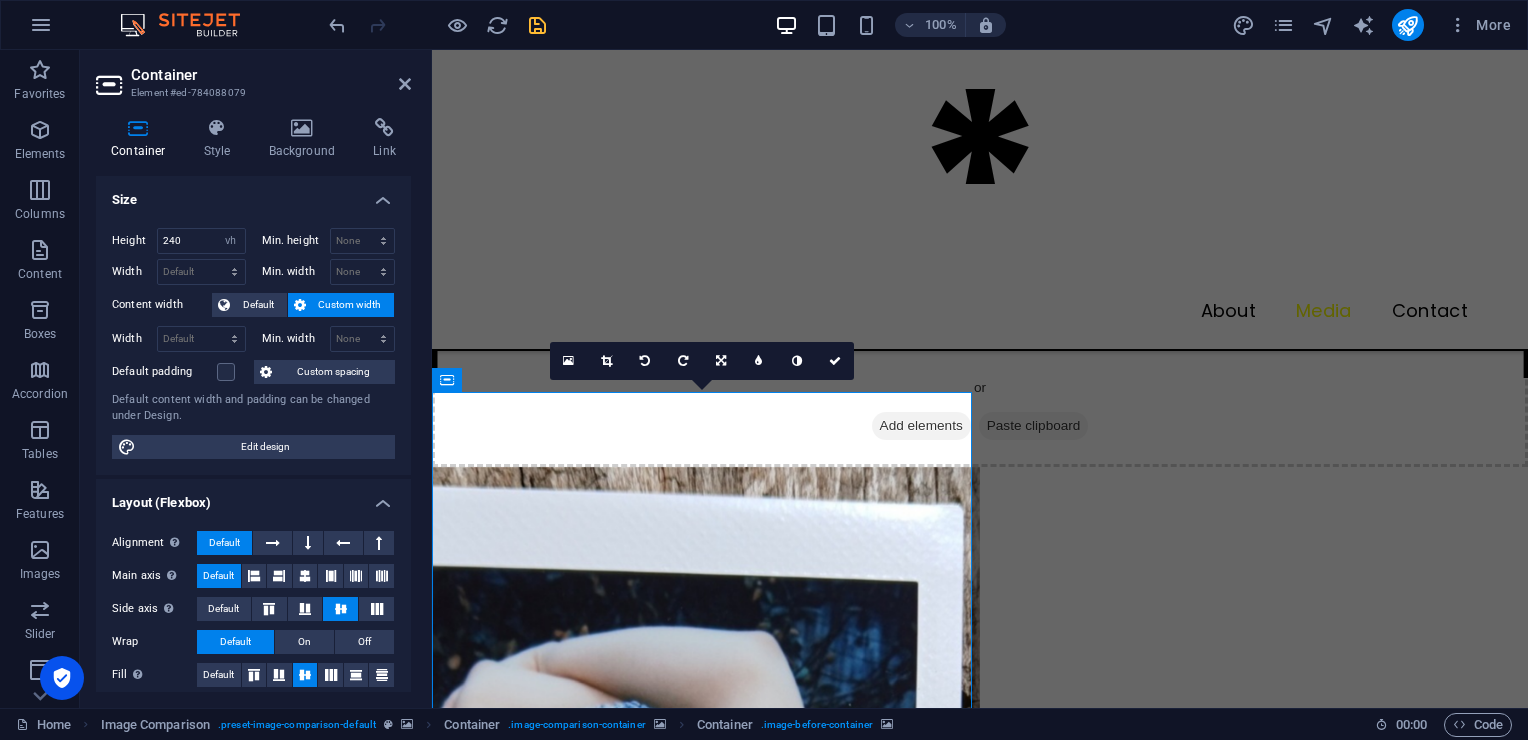 scroll, scrollTop: 2640, scrollLeft: 0, axis: vertical 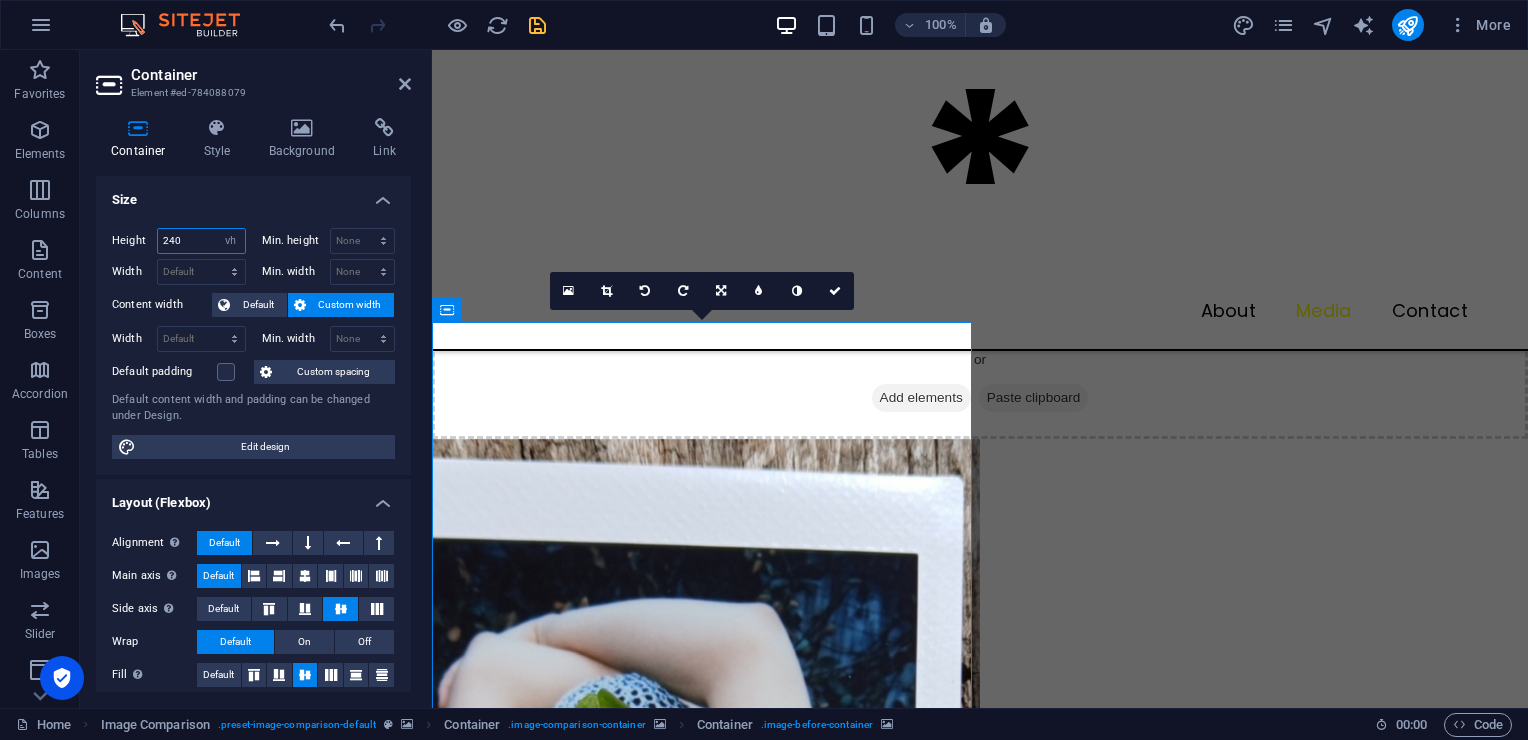 drag, startPoint x: 167, startPoint y: 237, endPoint x: 198, endPoint y: 237, distance: 31 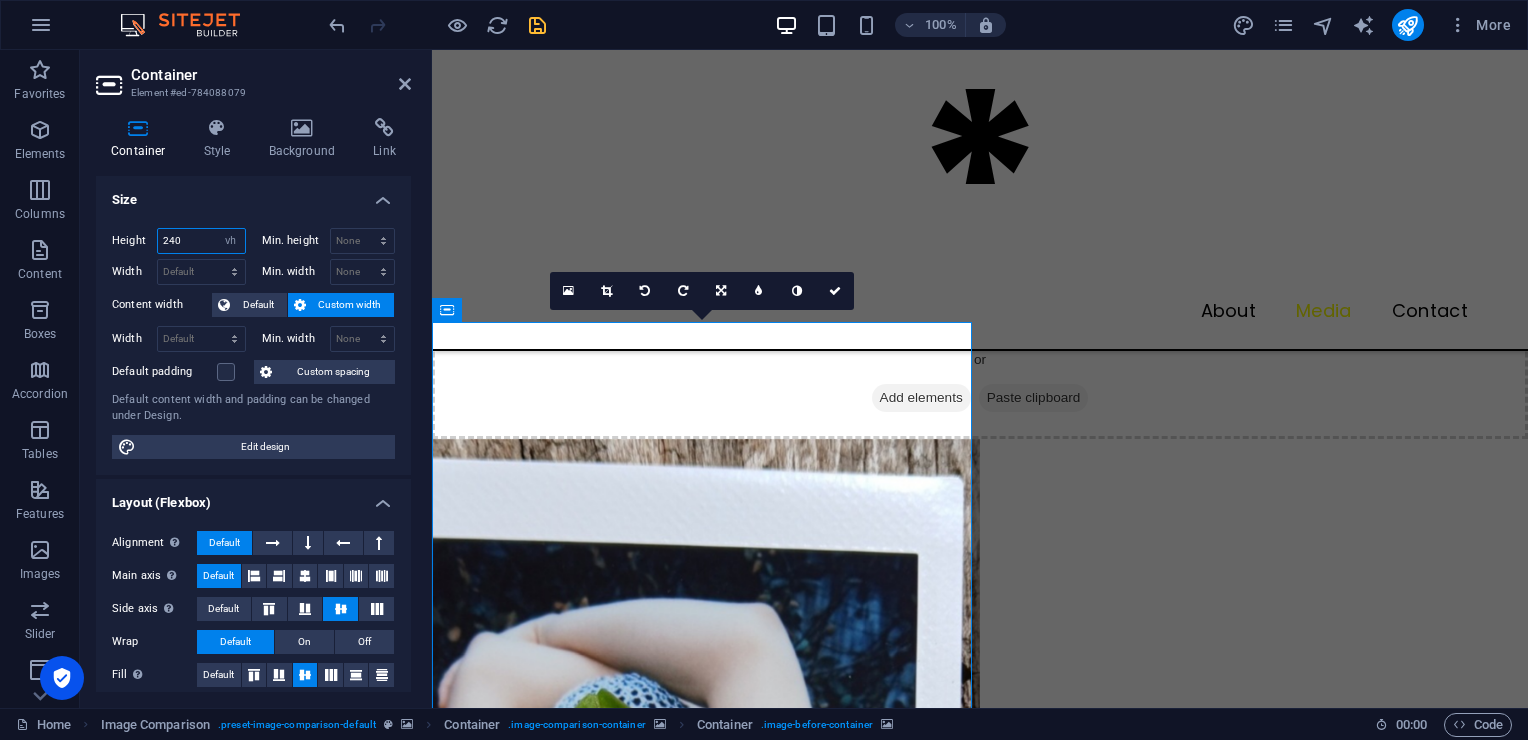 click on "240" at bounding box center [201, 241] 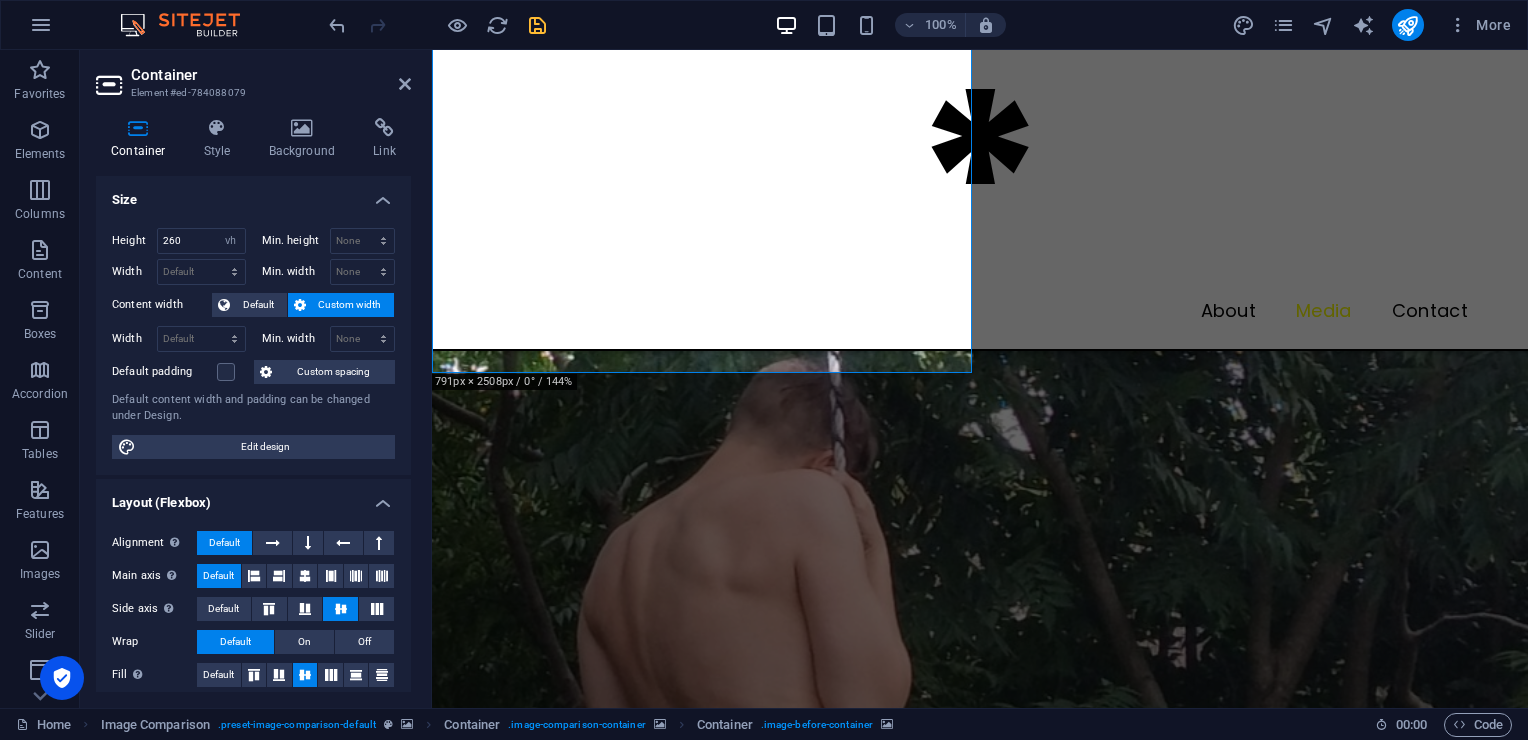 scroll, scrollTop: 3834, scrollLeft: 0, axis: vertical 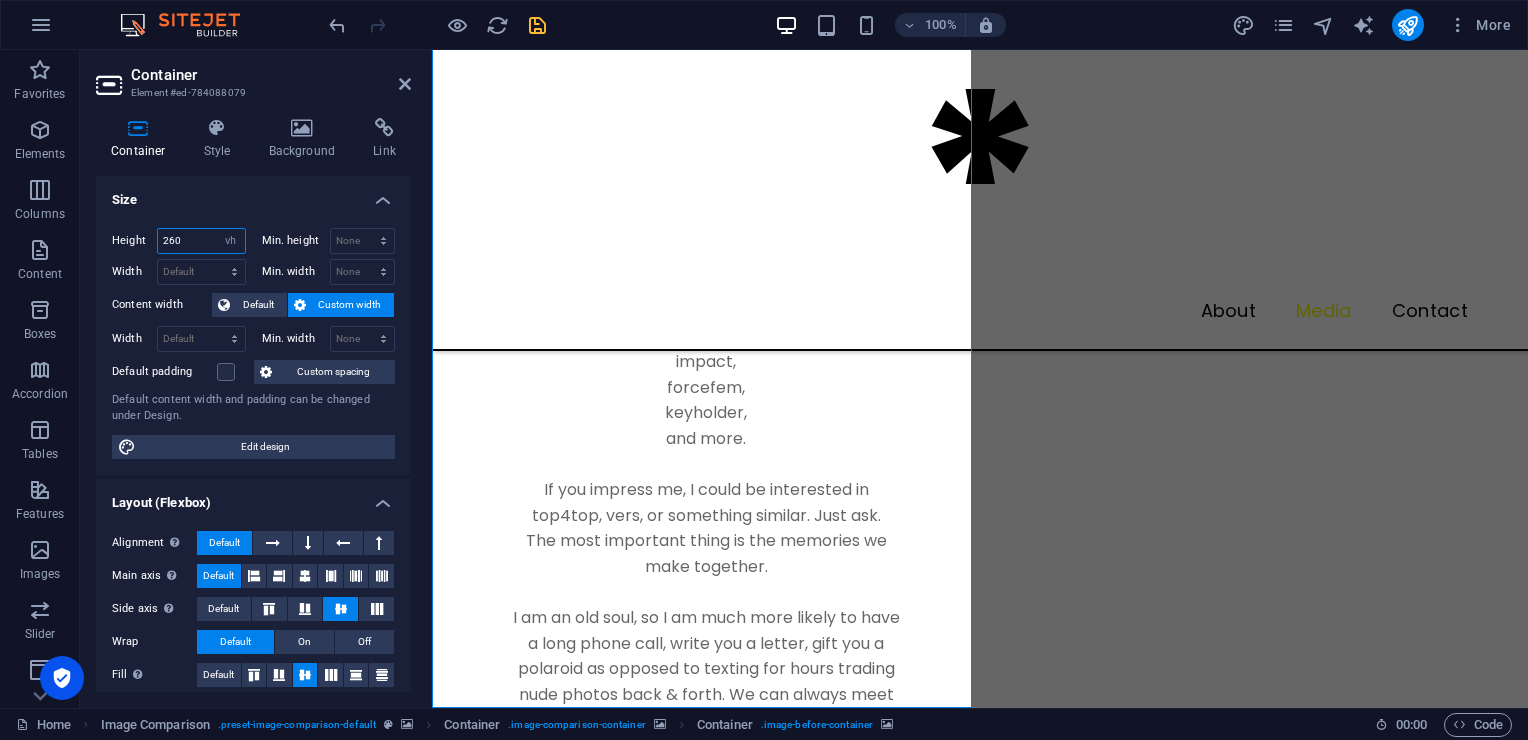 click on "260" at bounding box center [201, 241] 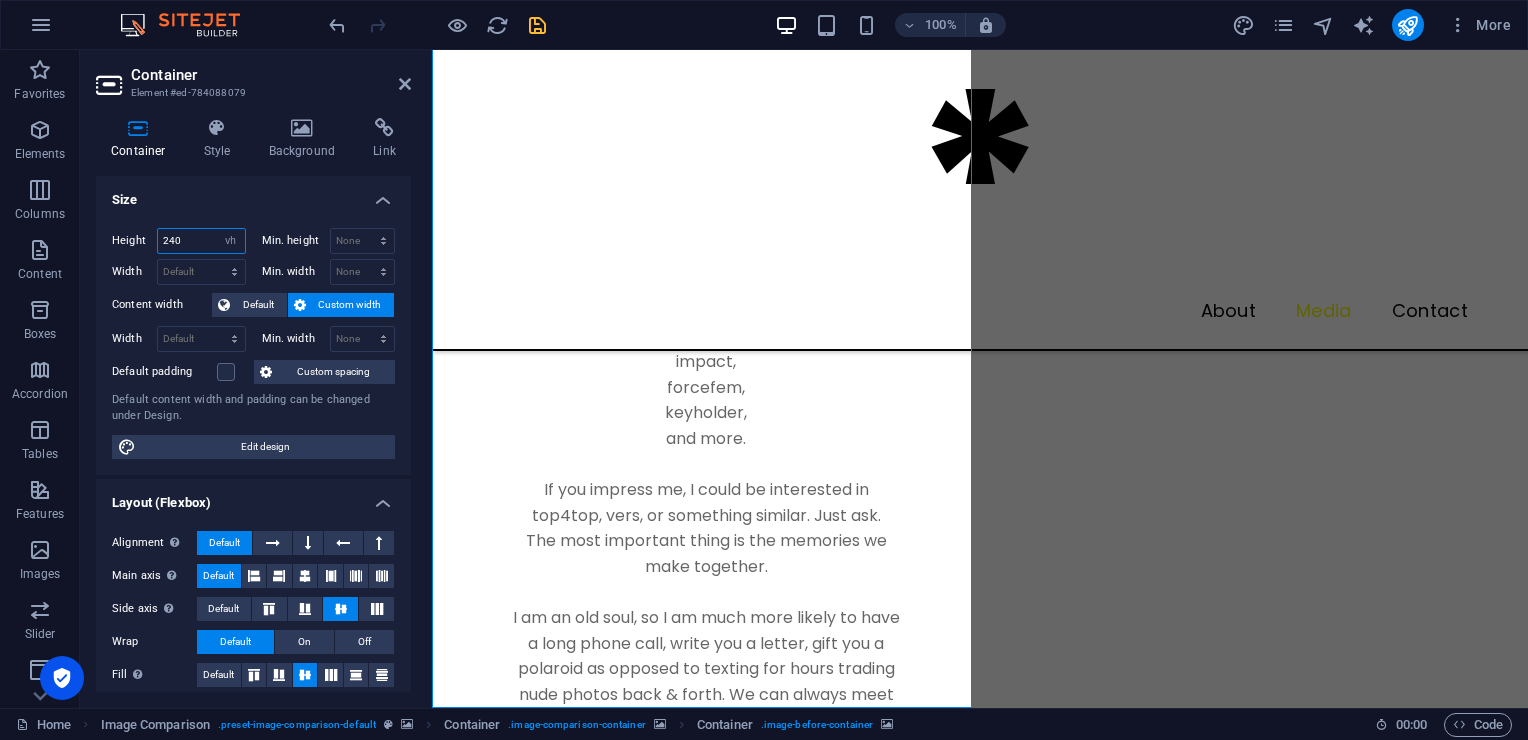 type on "240" 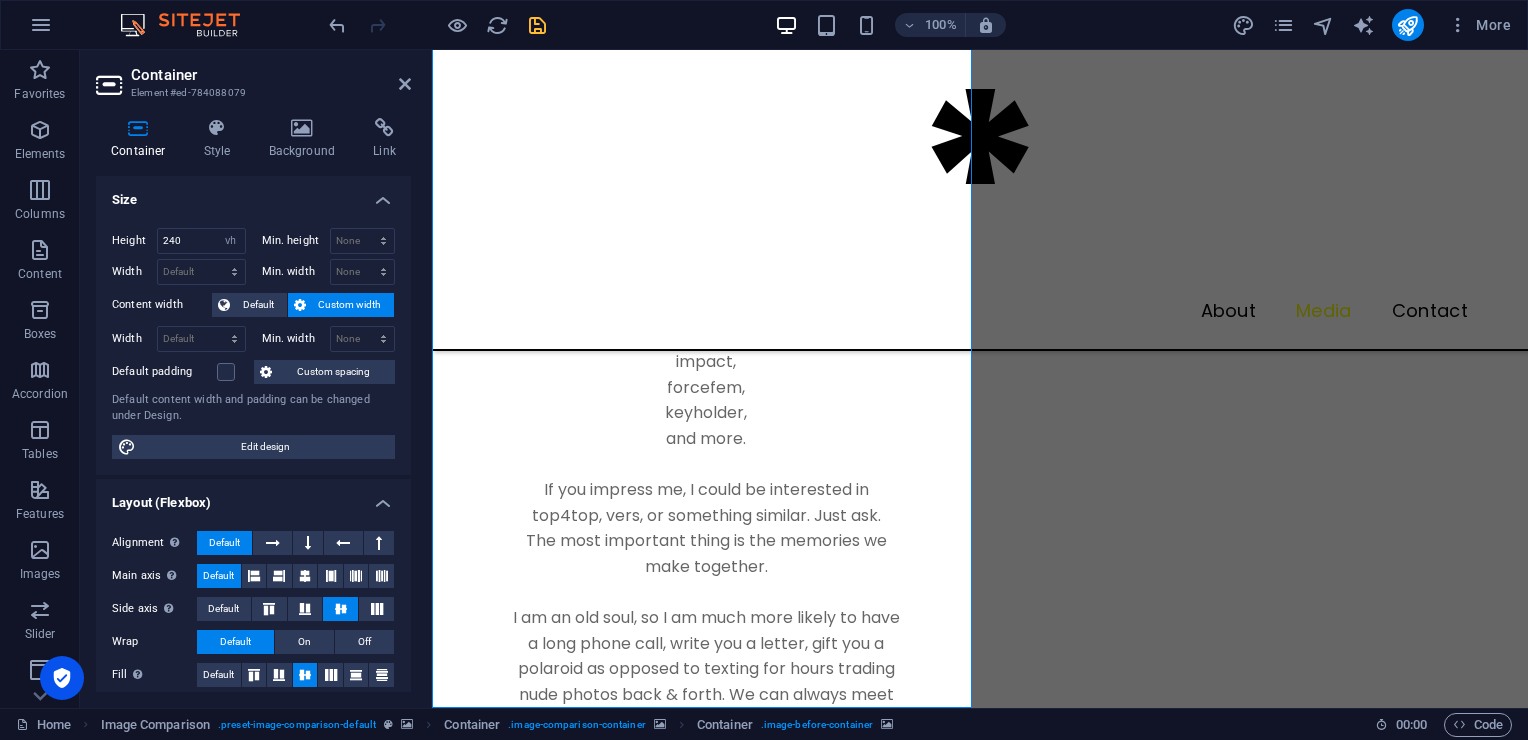 click at bounding box center [980, -3915] 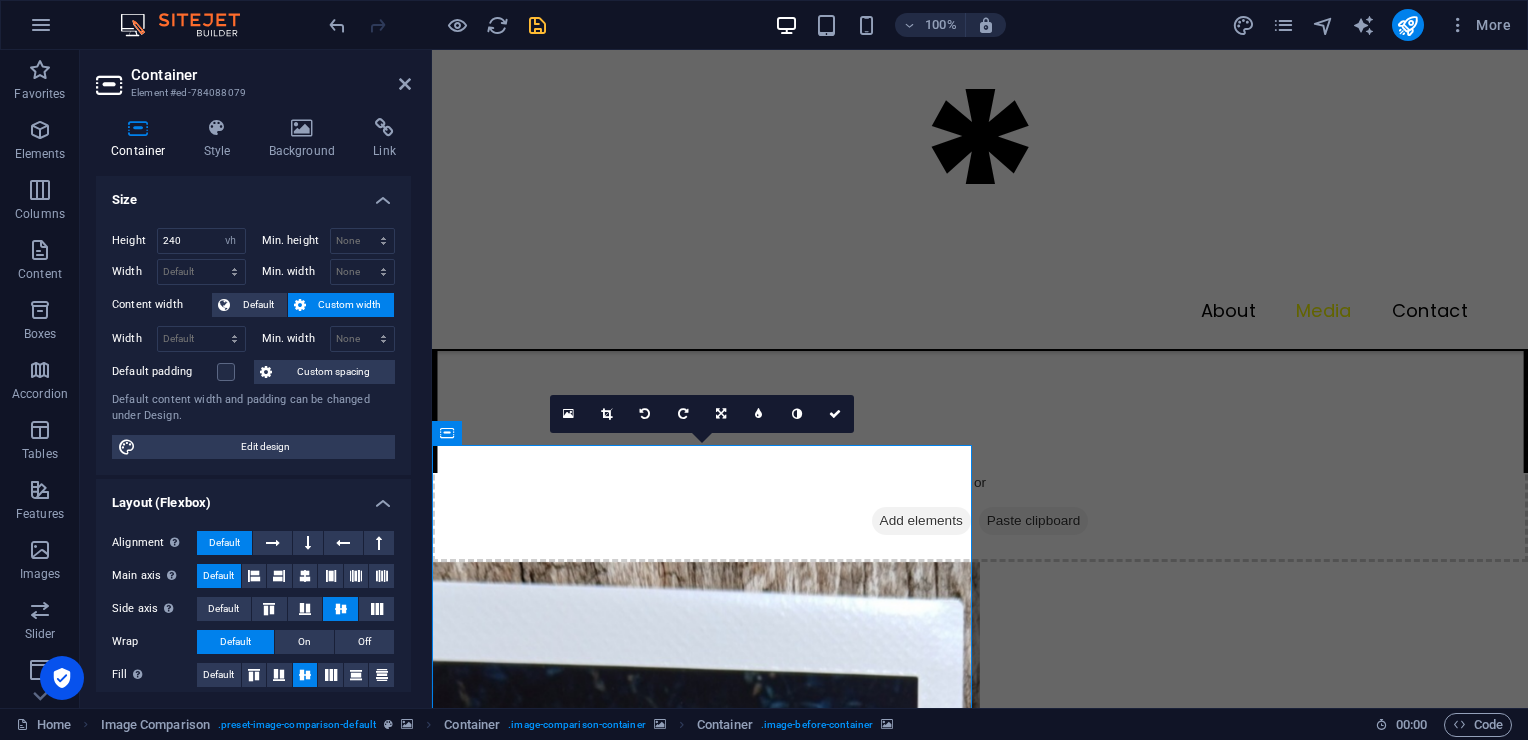 scroll, scrollTop: 2519, scrollLeft: 0, axis: vertical 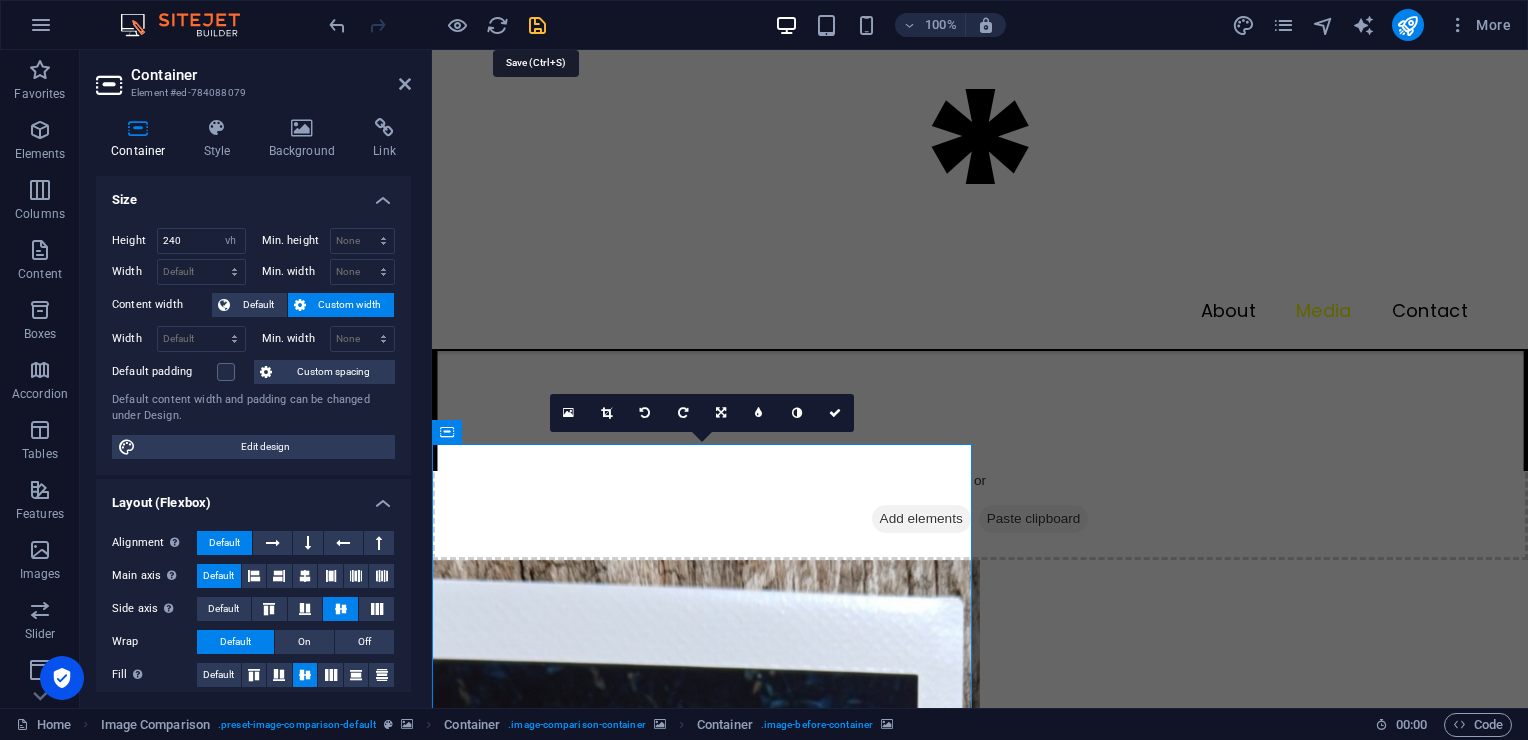 click at bounding box center (537, 25) 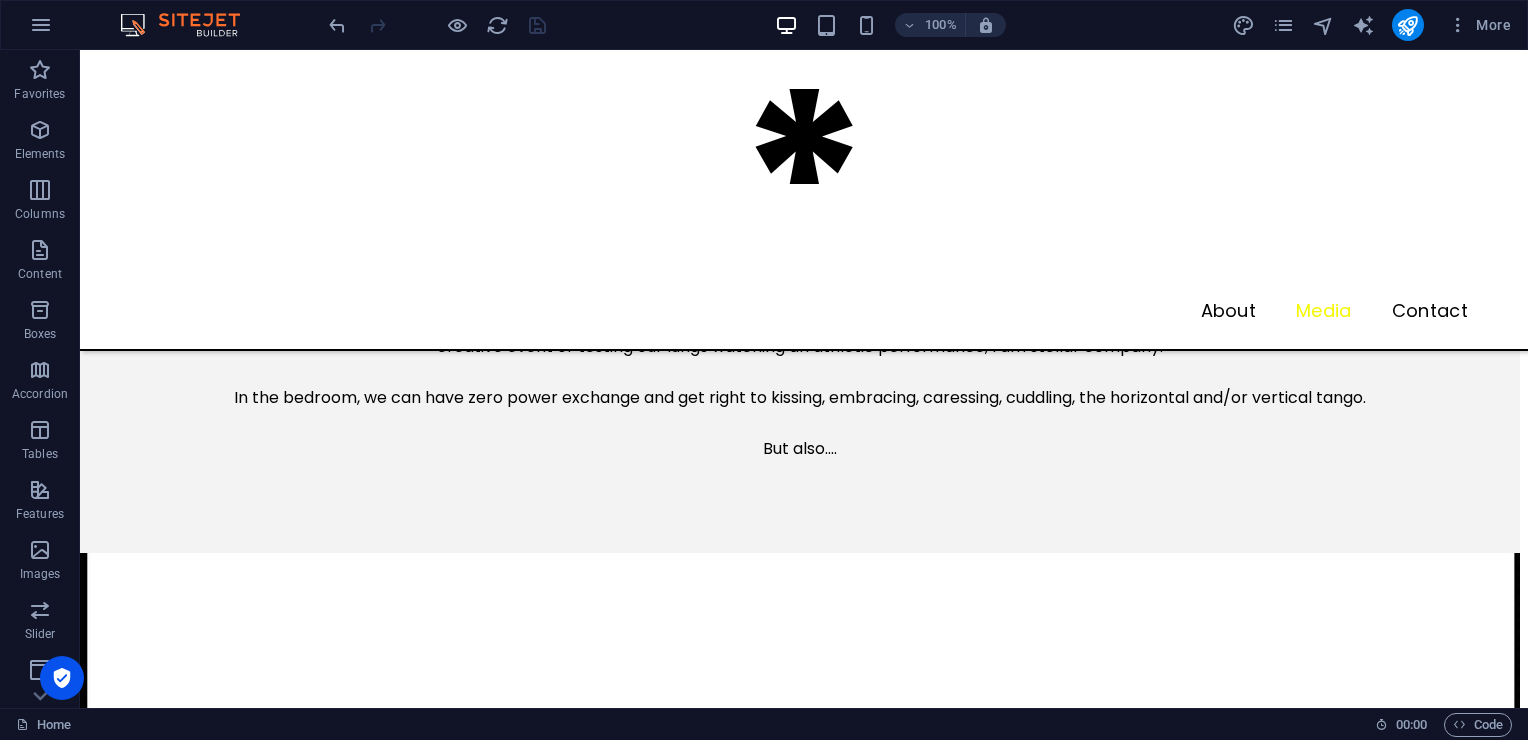 scroll, scrollTop: 1746, scrollLeft: 0, axis: vertical 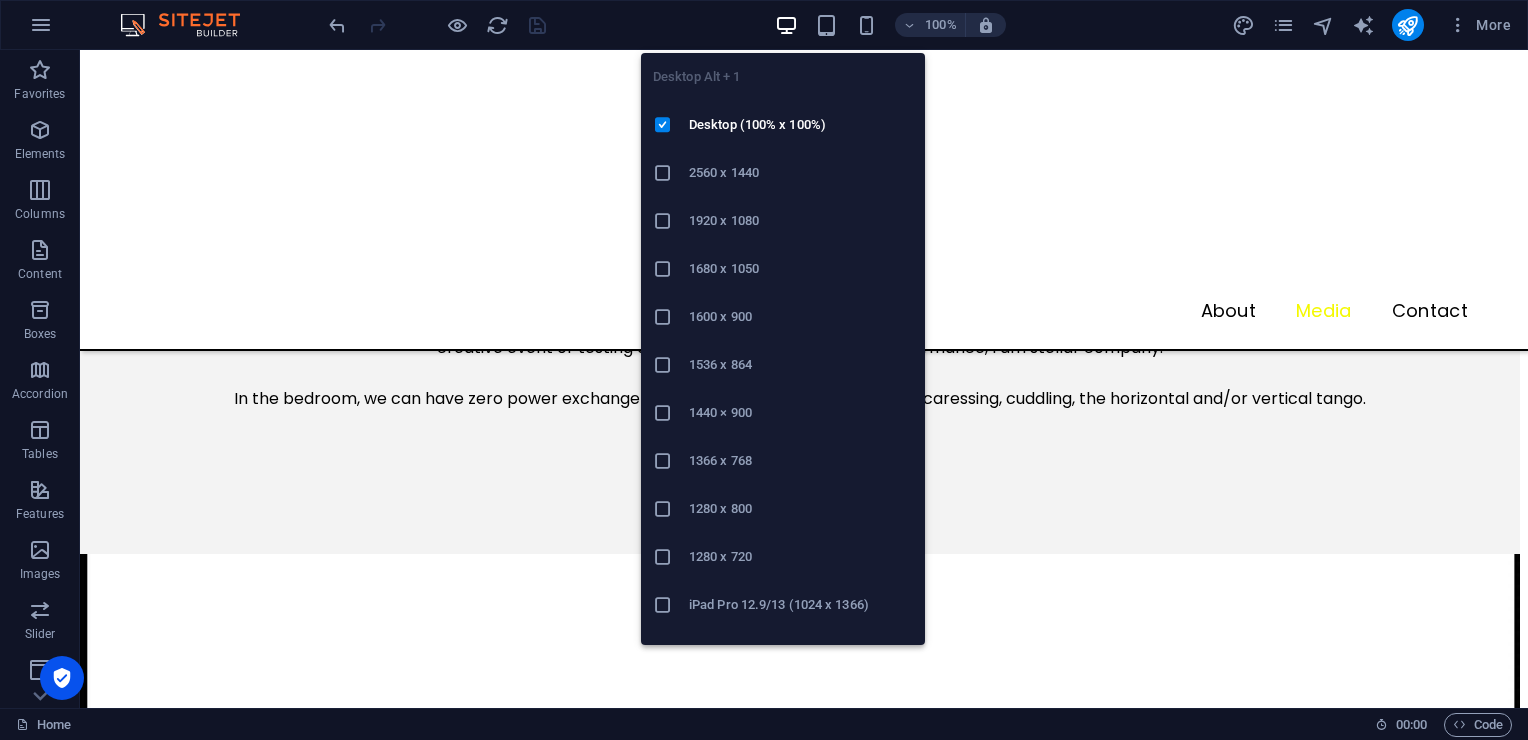 click at bounding box center [786, 25] 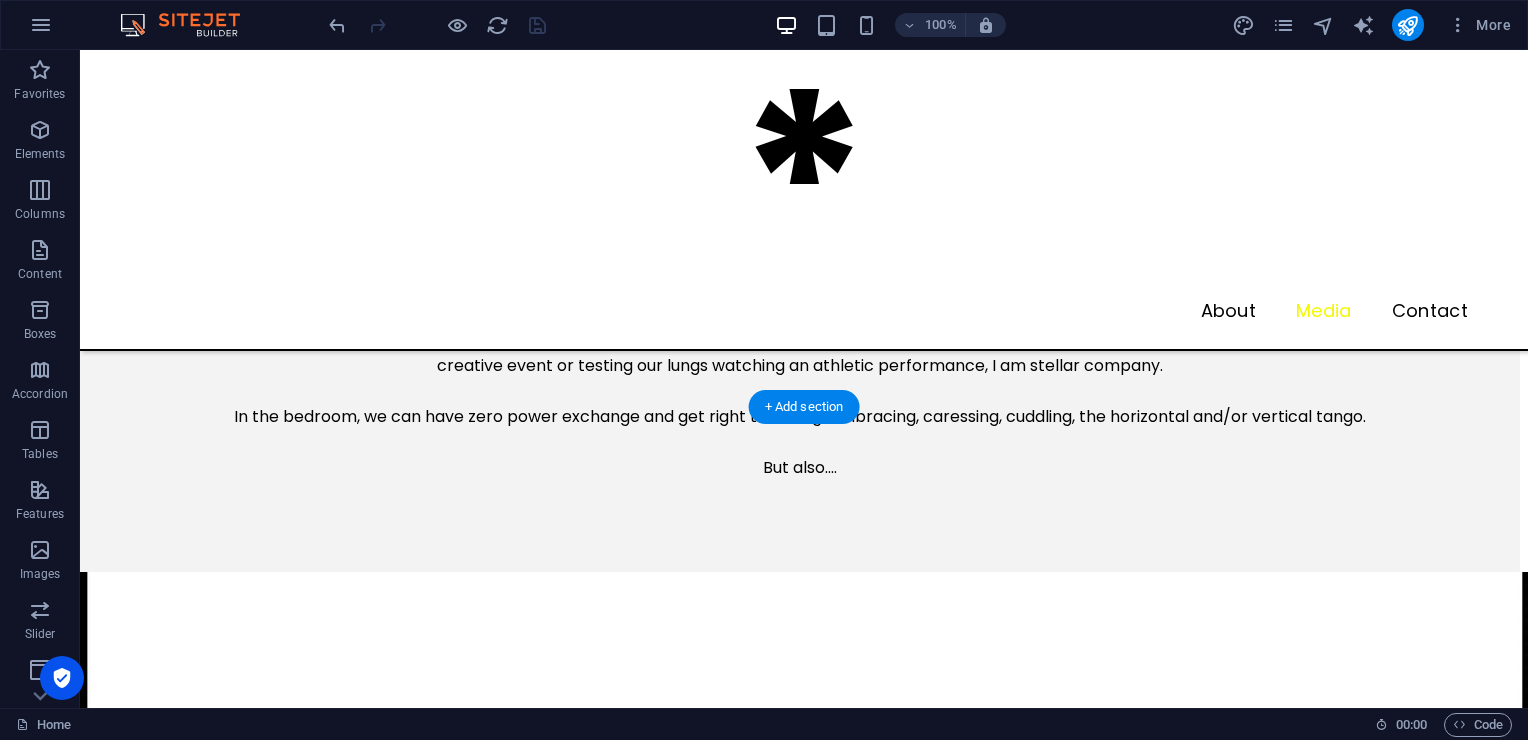 scroll, scrollTop: 1727, scrollLeft: 0, axis: vertical 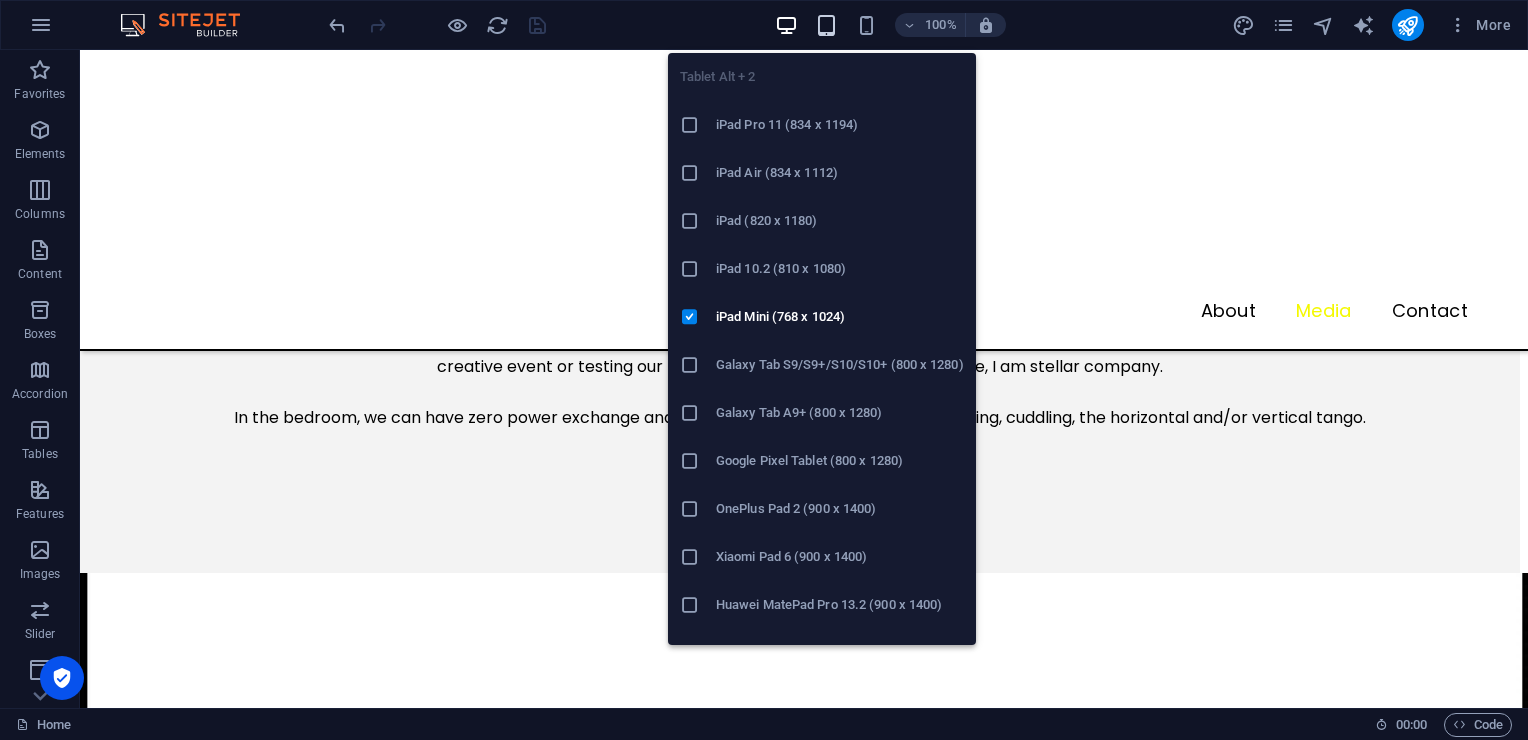 click at bounding box center [826, 25] 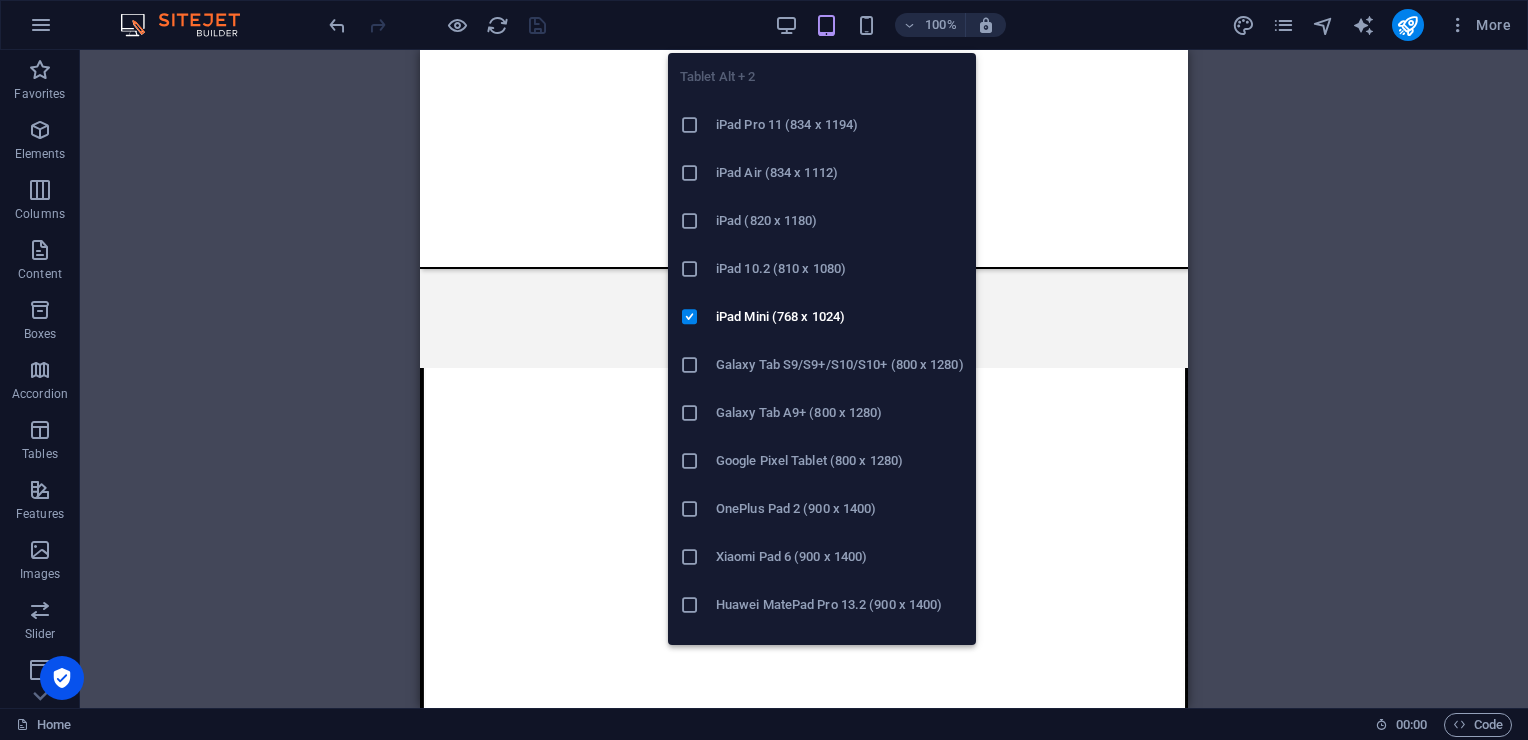 scroll, scrollTop: 1646, scrollLeft: 0, axis: vertical 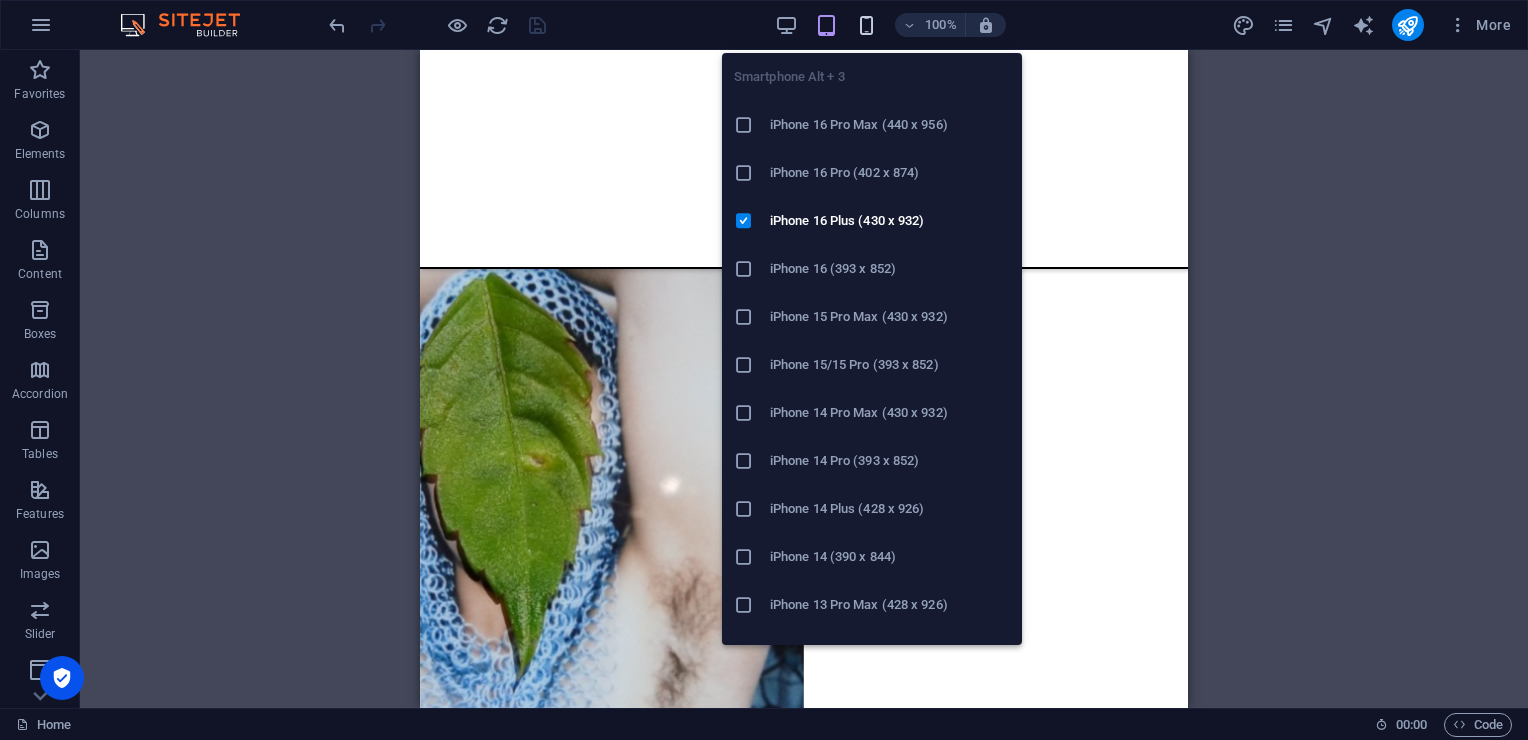 click at bounding box center (866, 25) 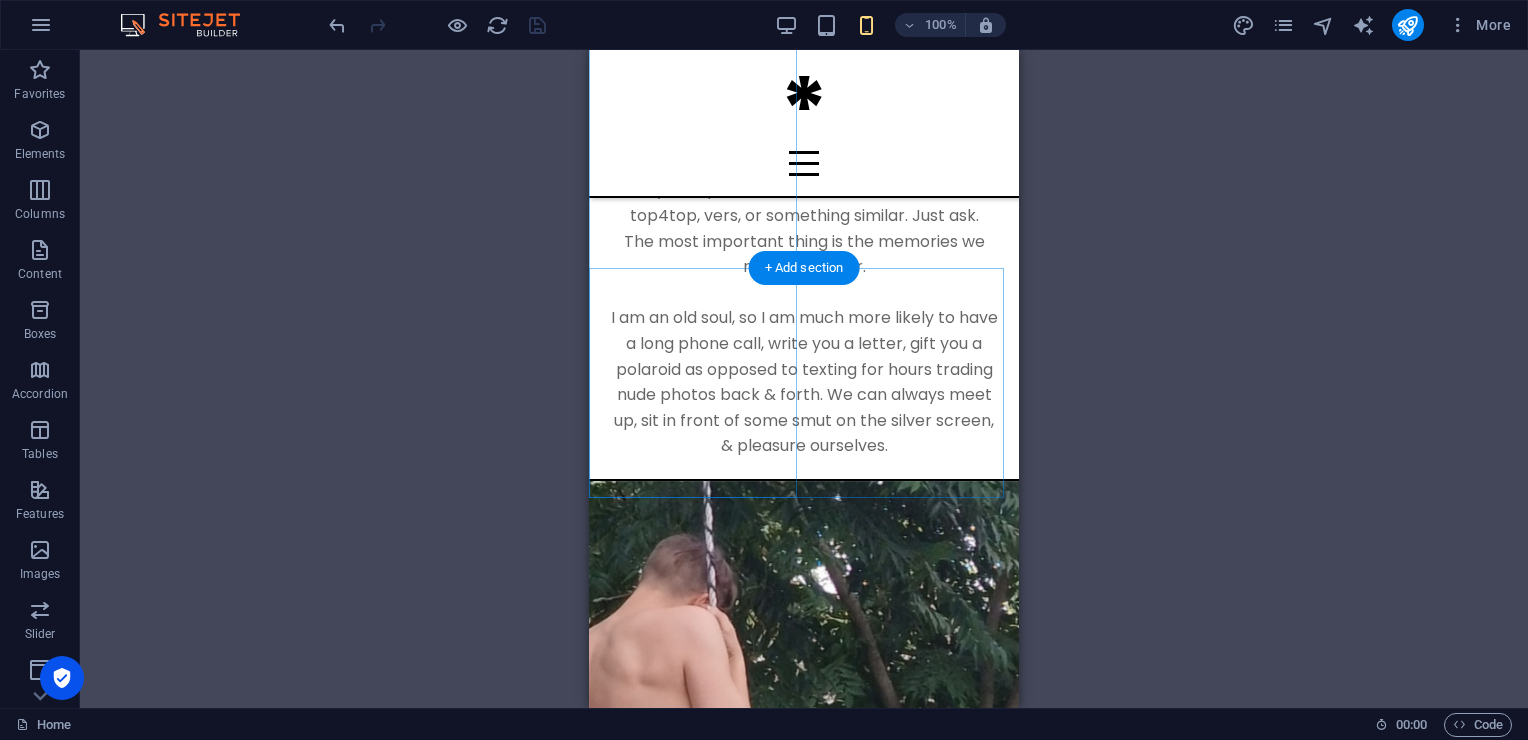scroll, scrollTop: 2284, scrollLeft: 0, axis: vertical 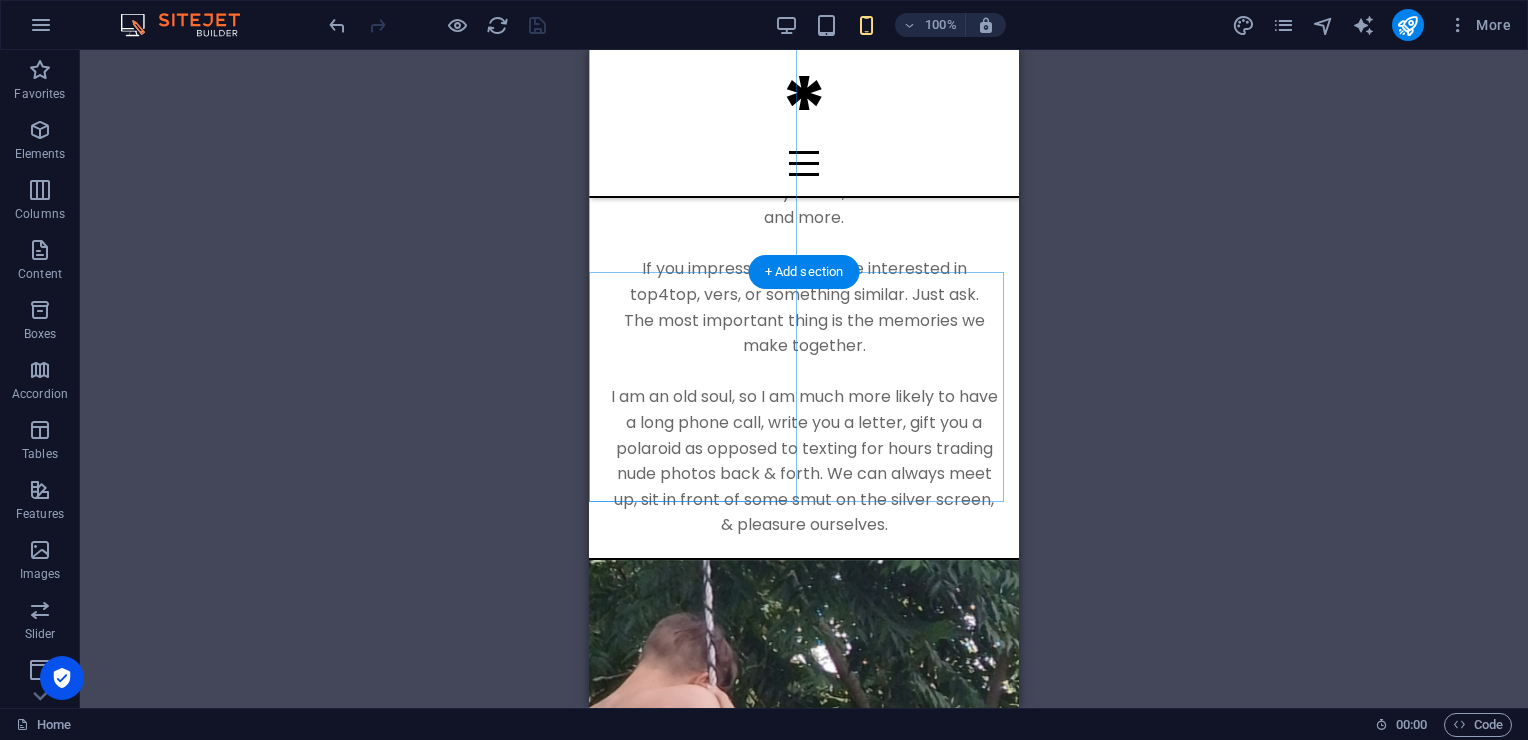 click at bounding box center (804, 1054) 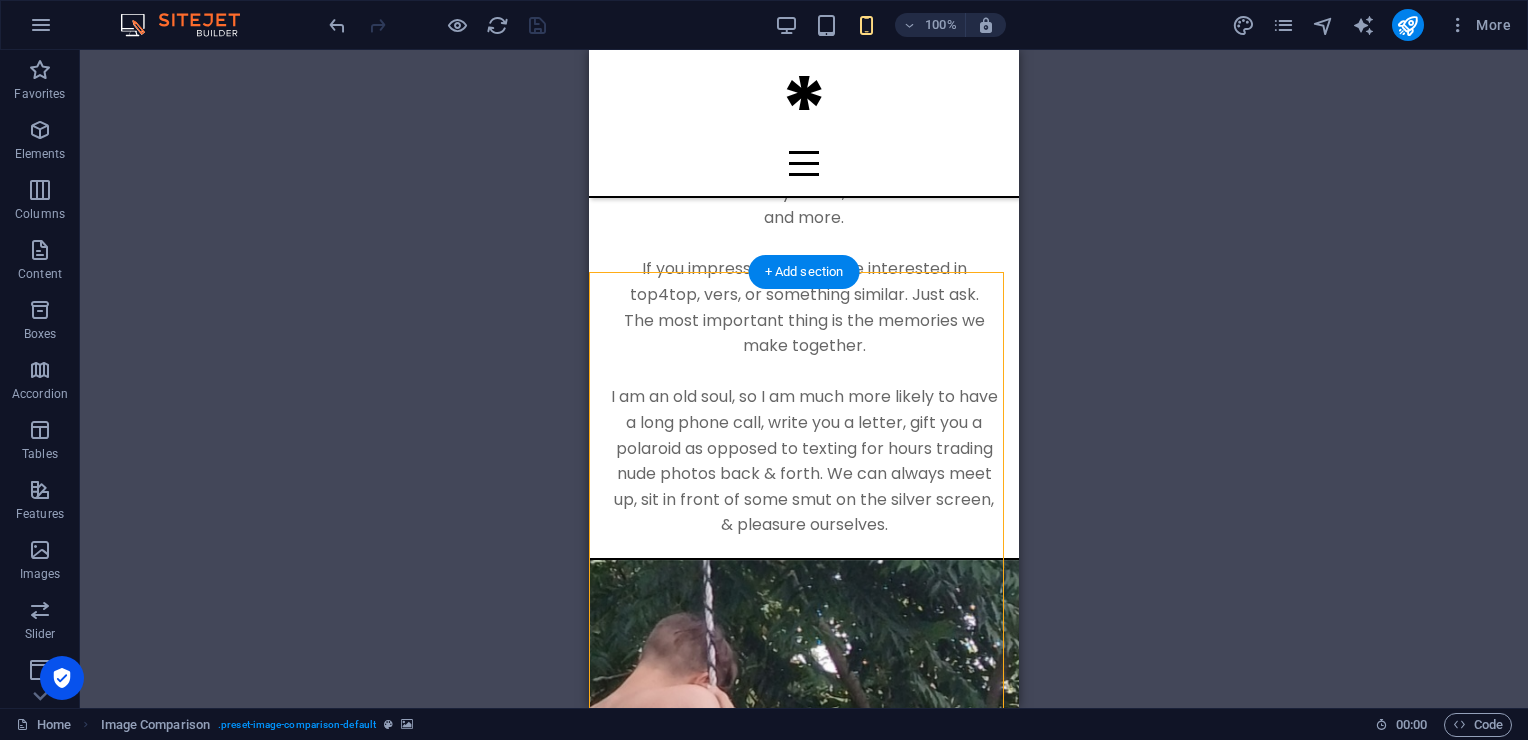 click at bounding box center (804, 1054) 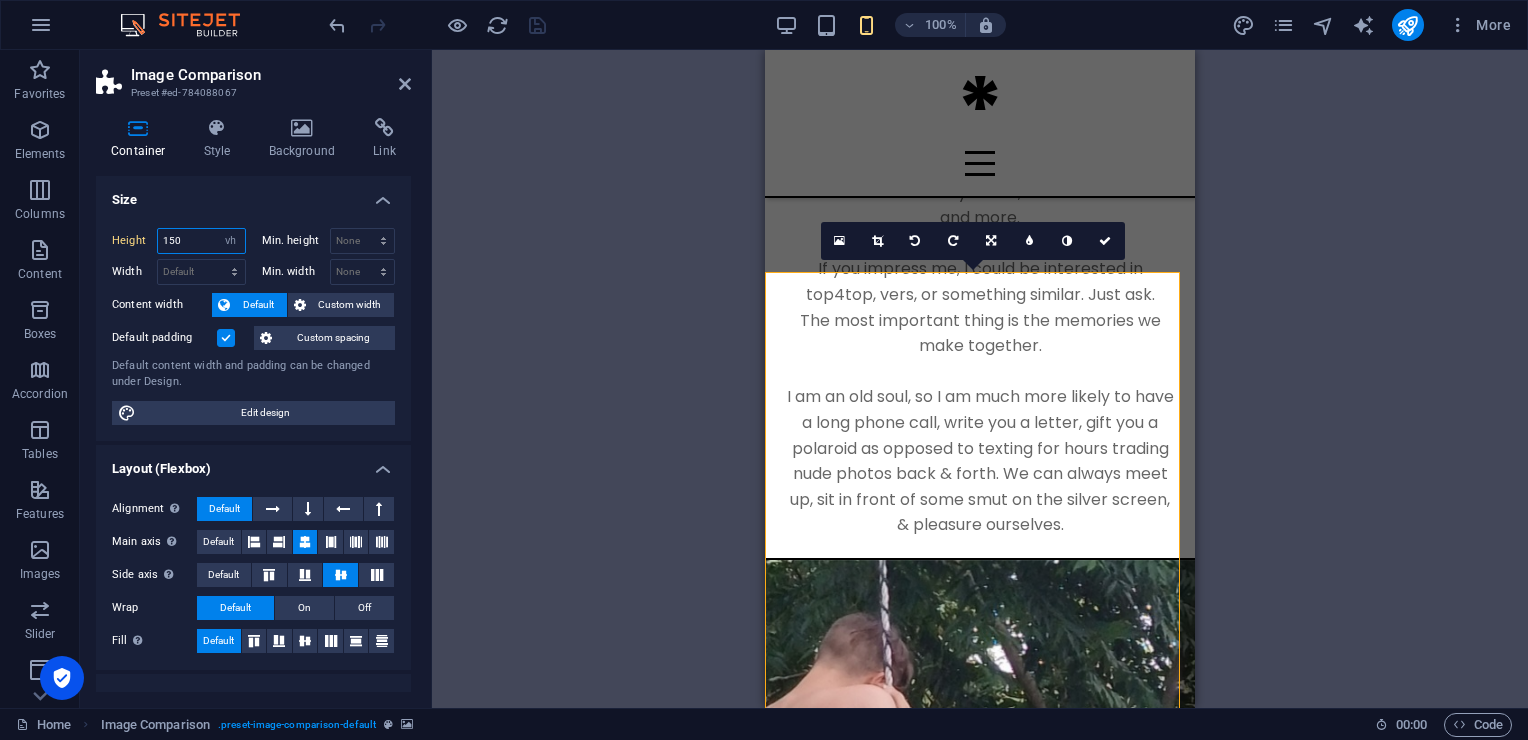 drag, startPoint x: 197, startPoint y: 237, endPoint x: 107, endPoint y: 228, distance: 90.44888 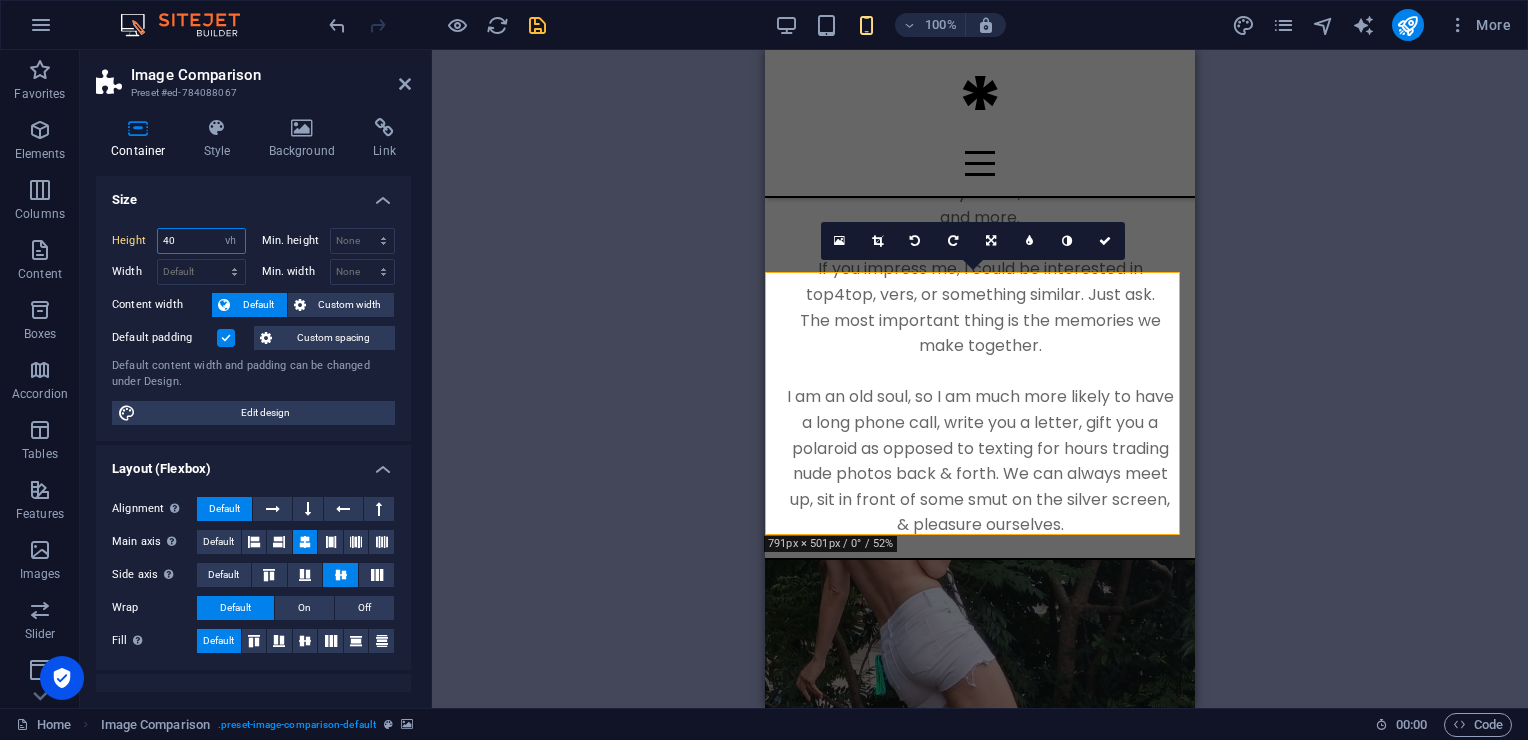 drag, startPoint x: 180, startPoint y: 232, endPoint x: 123, endPoint y: 228, distance: 57.14018 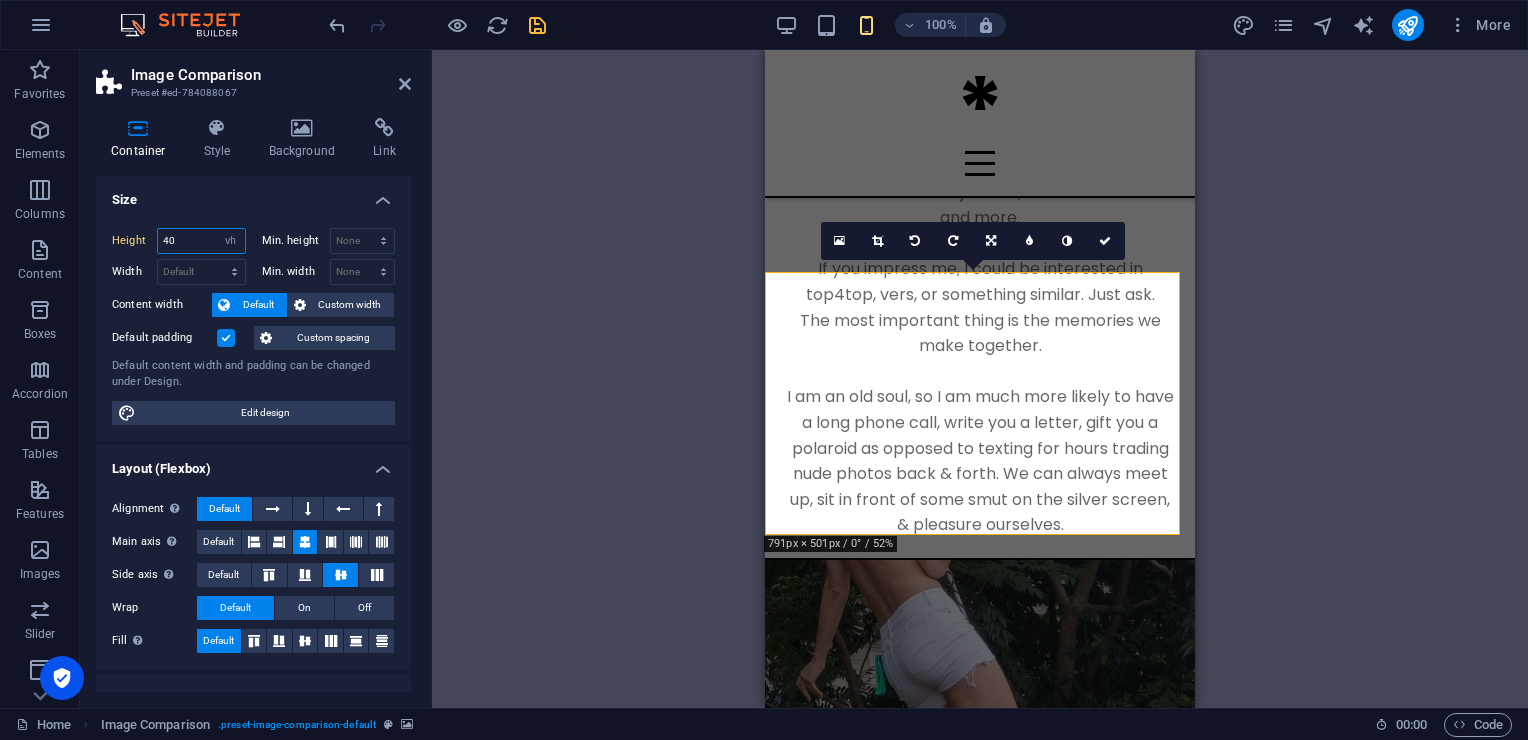 click on "Height 40 Default px rem % vh vw" at bounding box center [179, 241] 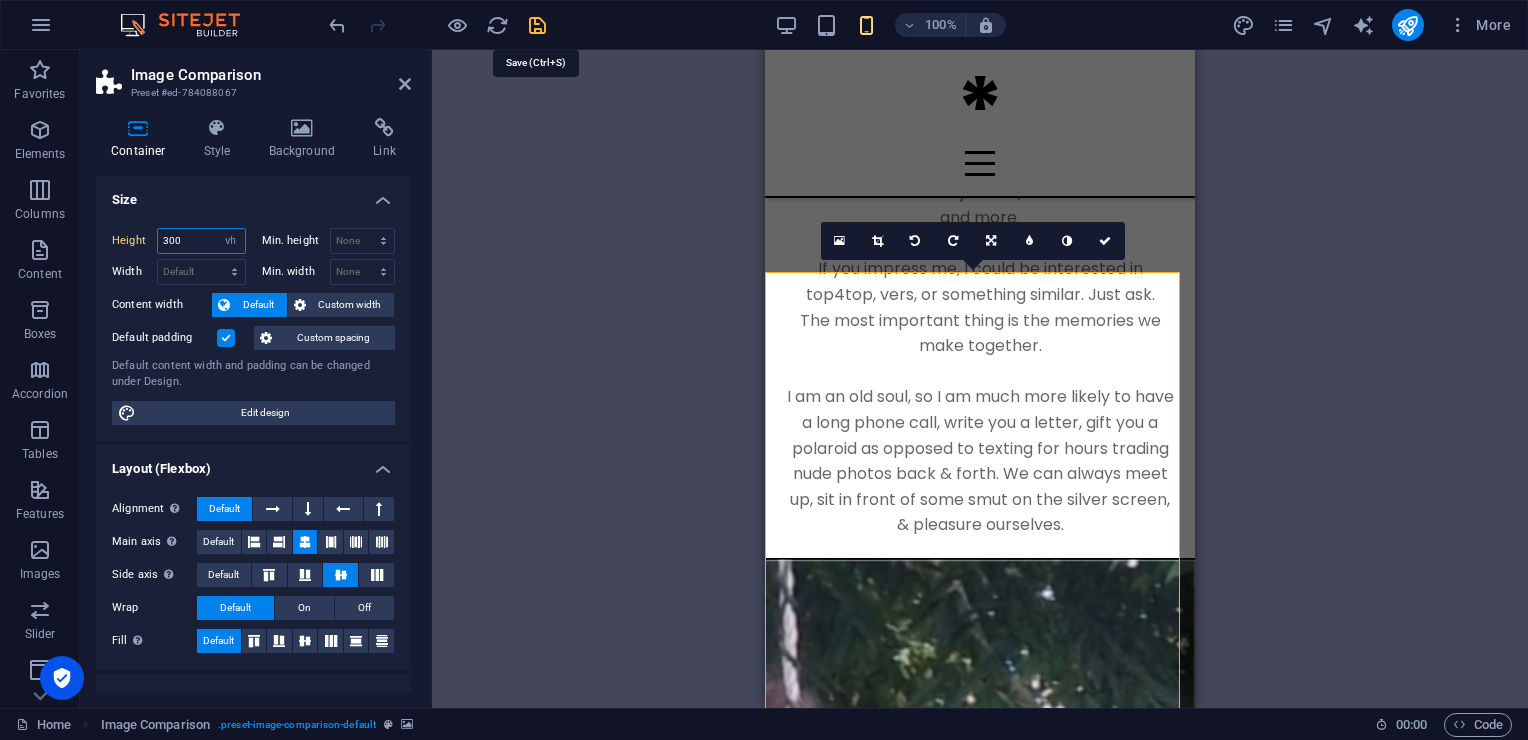 type on "300" 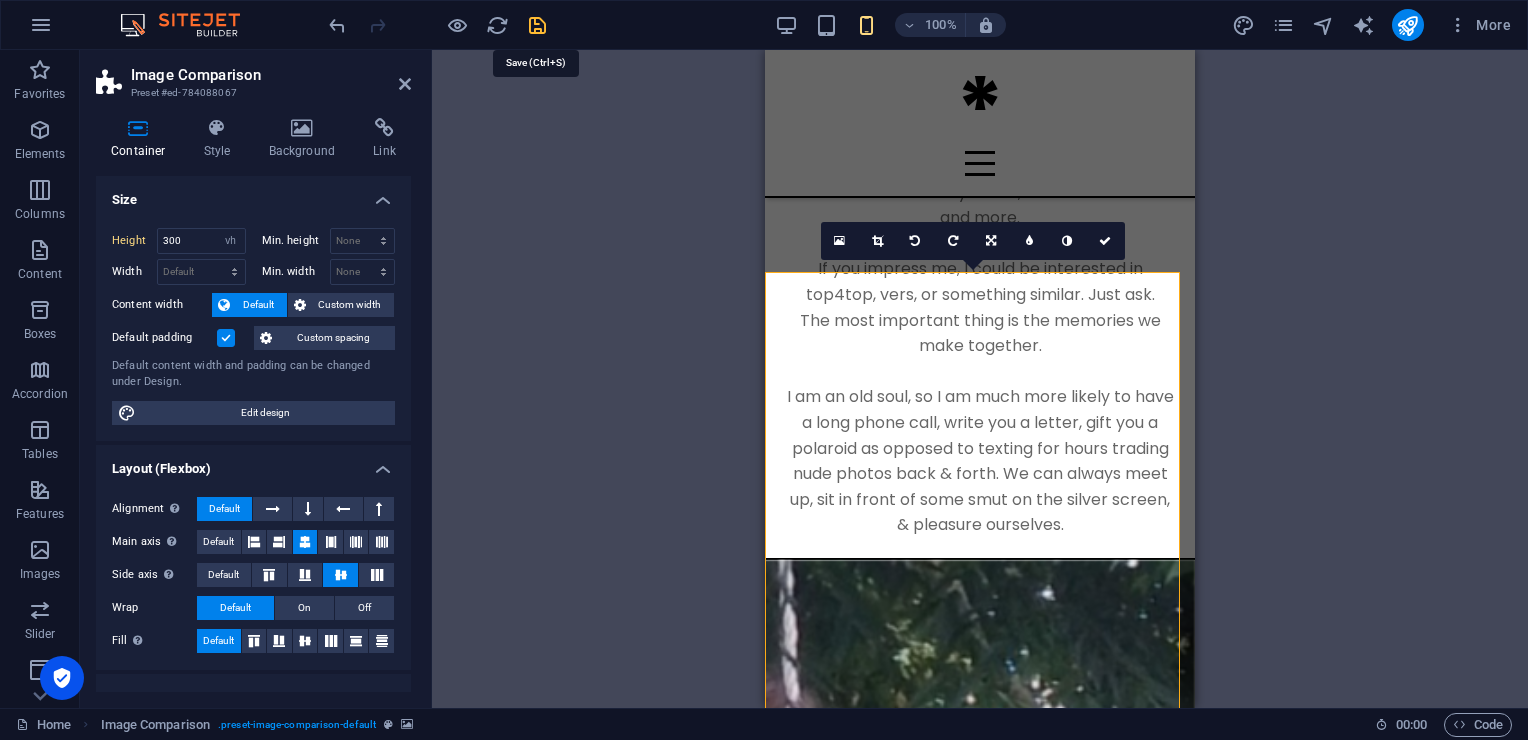 click at bounding box center [537, 25] 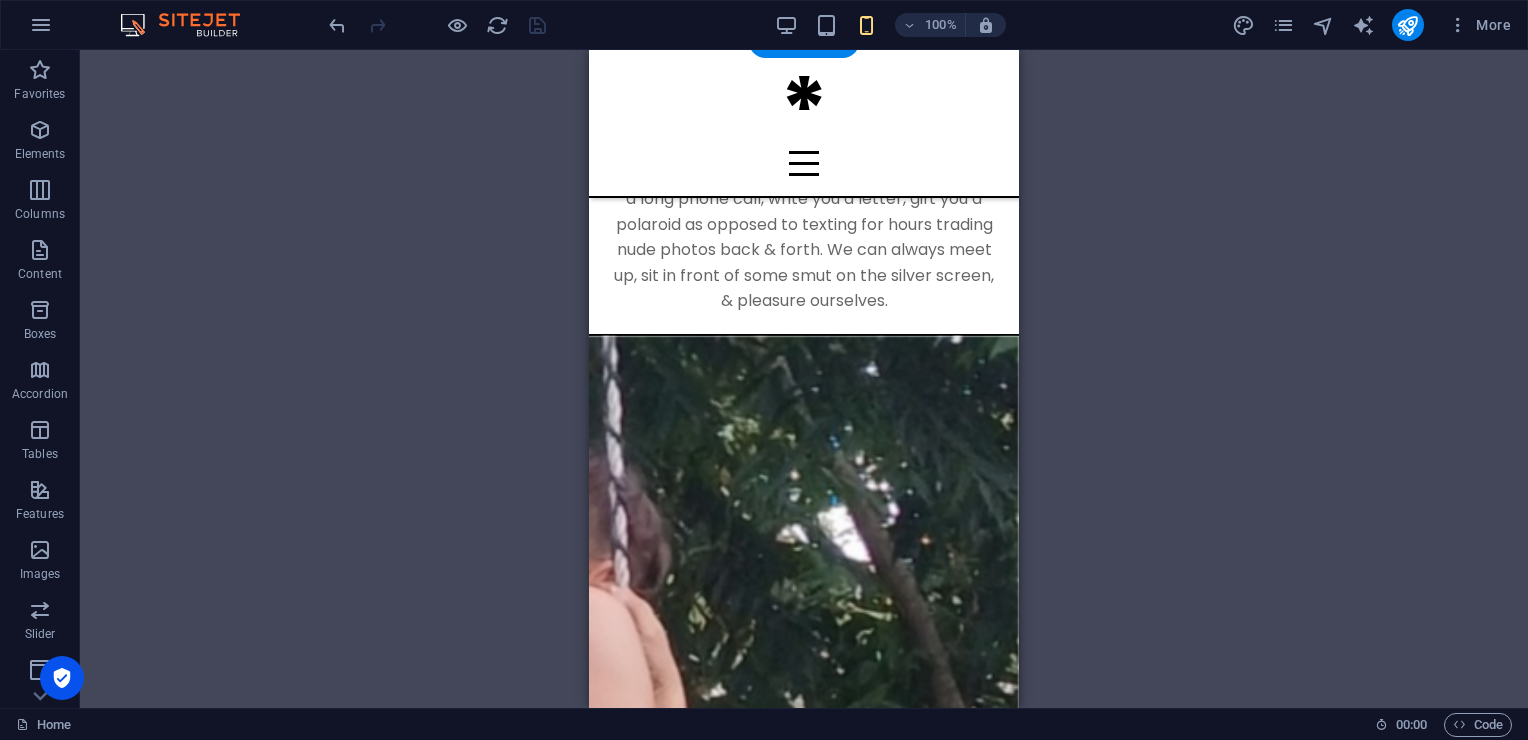 scroll, scrollTop: 2516, scrollLeft: 0, axis: vertical 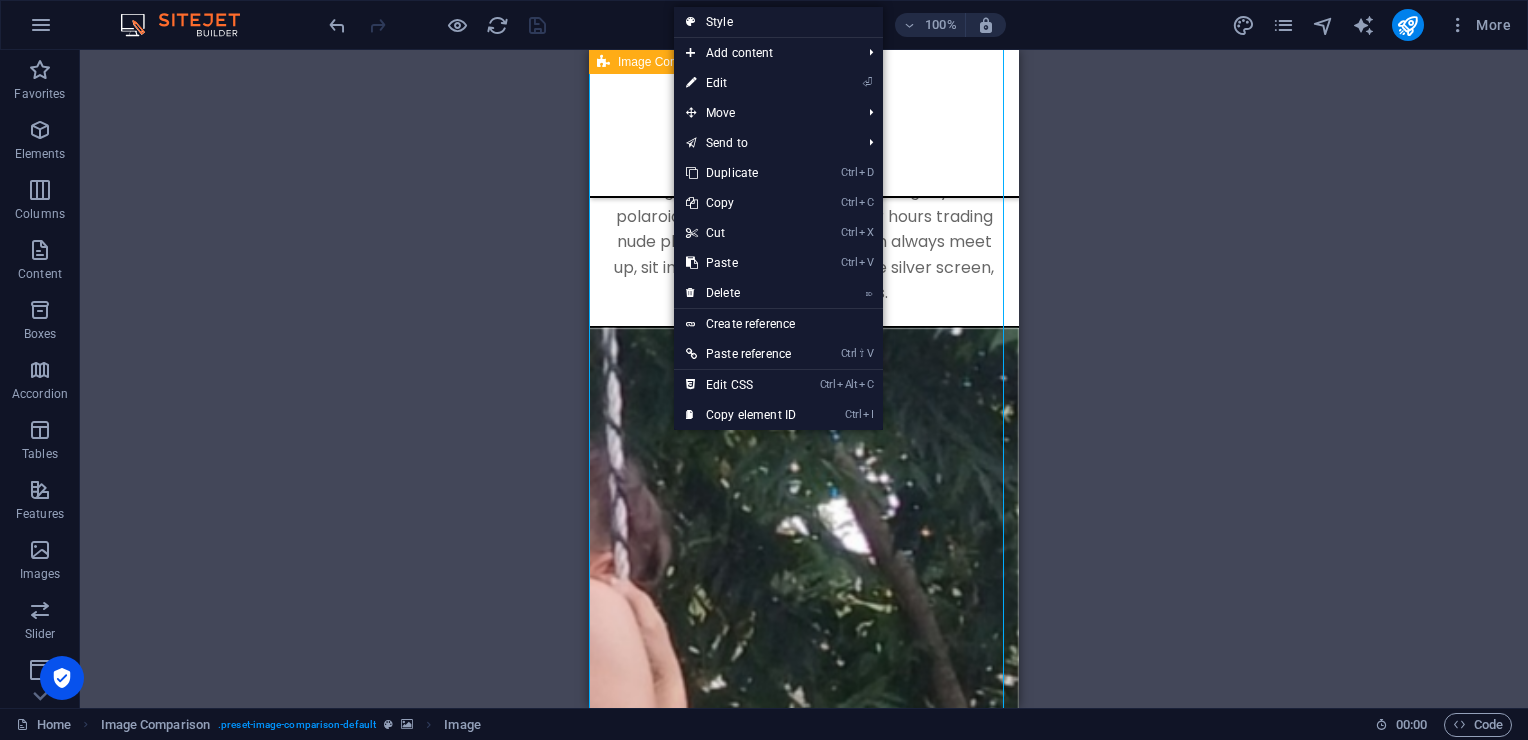 click at bounding box center (804, 1315) 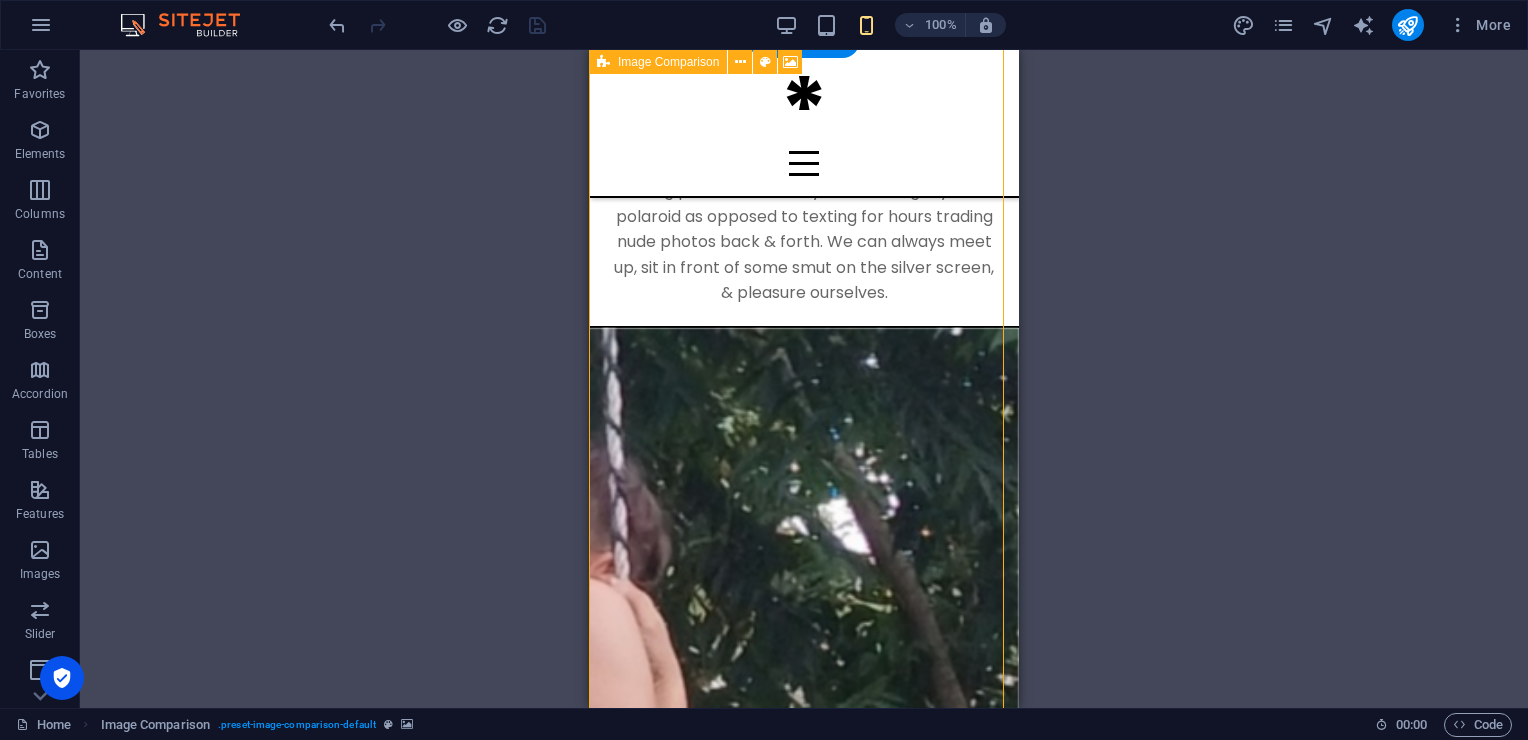 click at bounding box center (804, 1315) 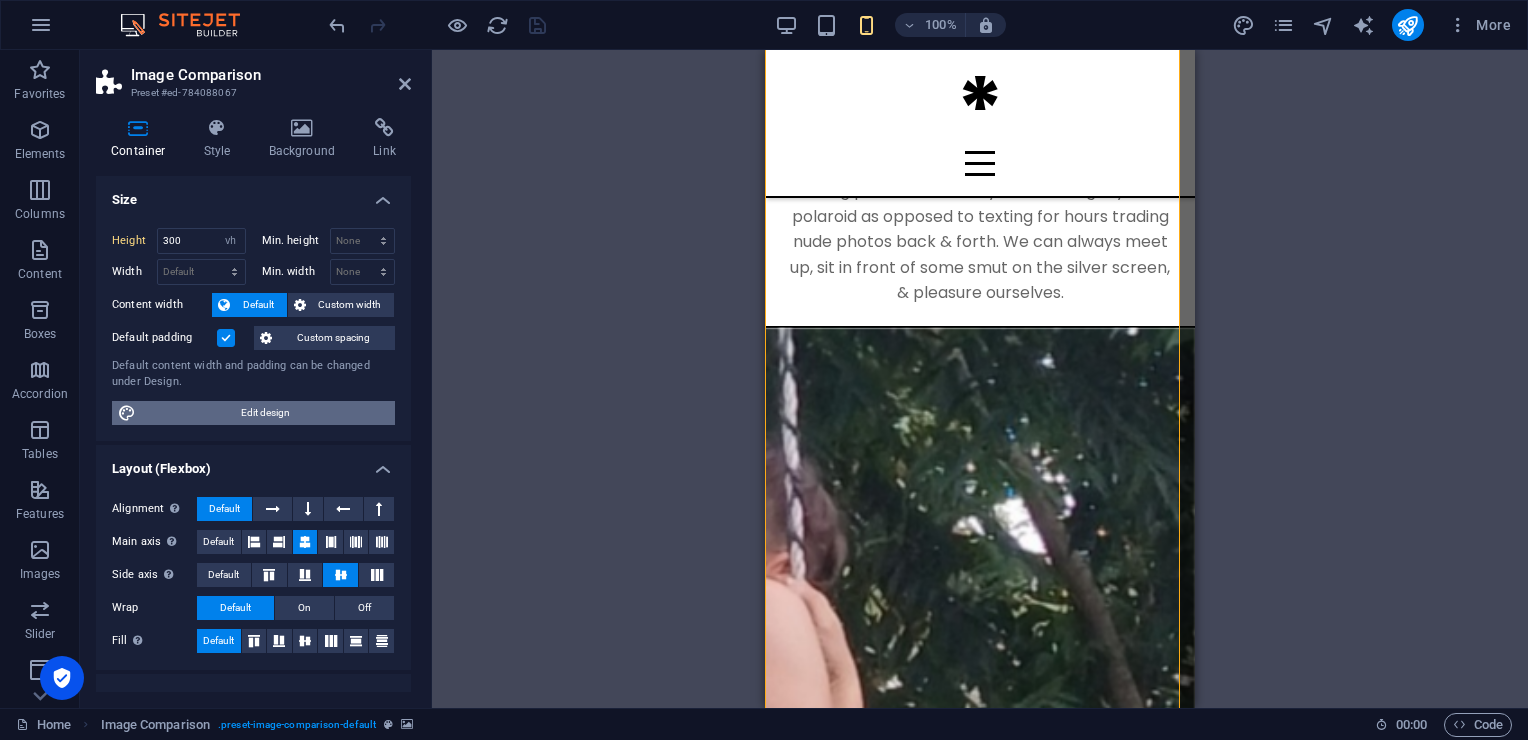 scroll, scrollTop: 2, scrollLeft: 0, axis: vertical 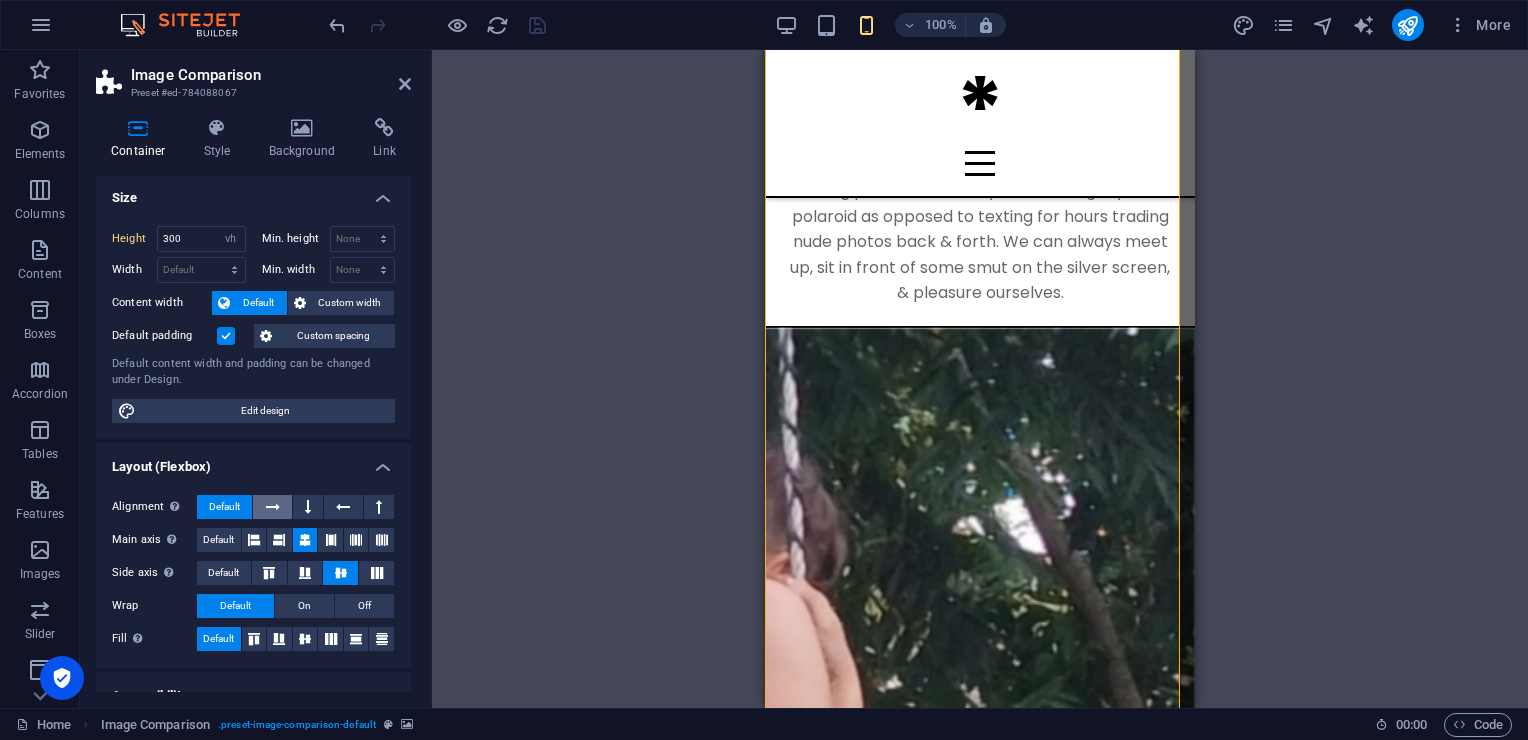 click at bounding box center [273, 507] 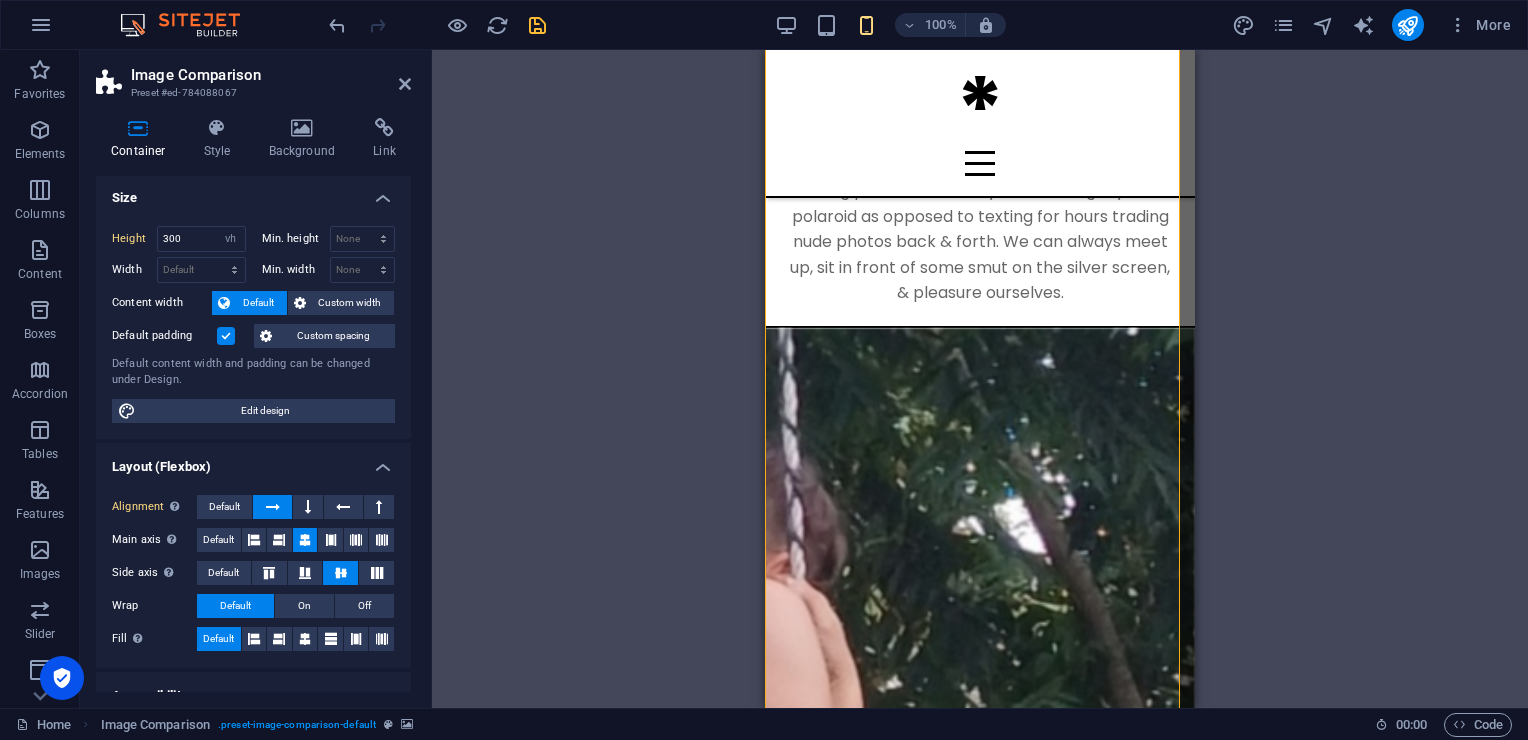 click at bounding box center (273, 507) 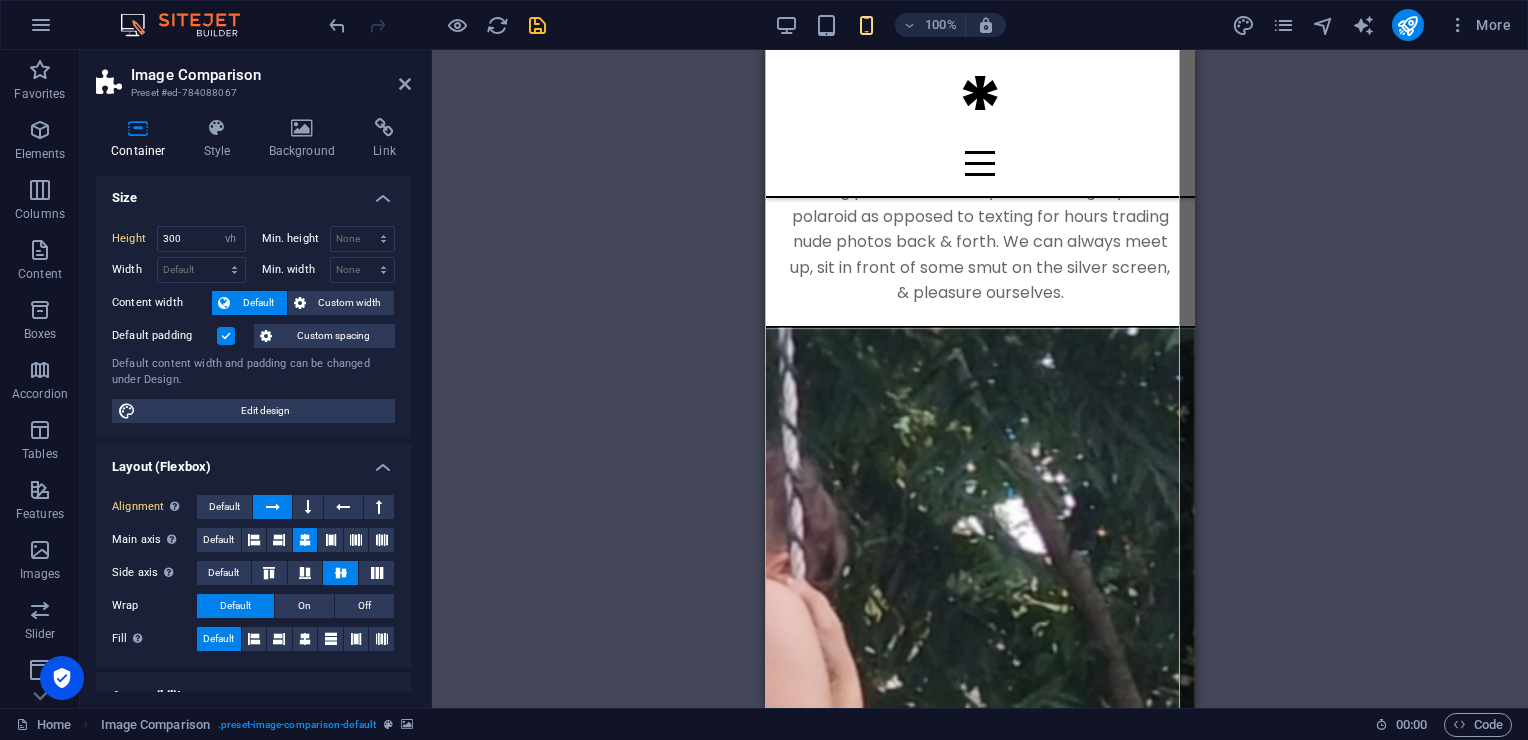 click at bounding box center [273, 507] 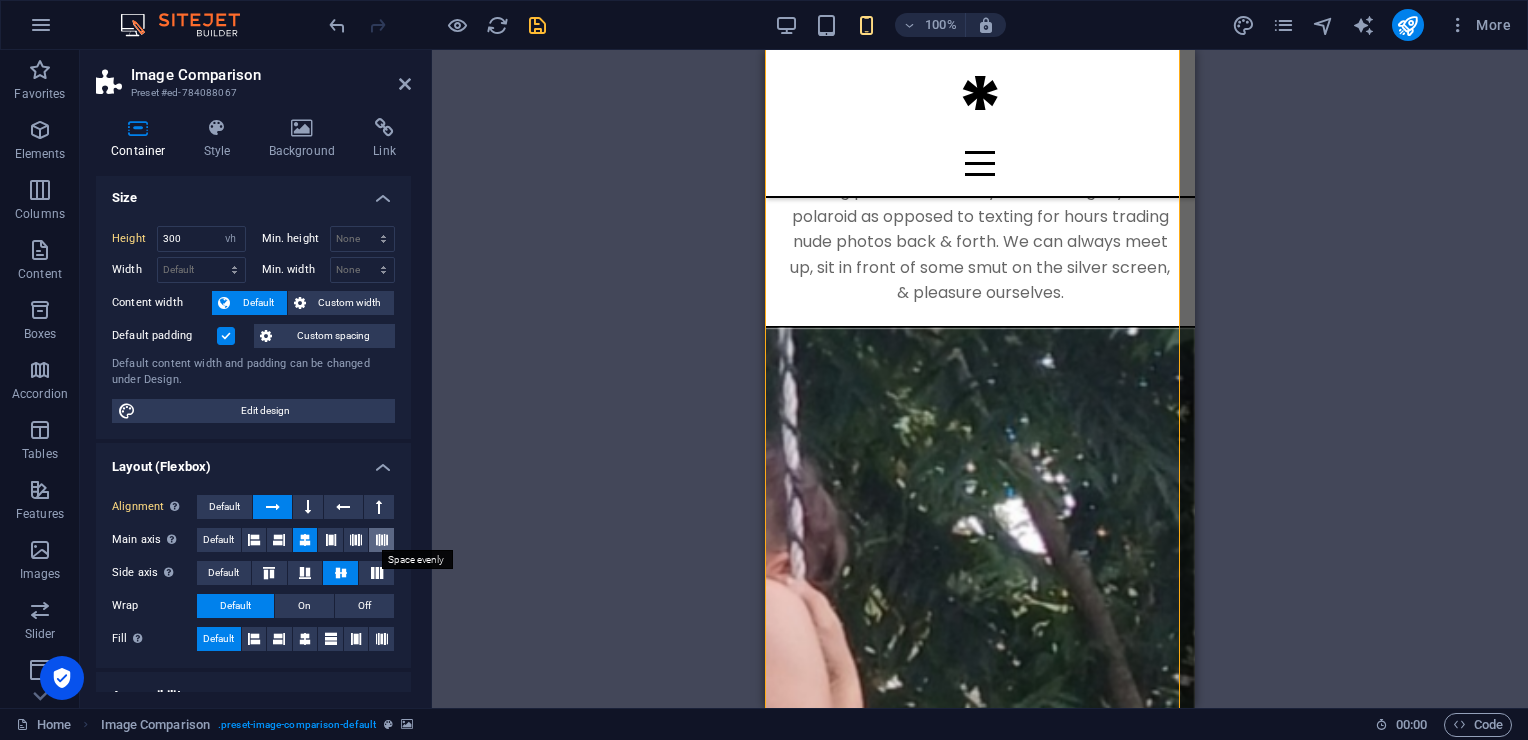 click at bounding box center [382, 540] 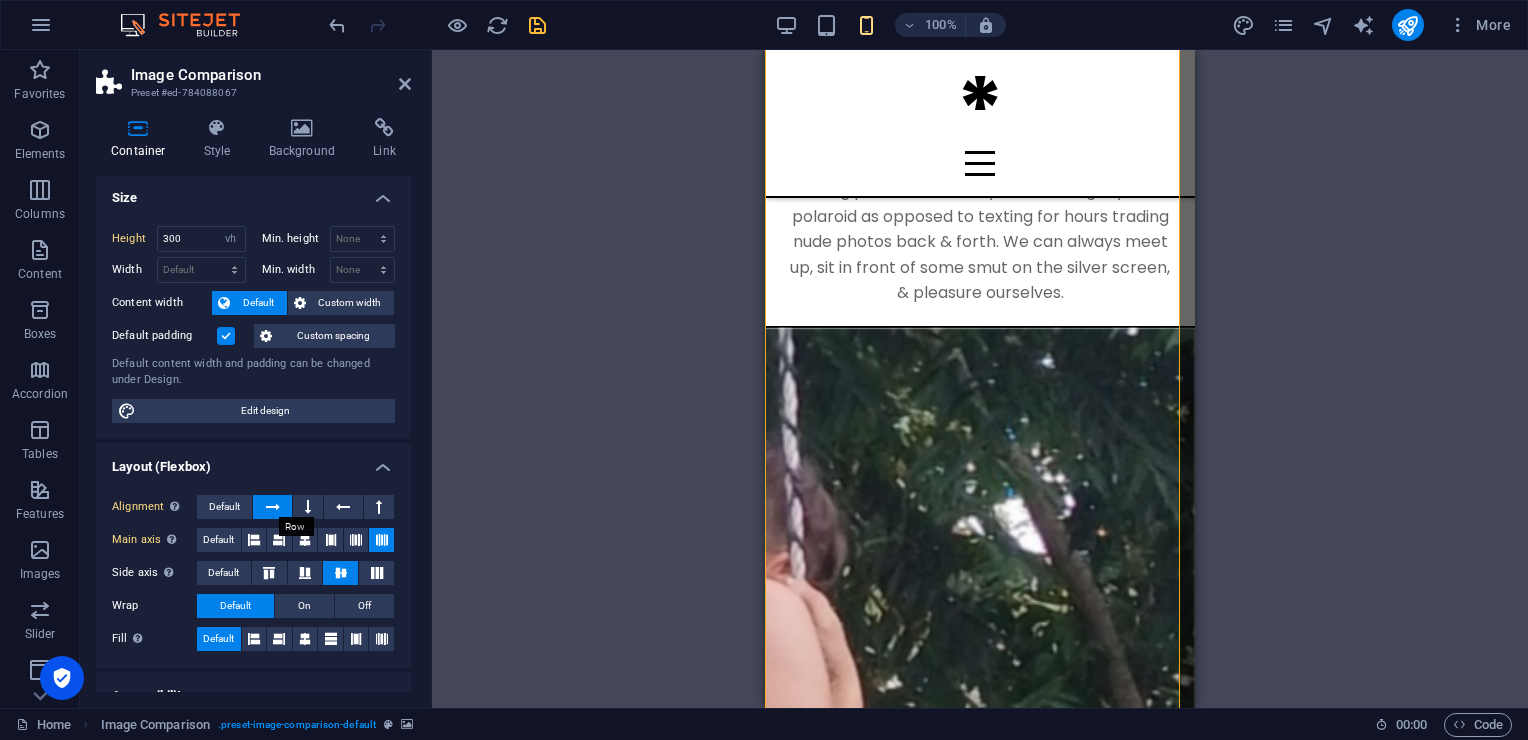drag, startPoint x: 269, startPoint y: 509, endPoint x: 148, endPoint y: 500, distance: 121.33425 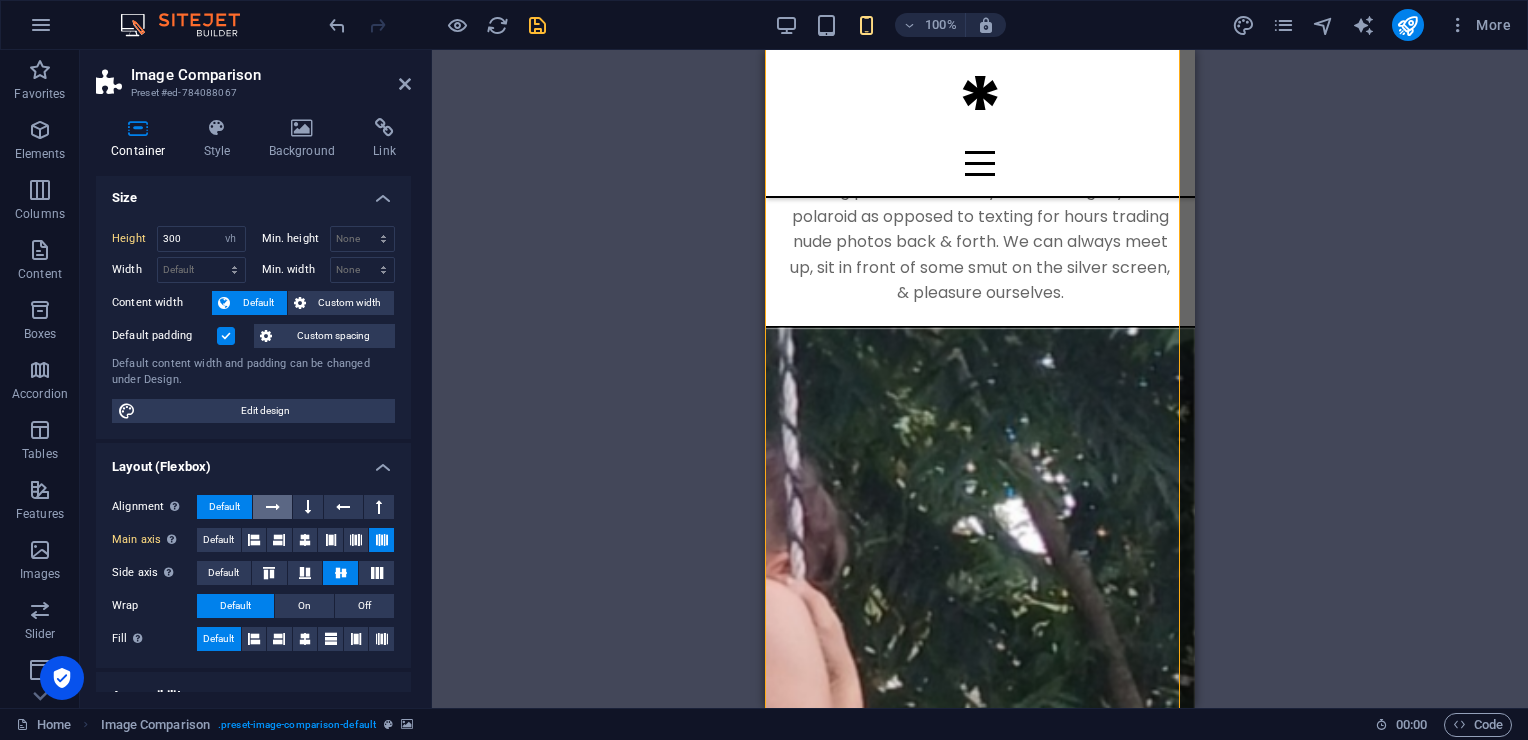 click at bounding box center (273, 507) 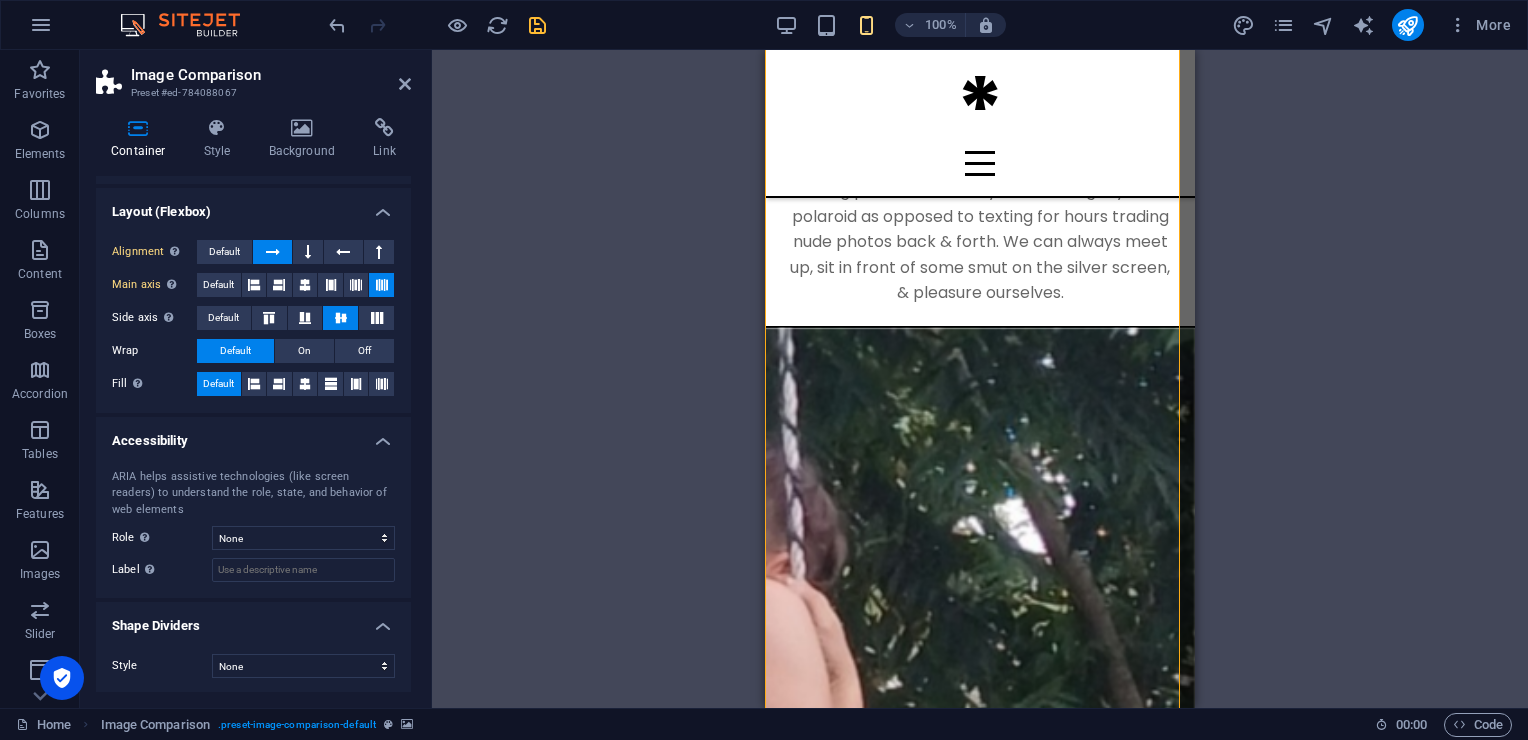 scroll, scrollTop: 0, scrollLeft: 0, axis: both 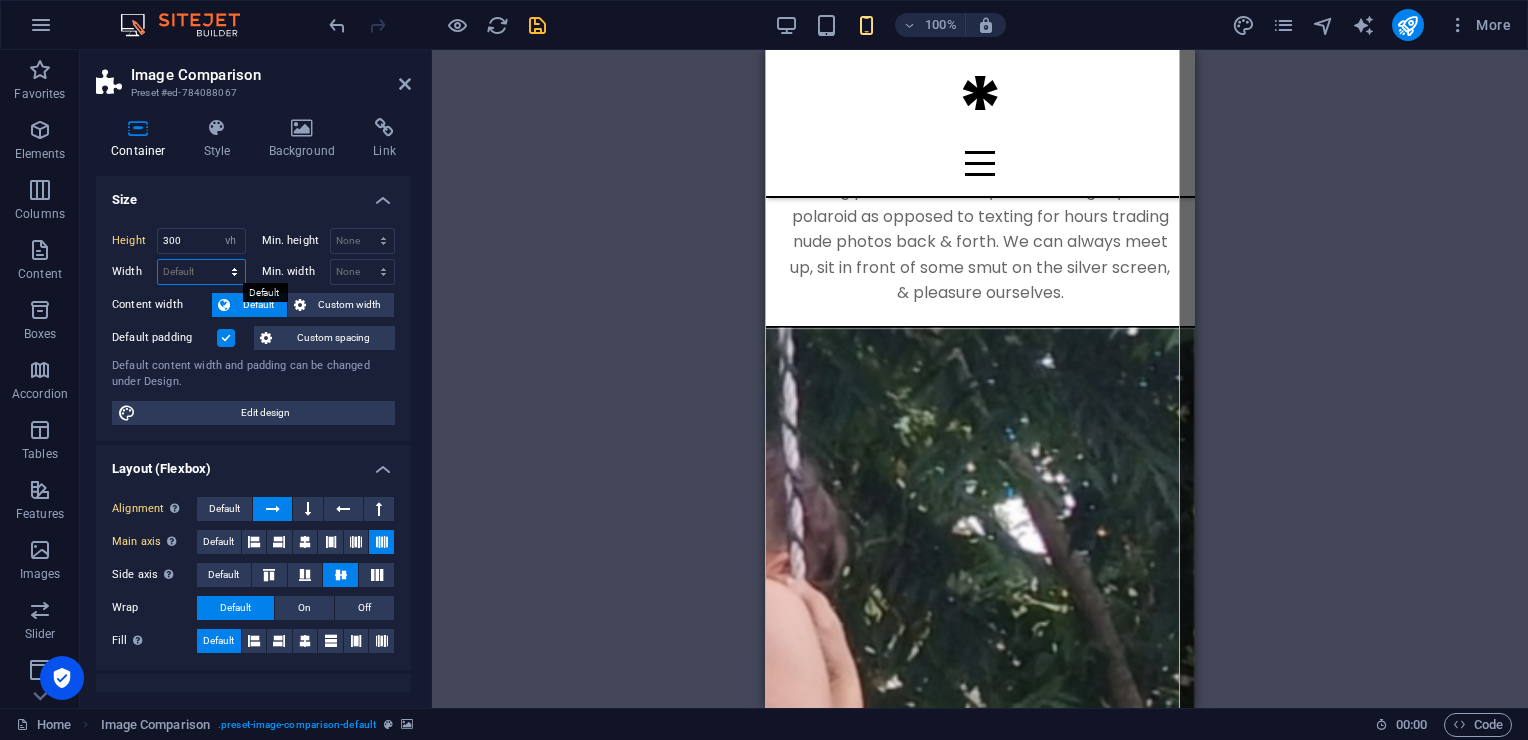 click on "Default px rem % em vh vw" at bounding box center (201, 272) 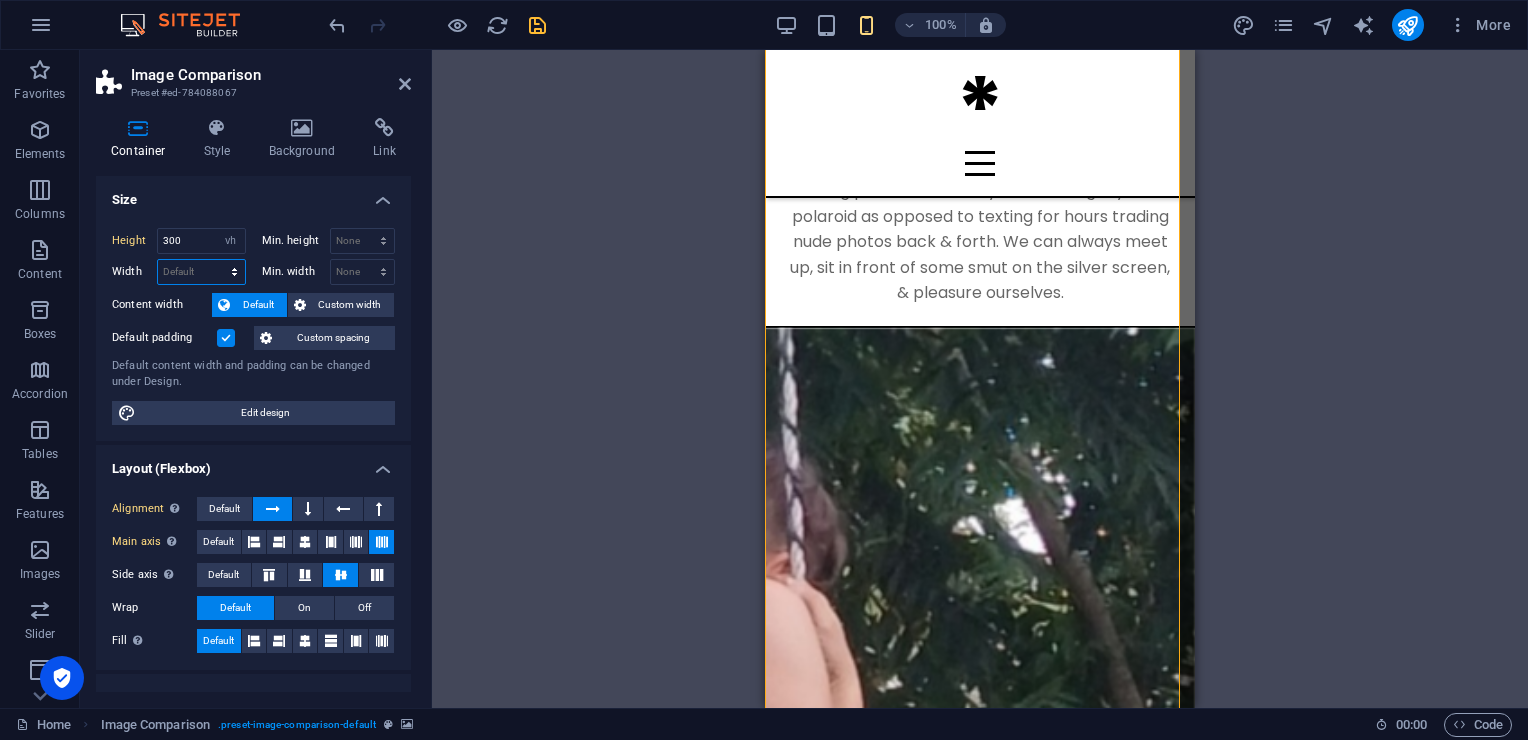 select on "vh" 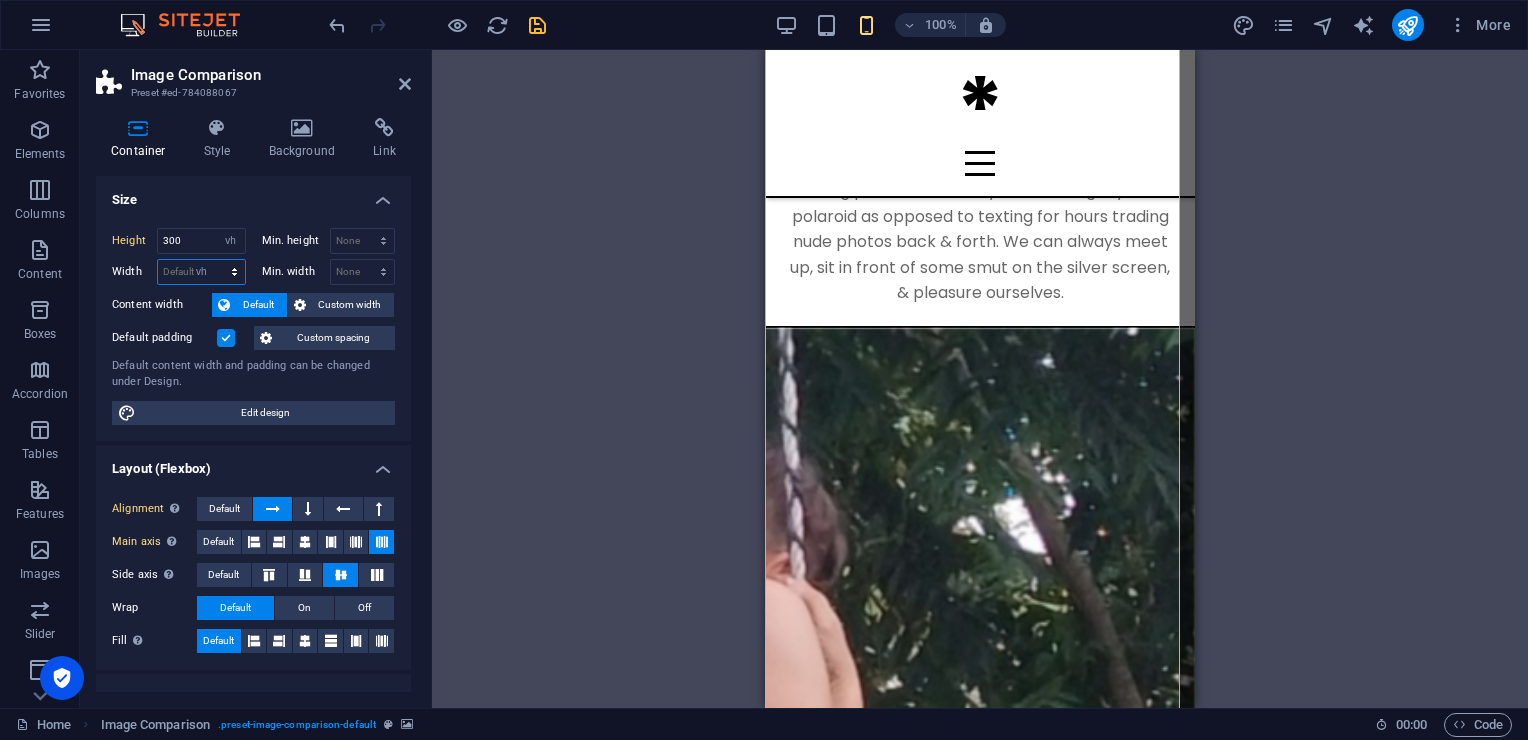 click on "Default px rem % em vh vw" at bounding box center (201, 272) 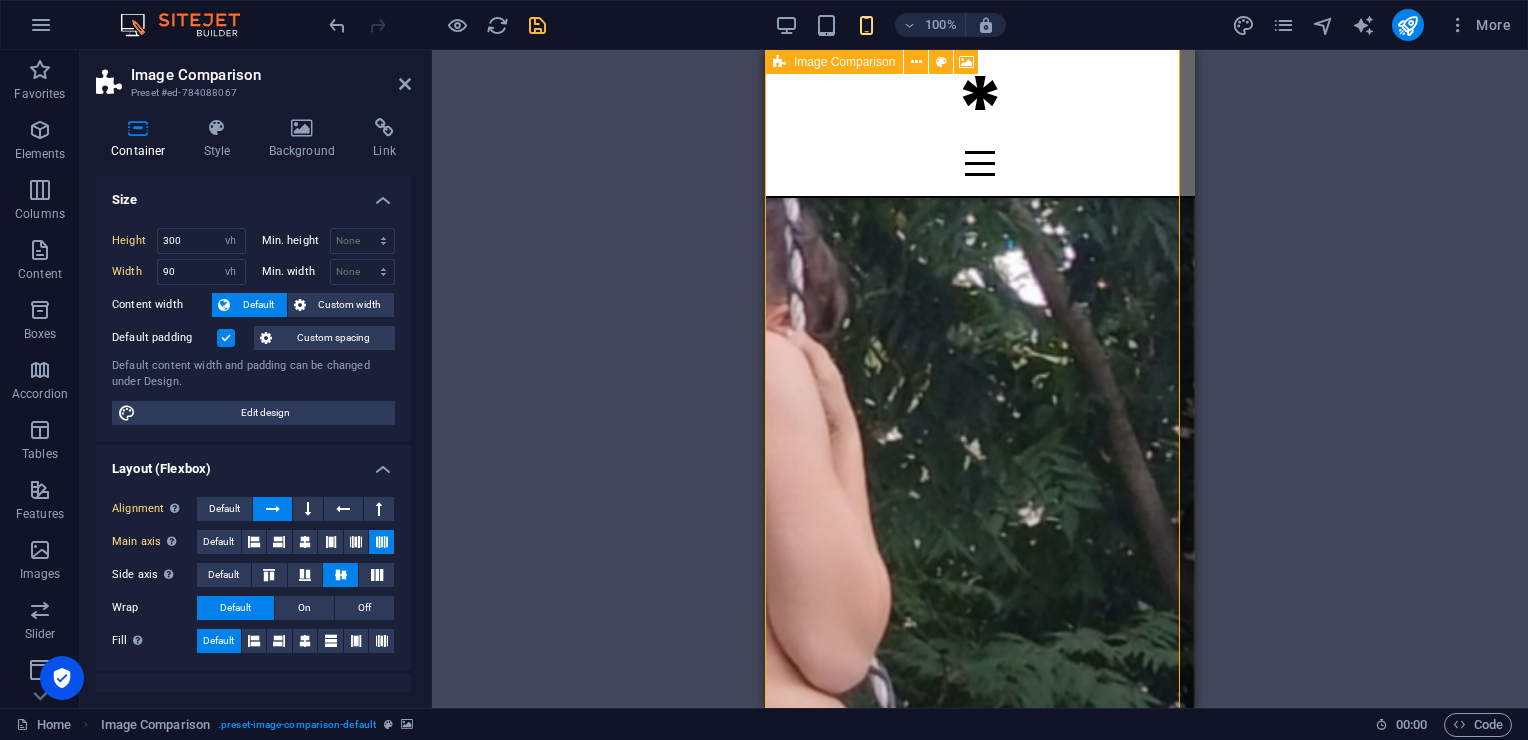scroll, scrollTop: 2764, scrollLeft: 0, axis: vertical 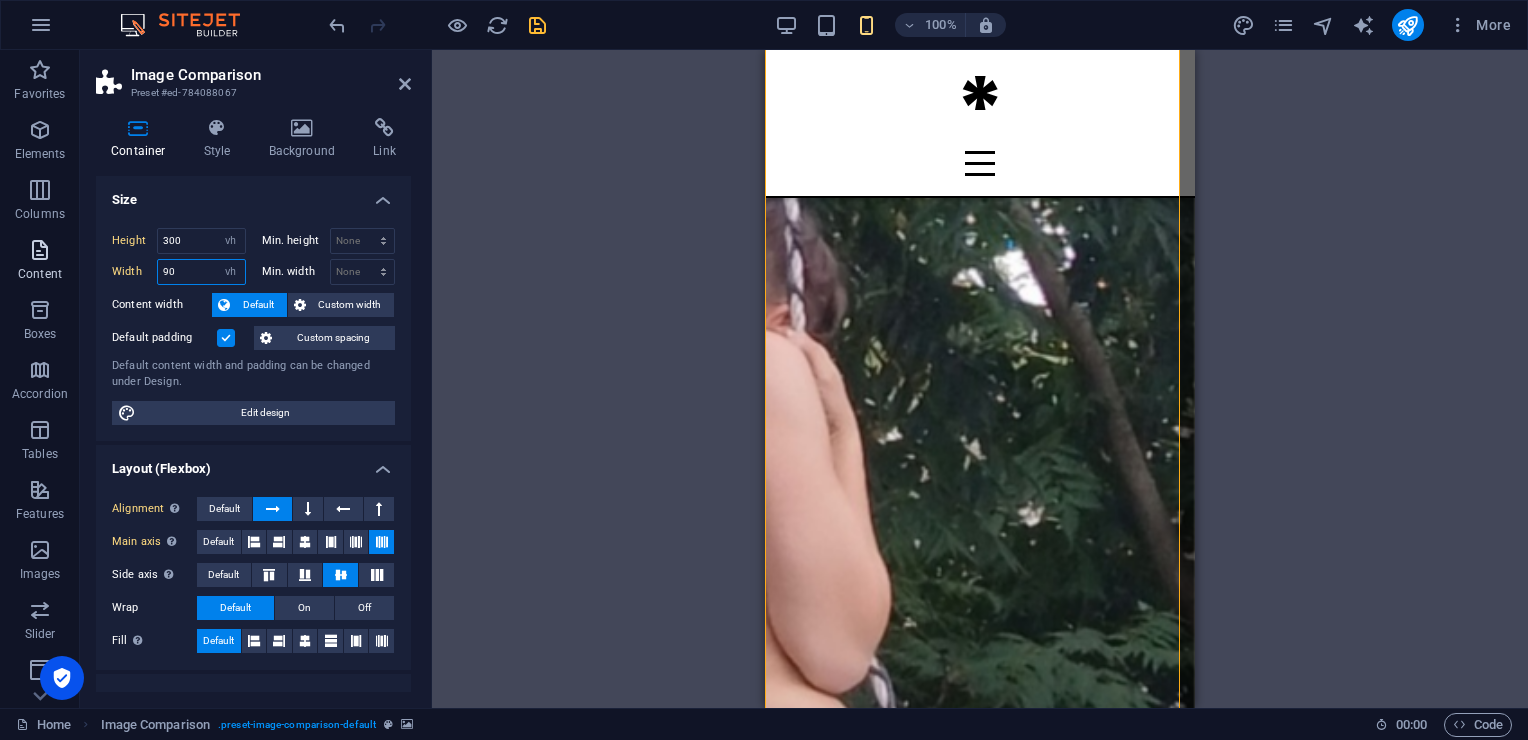 drag, startPoint x: 181, startPoint y: 273, endPoint x: 52, endPoint y: 233, distance: 135.05925 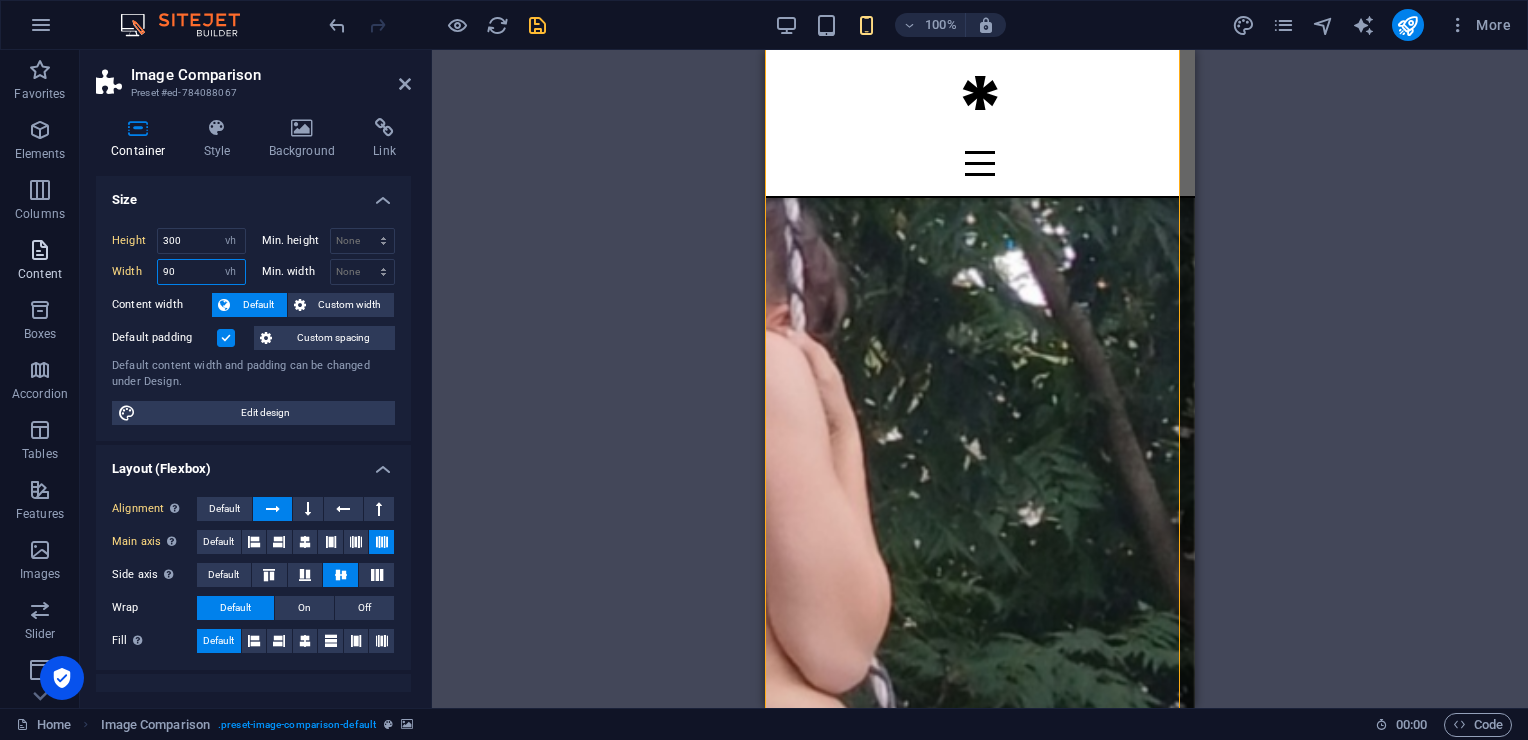 click on "Favorites Elements Columns Content Boxes Accordion Tables Features Images Slider Header Footer Forms Marketing Collections Image Comparison Preset #ed-784088067
Container Style Background Link Size Height 300 Default px rem % vh vw Min. height None px rem % vh vw Width 90 Default px rem % em vh vw Min. width None px rem % vh vw Content width Default Custom width Width Default px rem % em vh vw Min. width None px rem % vh vw Default padding Custom spacing Default content width and padding can be changed under Design. Edit design Layout (Flexbox) Alignment Determines the flex direction. Default Main axis Determine how elements should behave along the main axis inside this container (justify content). Default Side axis Control the vertical direction of the element inside of the container (align items). Default Wrap Default On Off Fill Controls the distances and direction of elements on the y-axis across several lines (align content). Default Accessibility Role None Alert Article Banner Comment %" at bounding box center (764, 379) 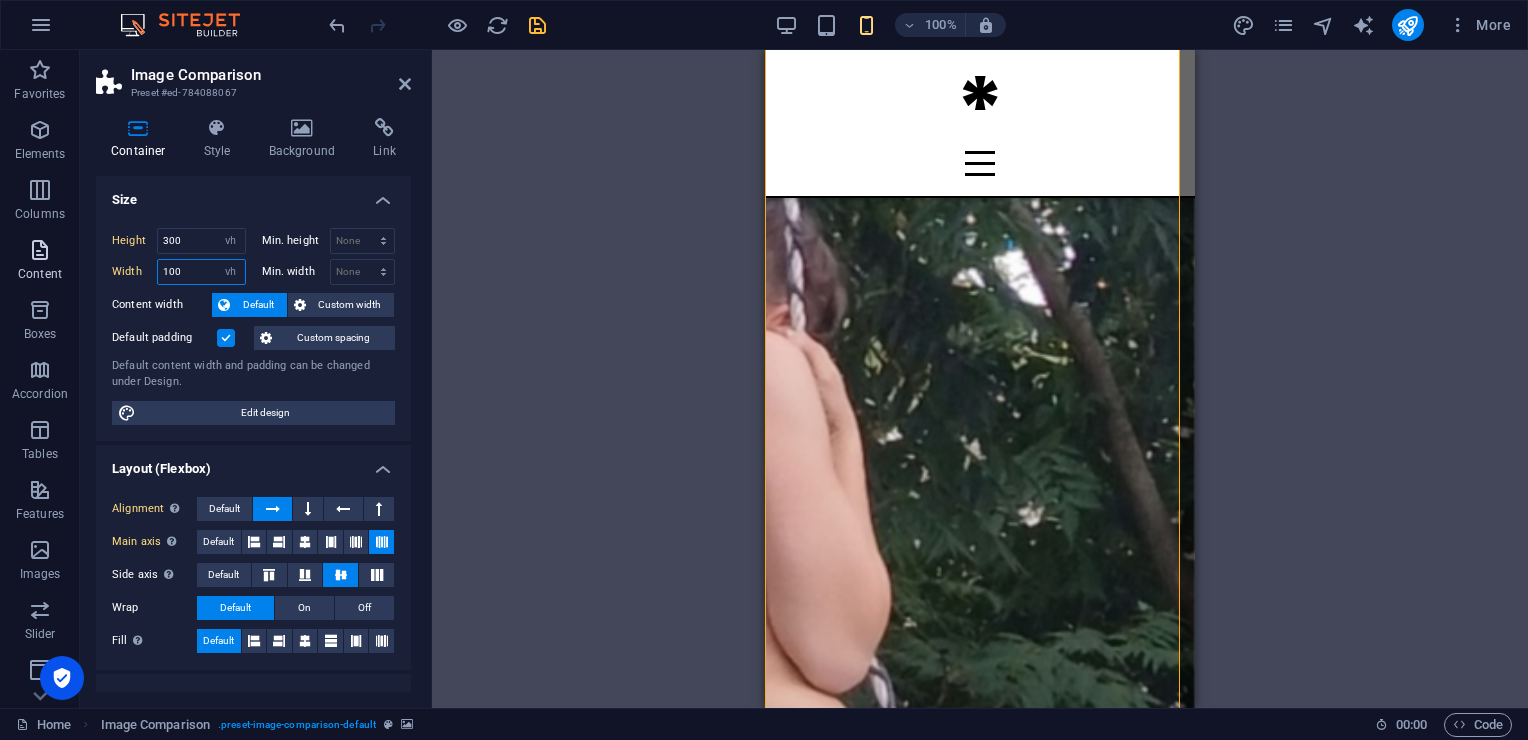 drag, startPoint x: 192, startPoint y: 272, endPoint x: 78, endPoint y: 248, distance: 116.498924 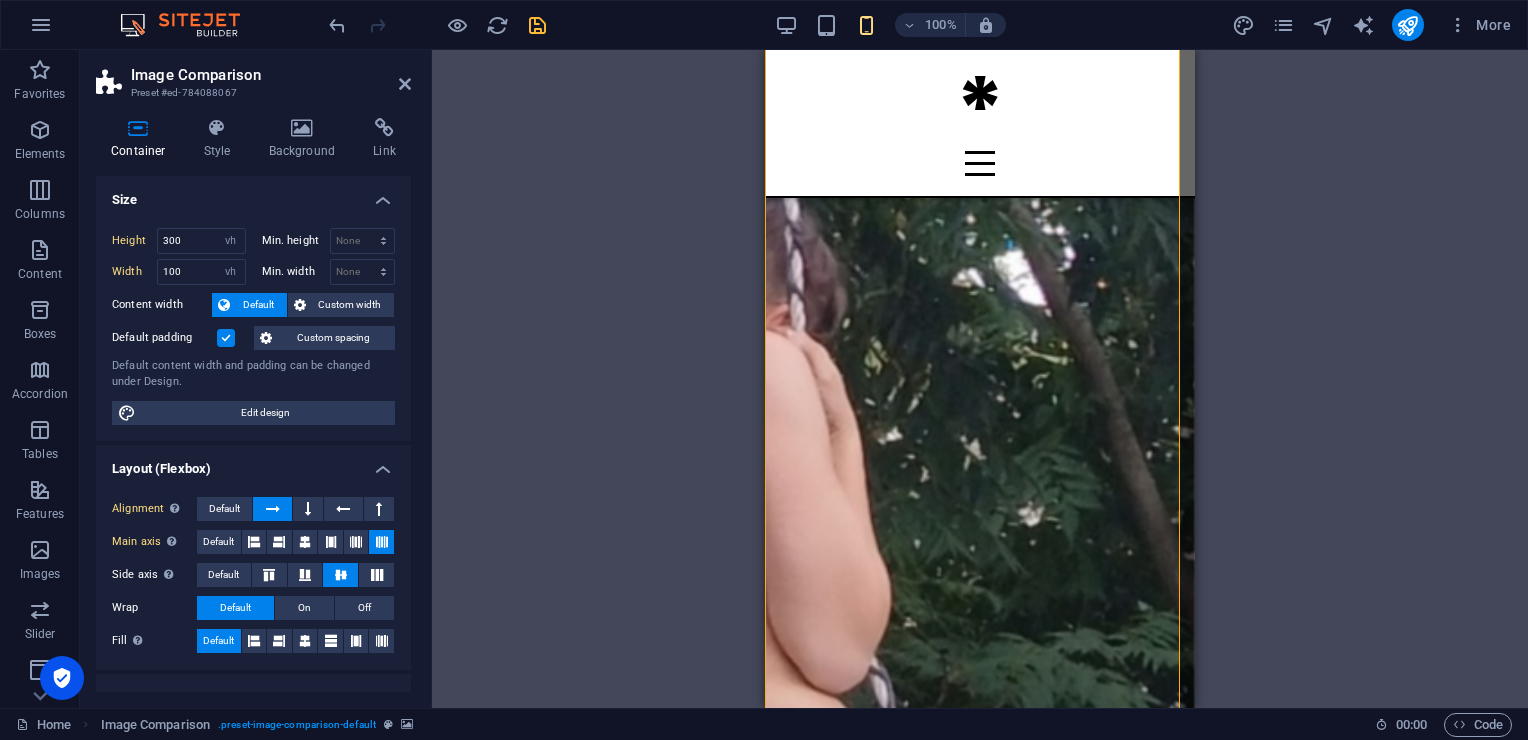 drag, startPoint x: 78, startPoint y: 248, endPoint x: 327, endPoint y: 80, distance: 300.37476 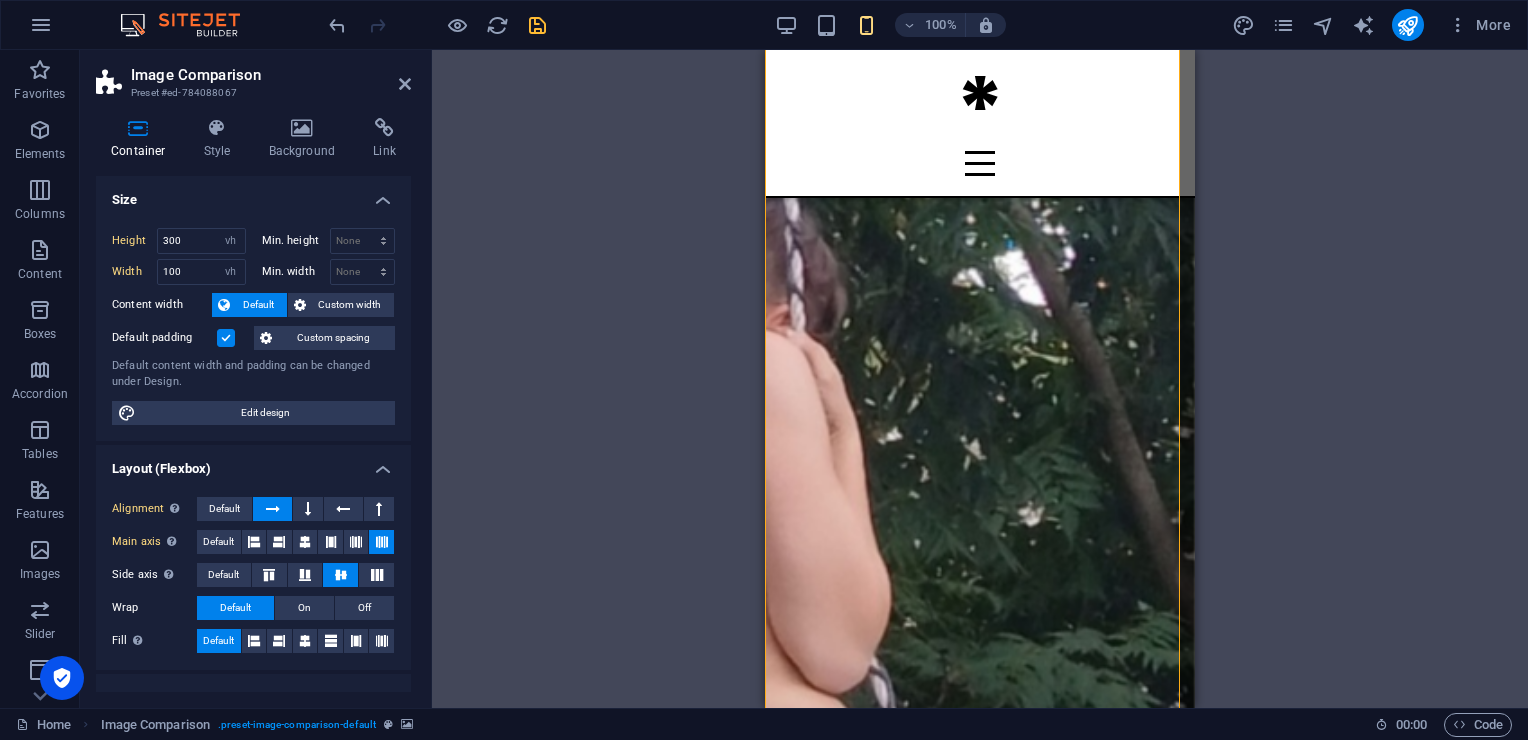 click on "Image Comparison" at bounding box center [271, 75] 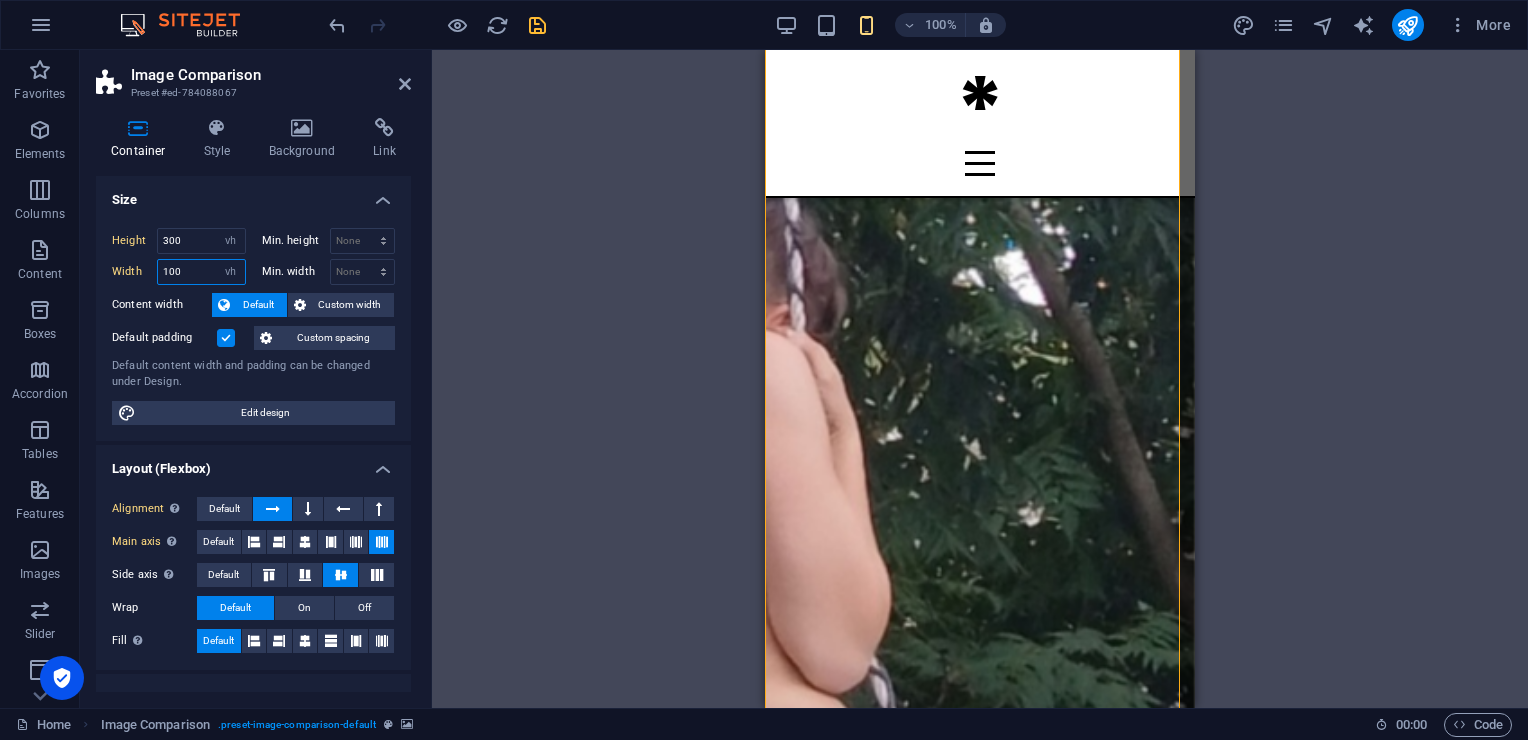 click on "100" at bounding box center [201, 272] 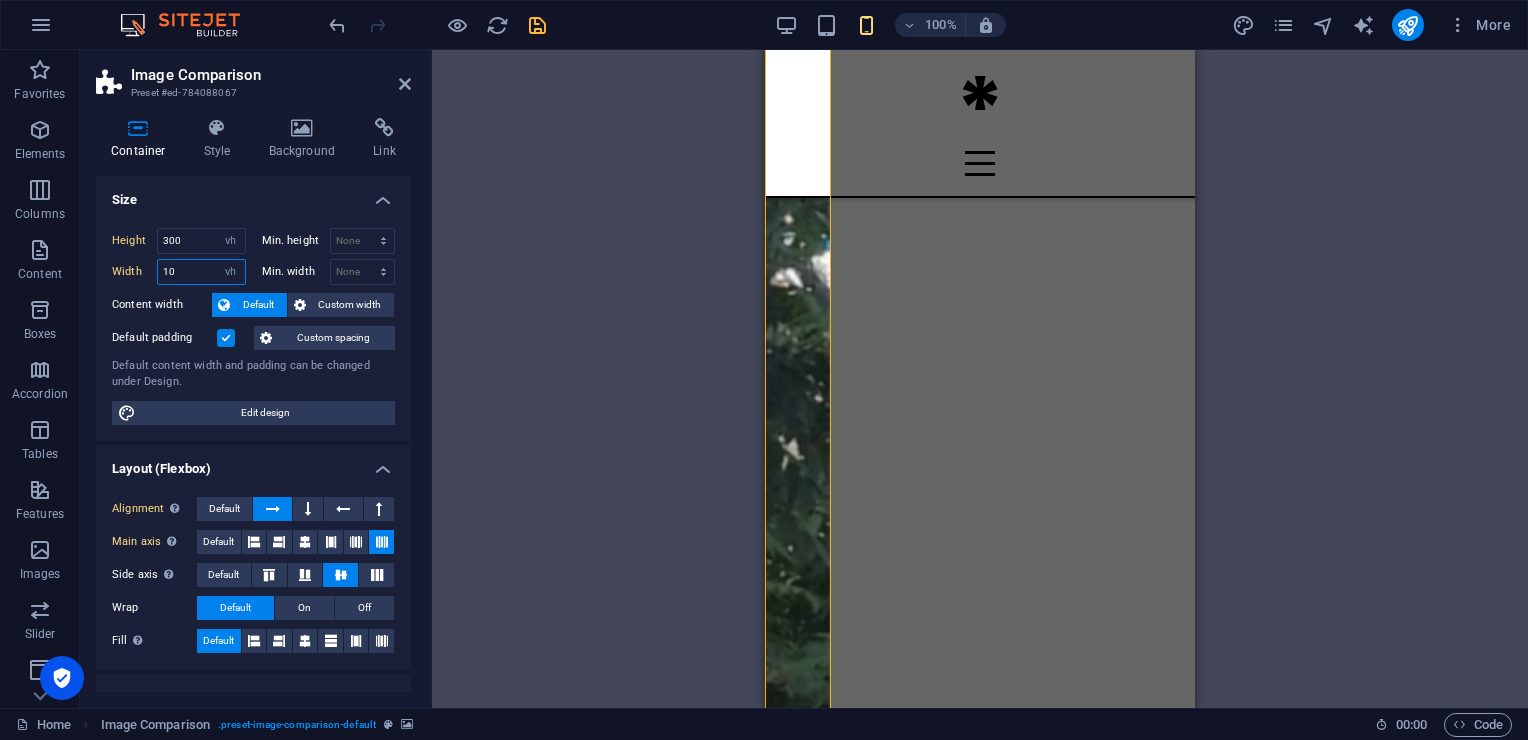 drag, startPoint x: 200, startPoint y: 264, endPoint x: 96, endPoint y: 264, distance: 104 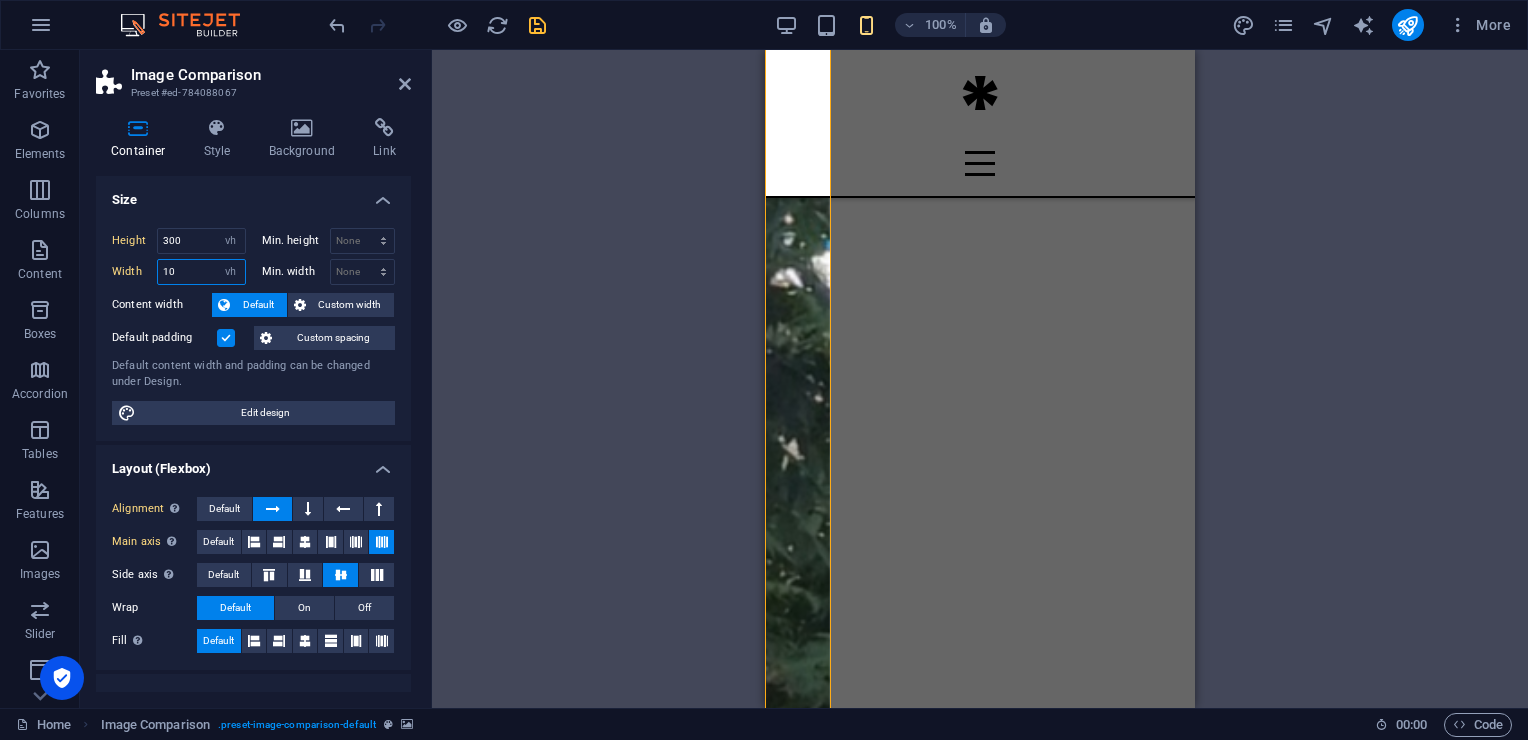 type on "10" 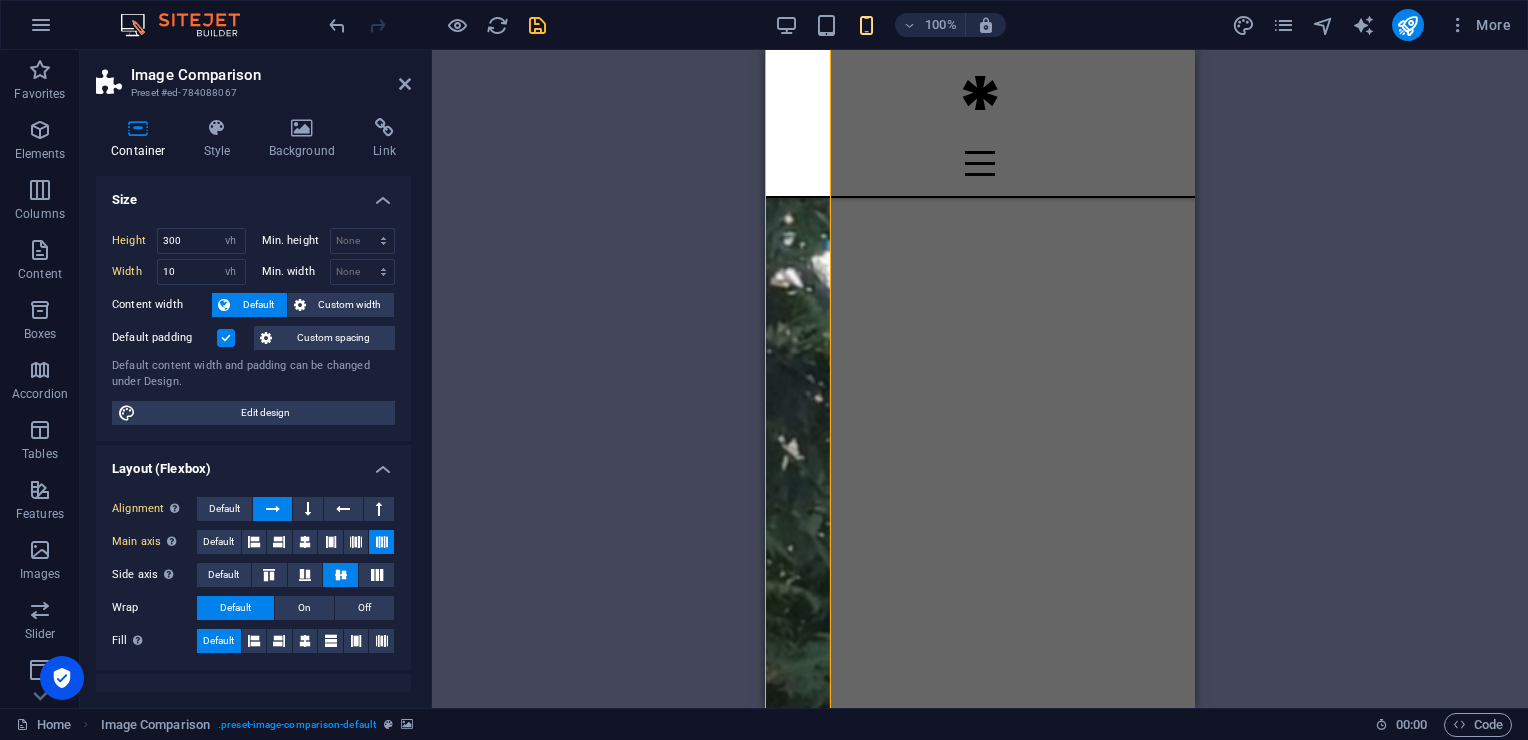 drag, startPoint x: 96, startPoint y: 264, endPoint x: 179, endPoint y: 181, distance: 117.37972 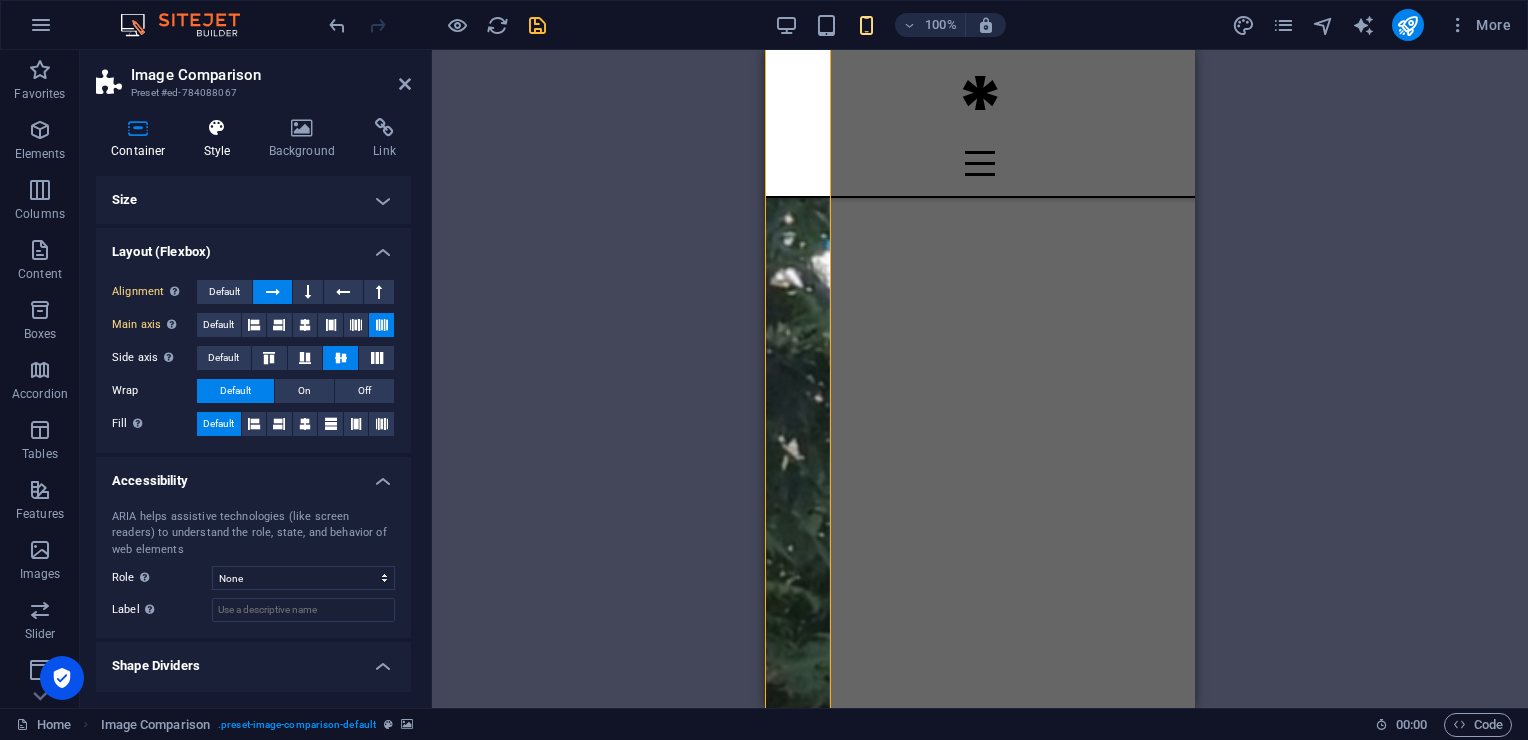 click at bounding box center (217, 128) 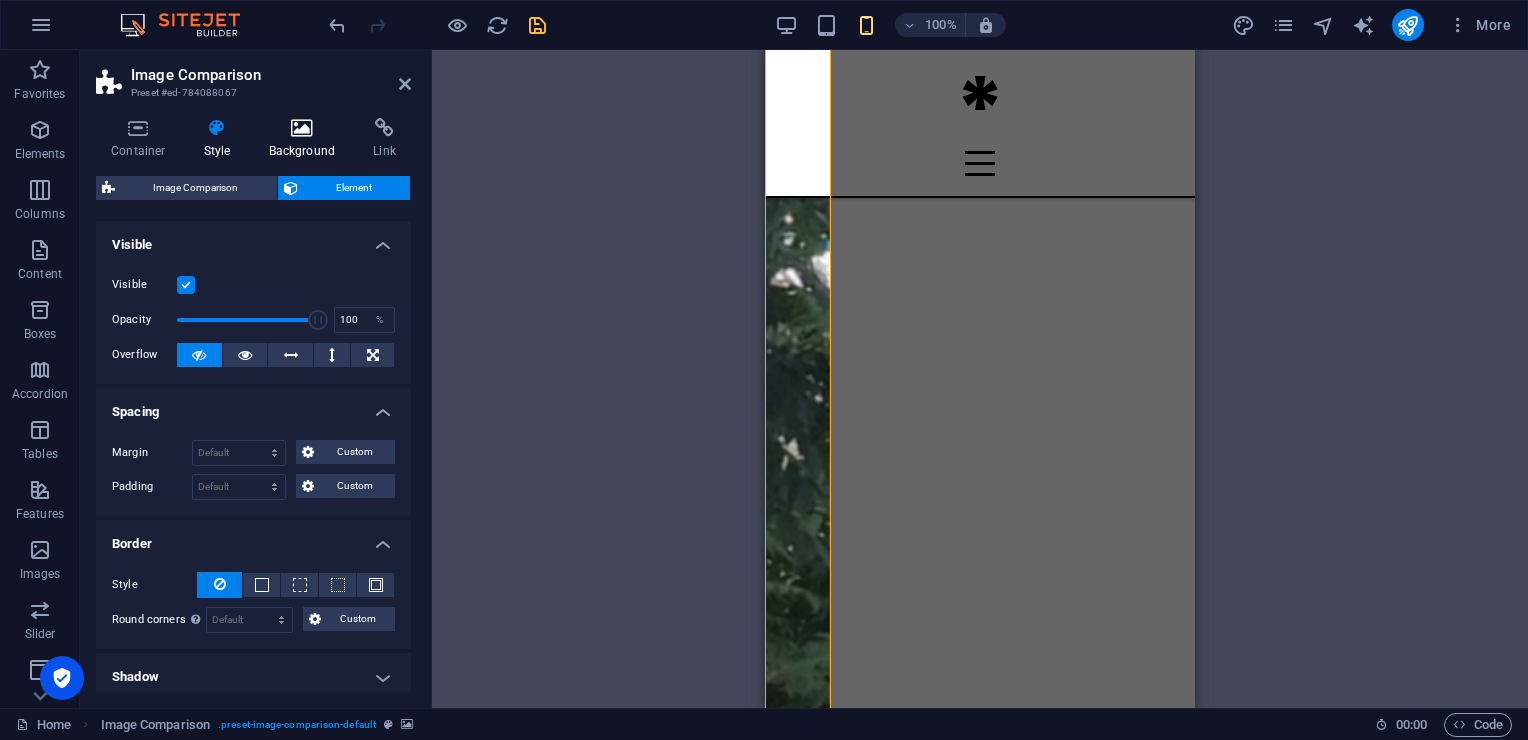 click at bounding box center (302, 128) 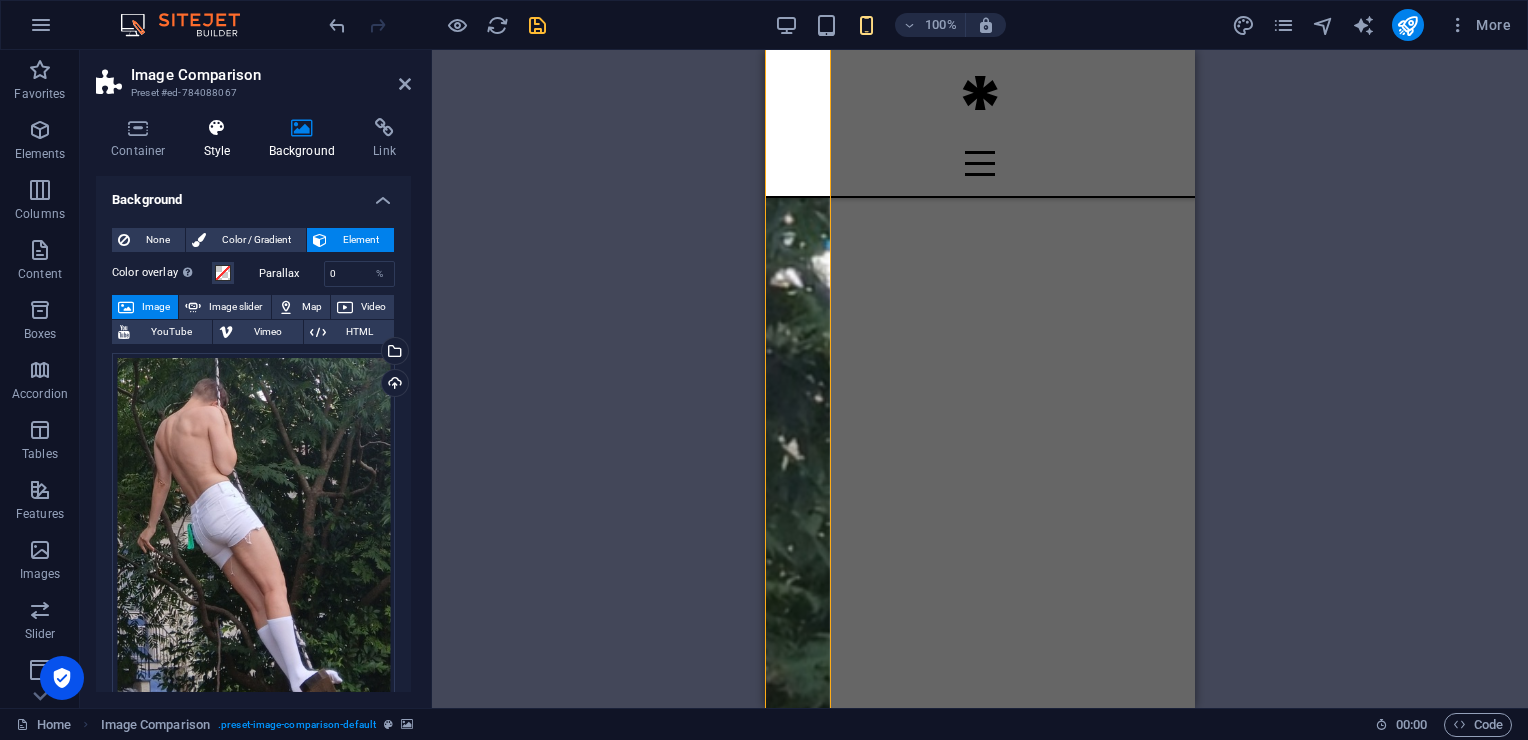 click on "Style" at bounding box center [221, 139] 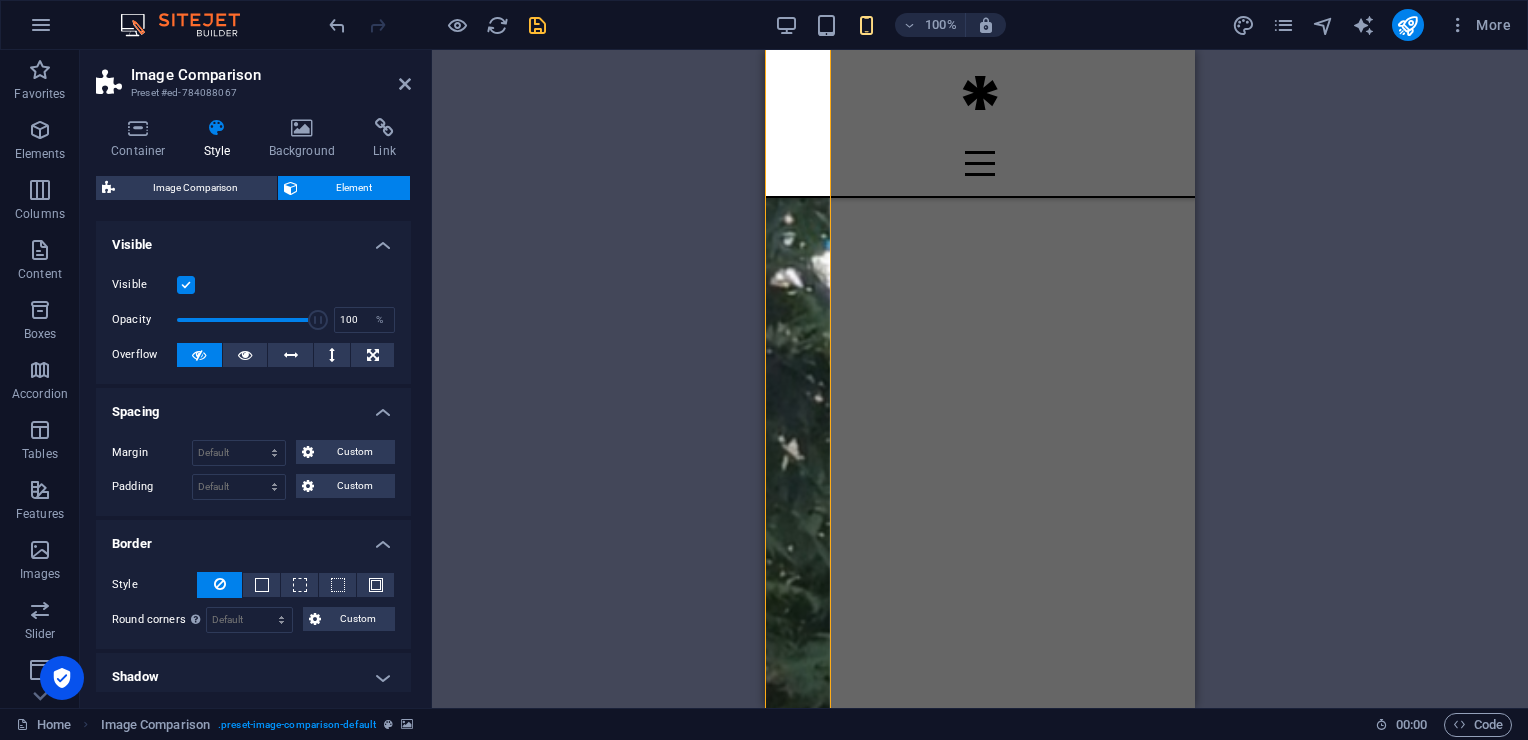 scroll, scrollTop: 0, scrollLeft: 0, axis: both 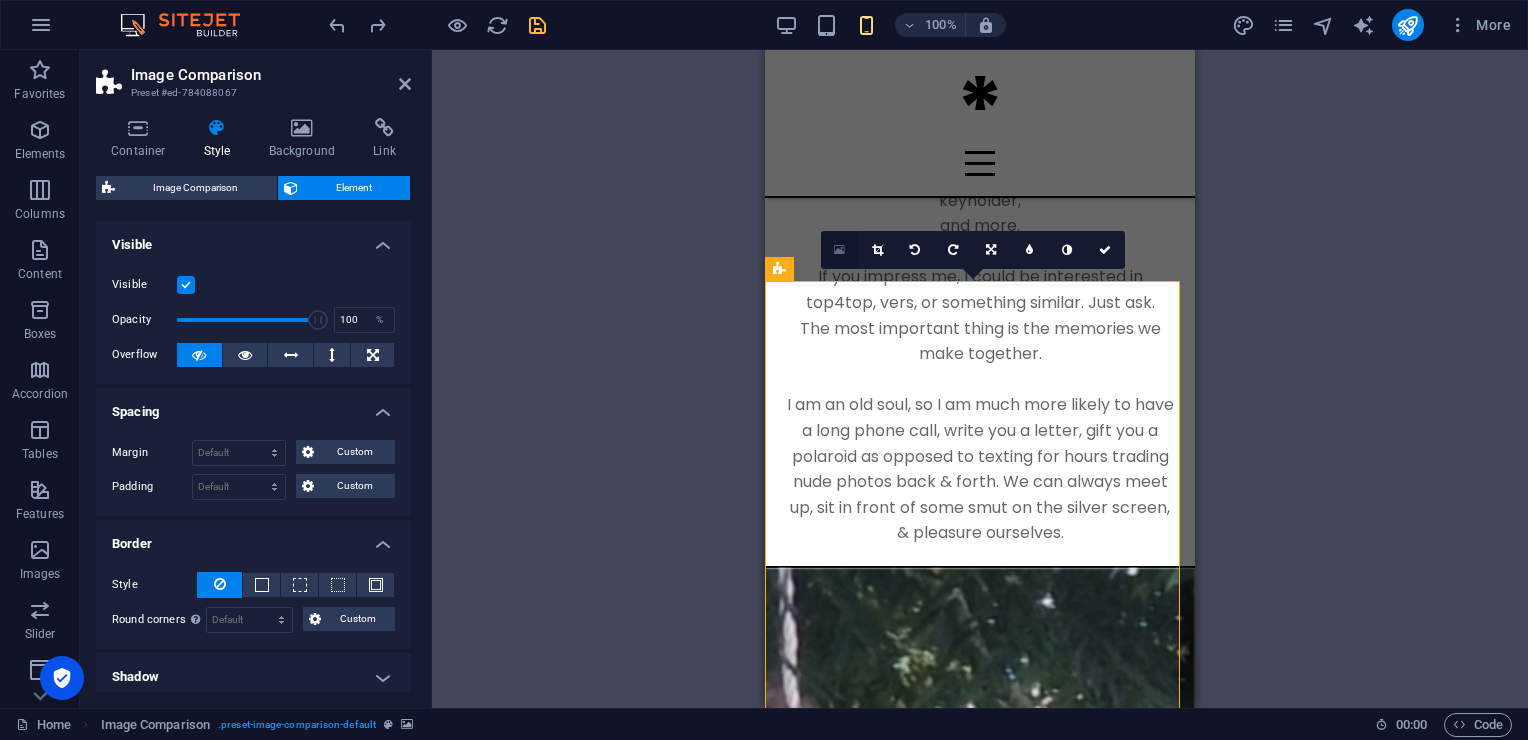 click at bounding box center [839, 250] 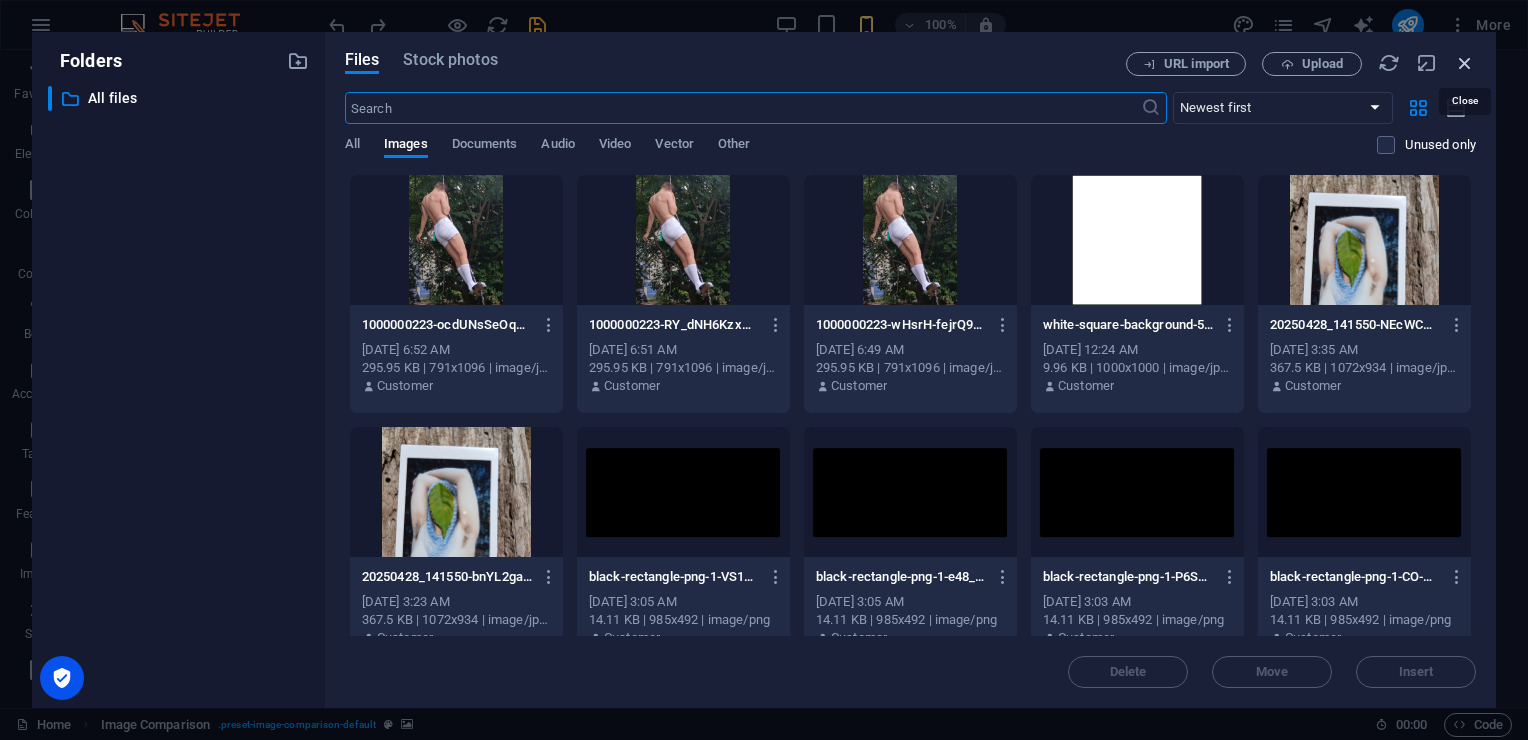 click at bounding box center [1465, 63] 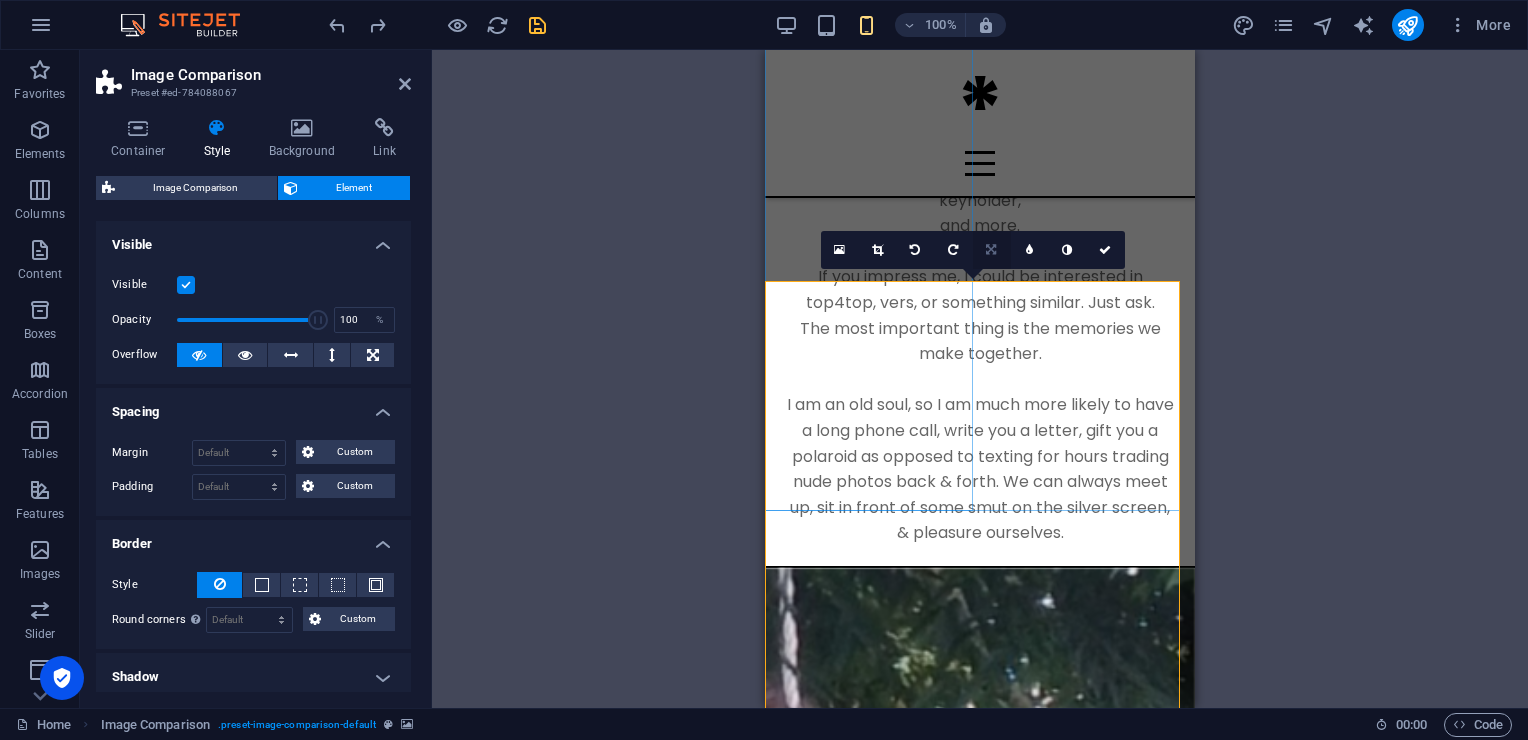 click at bounding box center [991, 250] 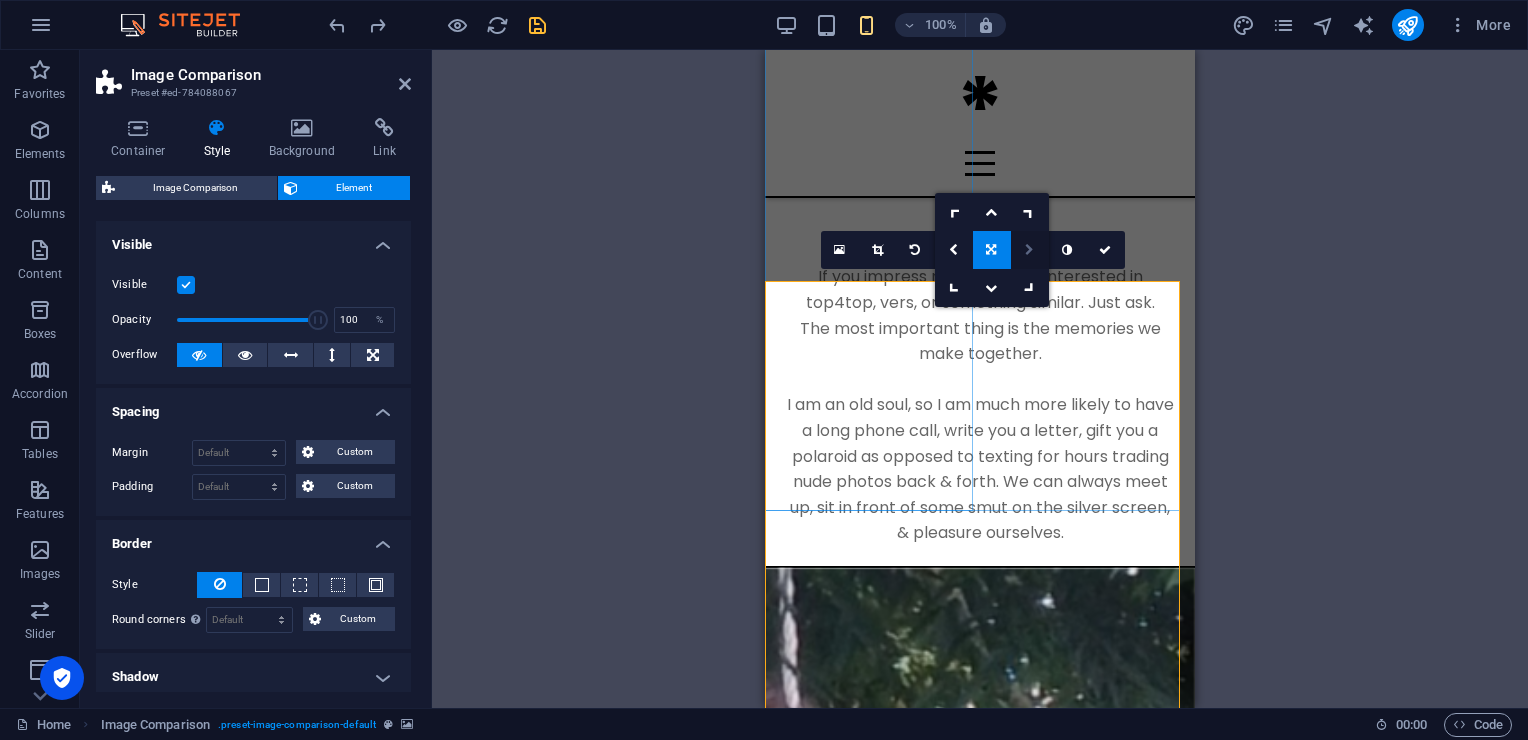 click at bounding box center [1030, 250] 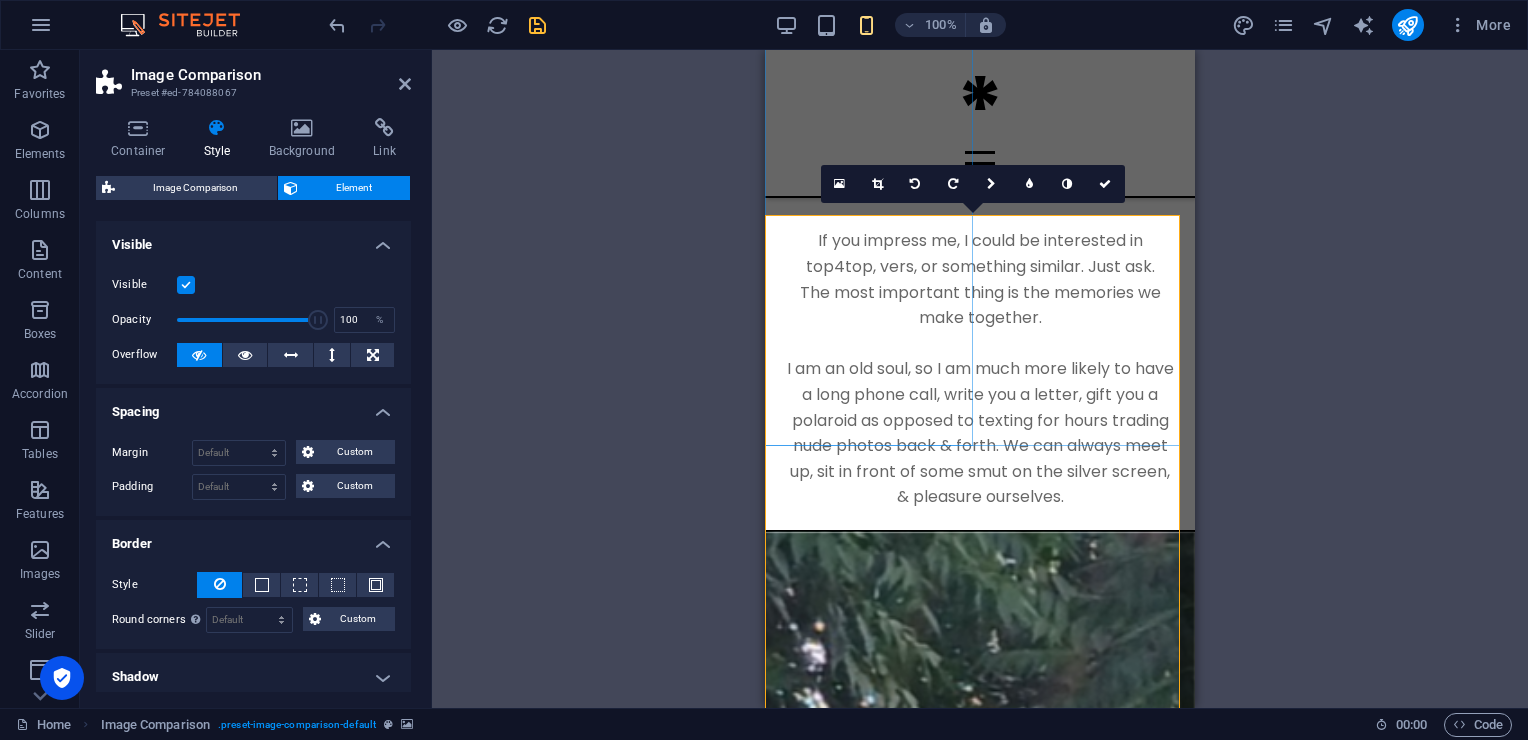 scroll, scrollTop: 2305, scrollLeft: 0, axis: vertical 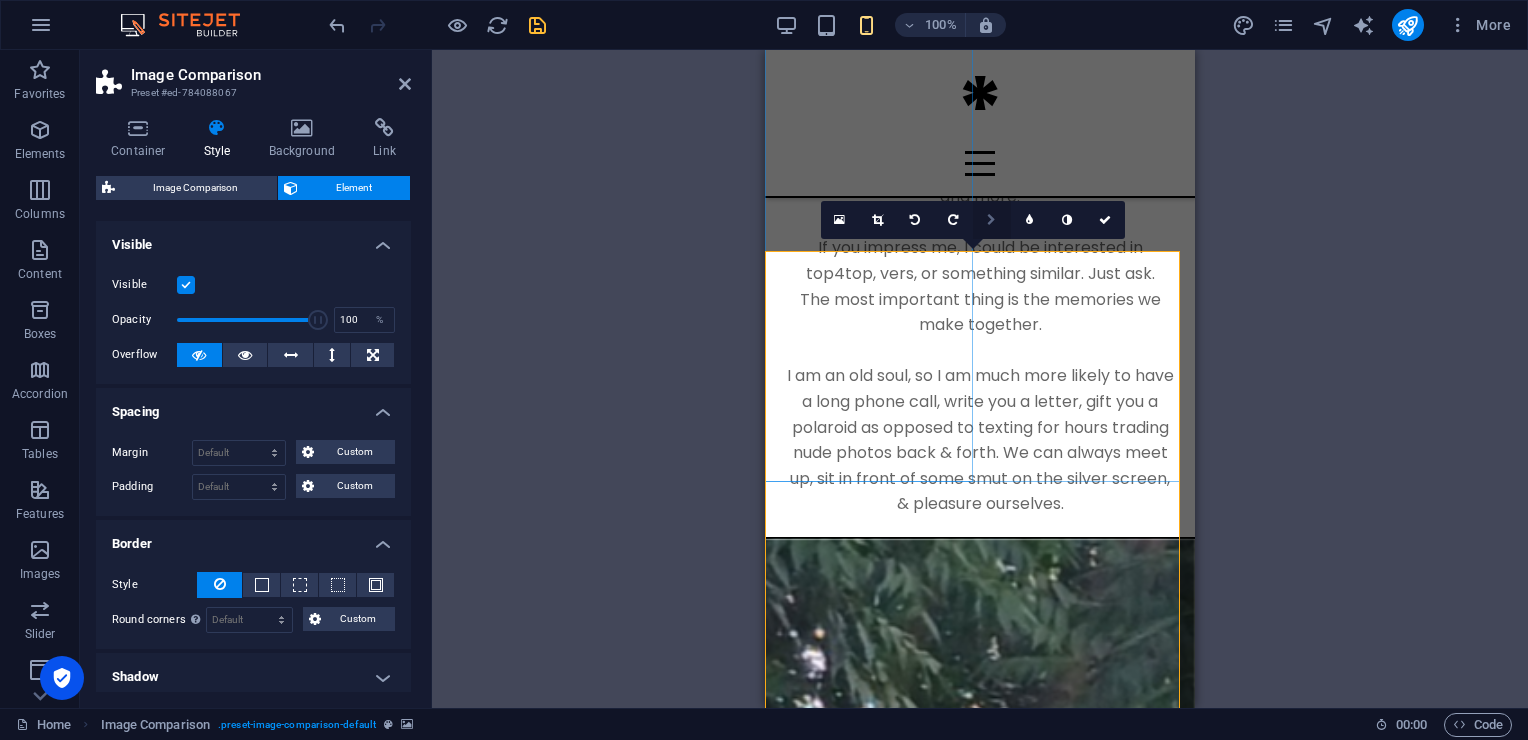 drag, startPoint x: 993, startPoint y: 220, endPoint x: 980, endPoint y: 215, distance: 13.928389 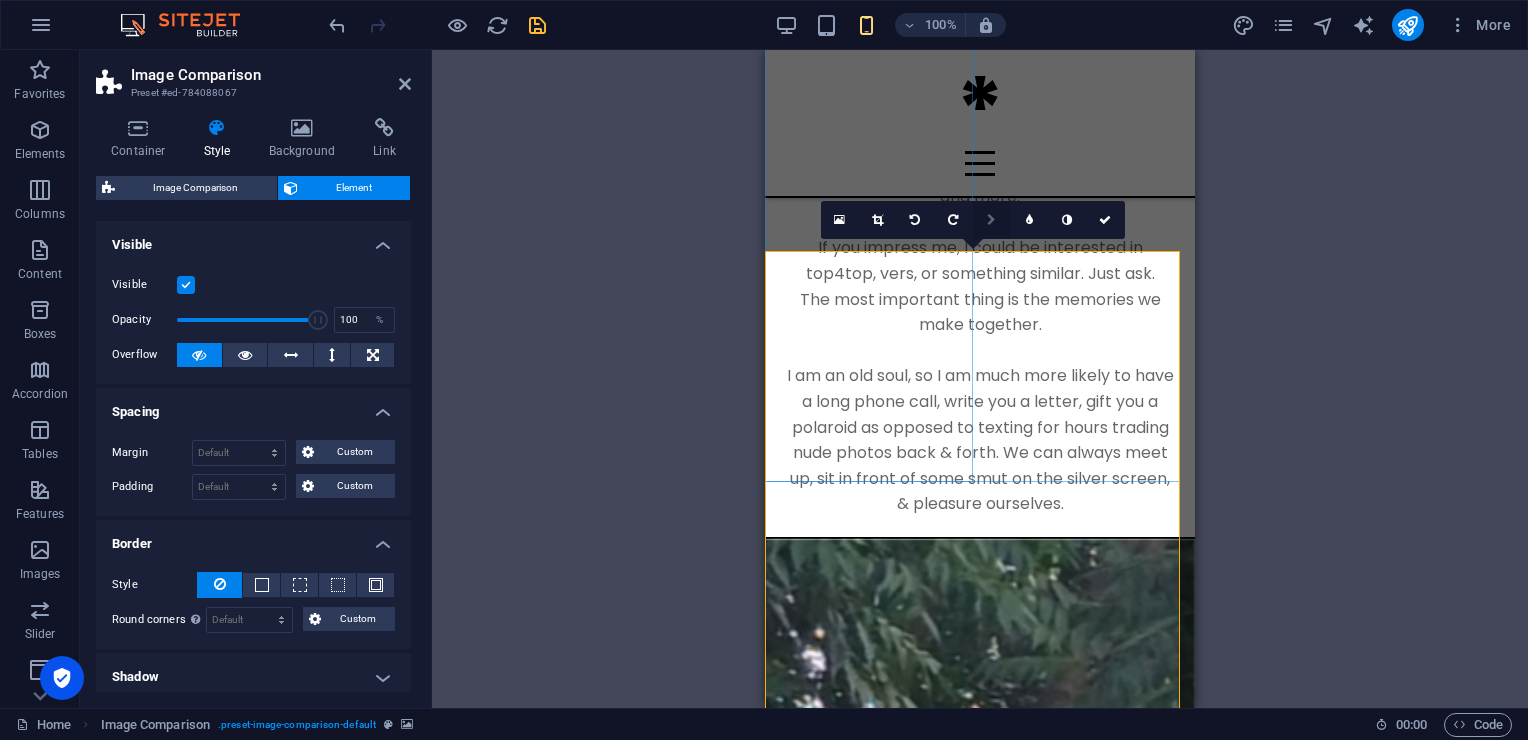 click at bounding box center (992, 220) 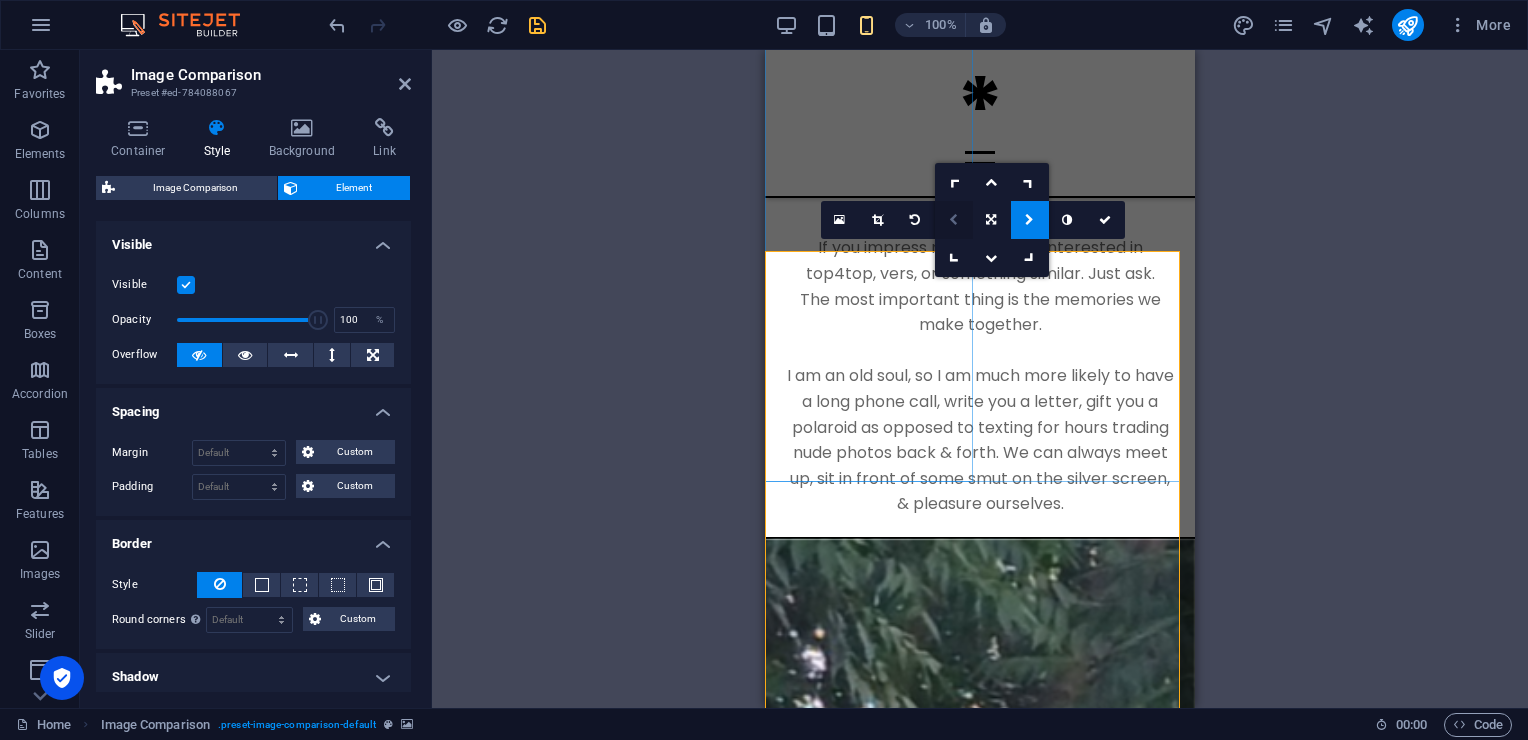 click at bounding box center (954, 220) 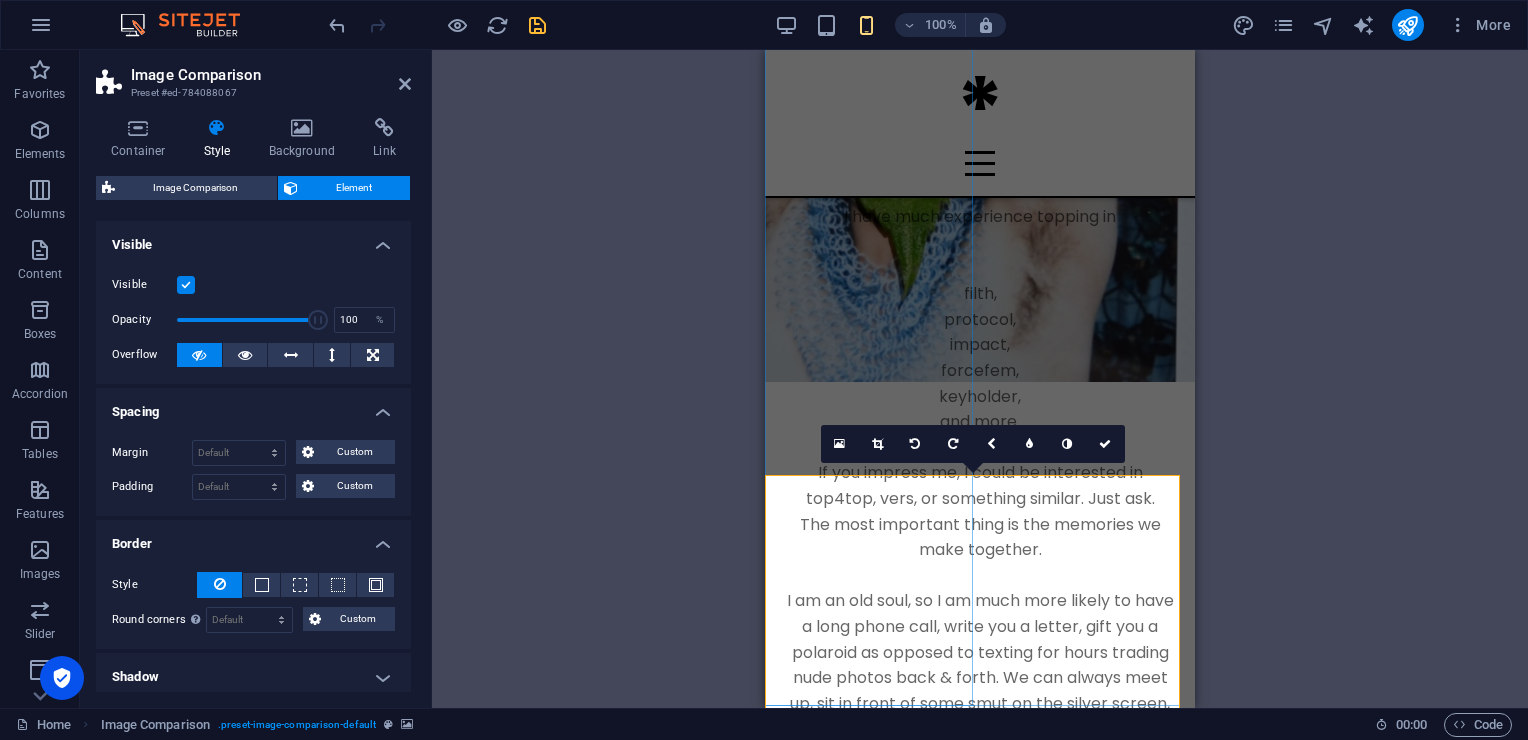 scroll, scrollTop: 2081, scrollLeft: 0, axis: vertical 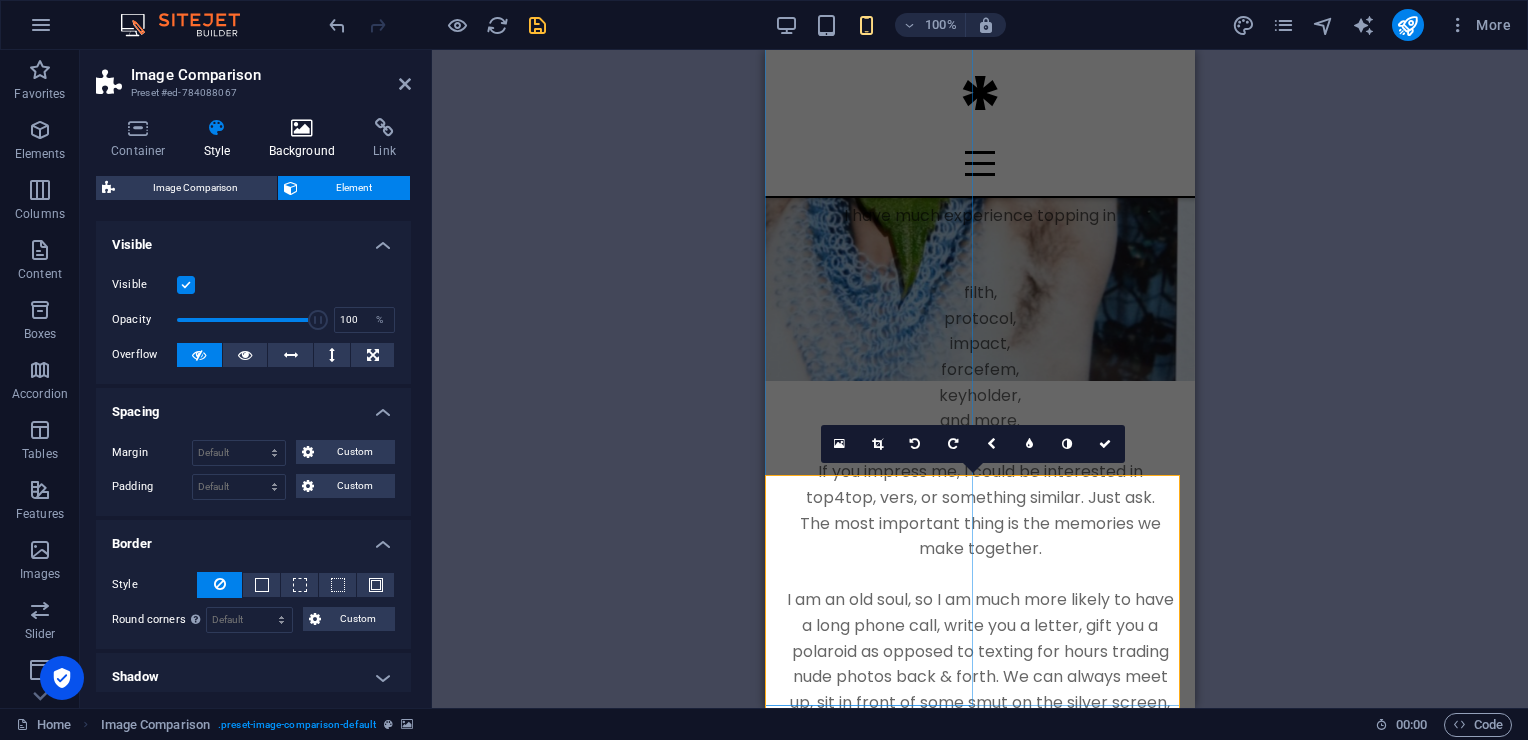 click at bounding box center [302, 128] 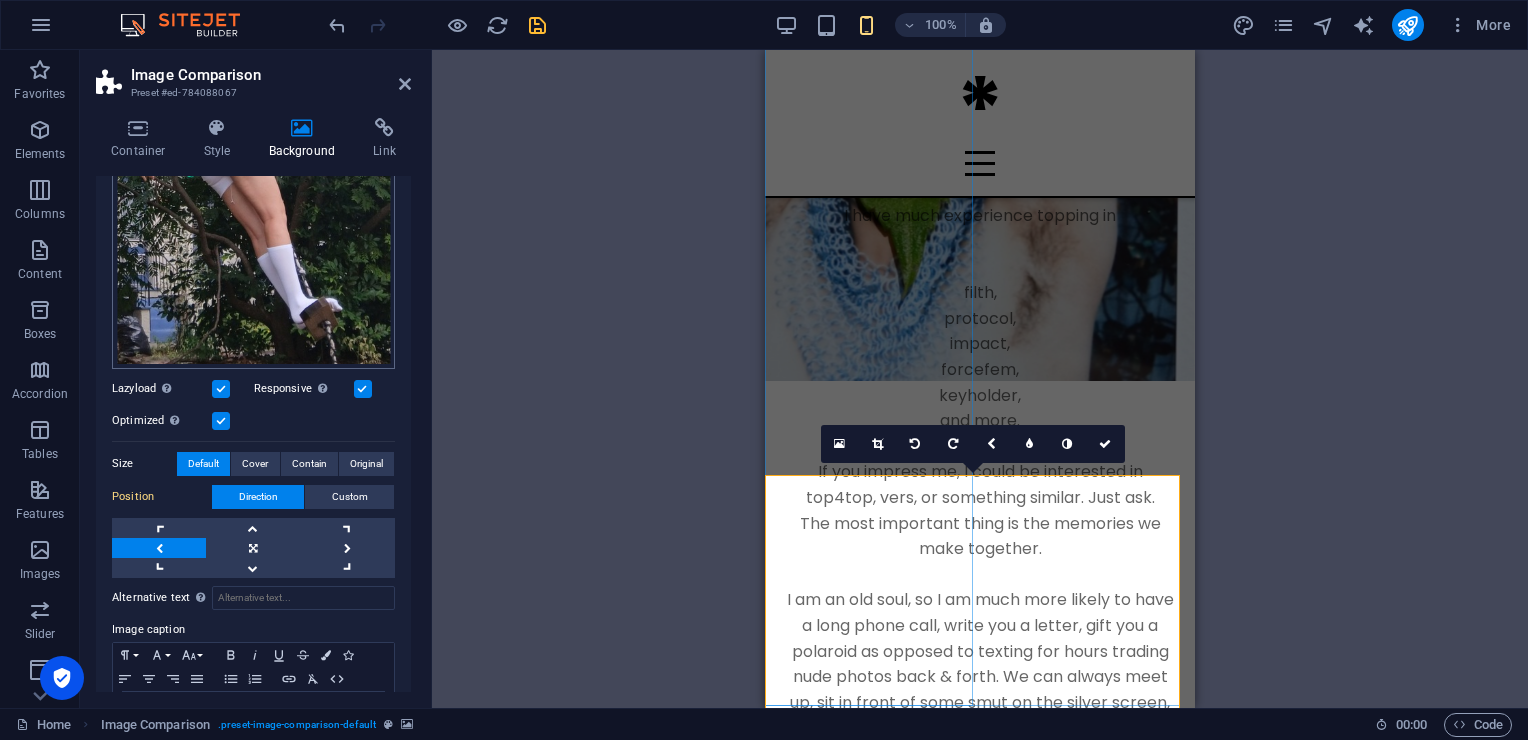 scroll, scrollTop: 443, scrollLeft: 0, axis: vertical 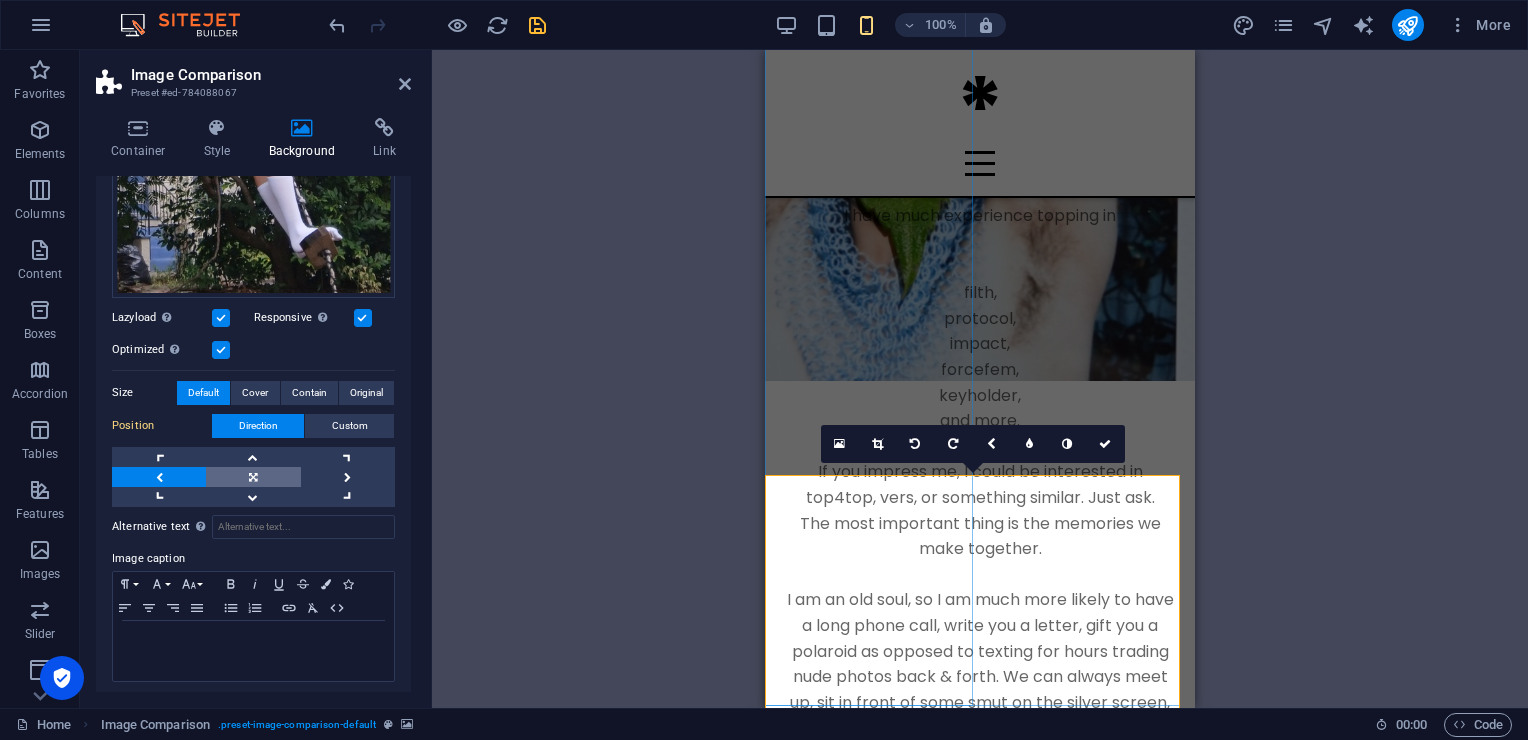 click at bounding box center (253, 477) 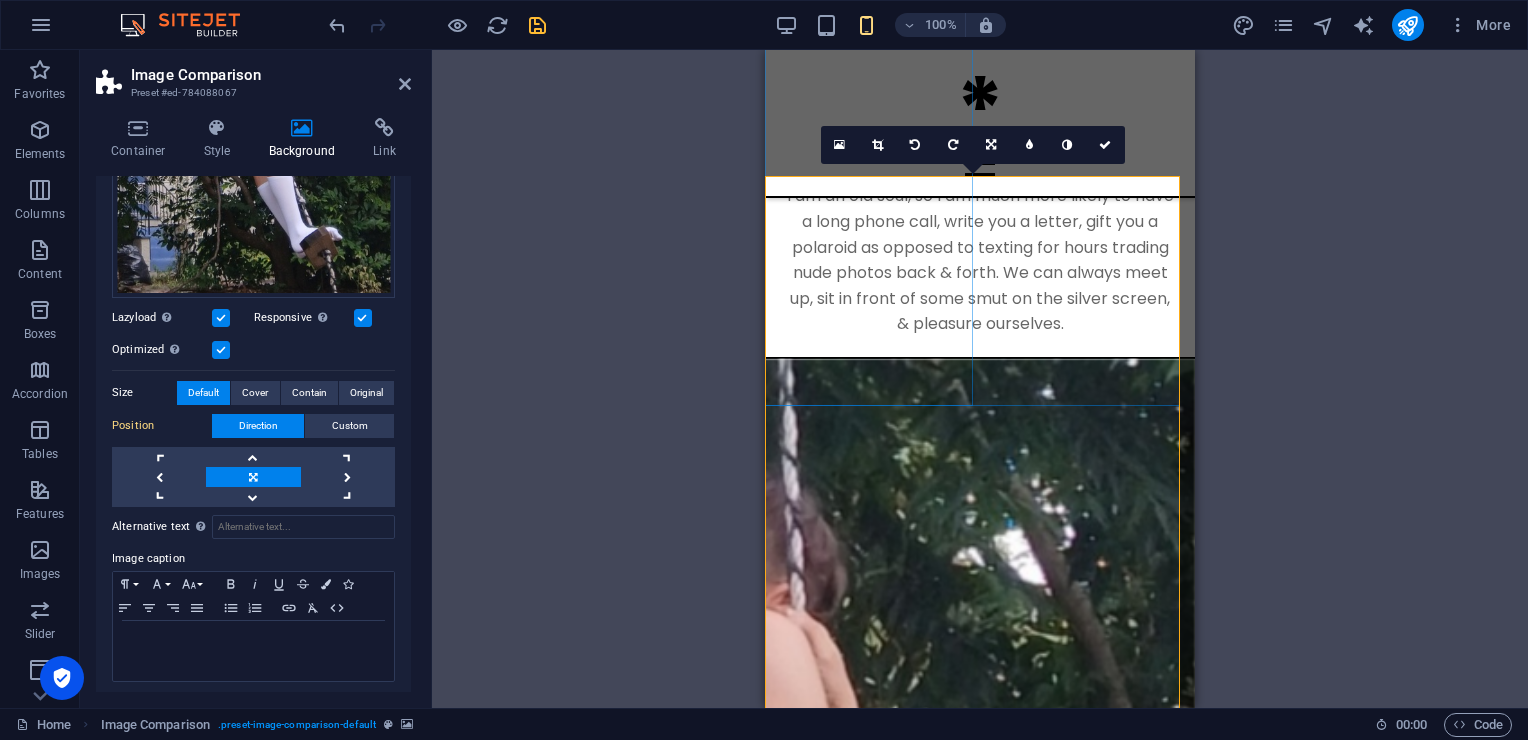 scroll, scrollTop: 2345, scrollLeft: 0, axis: vertical 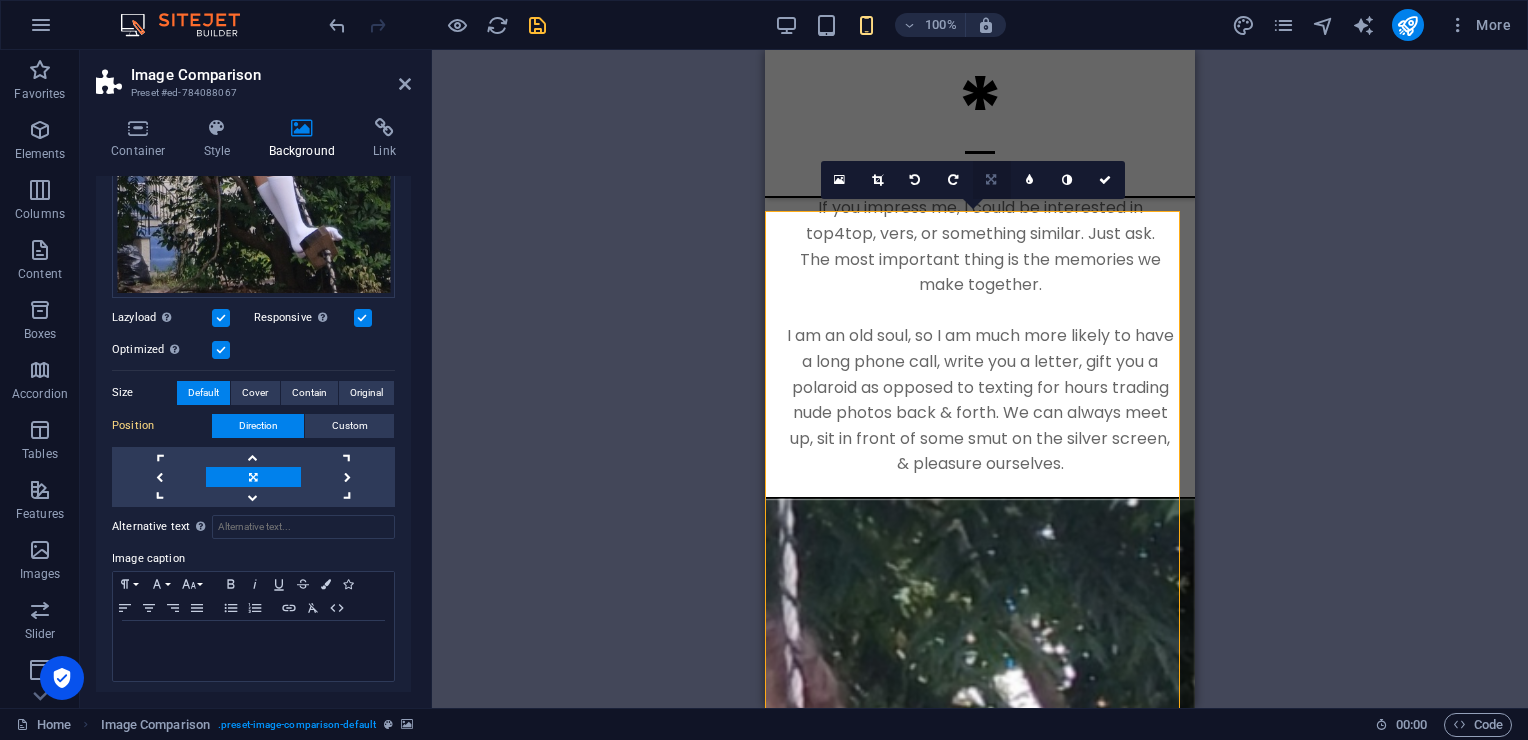 click at bounding box center (992, 180) 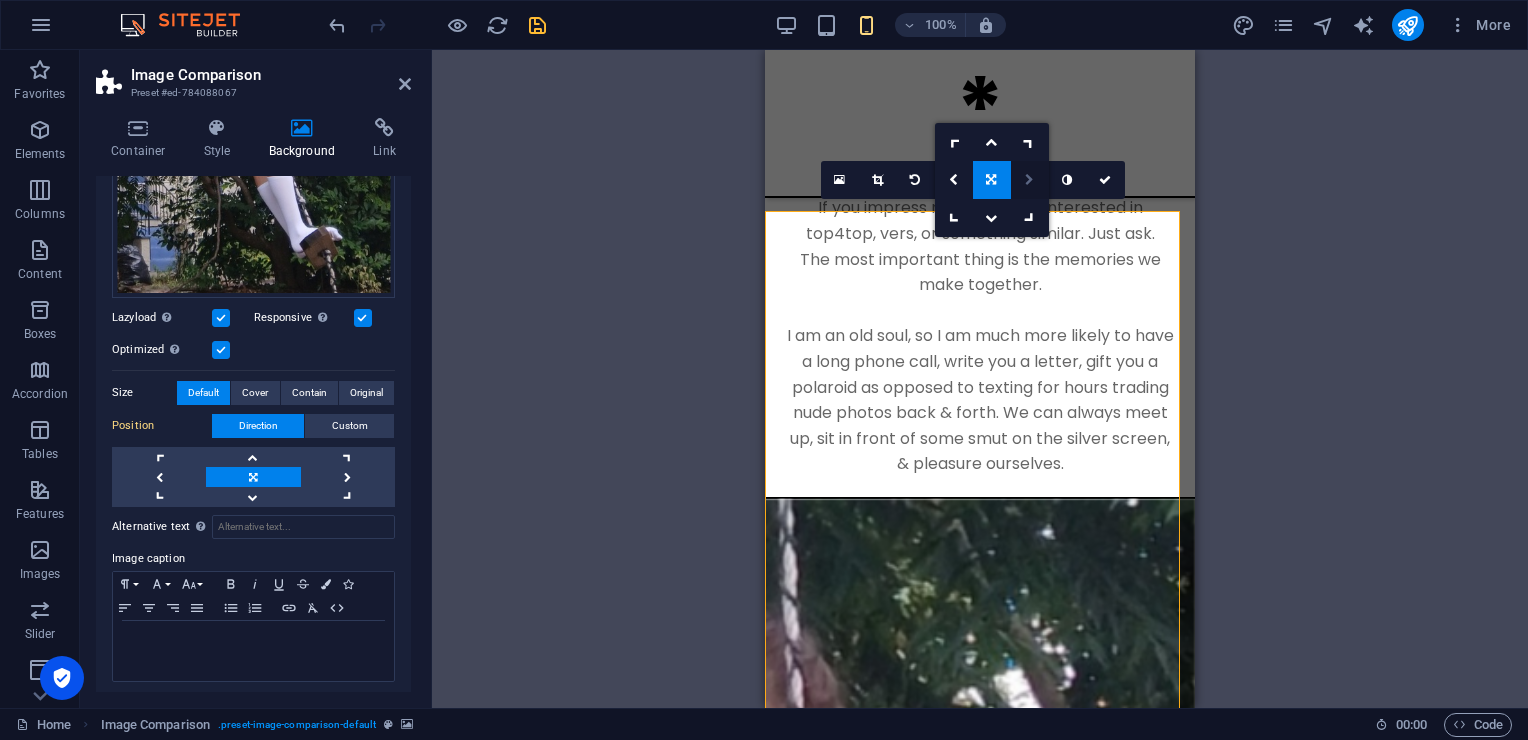 click at bounding box center (1029, 180) 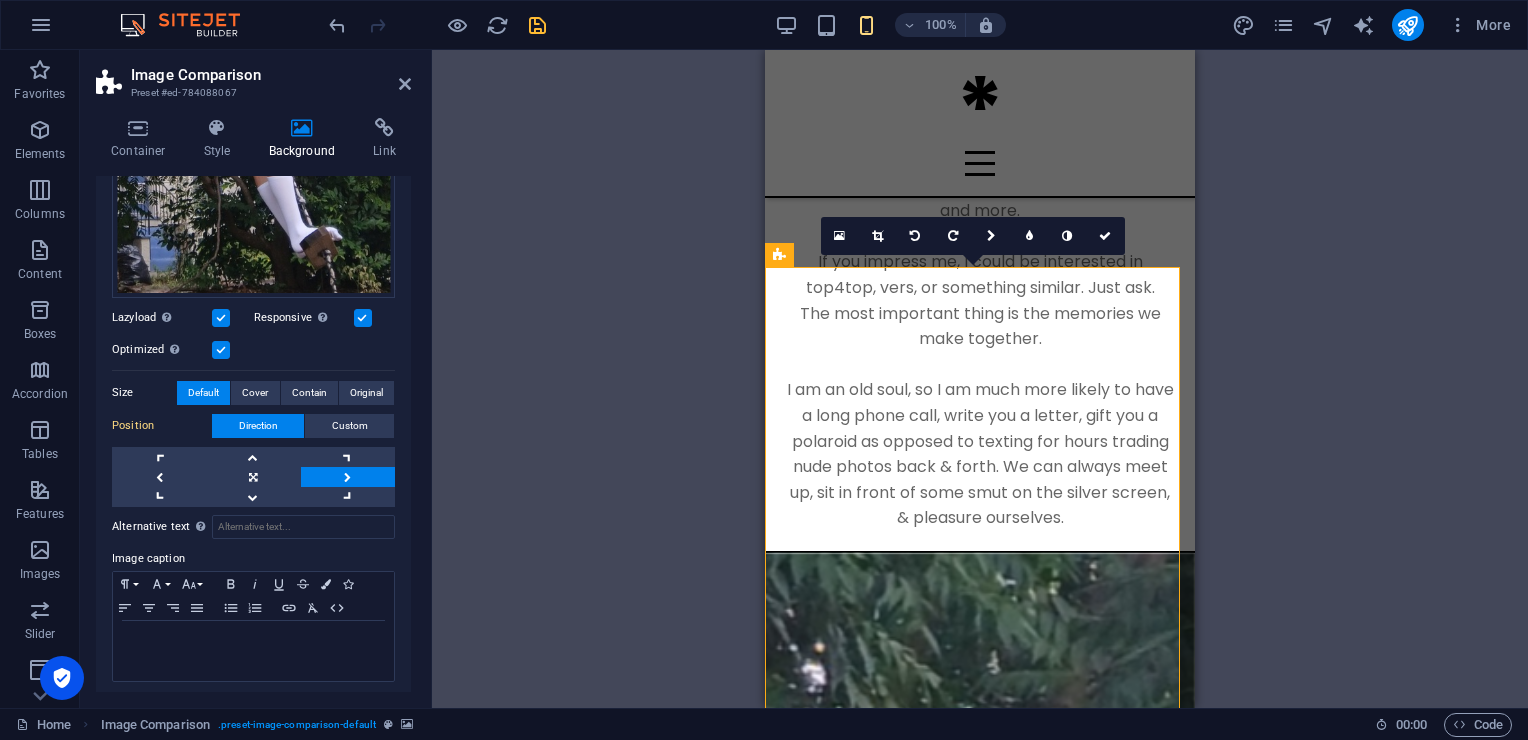 scroll, scrollTop: 2289, scrollLeft: 0, axis: vertical 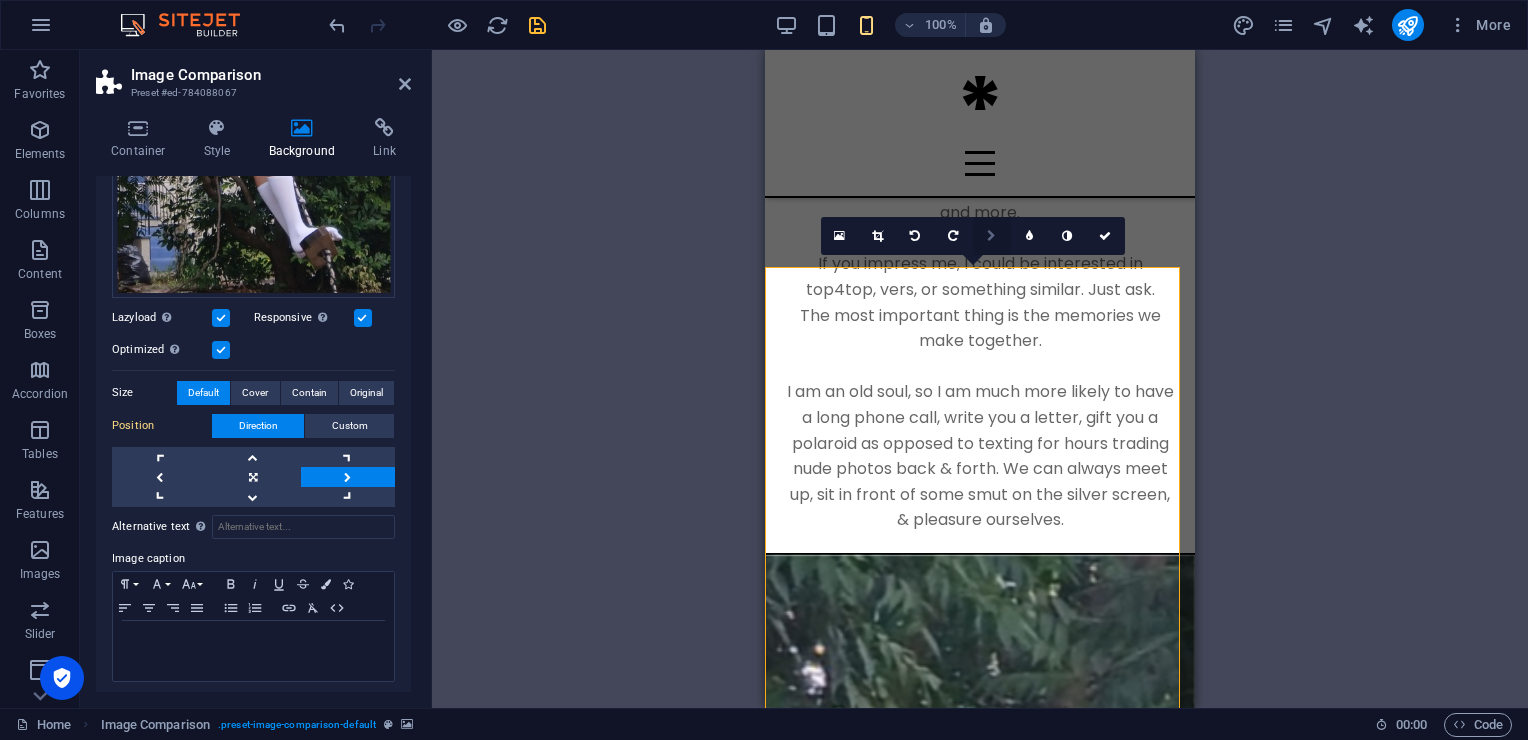 click at bounding box center [991, 236] 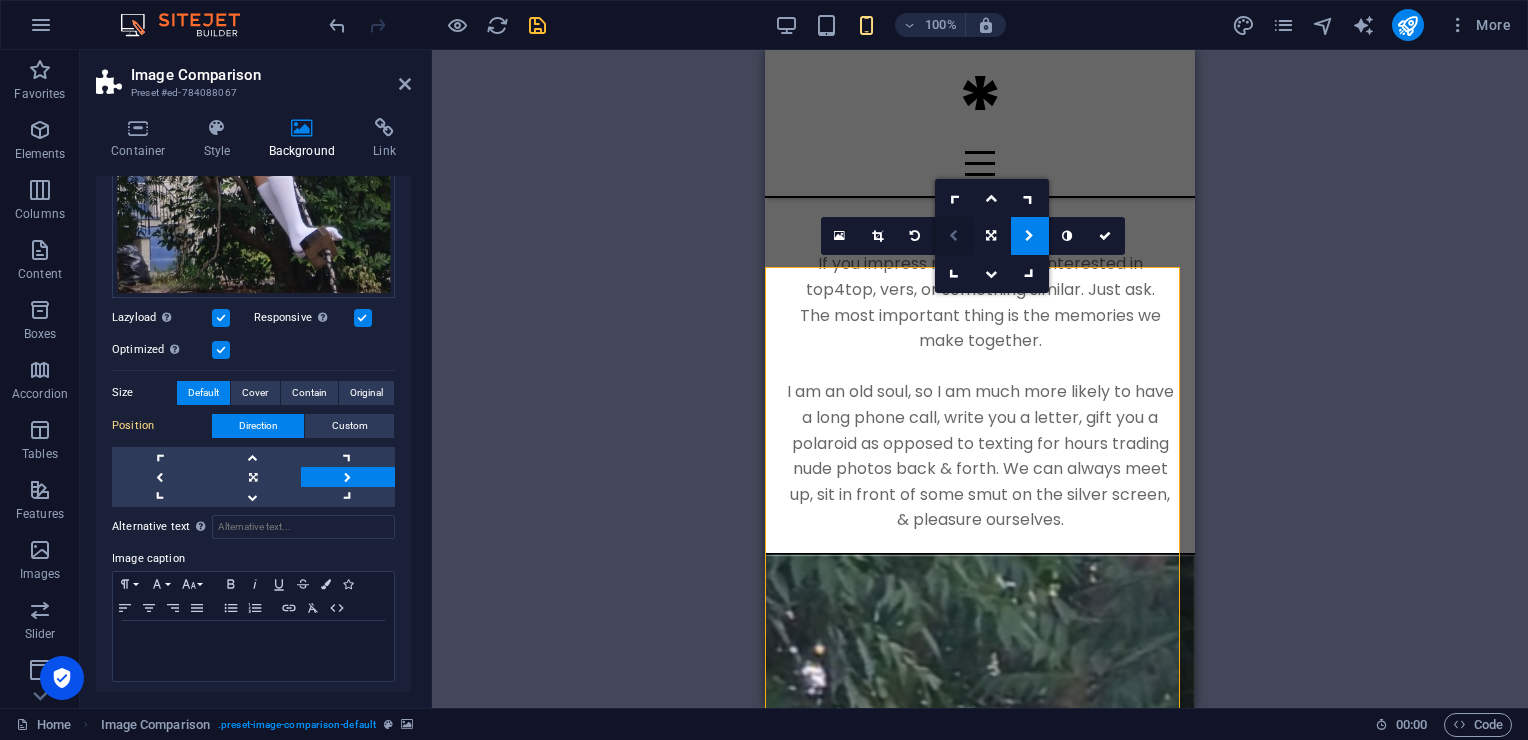 click at bounding box center [954, 236] 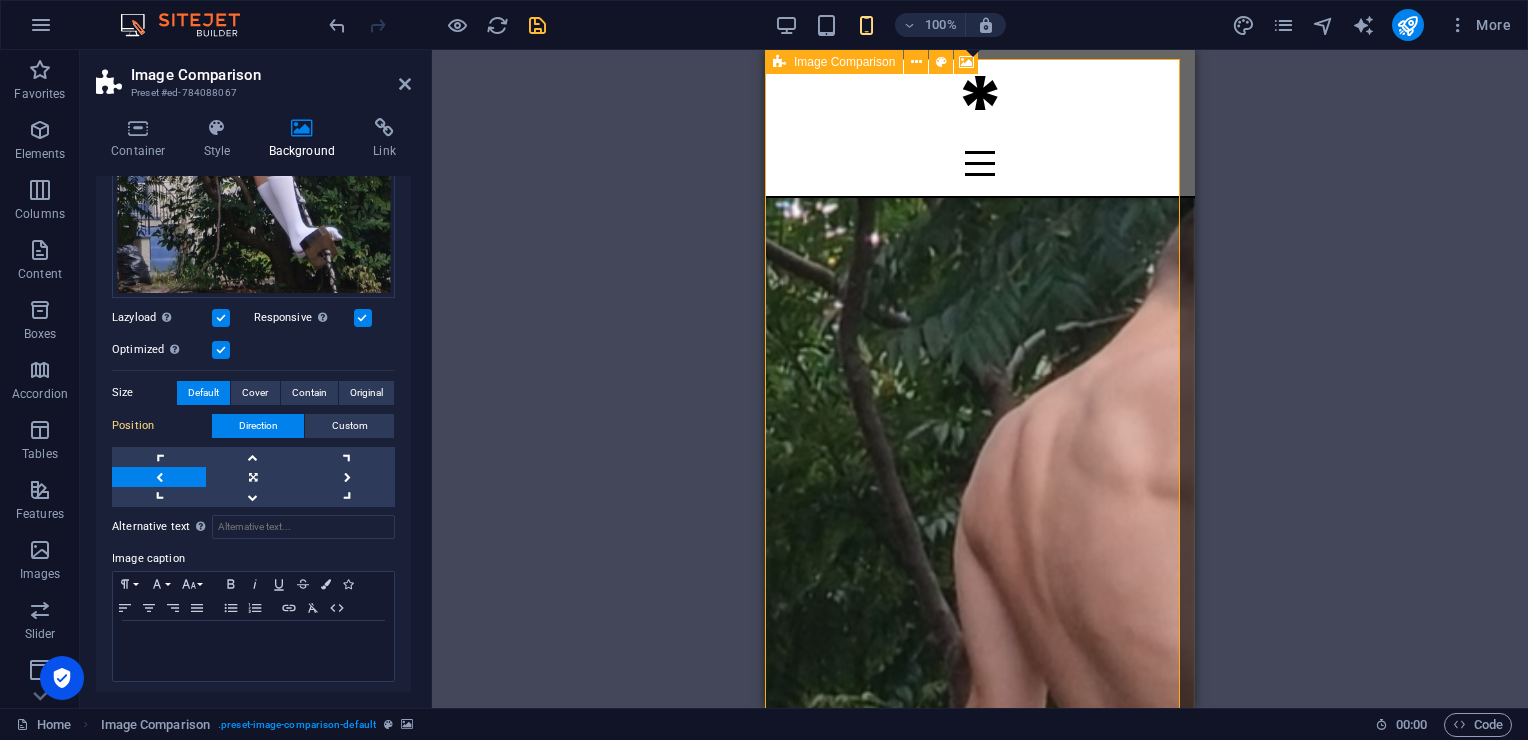 scroll, scrollTop: 2459, scrollLeft: 0, axis: vertical 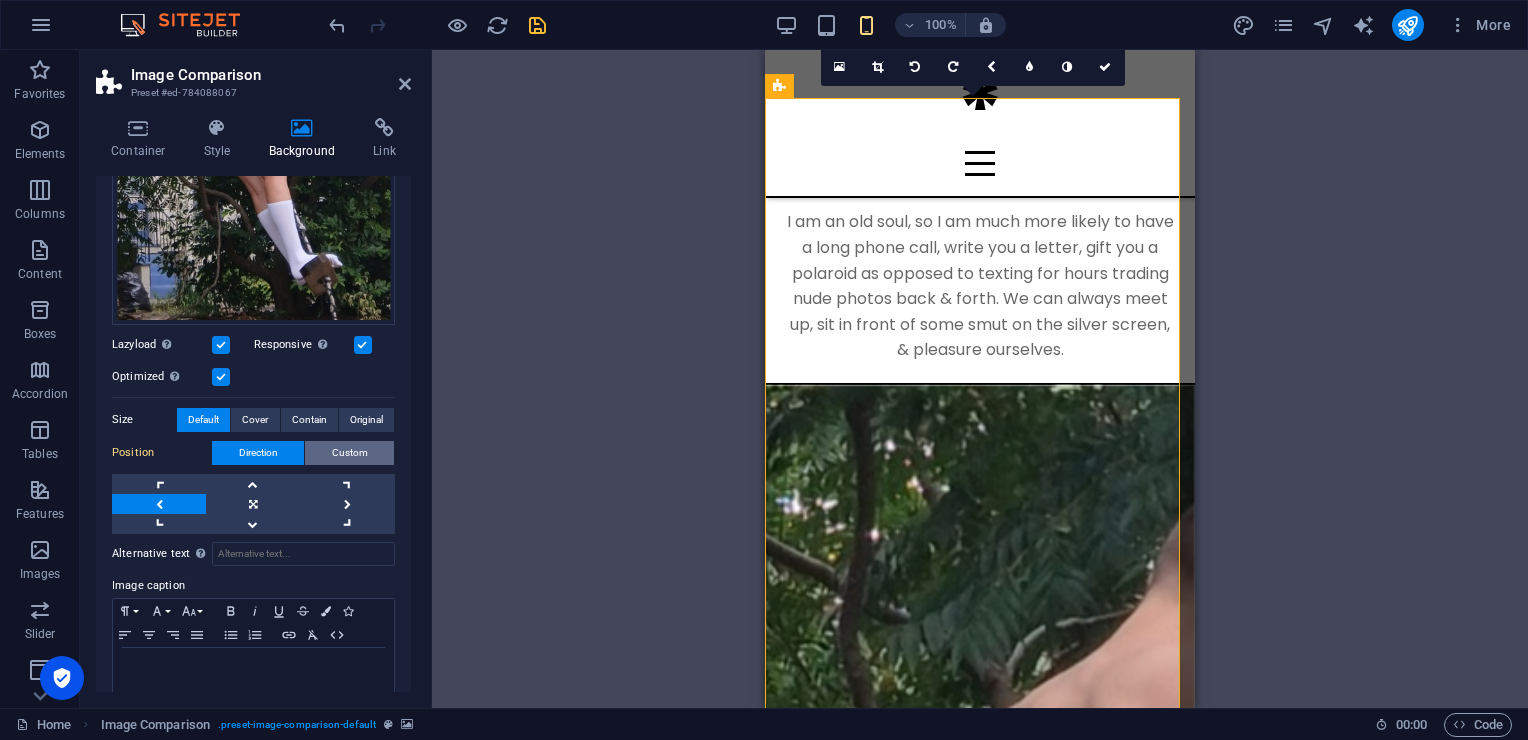 click on "Custom" at bounding box center [349, 453] 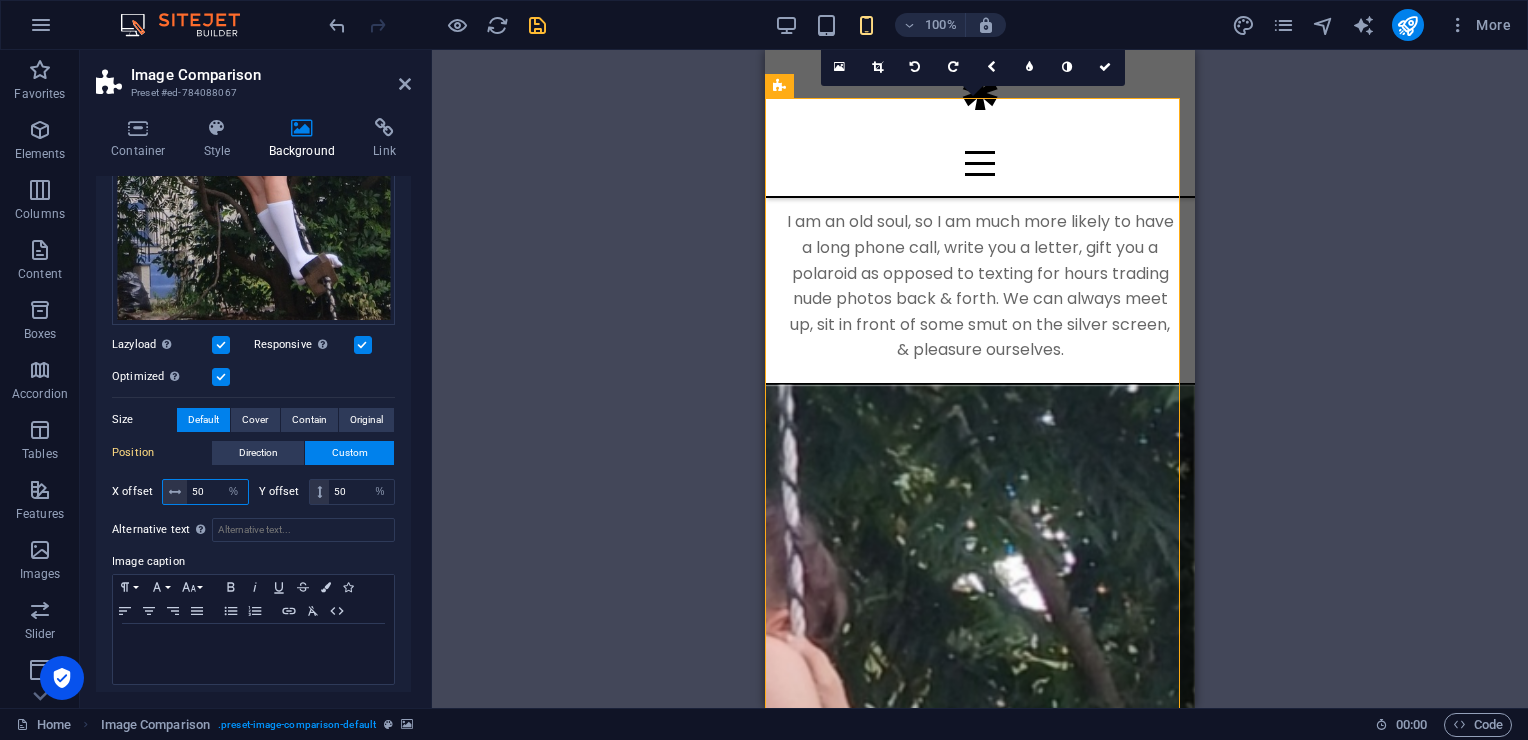drag, startPoint x: 204, startPoint y: 488, endPoint x: 142, endPoint y: 479, distance: 62.649822 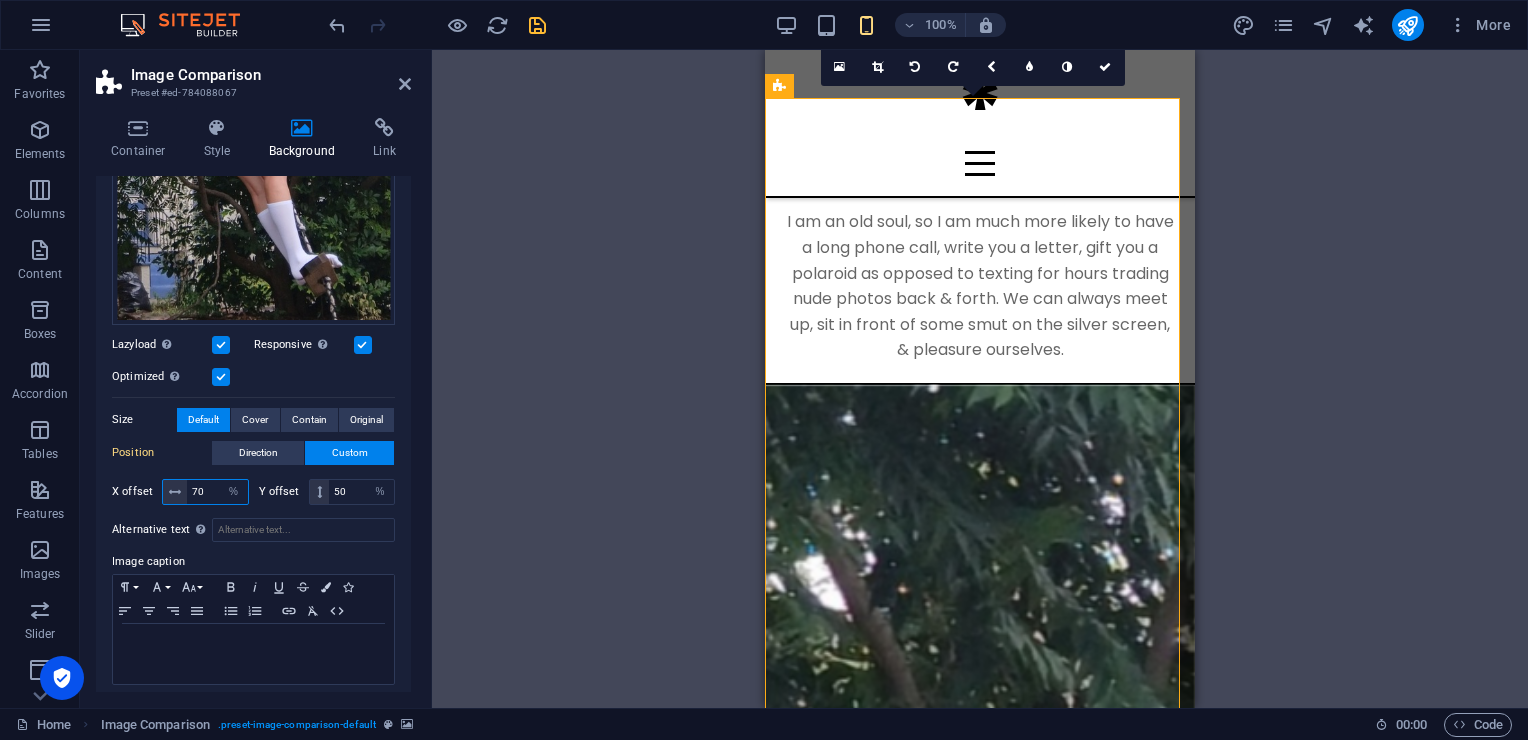 type on "7" 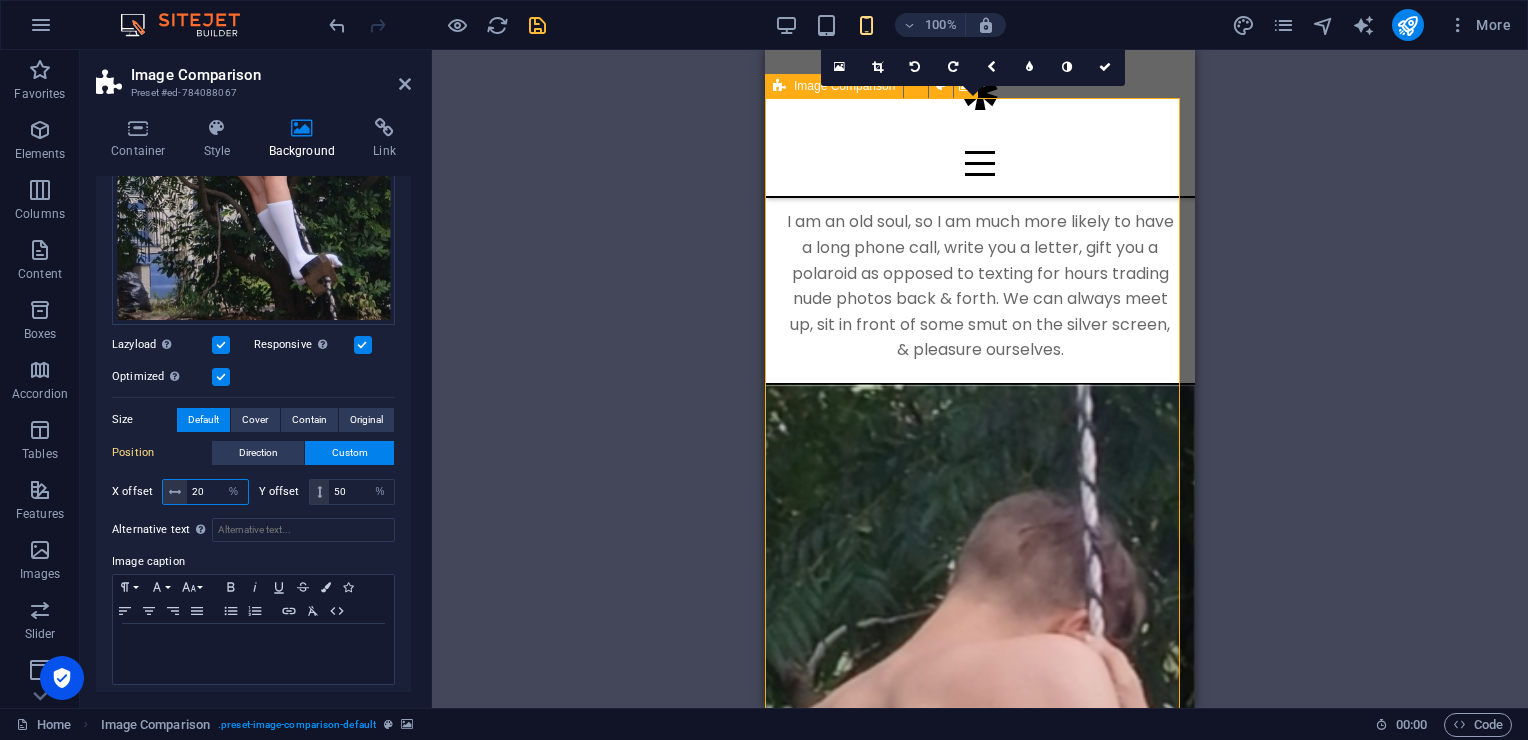 type on "20" 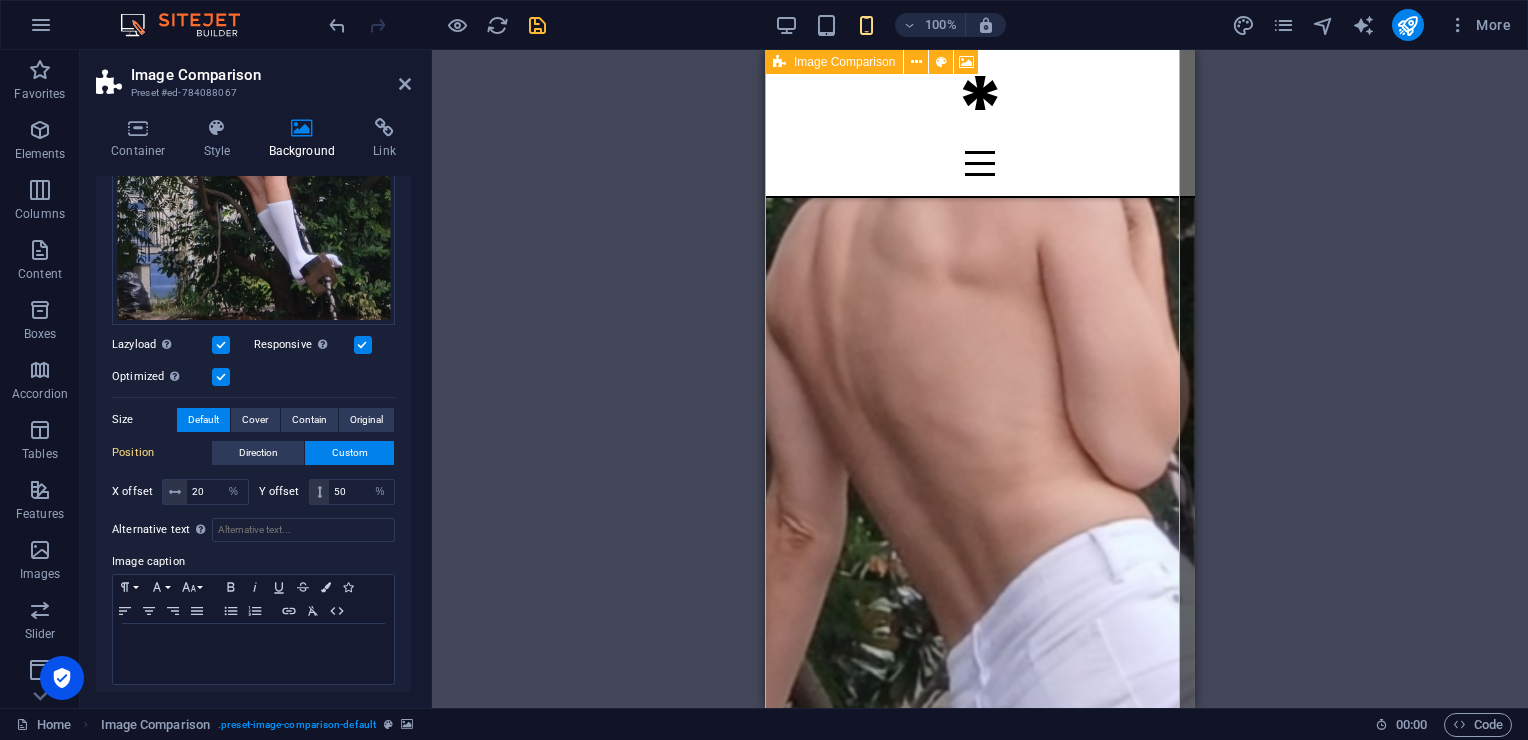 scroll, scrollTop: 2968, scrollLeft: 0, axis: vertical 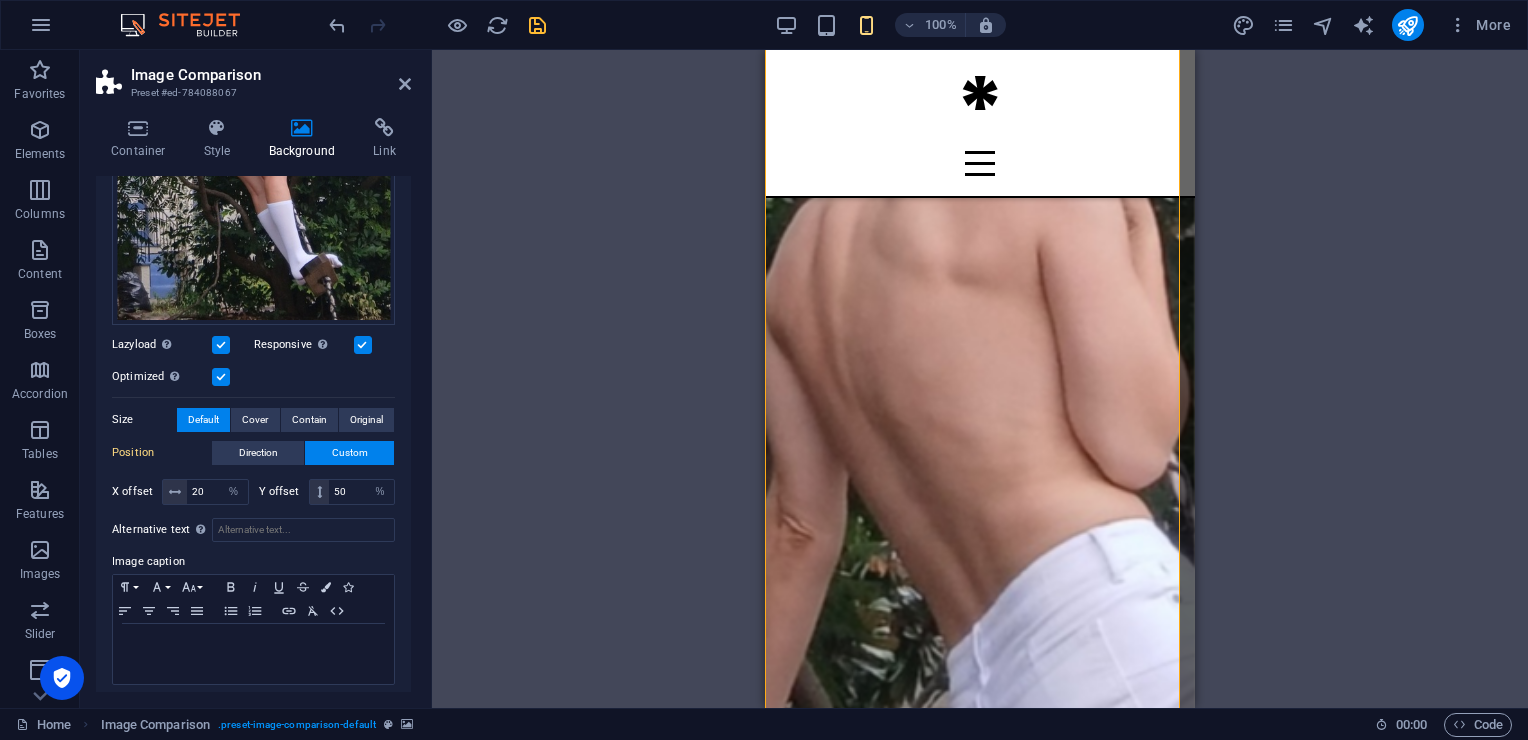 drag, startPoint x: 542, startPoint y: 11, endPoint x: 536, endPoint y: 24, distance: 14.3178215 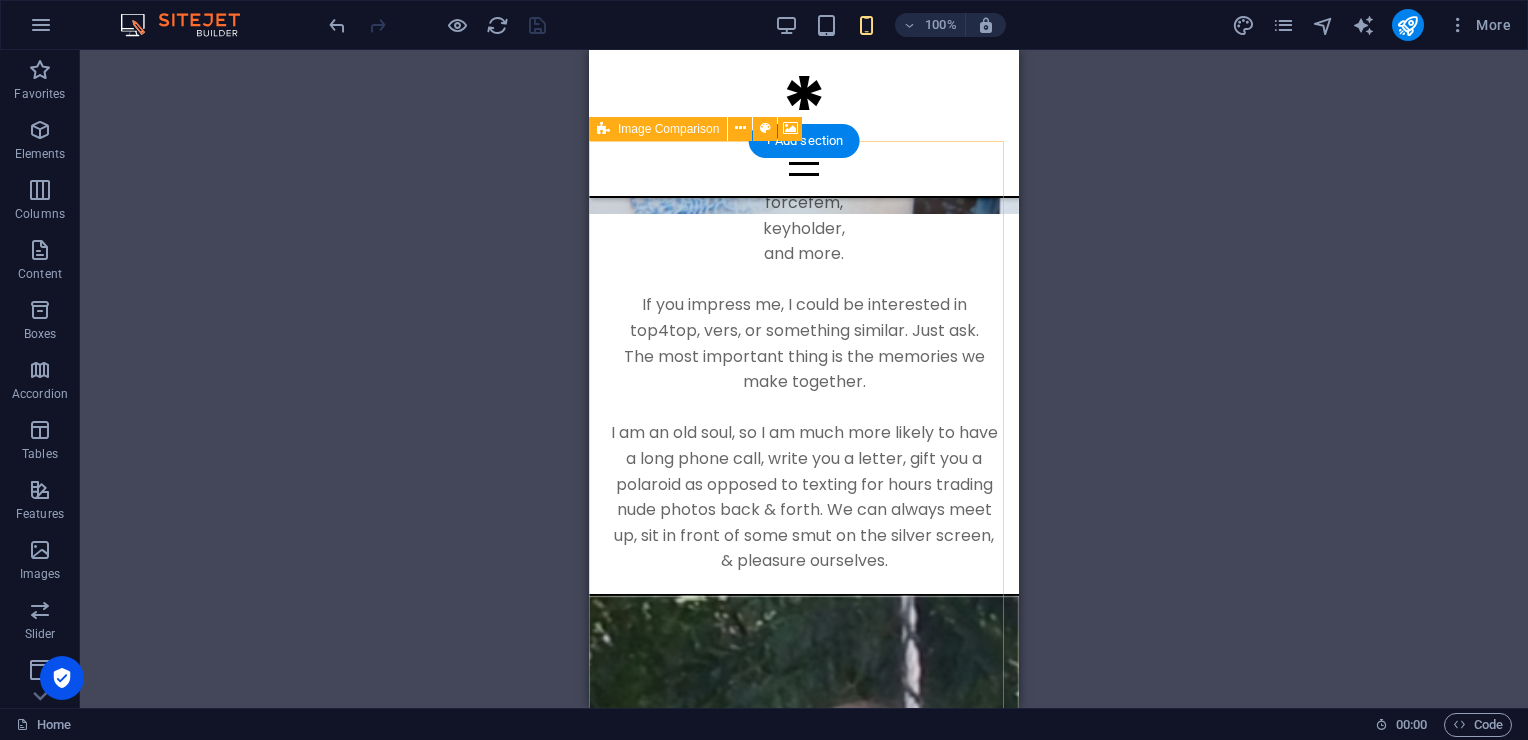 scroll, scrollTop: 2540, scrollLeft: 0, axis: vertical 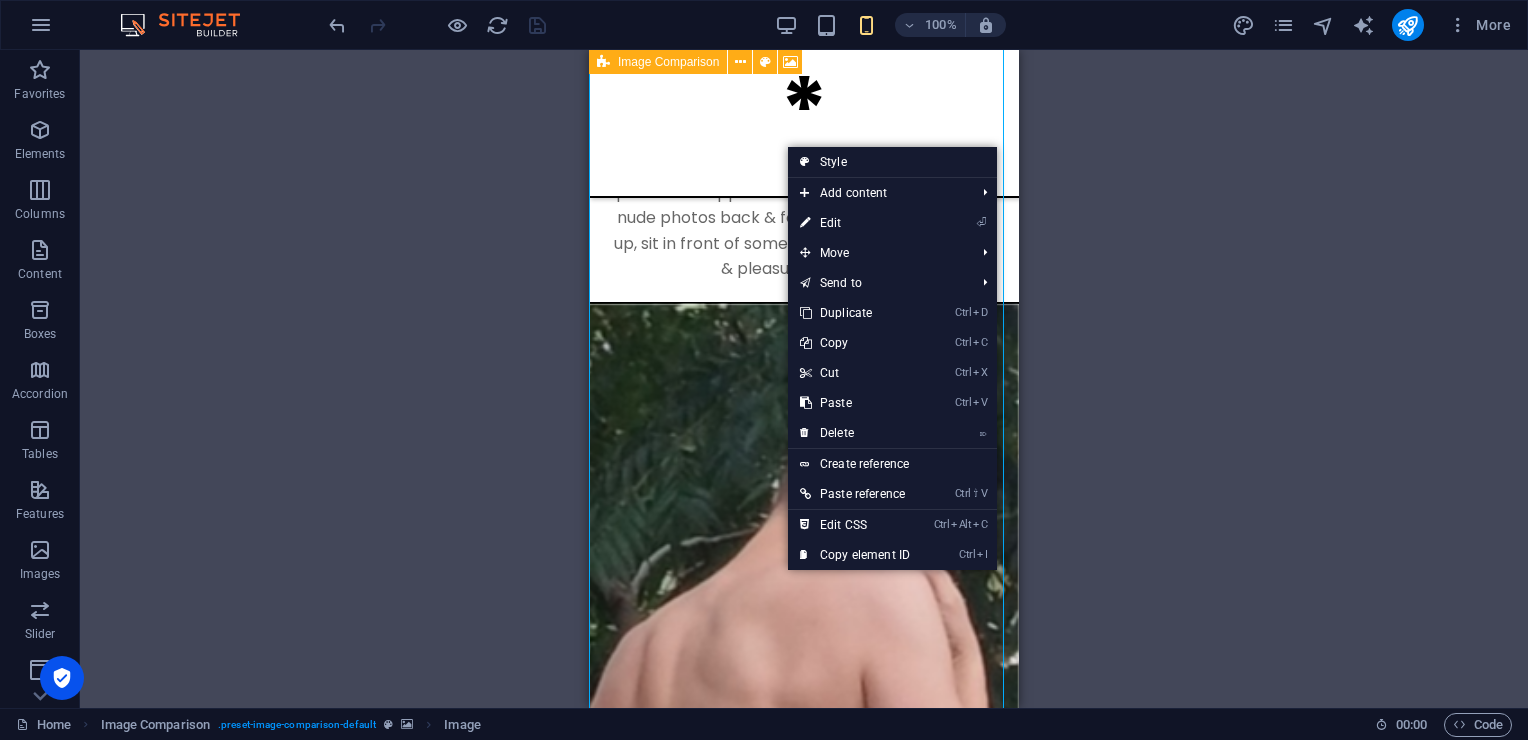 click at bounding box center [804, 1291] 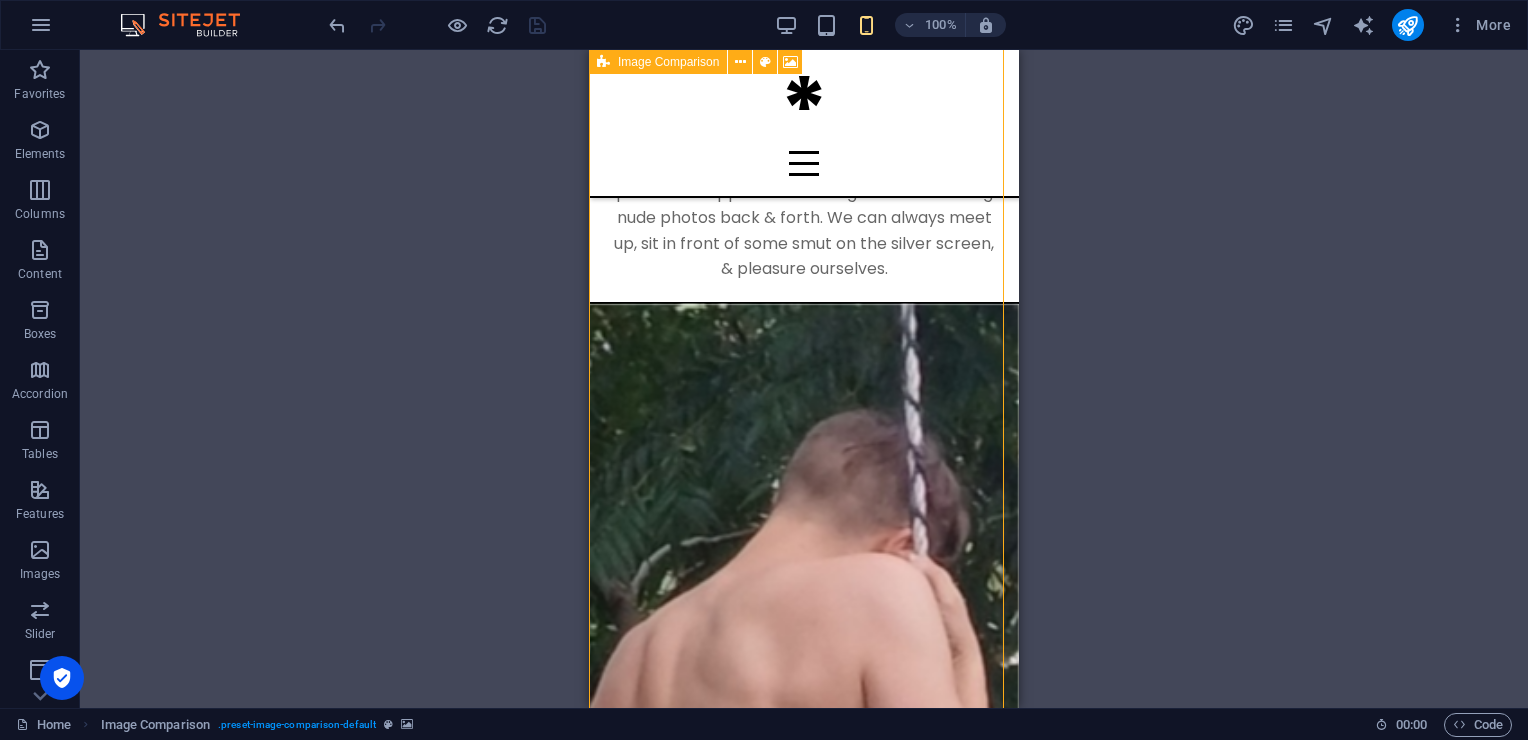 click at bounding box center (804, 1291) 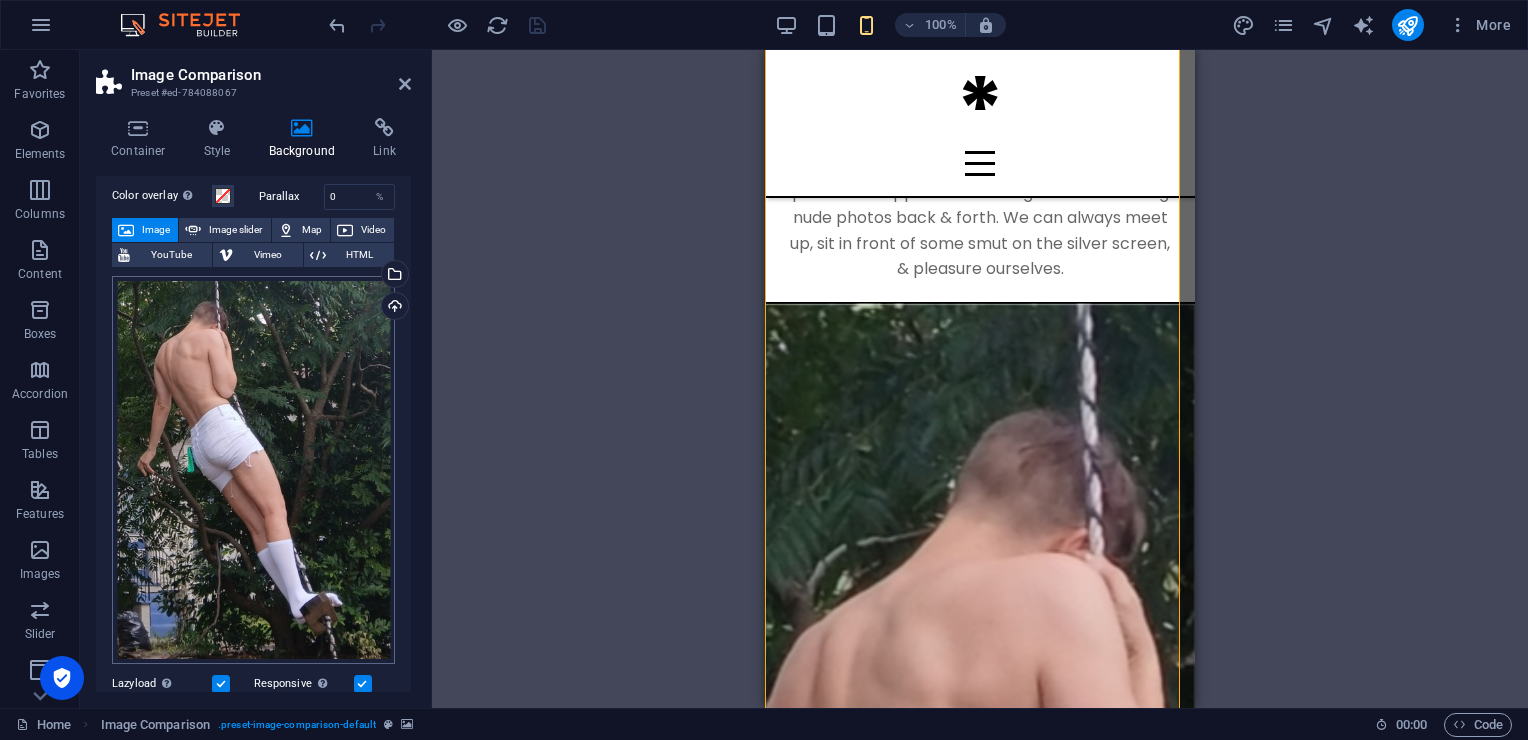 scroll, scrollTop: 0, scrollLeft: 0, axis: both 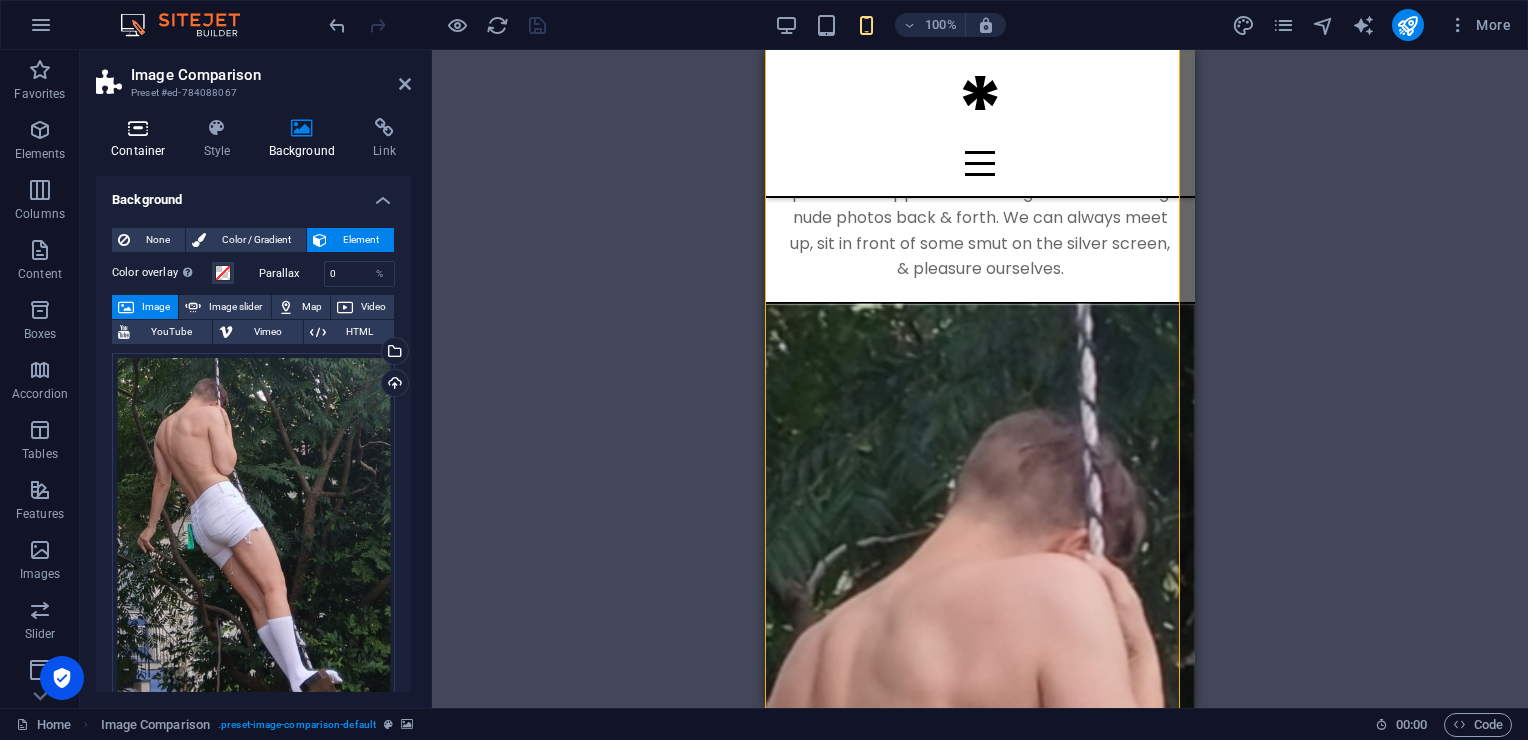 drag, startPoint x: 211, startPoint y: 396, endPoint x: 122, endPoint y: 133, distance: 277.65085 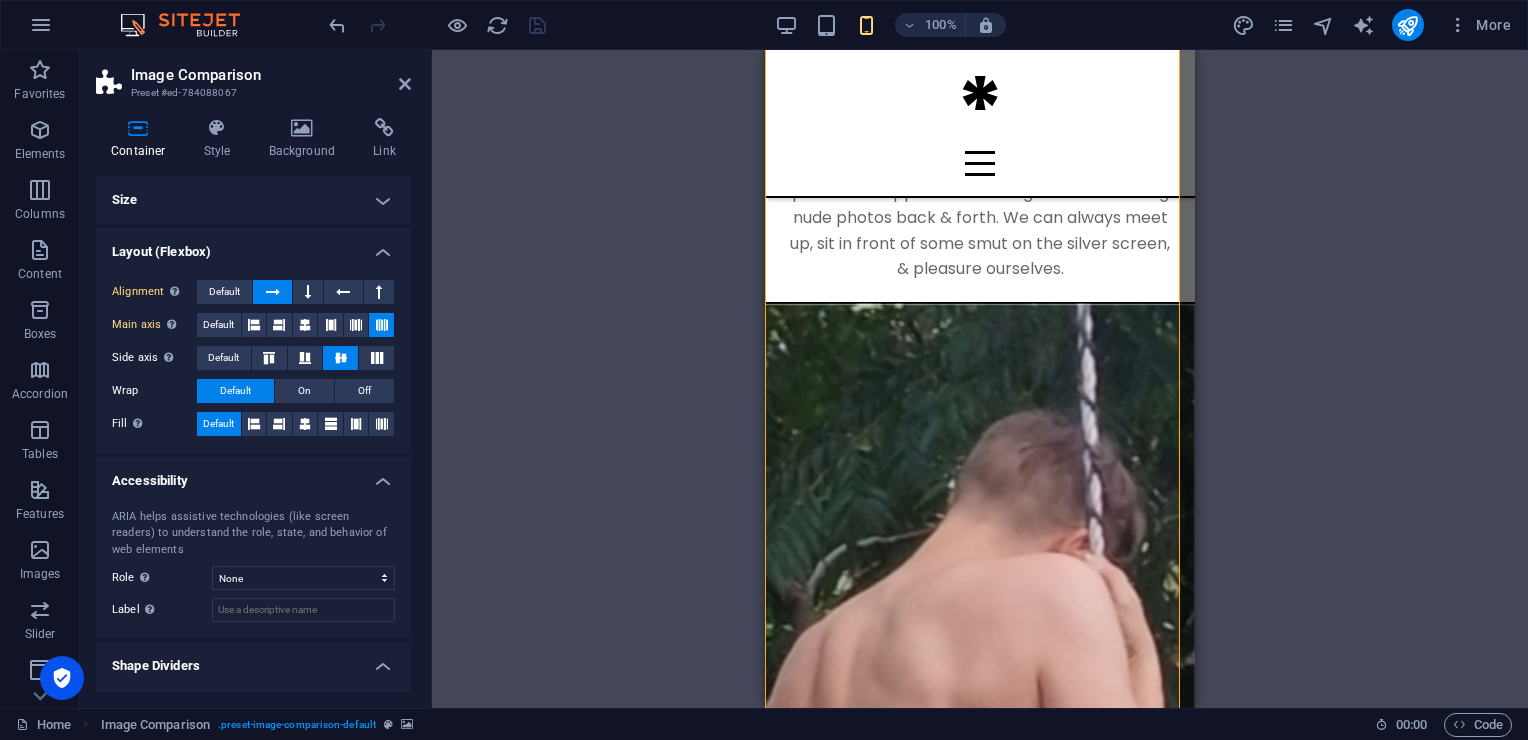 click on "Size" at bounding box center (253, 200) 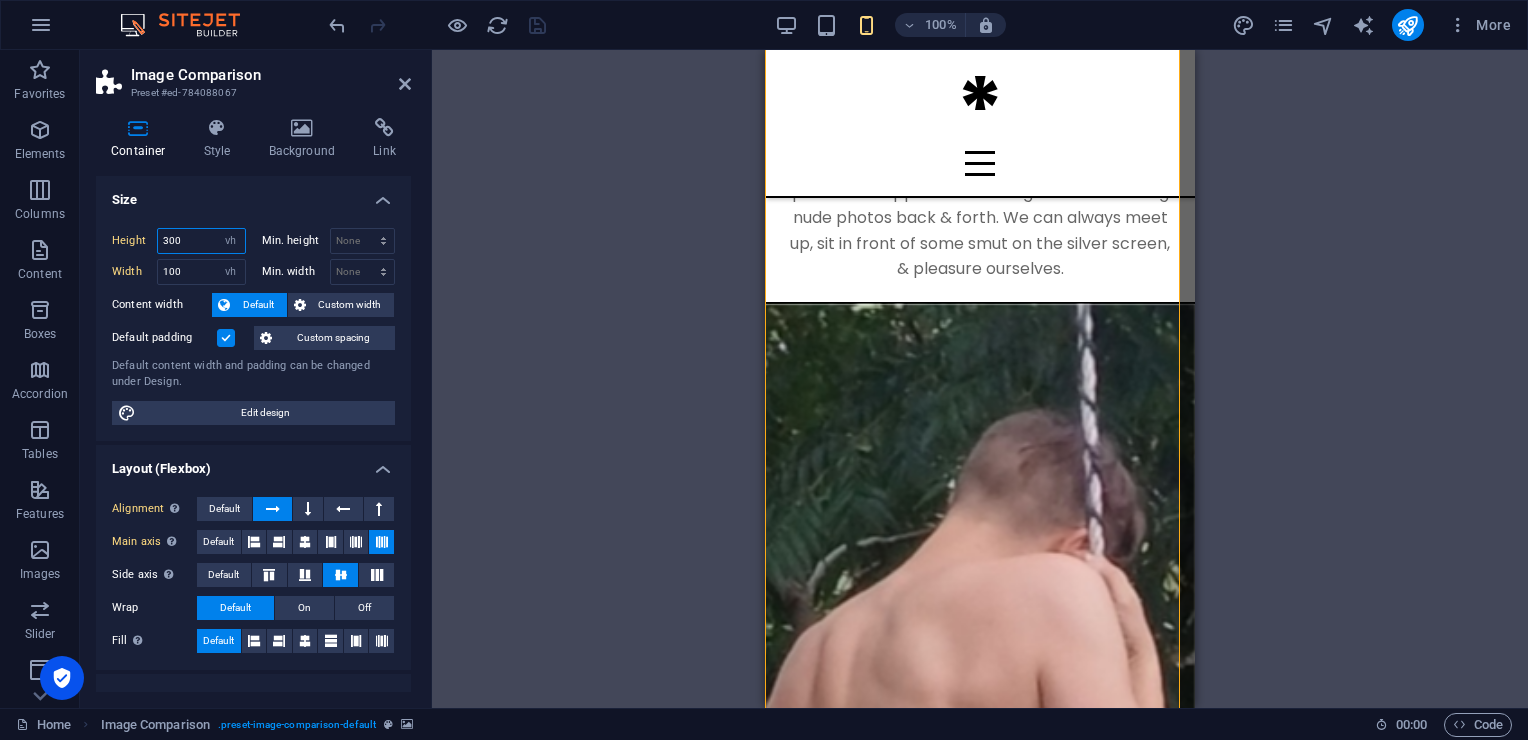 drag, startPoint x: 187, startPoint y: 239, endPoint x: 120, endPoint y: 227, distance: 68.06615 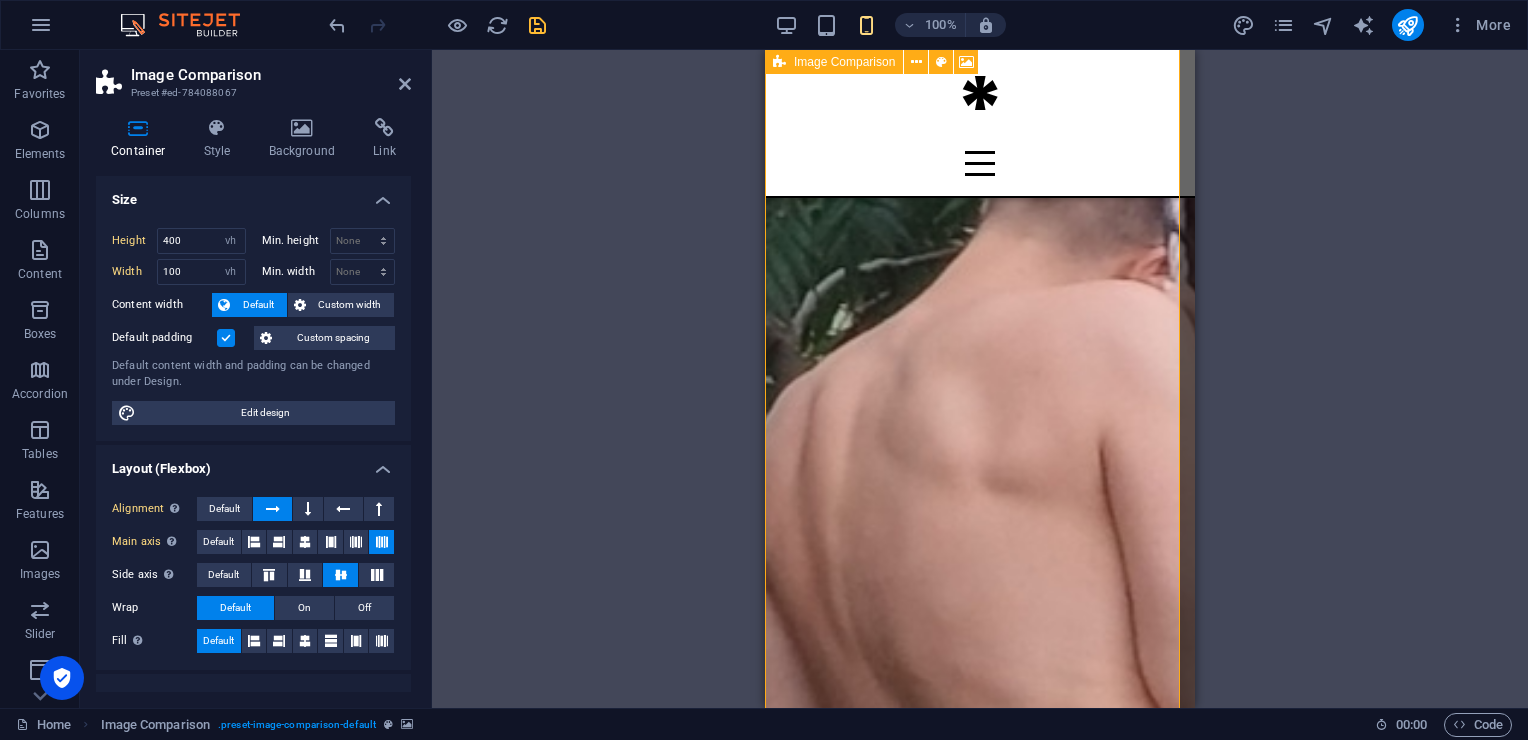 scroll, scrollTop: 2857, scrollLeft: 0, axis: vertical 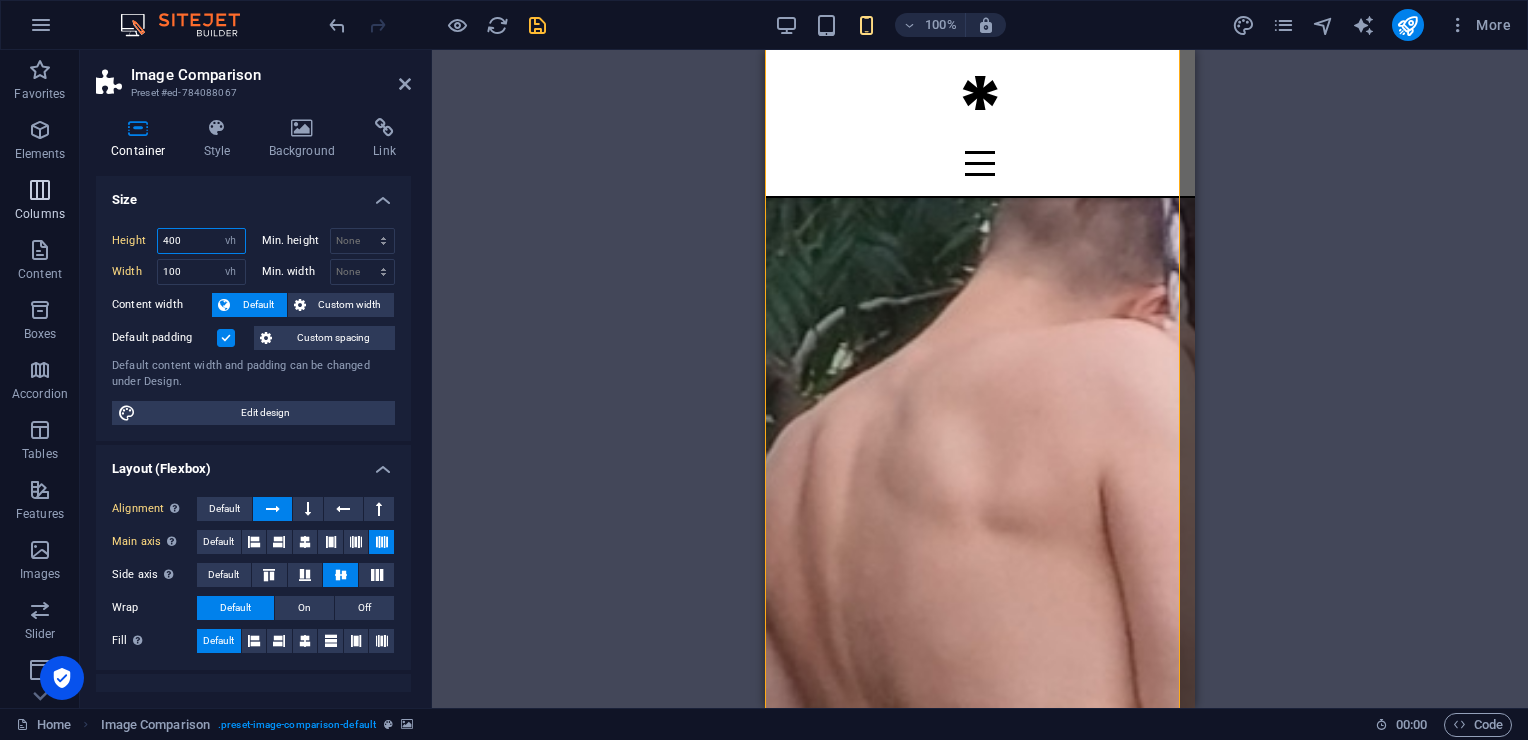 drag, startPoint x: 205, startPoint y: 239, endPoint x: 59, endPoint y: 221, distance: 147.10541 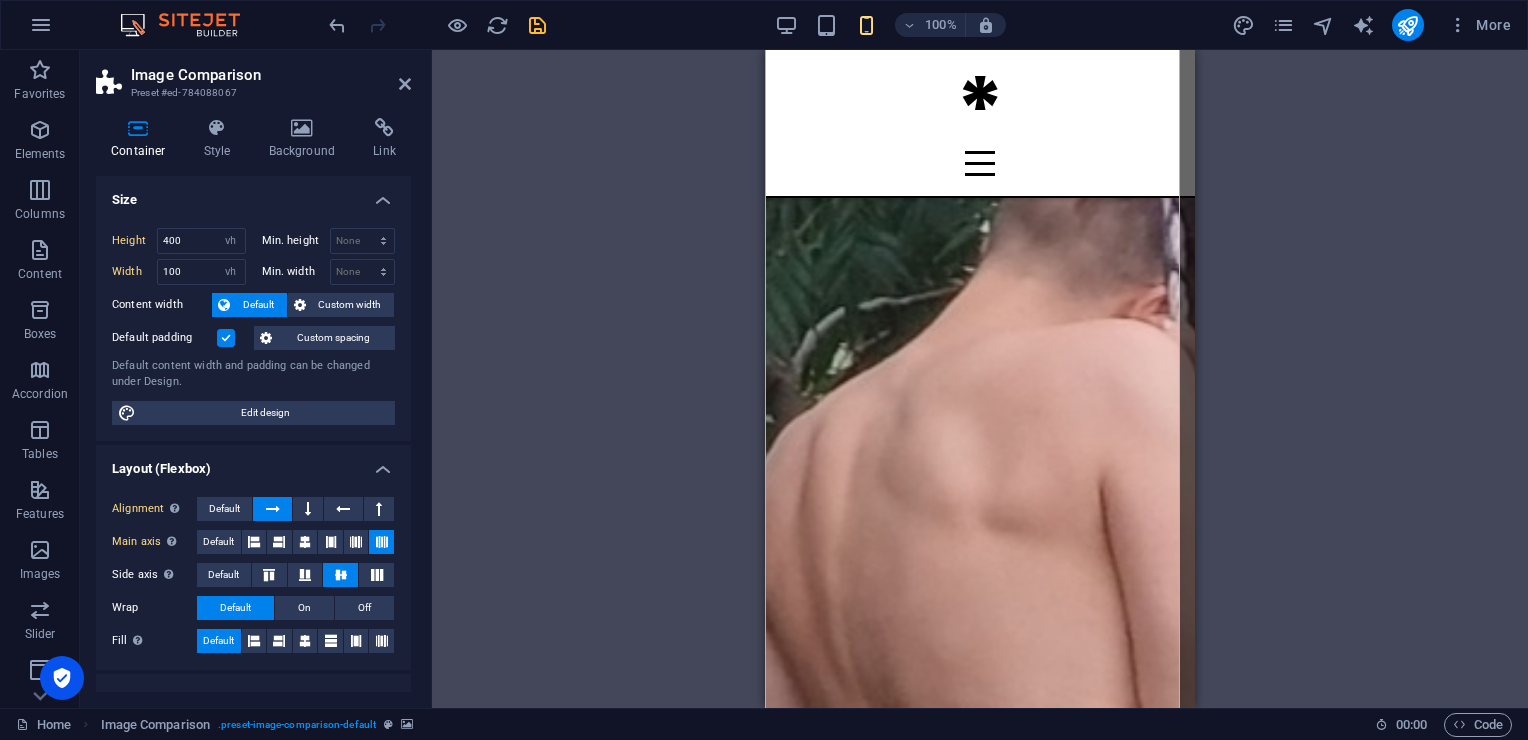 drag, startPoint x: 59, startPoint y: 221, endPoint x: 174, endPoint y: 174, distance: 124.23365 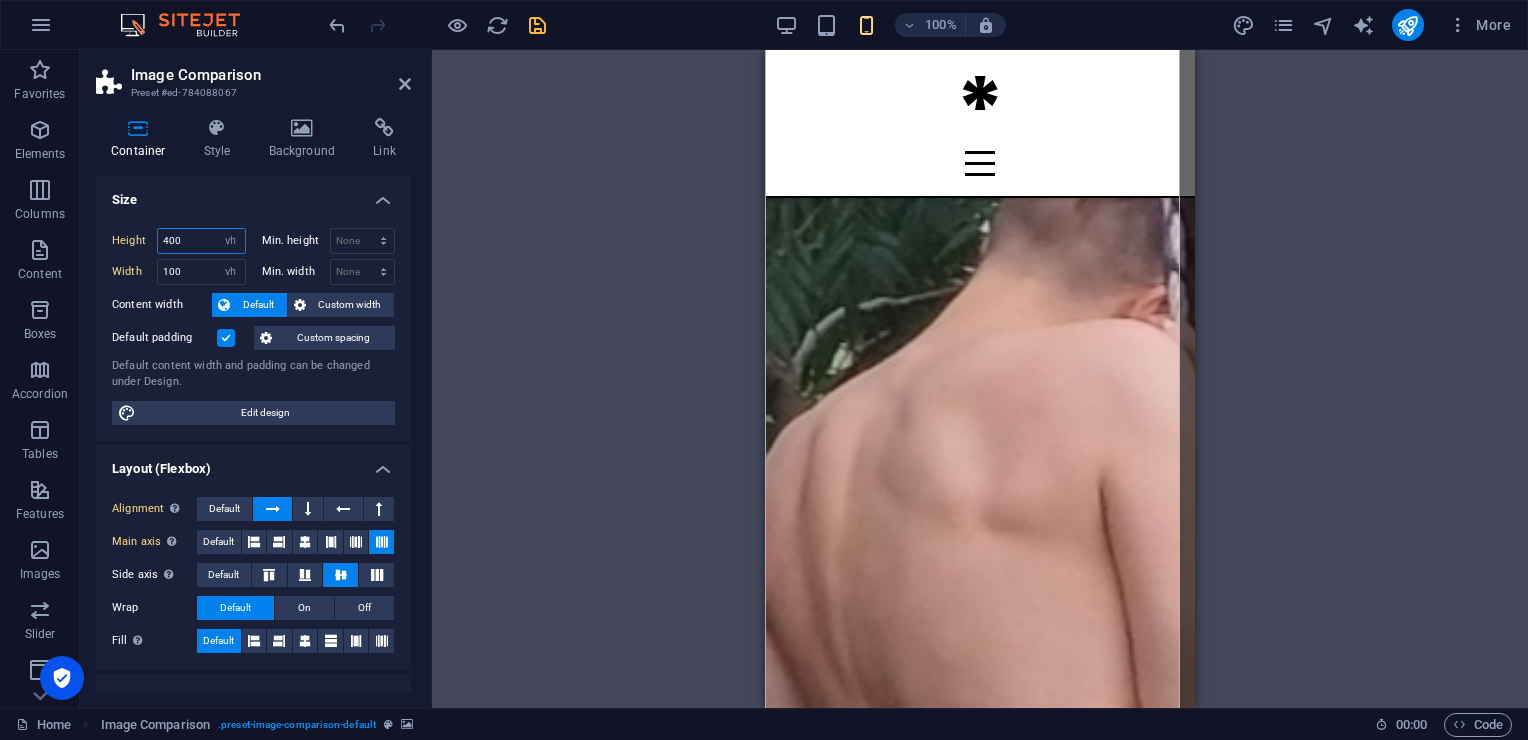 drag, startPoint x: 190, startPoint y: 239, endPoint x: 139, endPoint y: 231, distance: 51.62364 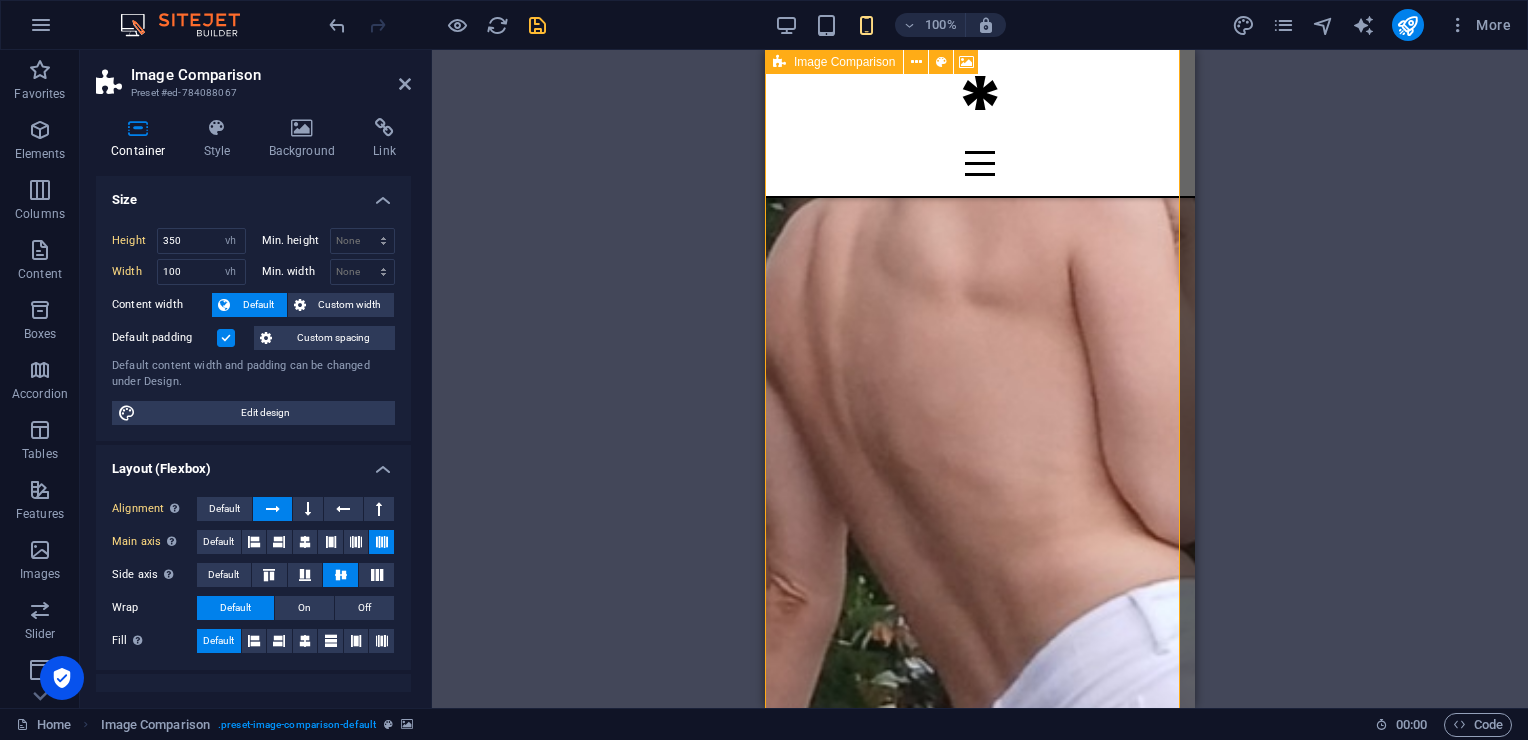 scroll, scrollTop: 3016, scrollLeft: 0, axis: vertical 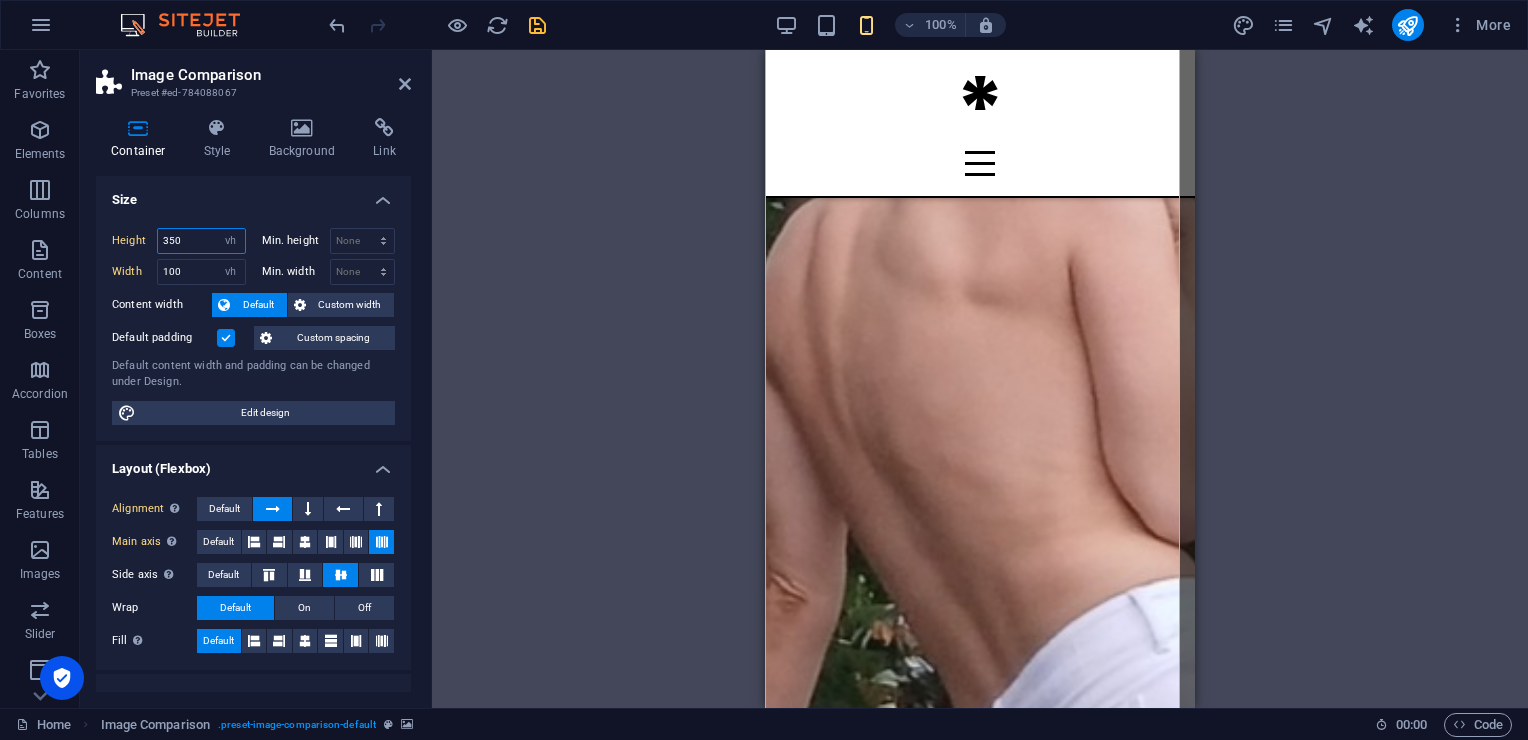 drag, startPoint x: 195, startPoint y: 241, endPoint x: 168, endPoint y: 240, distance: 27.018513 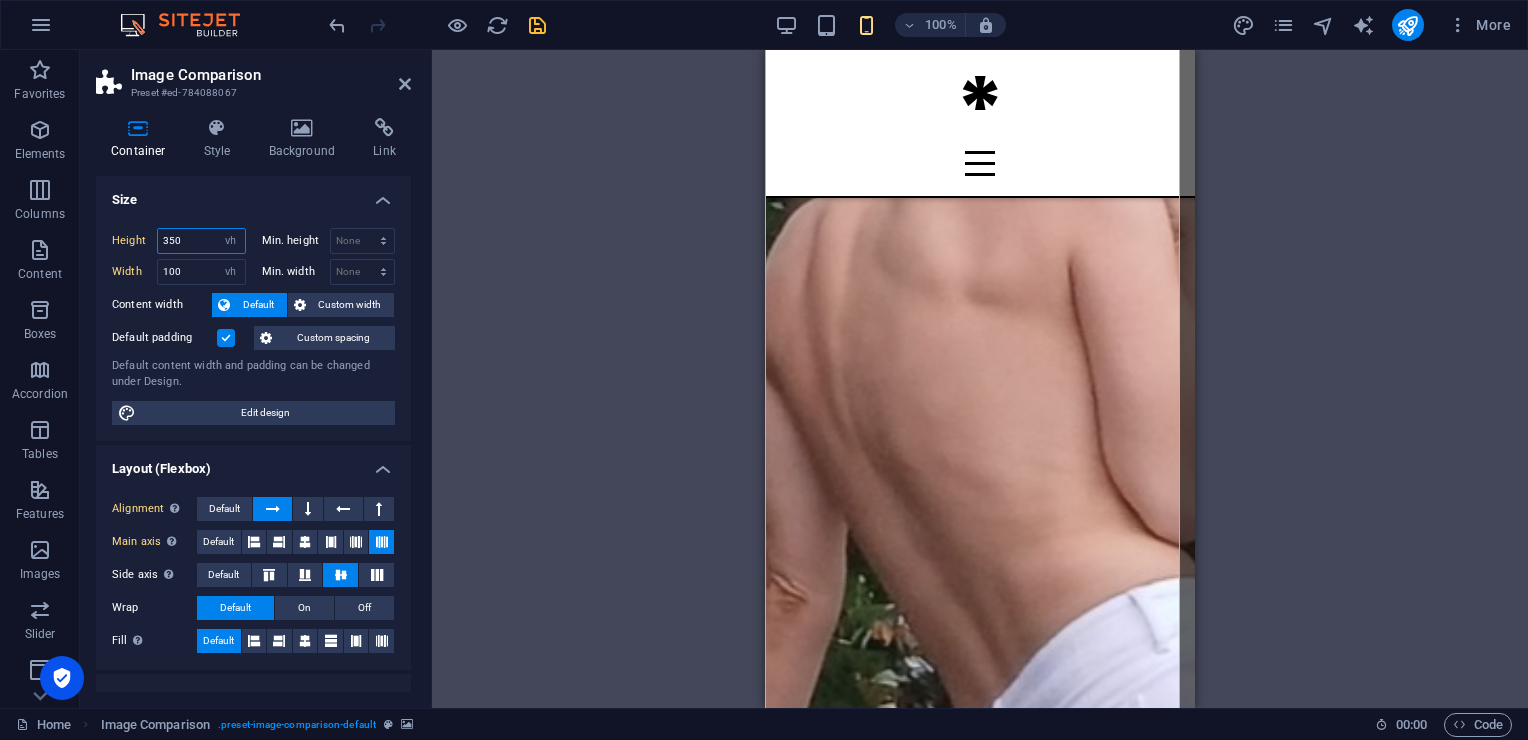 click on "350" at bounding box center (201, 241) 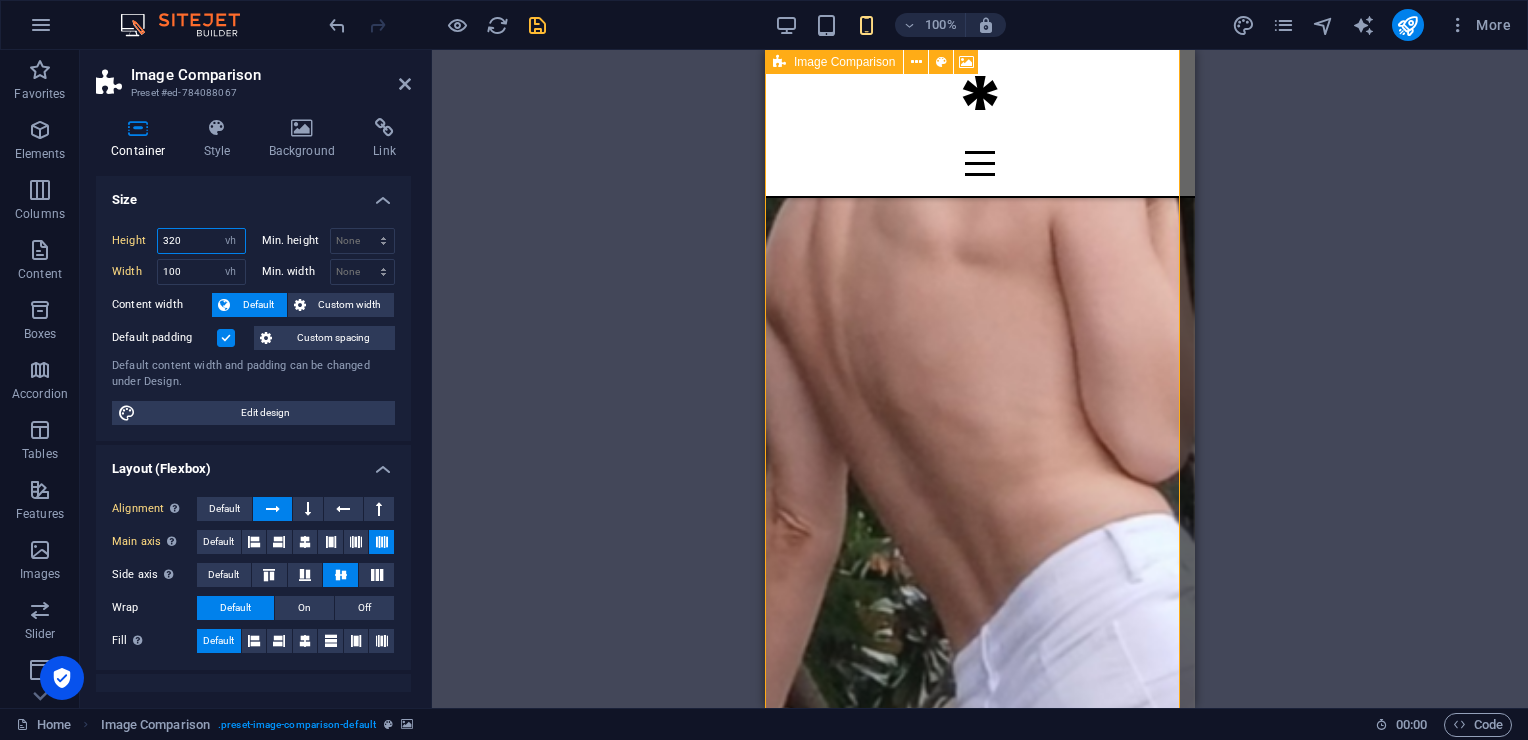 type on "320" 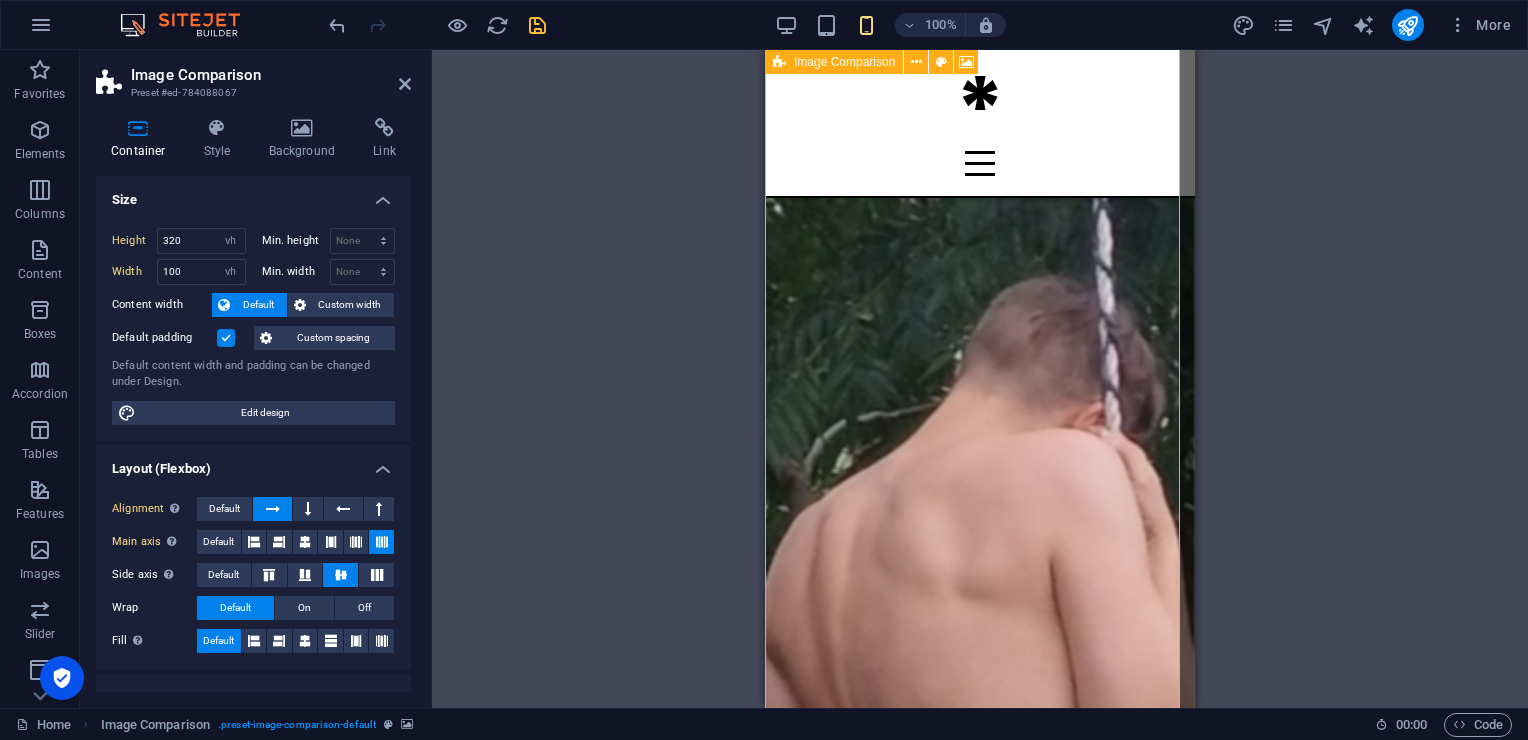 scroll, scrollTop: 2679, scrollLeft: 0, axis: vertical 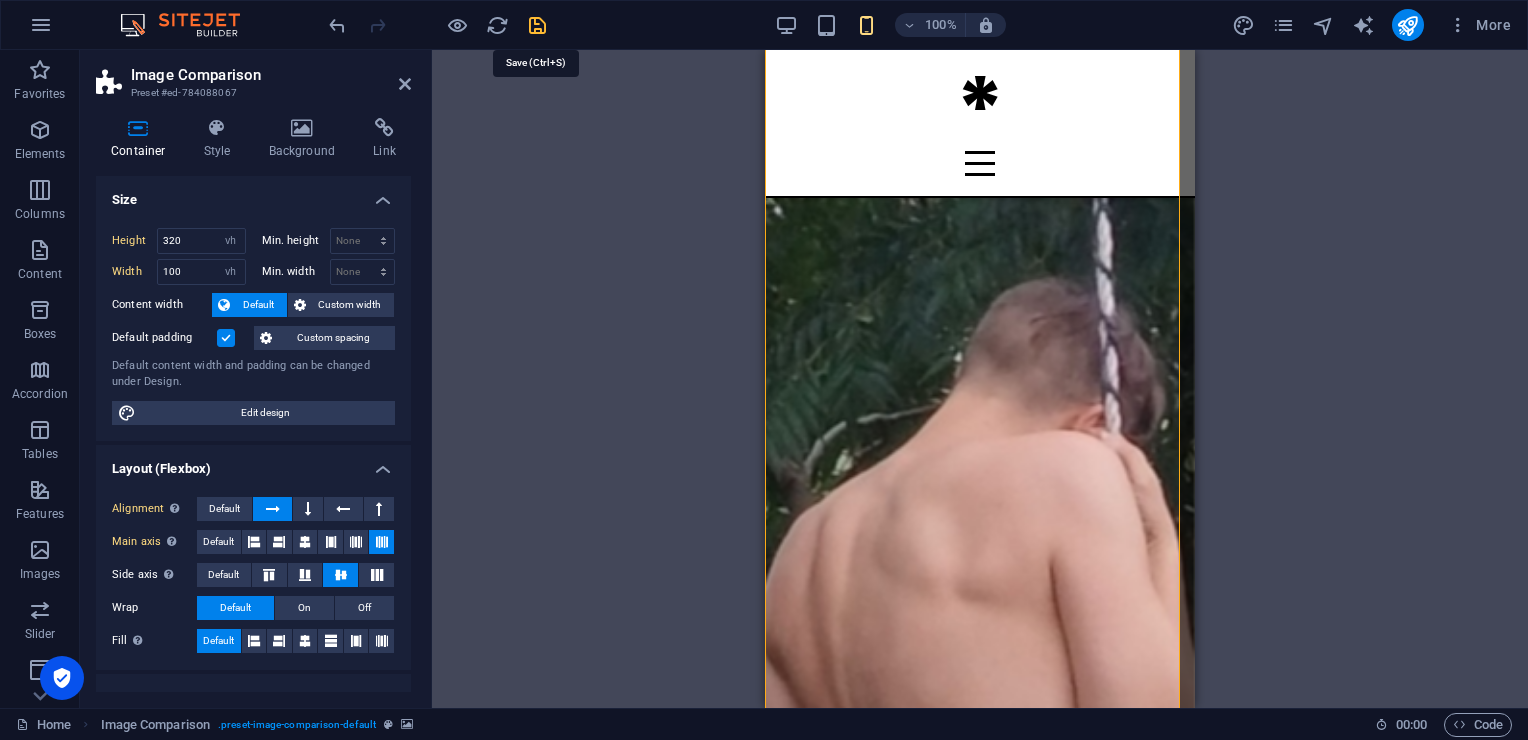 click at bounding box center [537, 25] 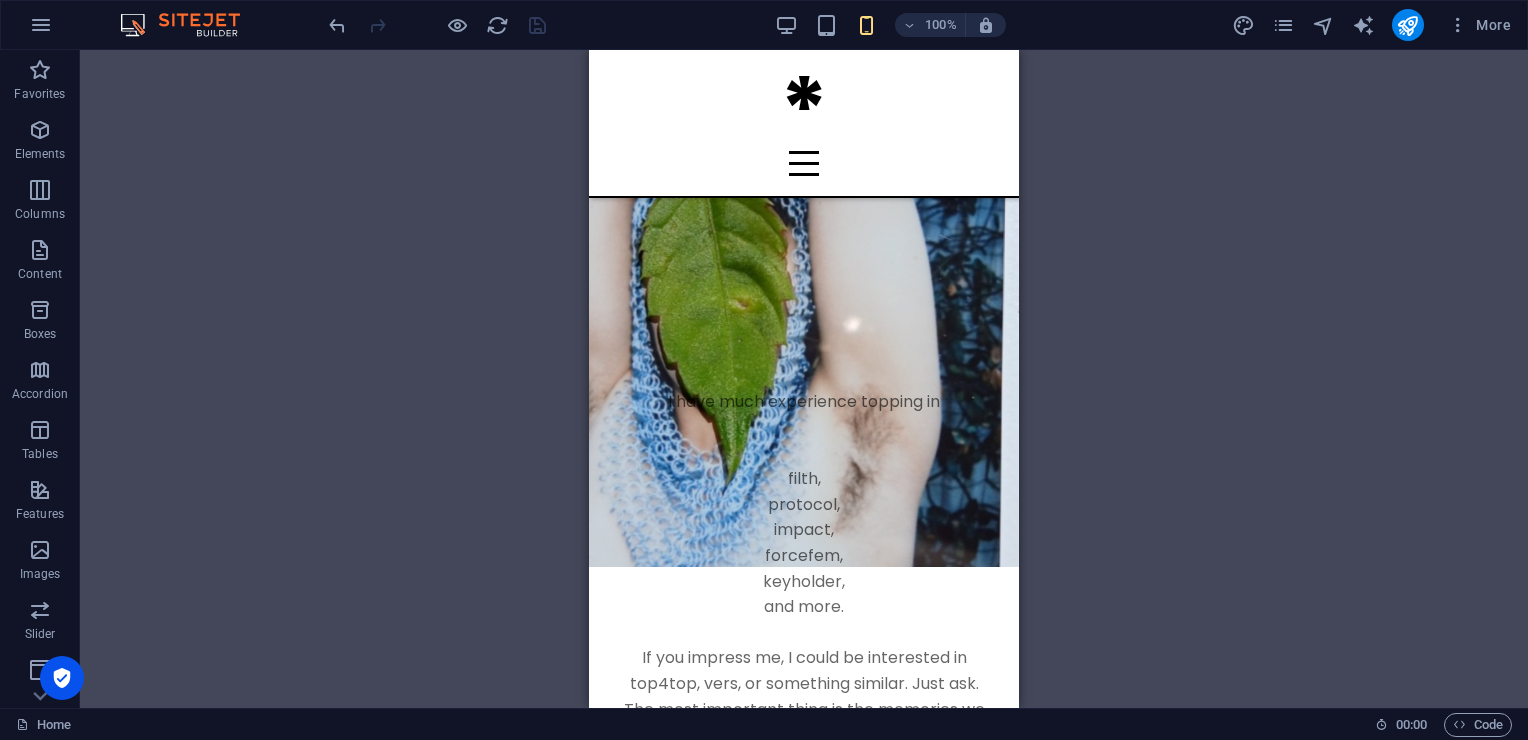 scroll, scrollTop: 1885, scrollLeft: 0, axis: vertical 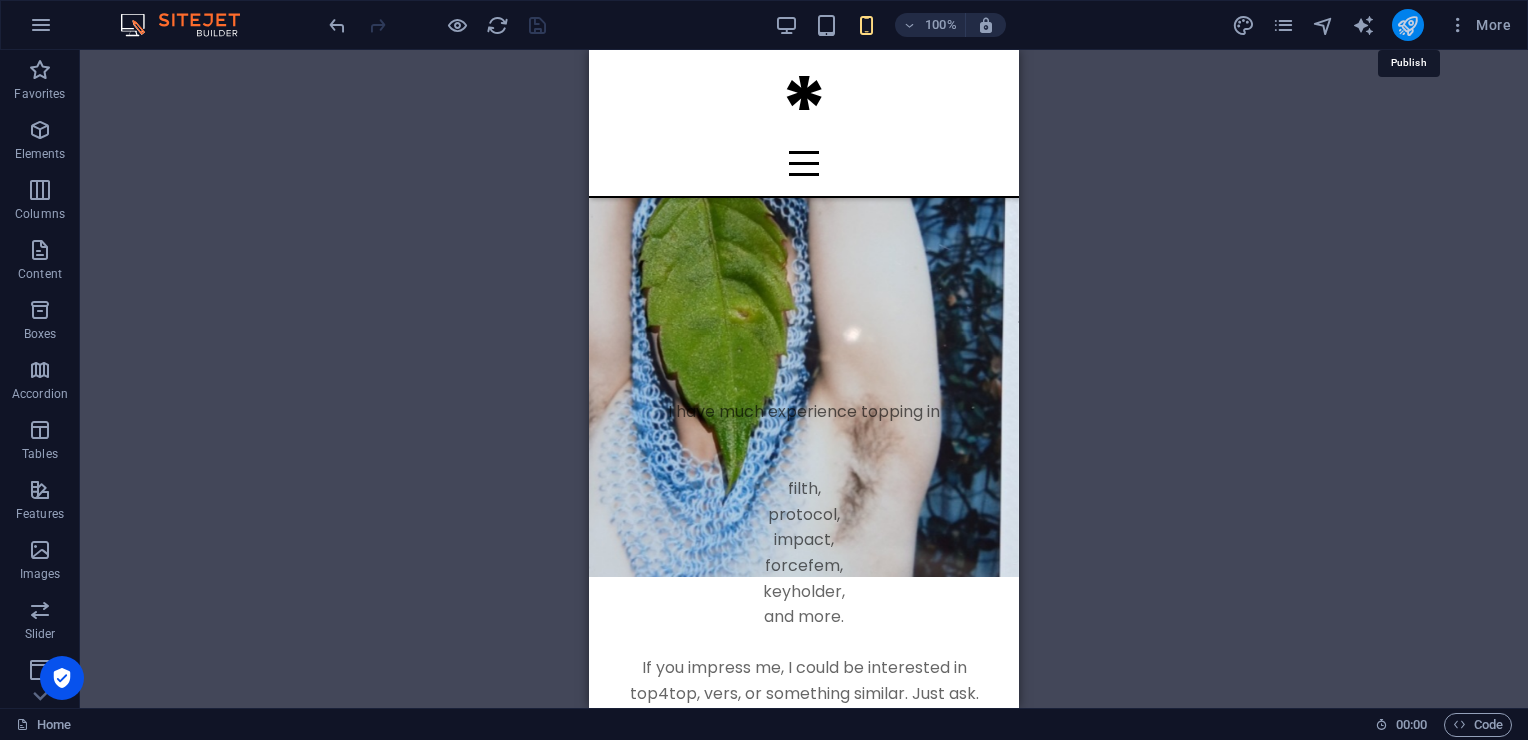 click at bounding box center (1407, 25) 